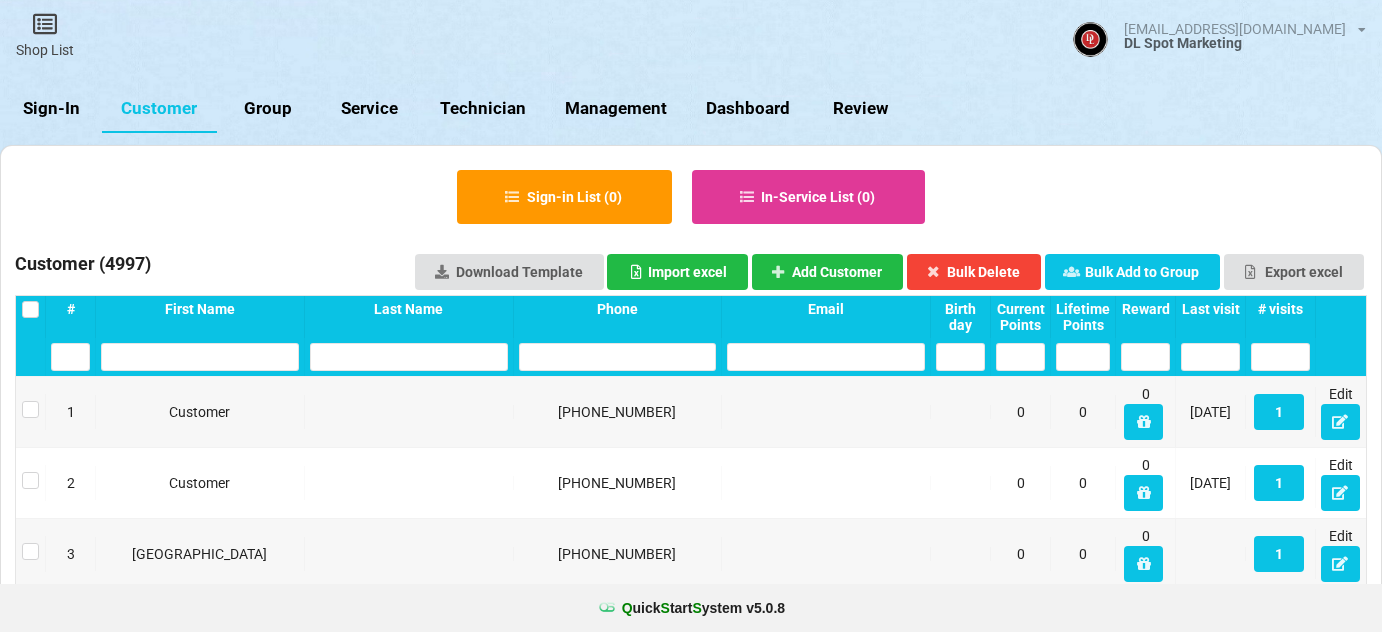 select on "25" 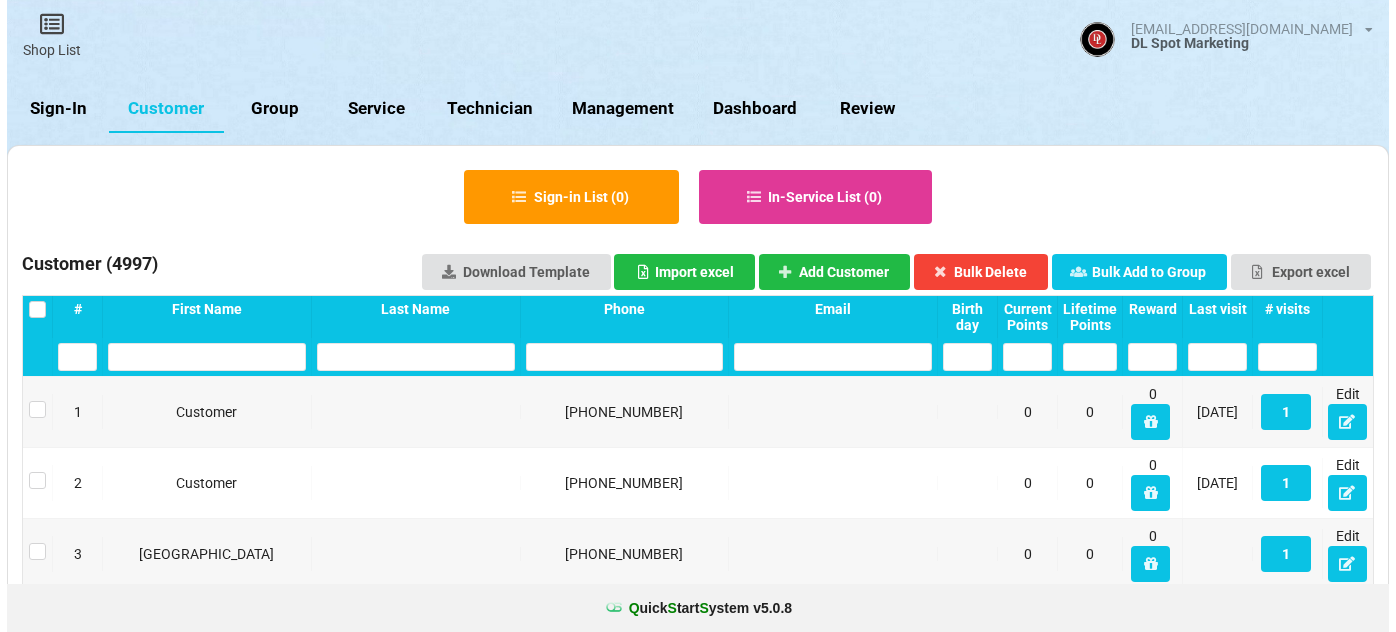 scroll, scrollTop: 0, scrollLeft: 0, axis: both 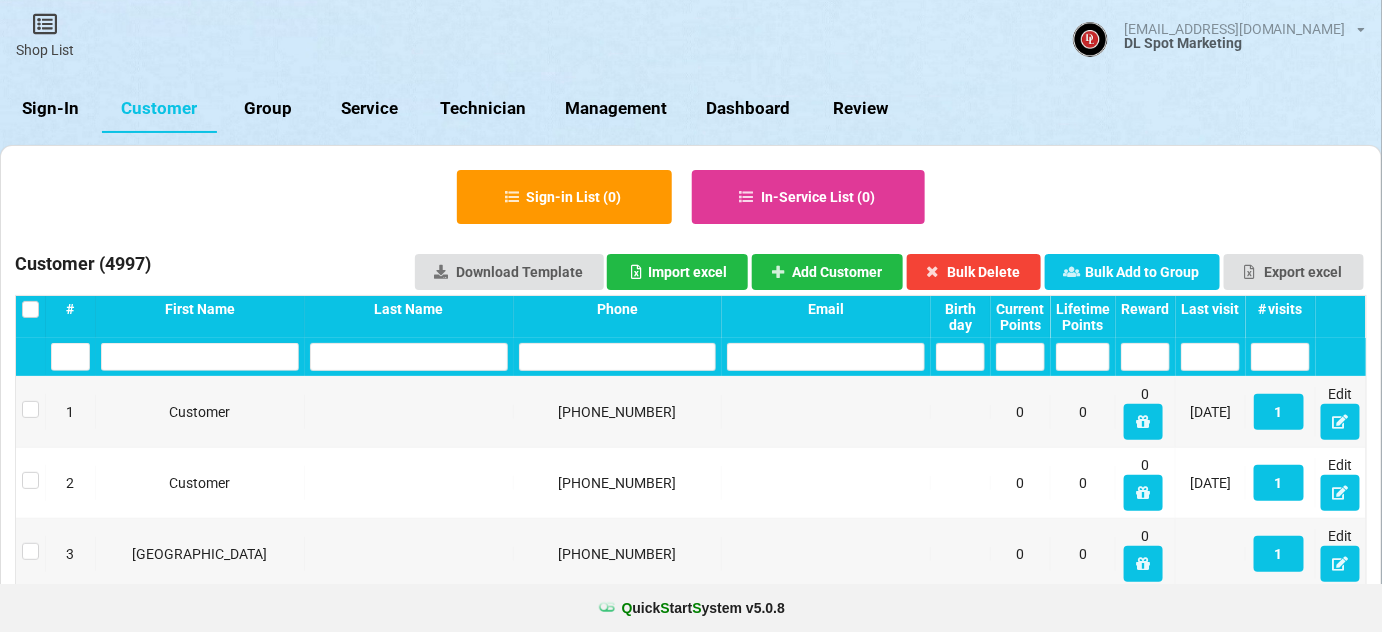 click on "Sign-In" at bounding box center (51, 109) 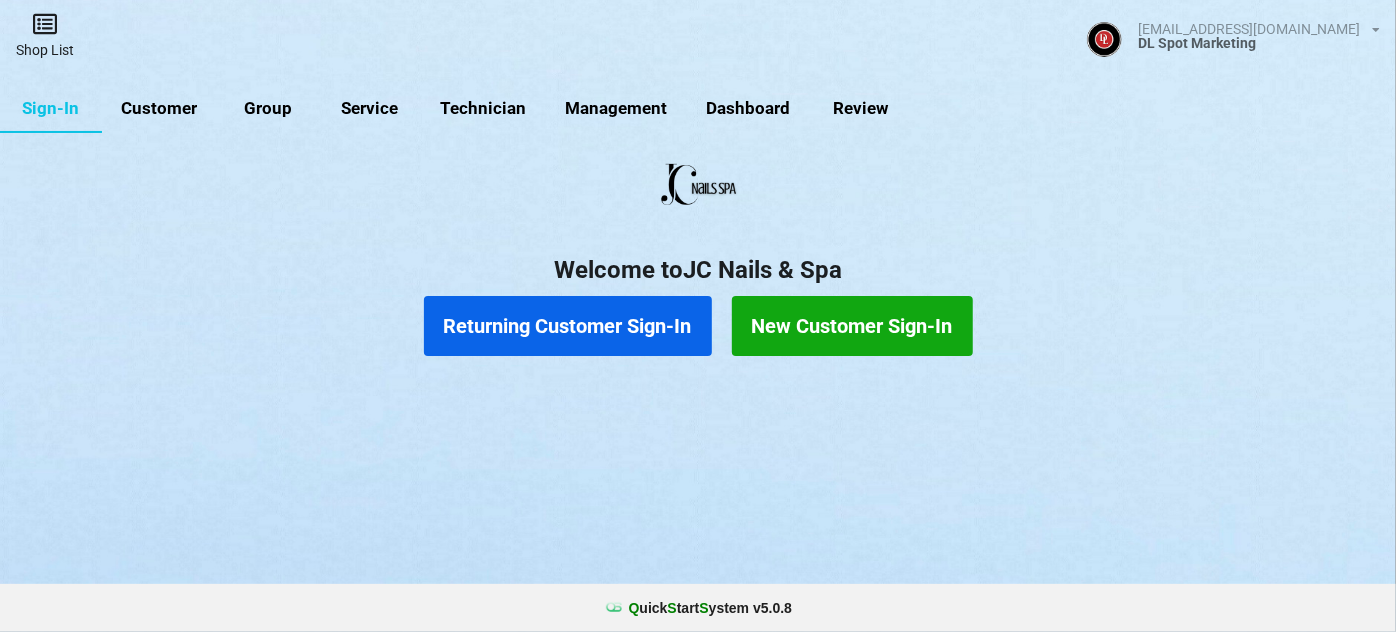 click on "Shop List" at bounding box center [45, 35] 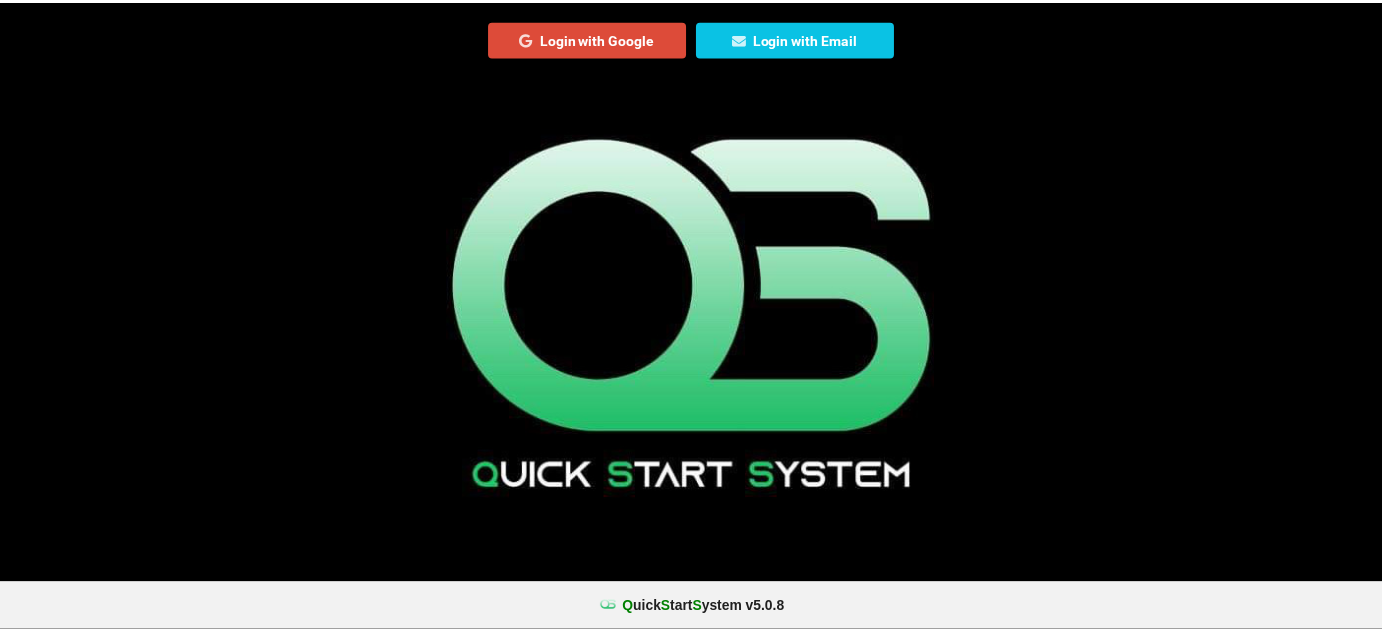 scroll, scrollTop: 0, scrollLeft: 0, axis: both 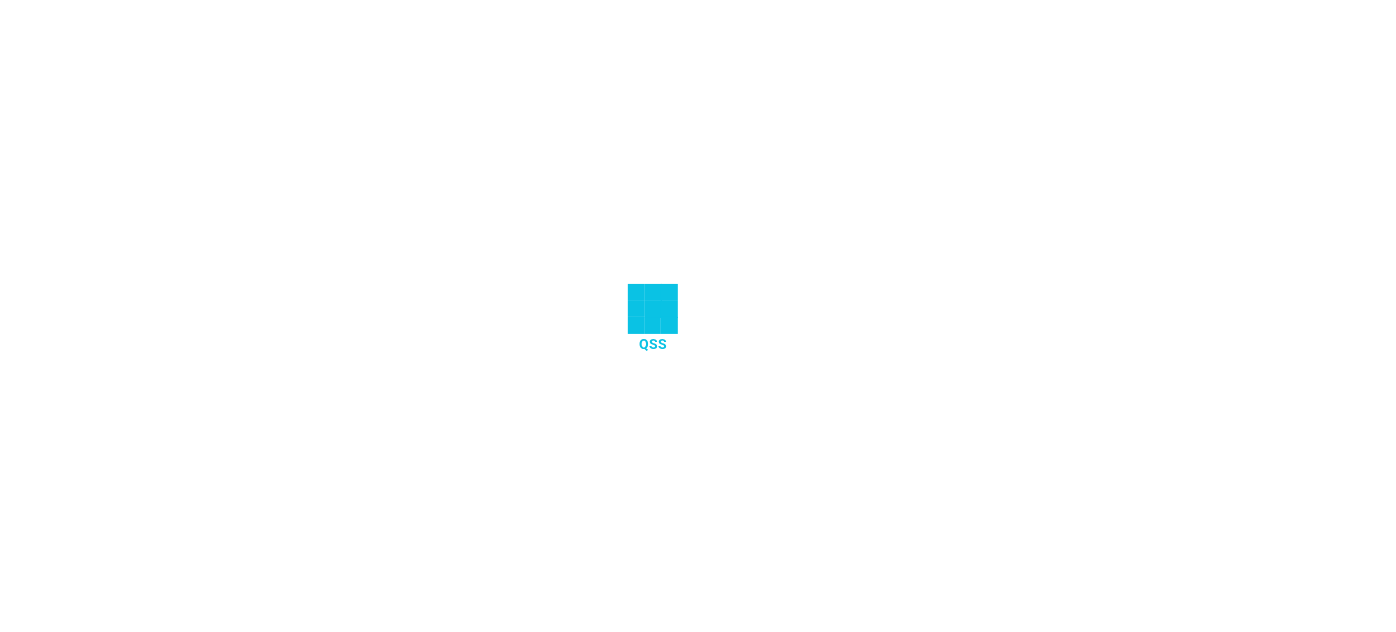 select on "25" 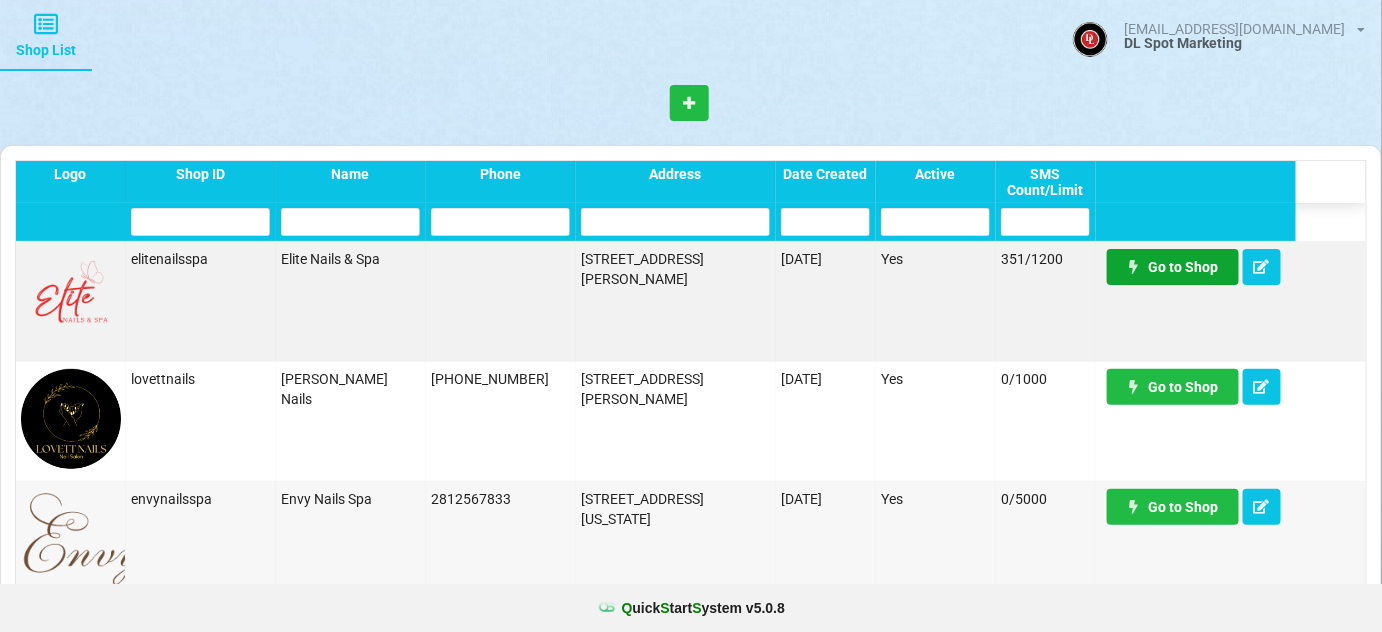 click on "Go to Shop" at bounding box center [1173, 267] 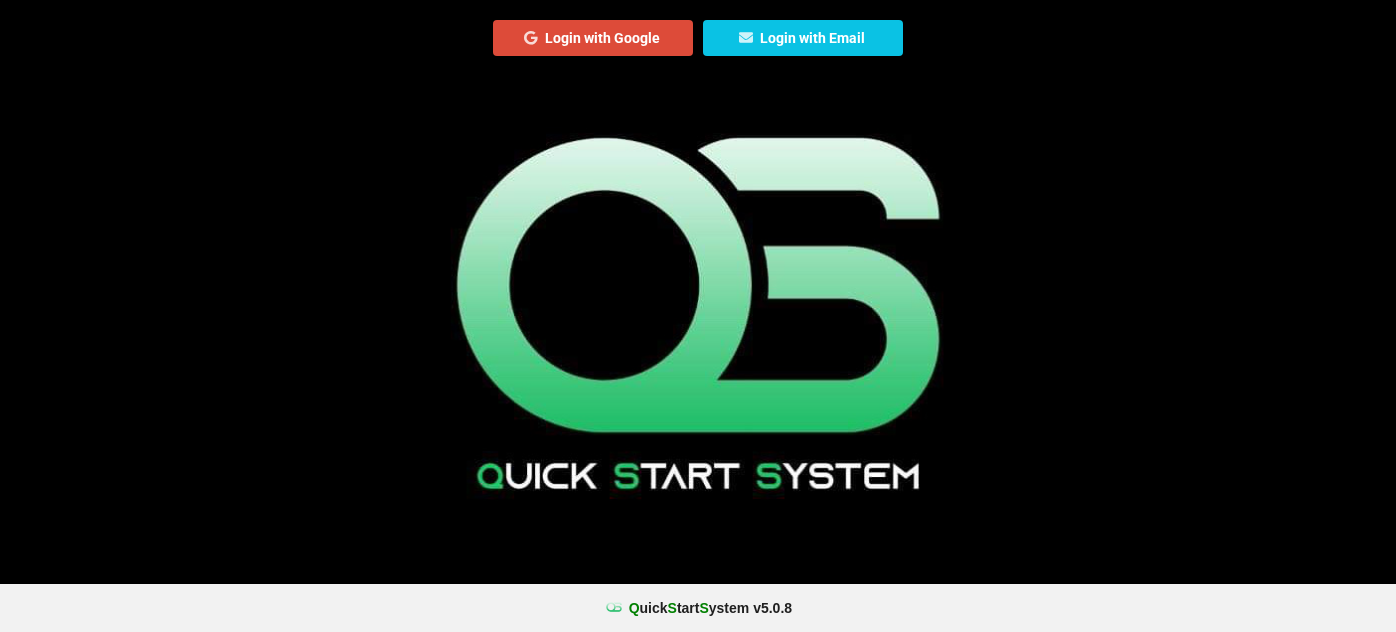 scroll, scrollTop: 0, scrollLeft: 0, axis: both 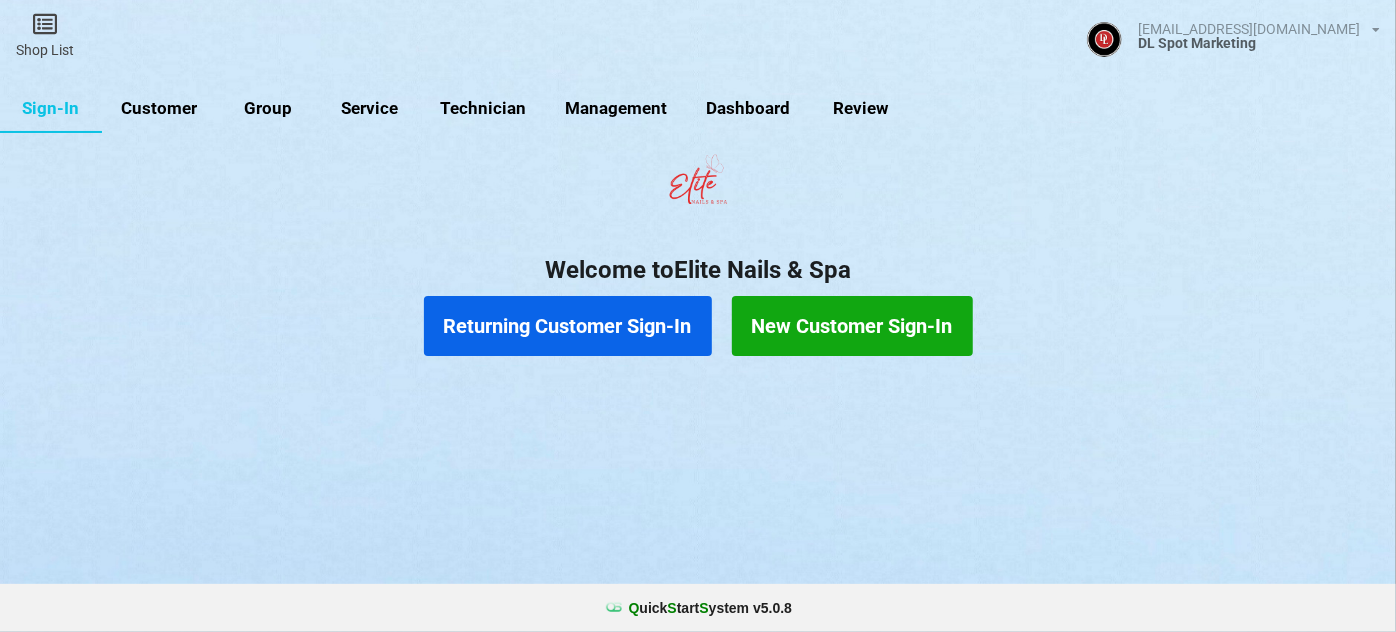 click on "Customer" at bounding box center [159, 109] 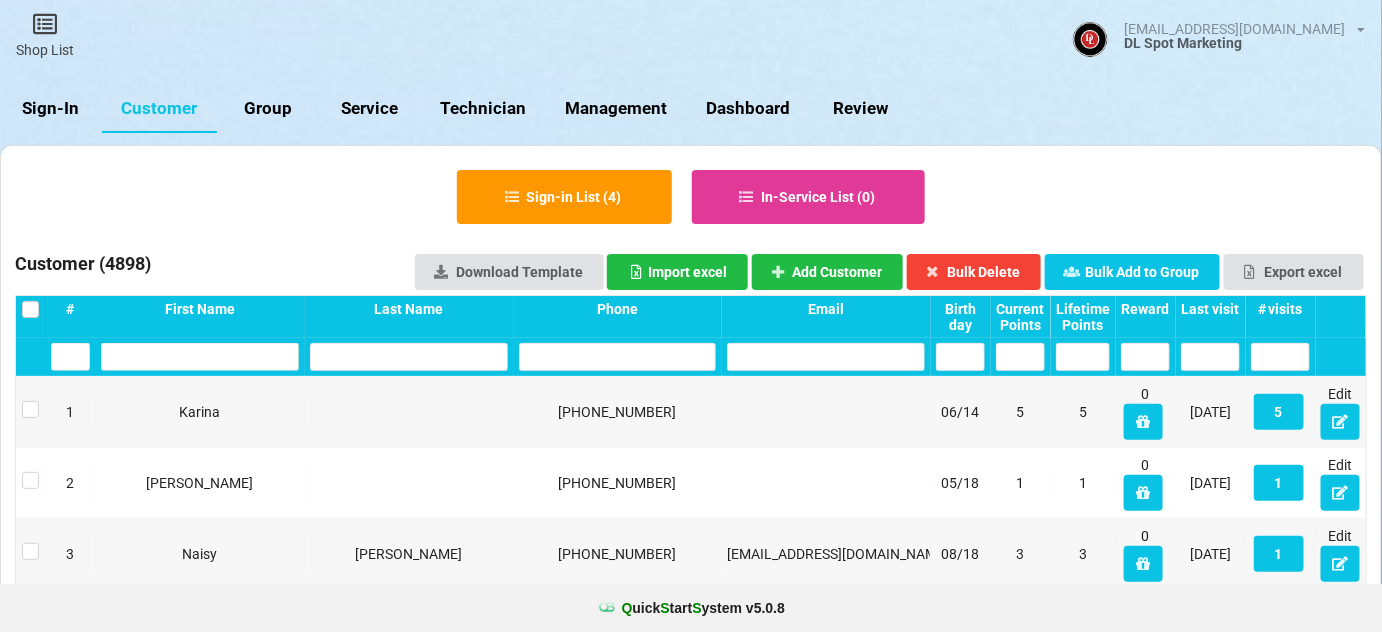 click on "Last visit" at bounding box center [1210, 309] 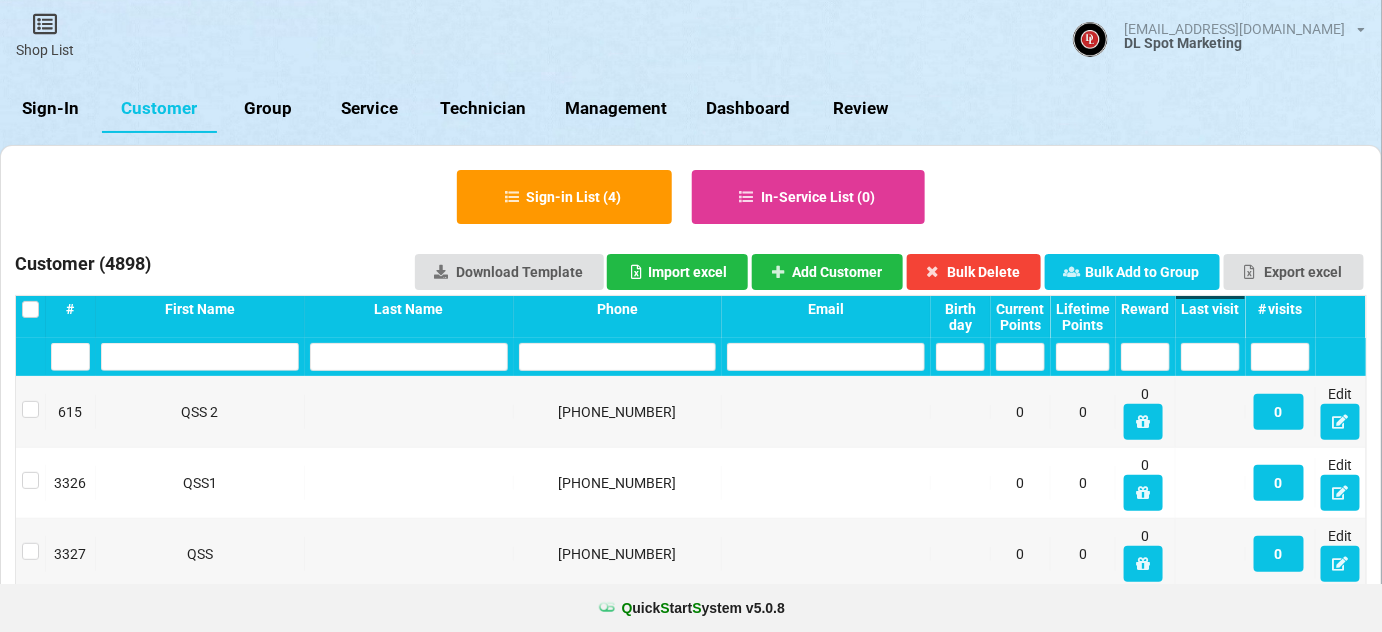 click on "Last visit" at bounding box center [1210, 309] 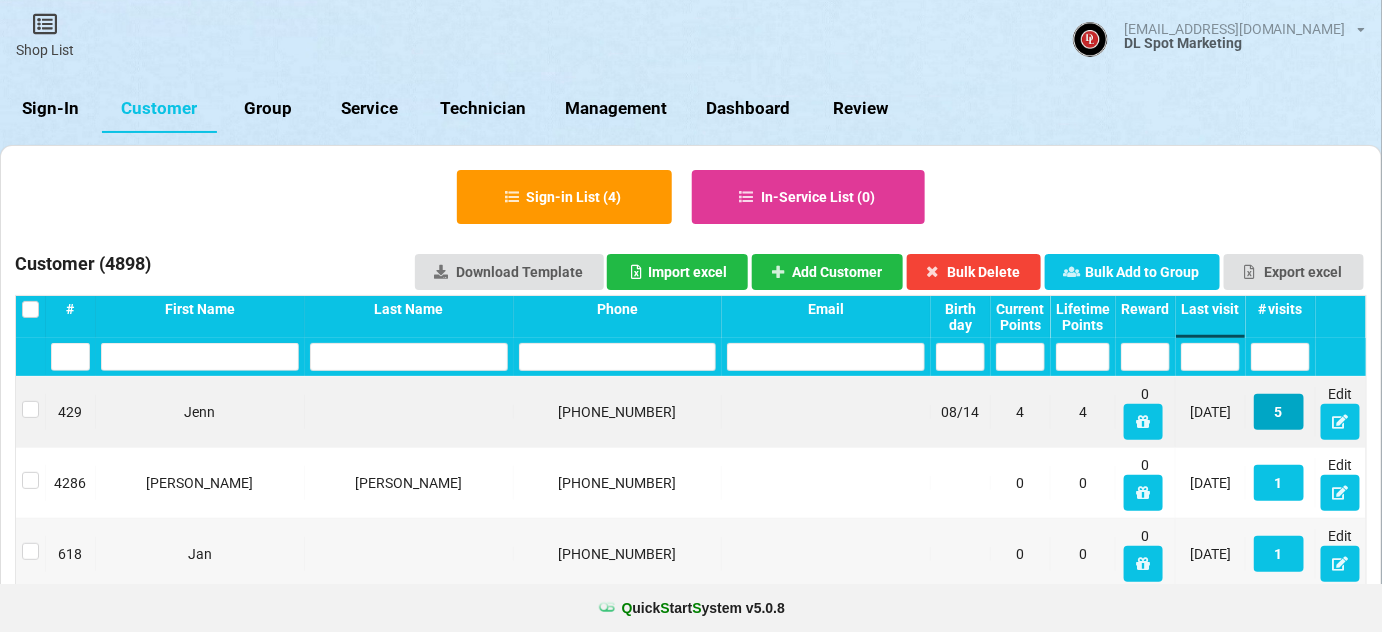 click on "5" at bounding box center [1279, 412] 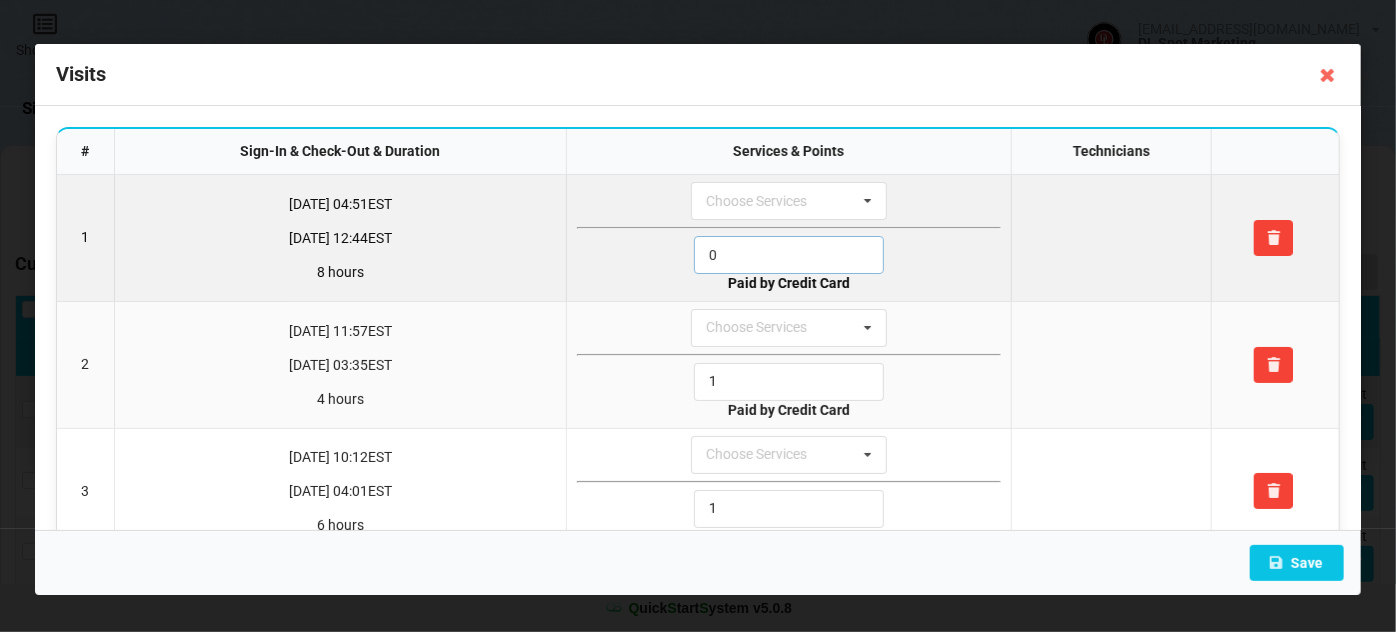 click on "0" at bounding box center [789, 255] 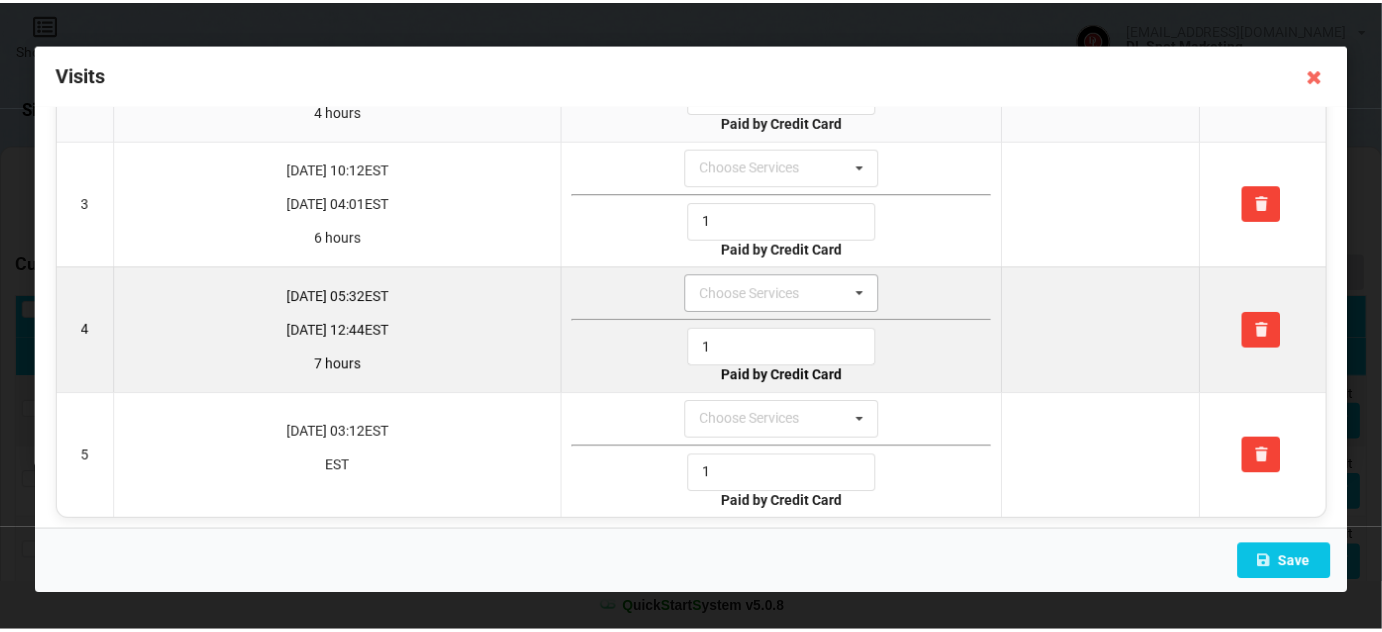 scroll, scrollTop: 292, scrollLeft: 0, axis: vertical 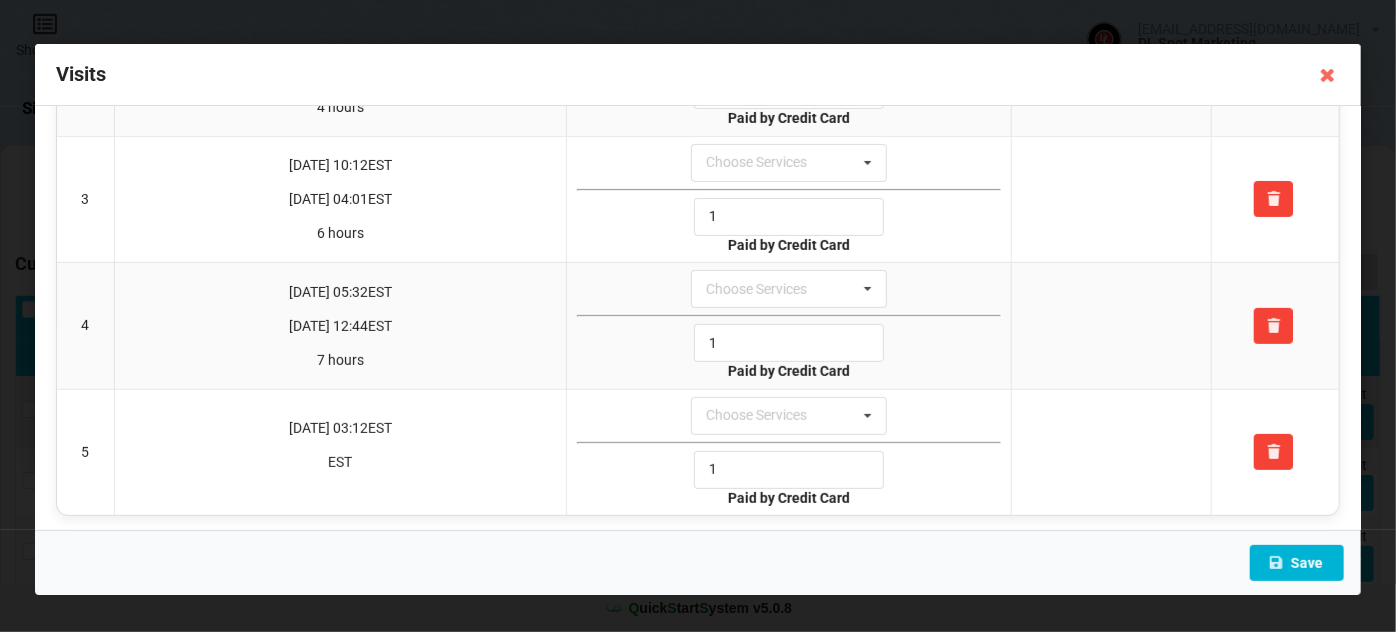 type on "1" 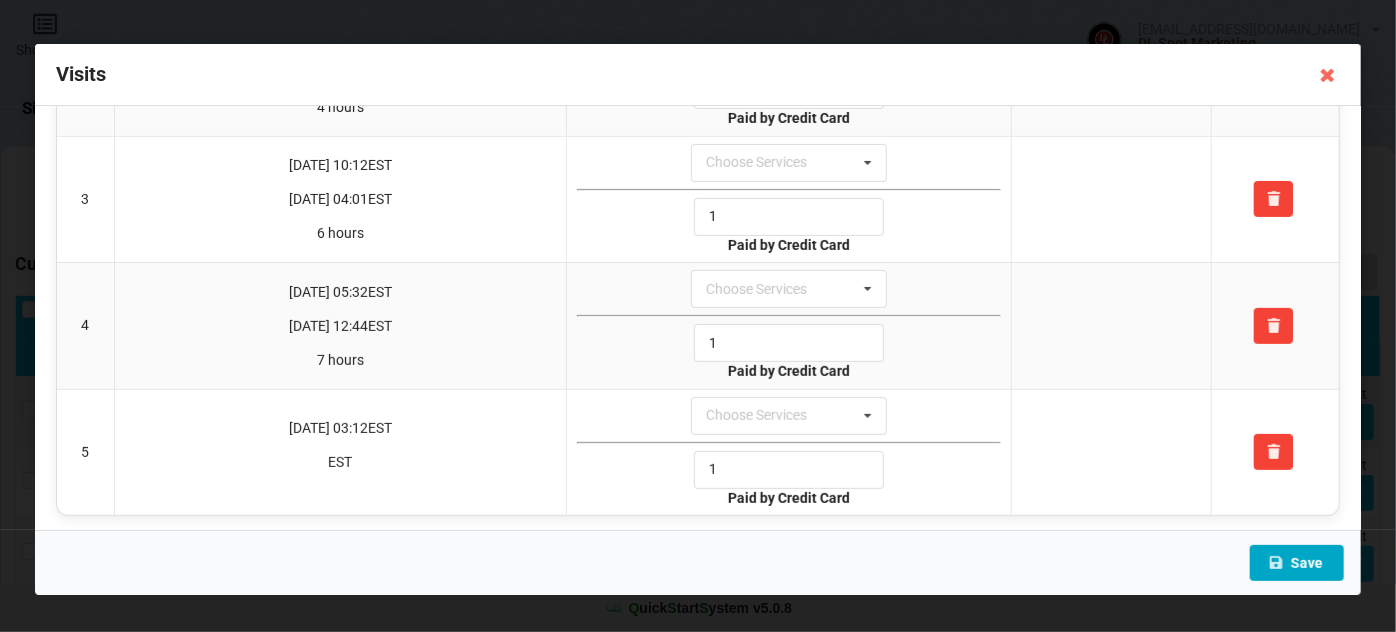 click on "Save" at bounding box center (1297, 563) 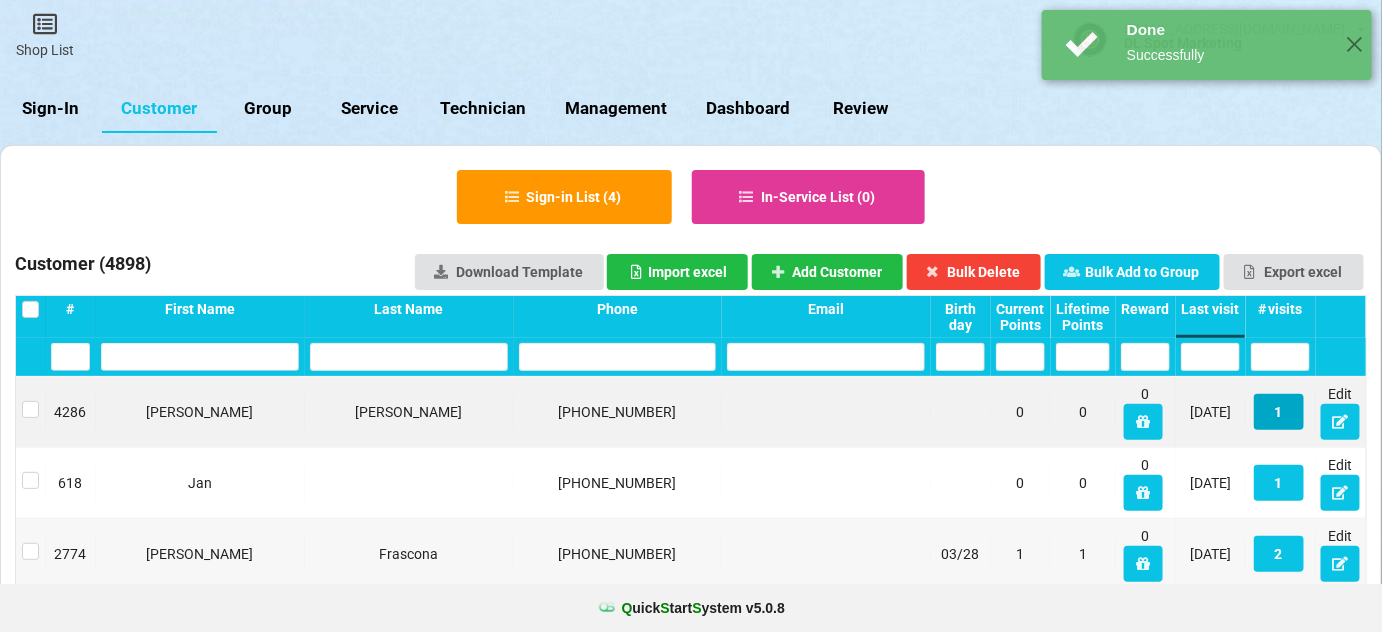 click on "1" at bounding box center [1279, 412] 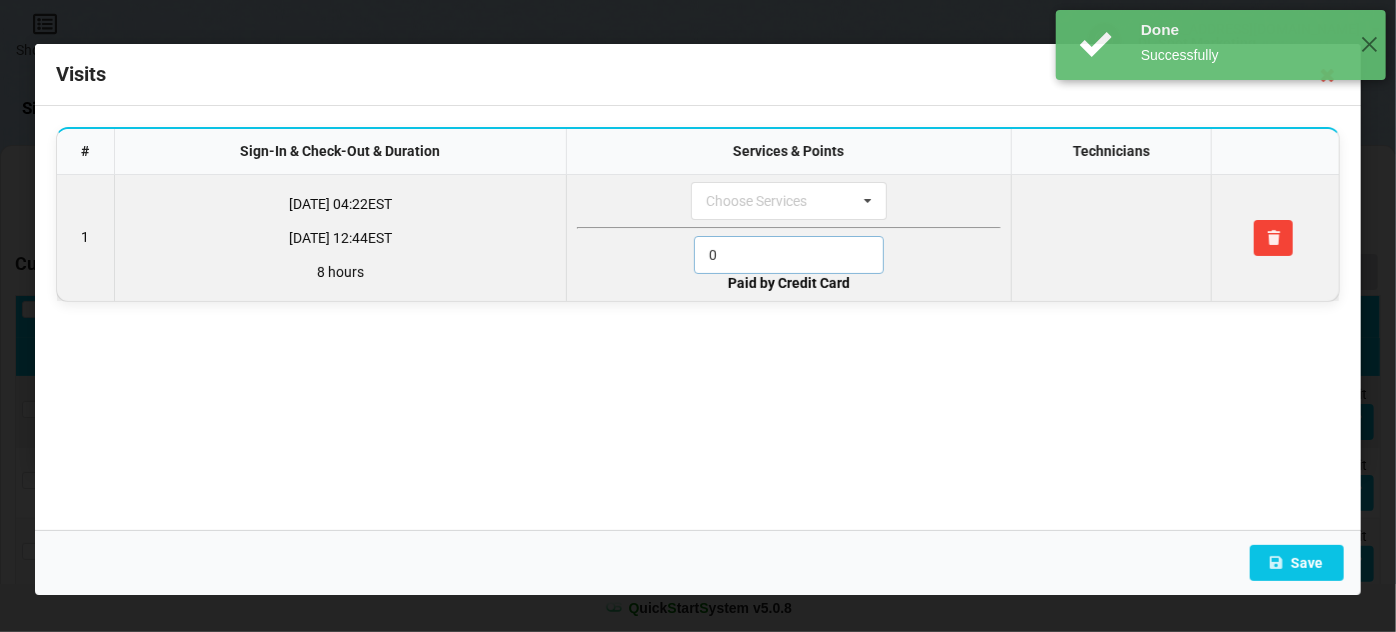 click on "0" at bounding box center (789, 255) 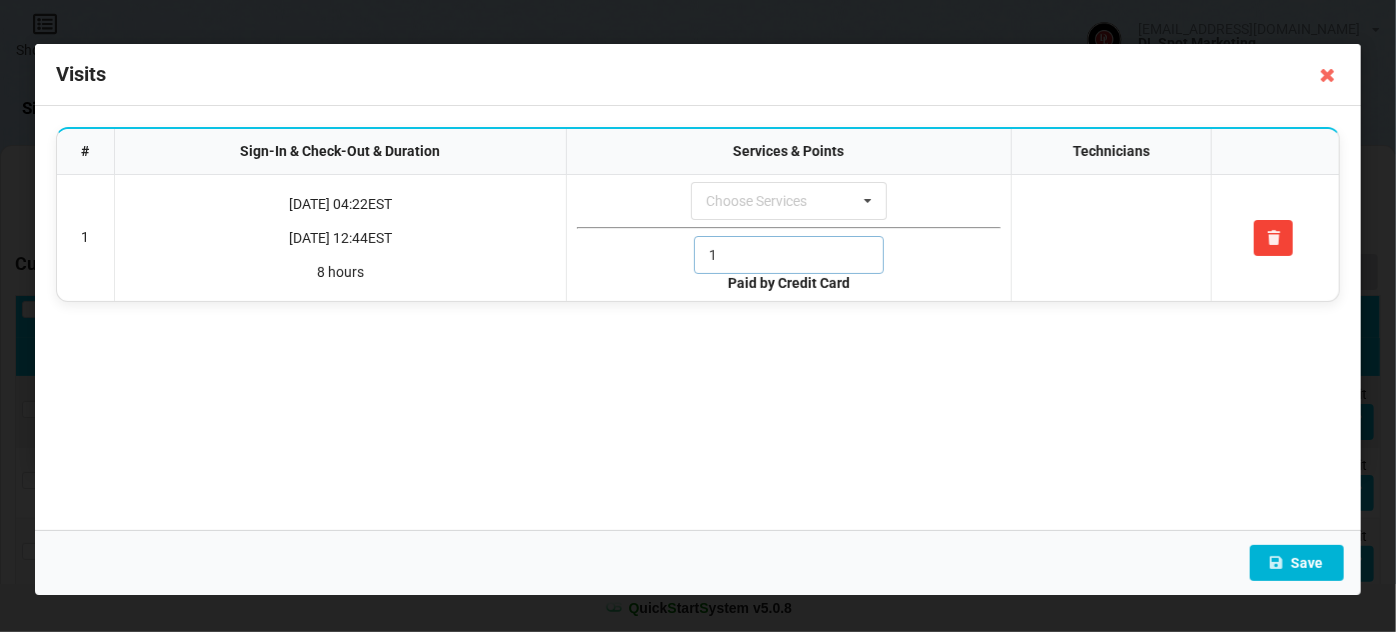 type on "1" 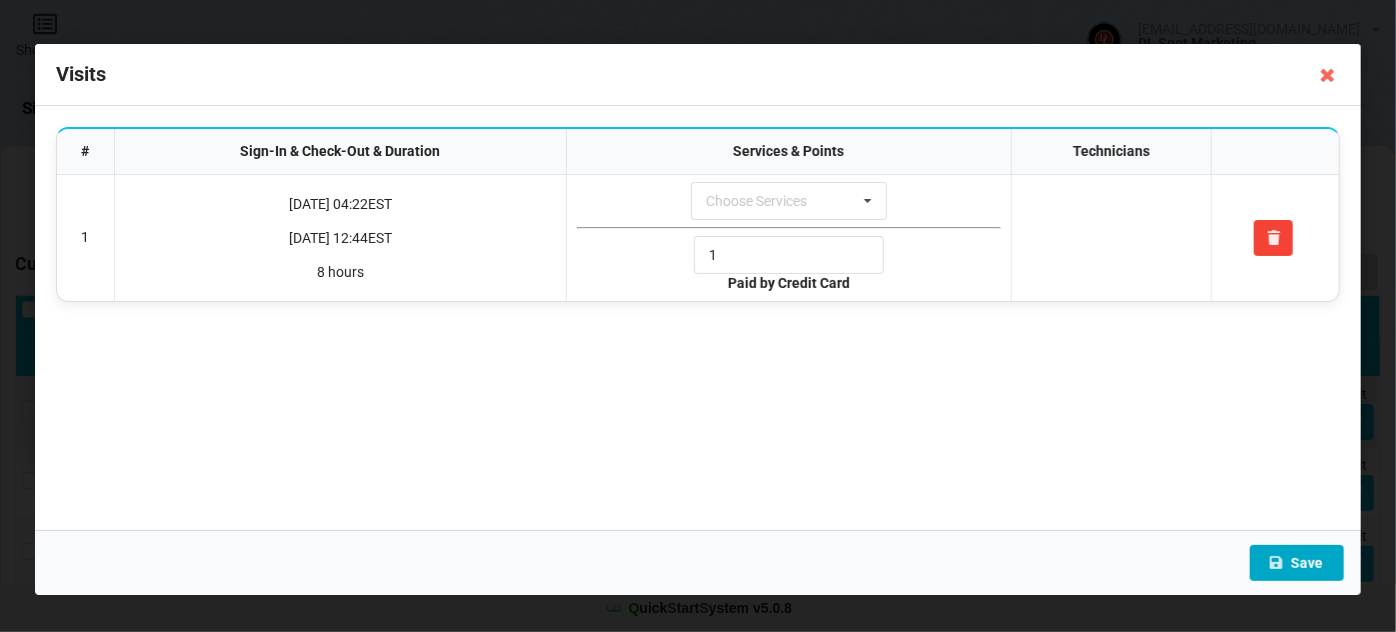 click on "Save" at bounding box center [1297, 563] 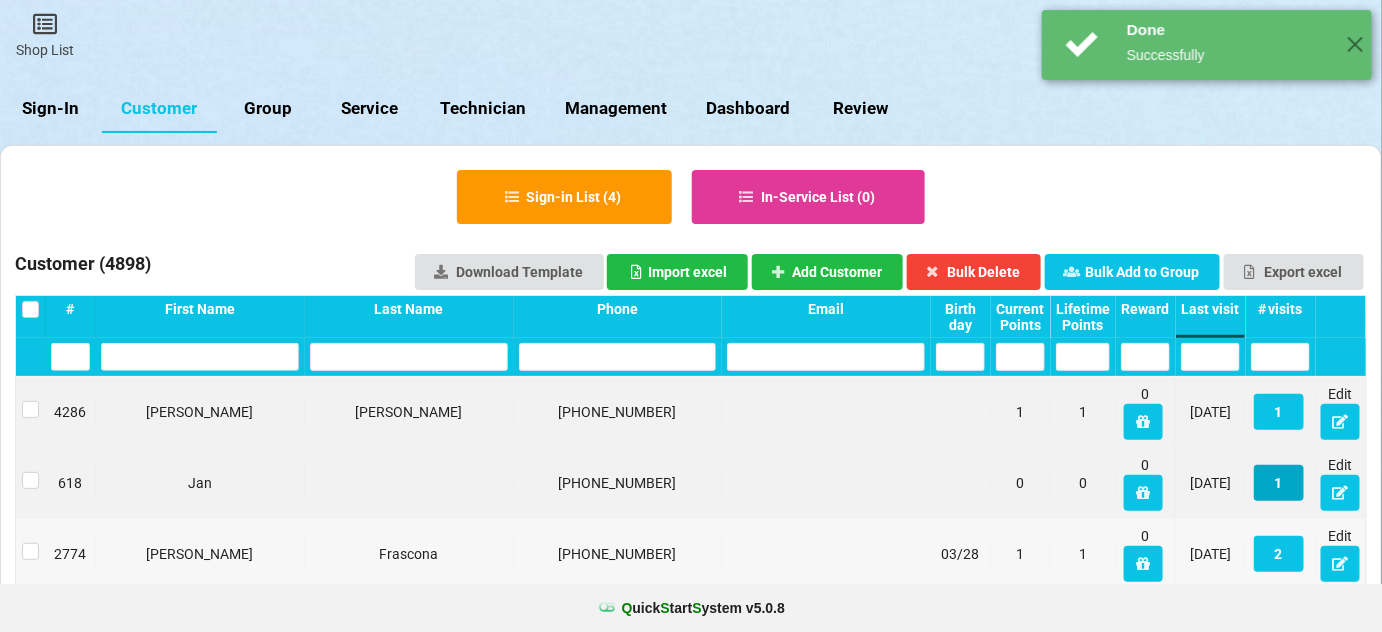 click on "1" at bounding box center (1279, 483) 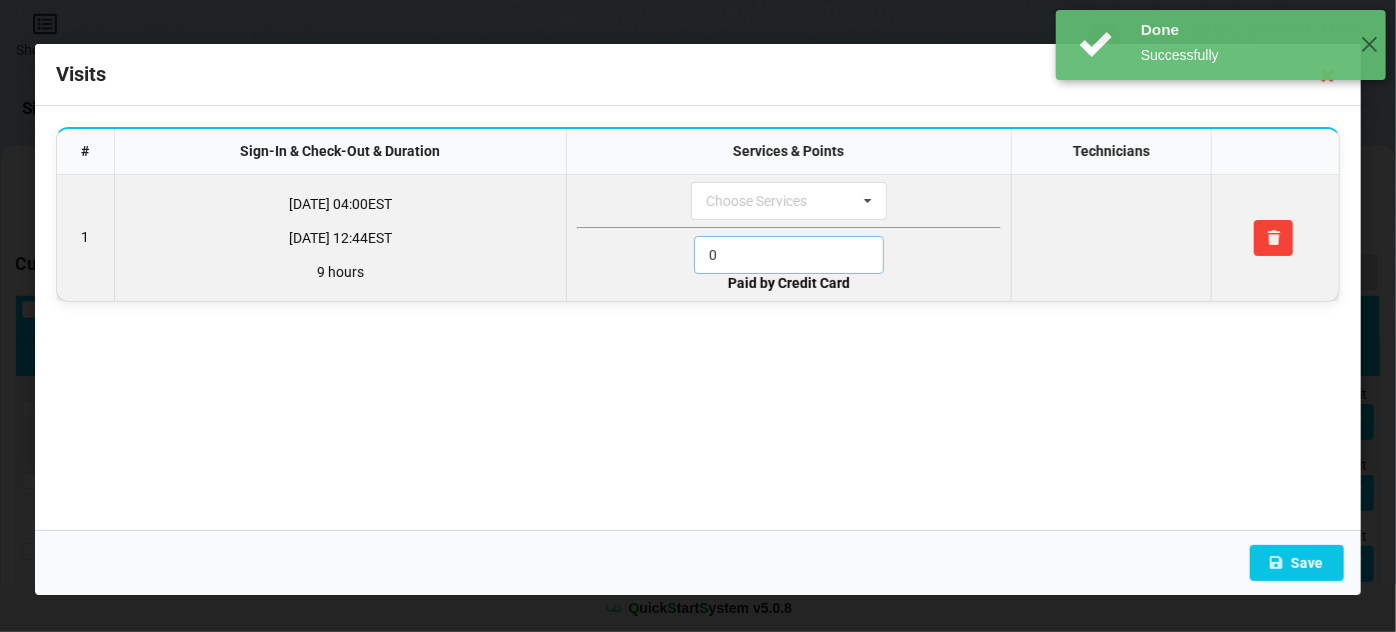 click on "0" at bounding box center (789, 255) 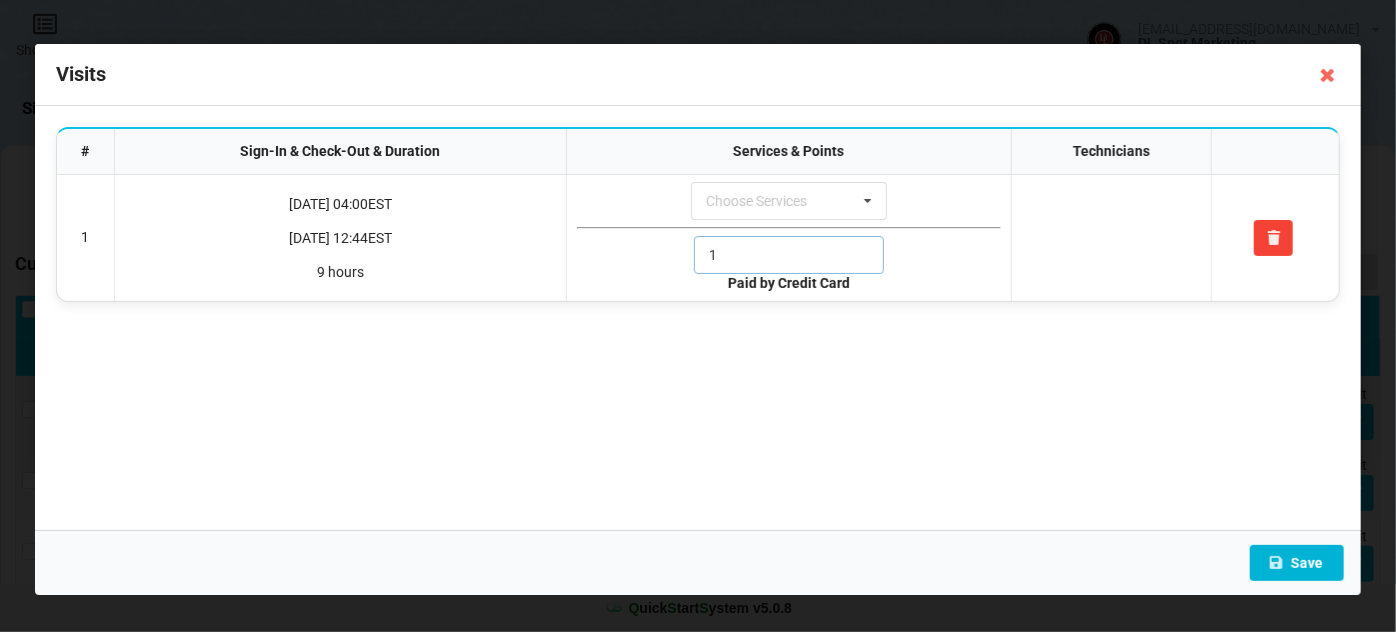type on "1" 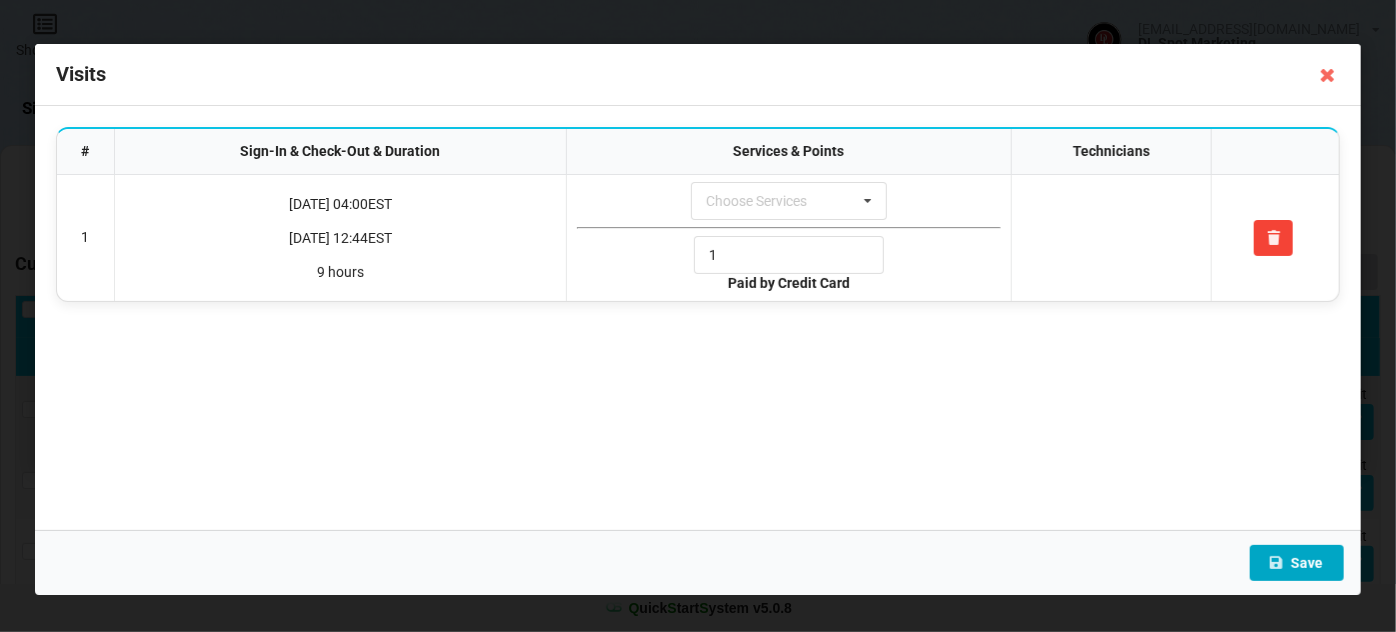 click on "Save" at bounding box center [1297, 563] 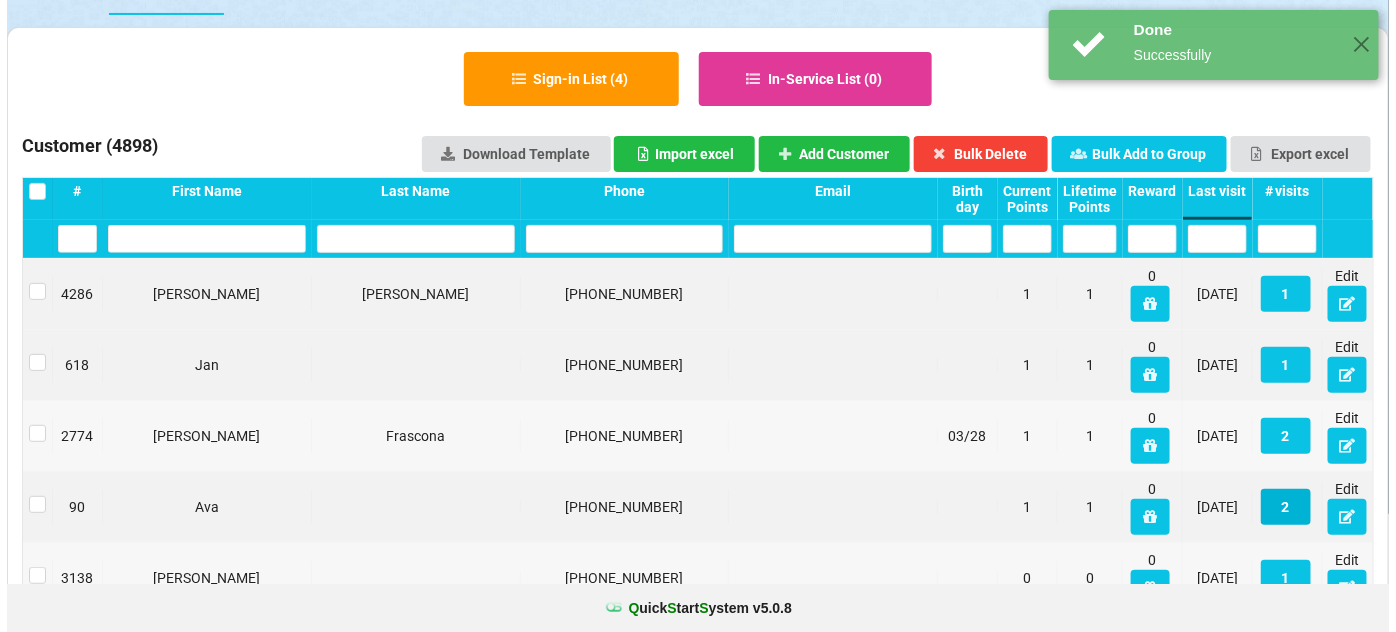 scroll, scrollTop: 121, scrollLeft: 0, axis: vertical 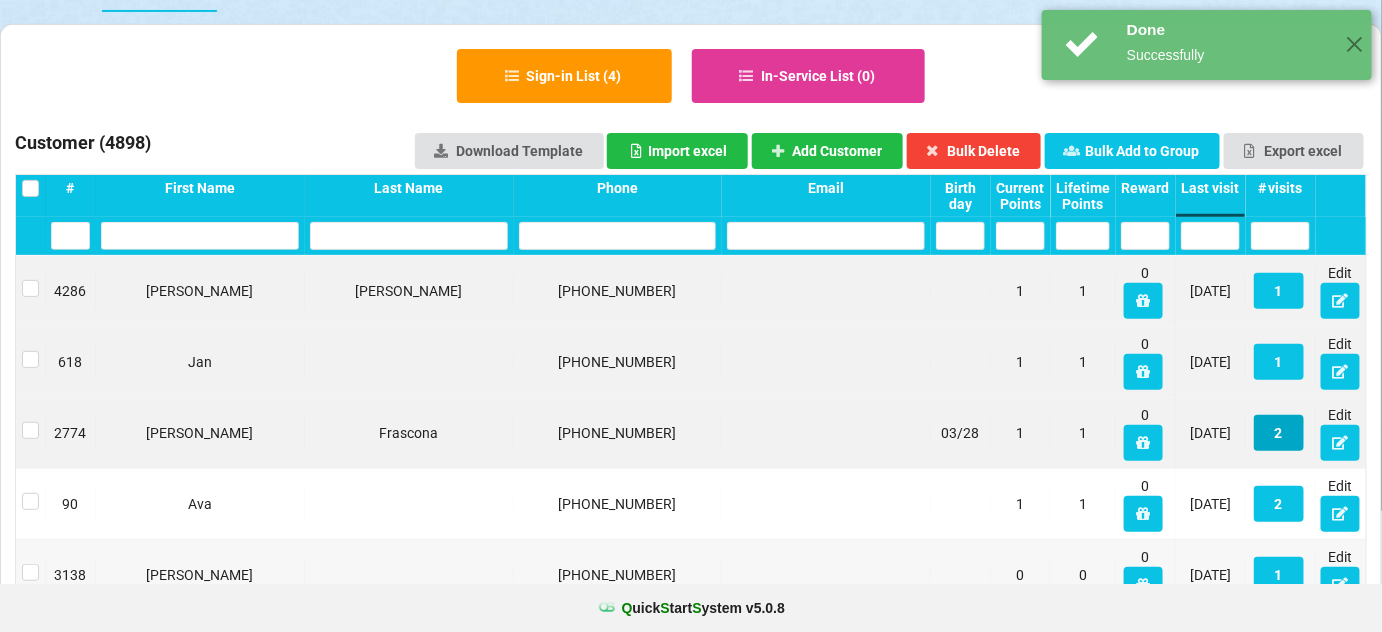 click on "2" at bounding box center (1279, 433) 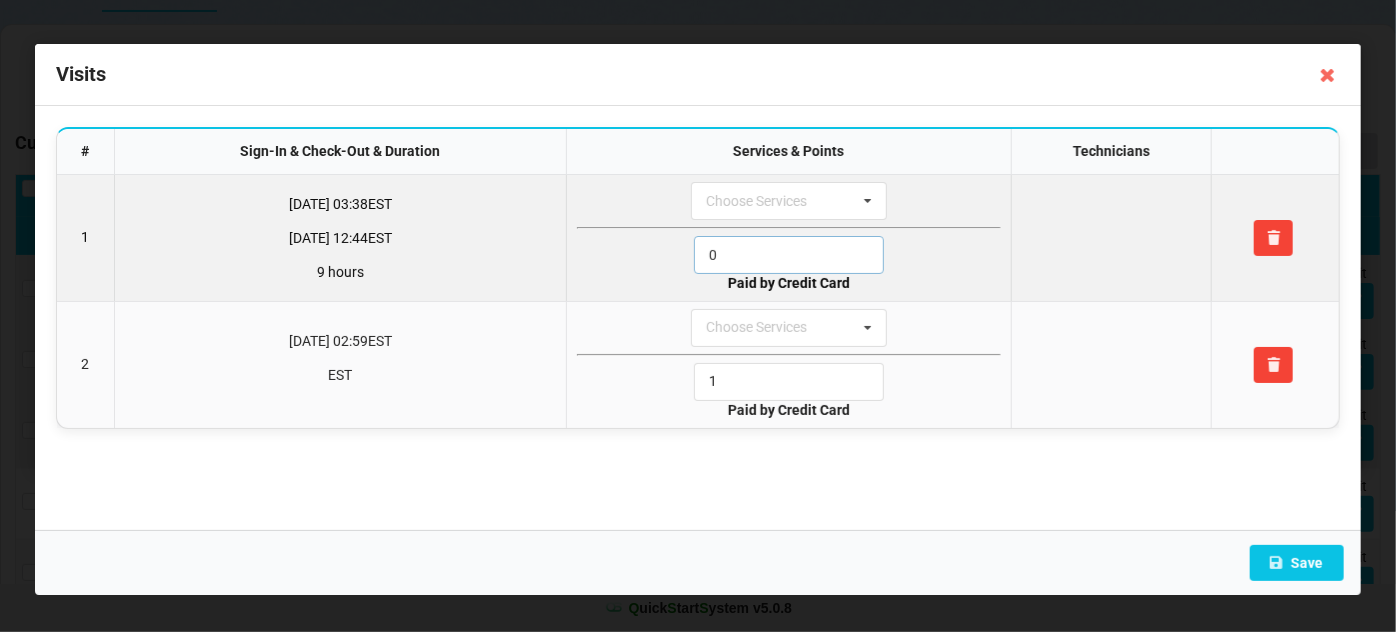 click on "0" at bounding box center (789, 255) 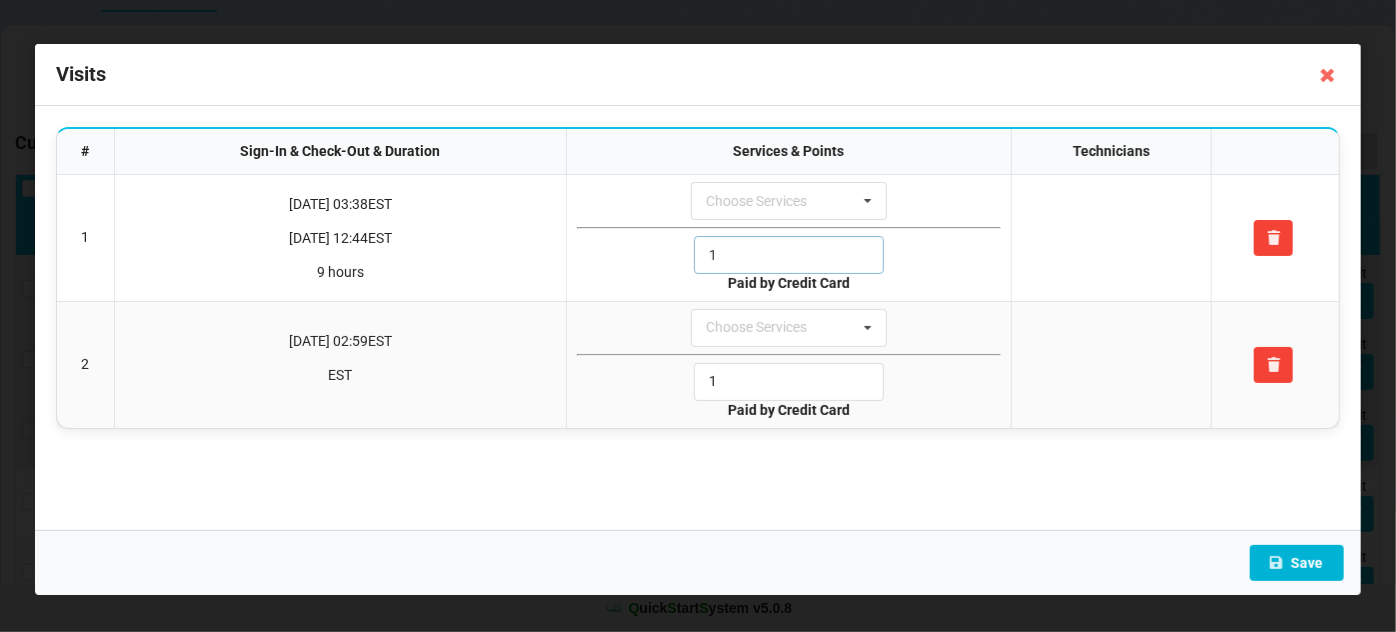 type on "1" 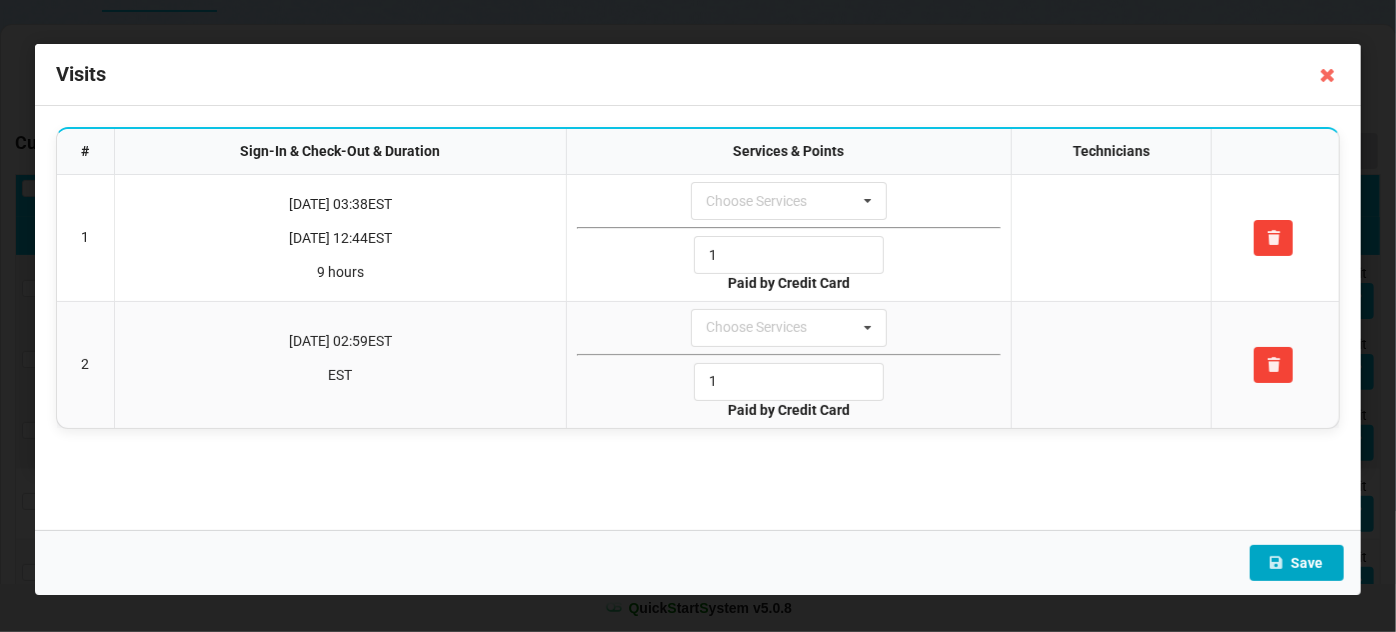click on "Save" at bounding box center [1297, 563] 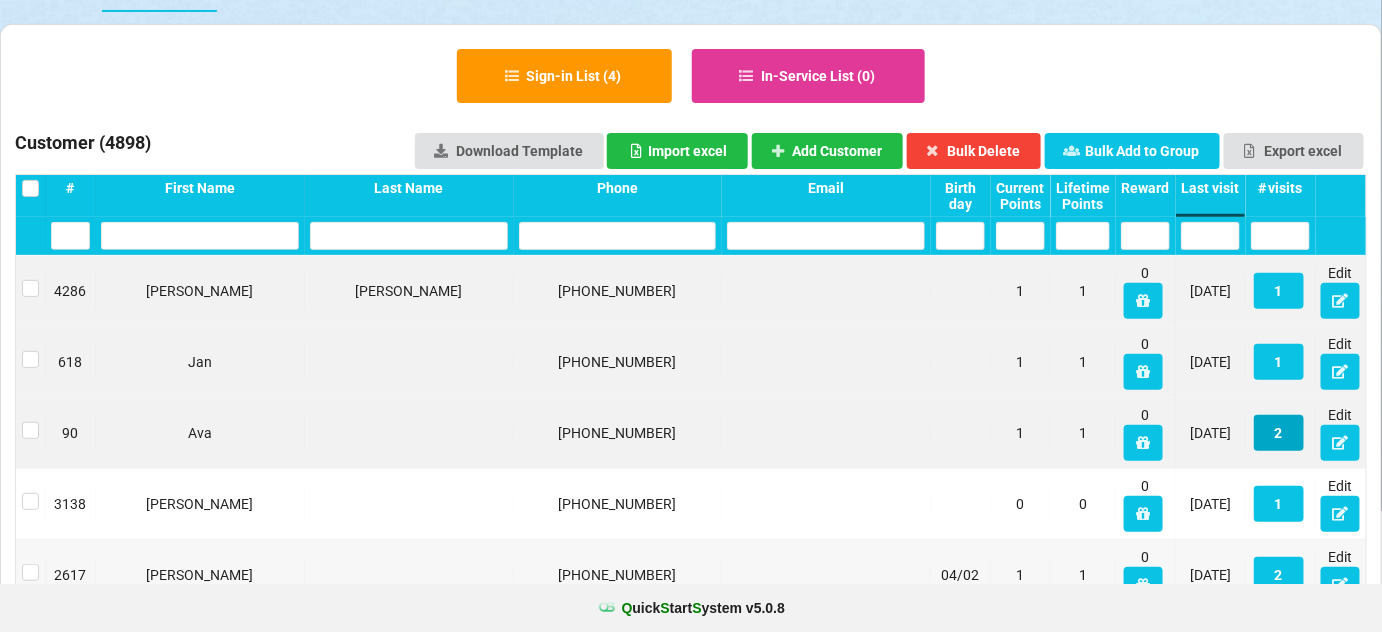 click on "2" at bounding box center (1279, 433) 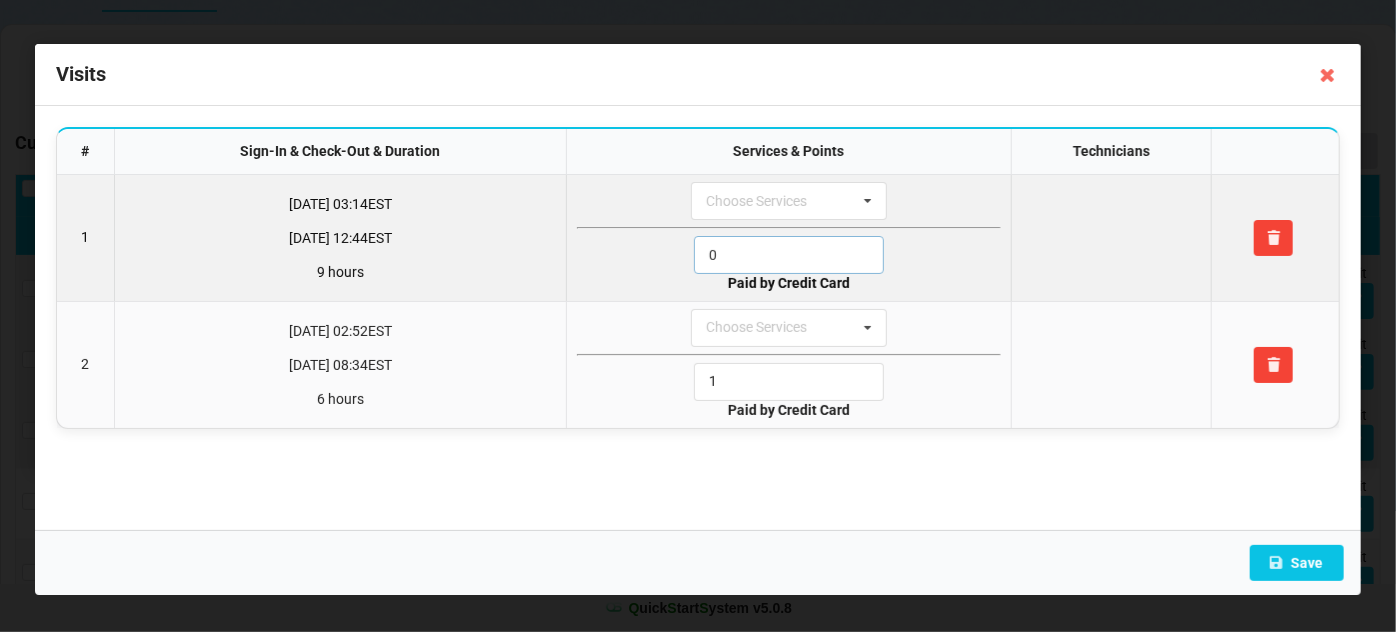 click on "0" at bounding box center (789, 255) 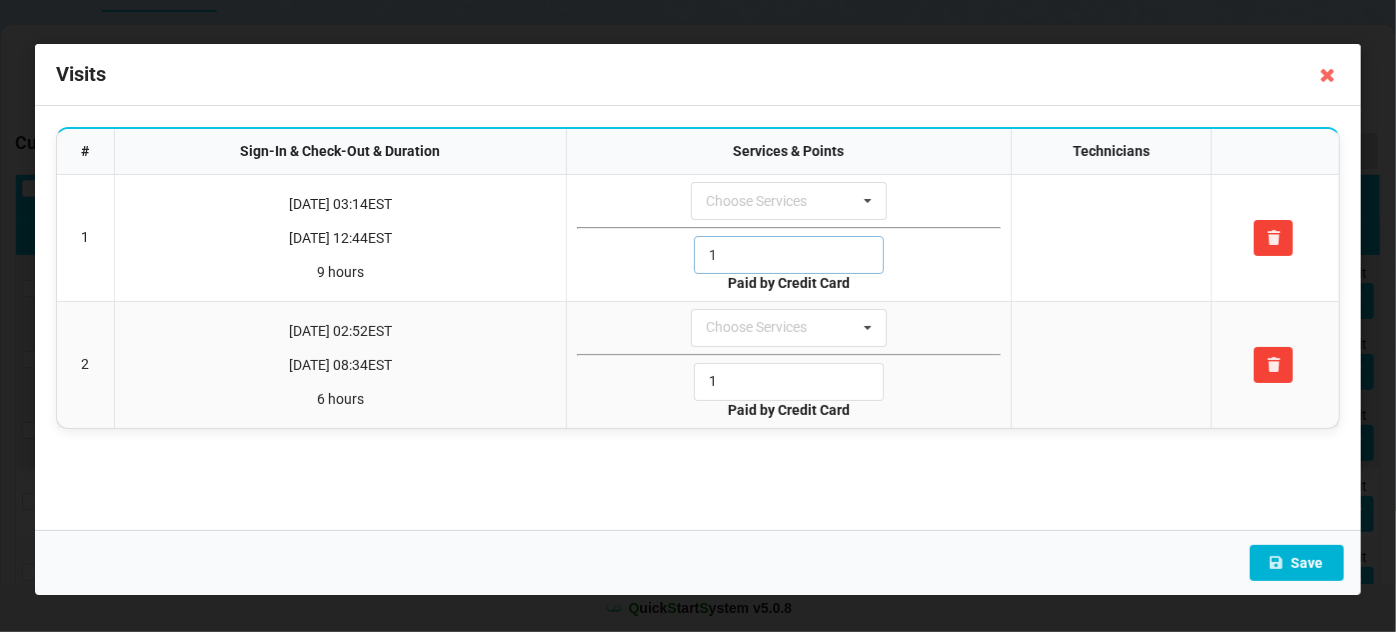 type on "1" 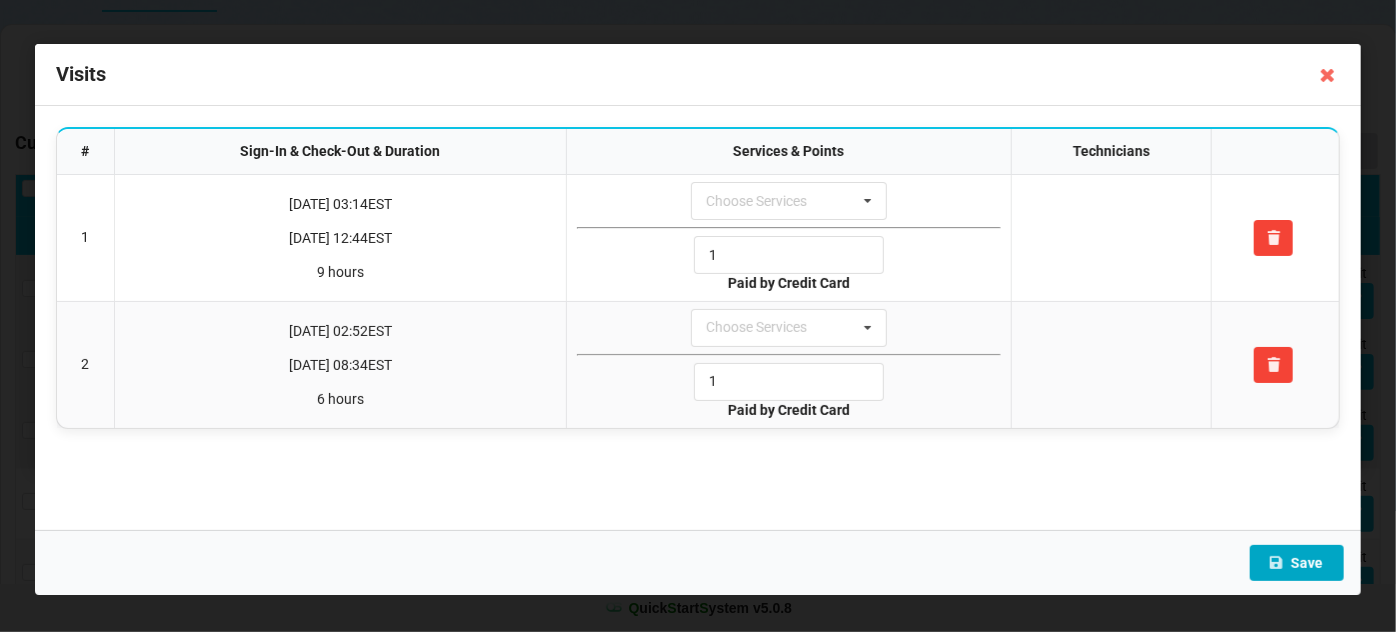 click on "Save" at bounding box center (1297, 563) 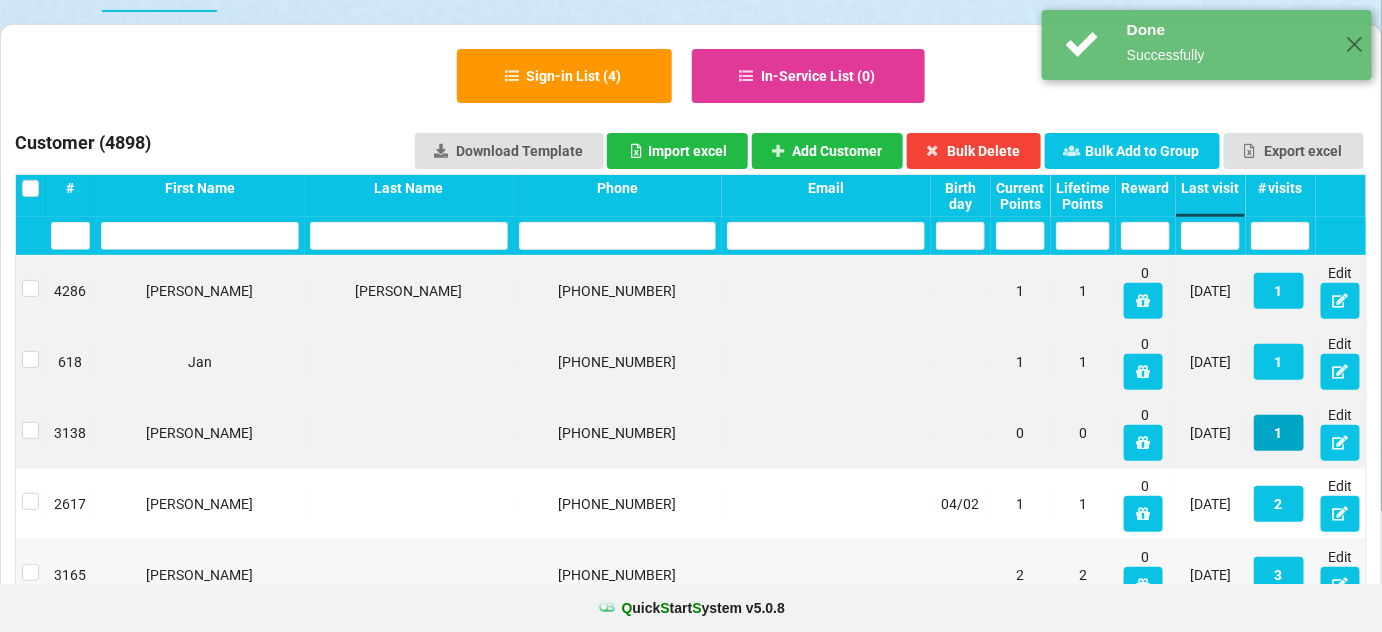 click on "1" at bounding box center [1279, 433] 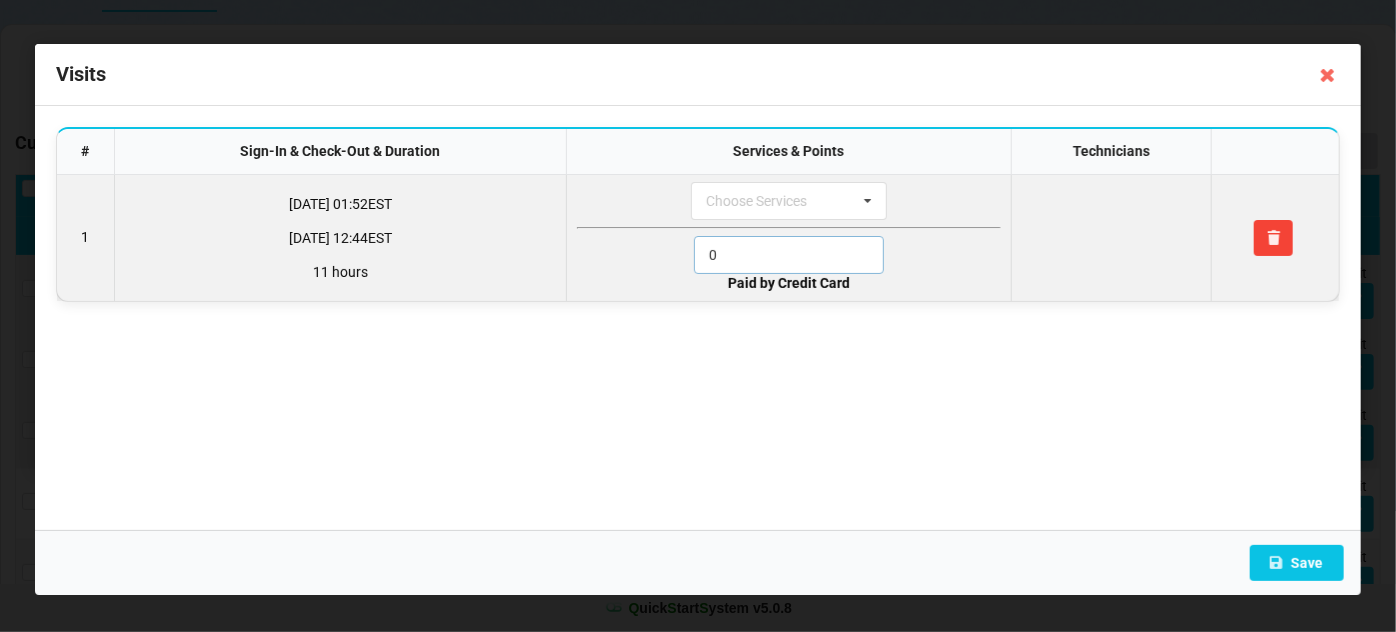 click on "0" at bounding box center (789, 255) 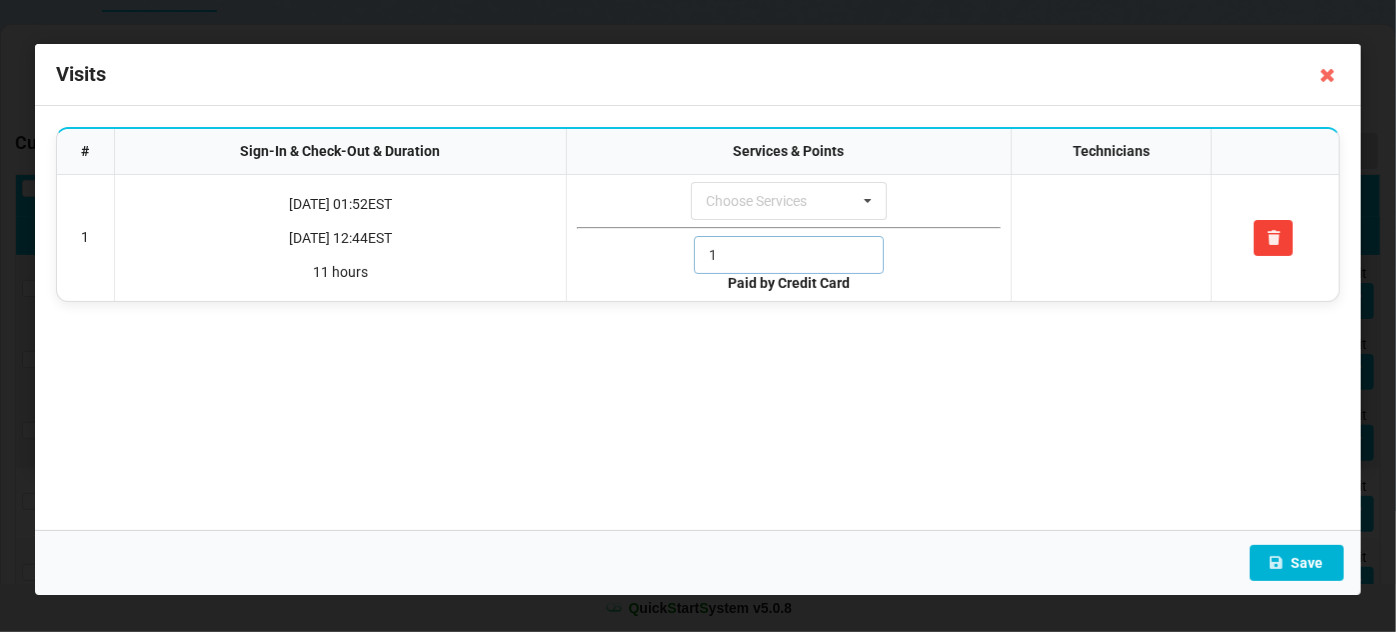type on "1" 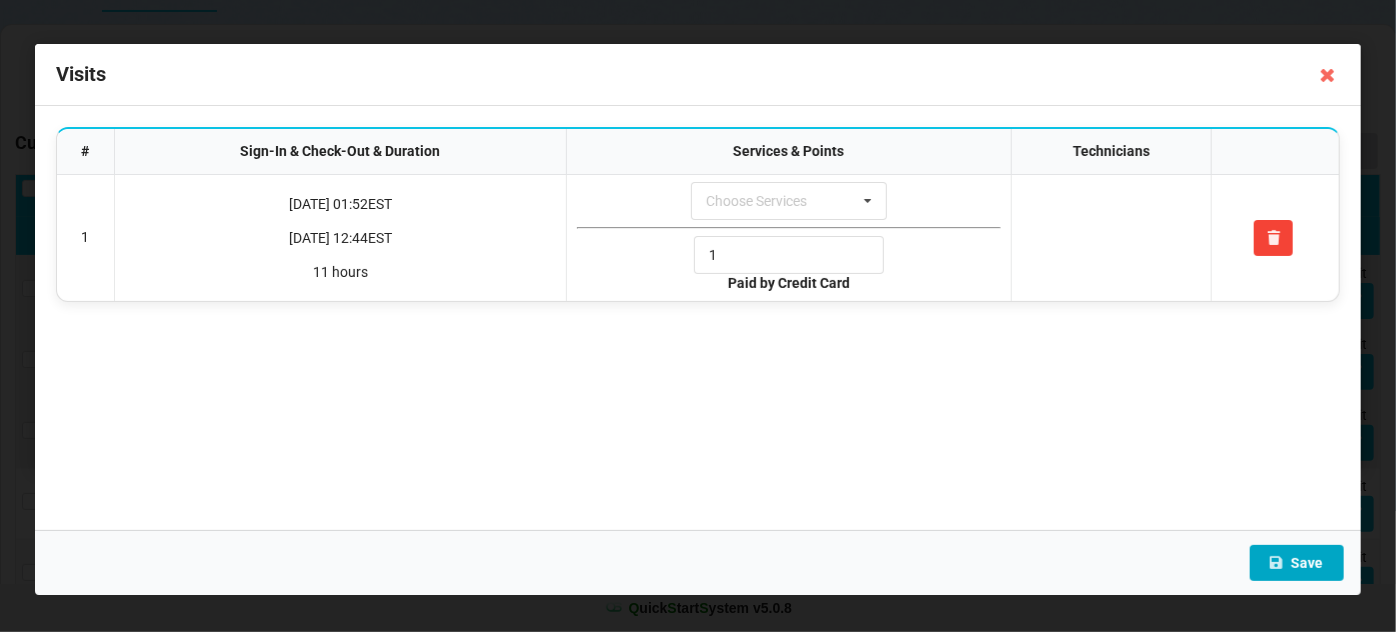 click on "Save" at bounding box center (1297, 563) 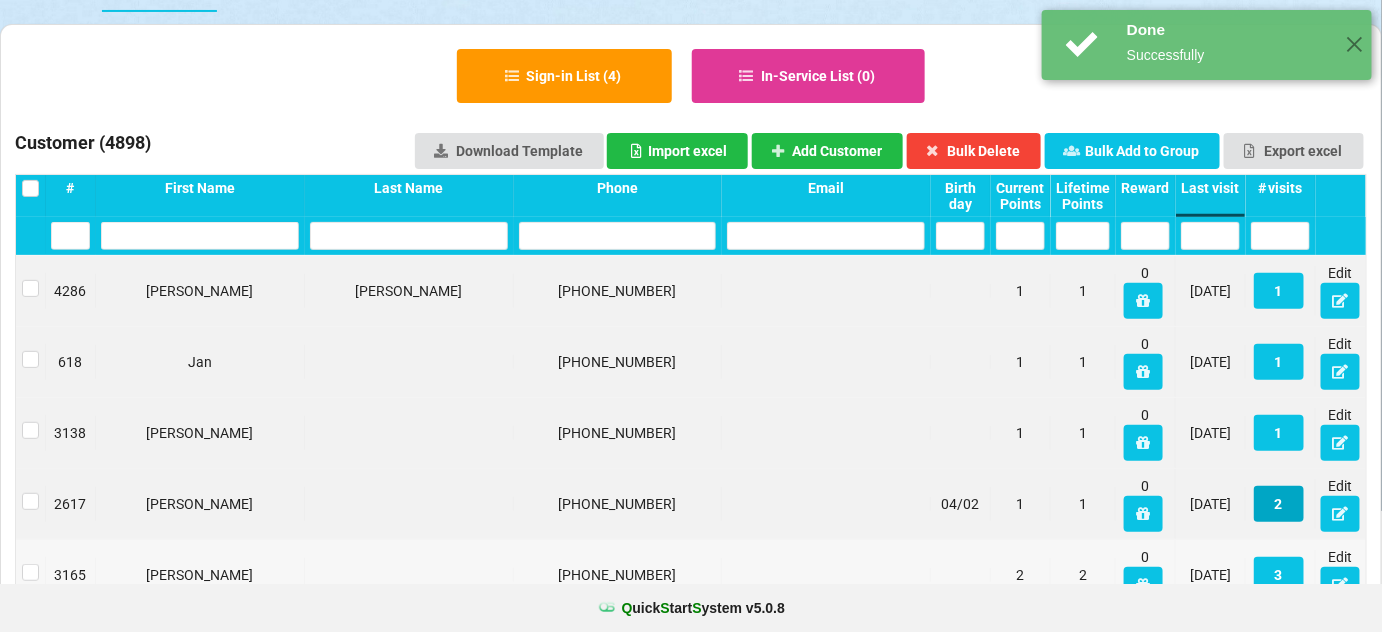 click on "2" at bounding box center (1279, 504) 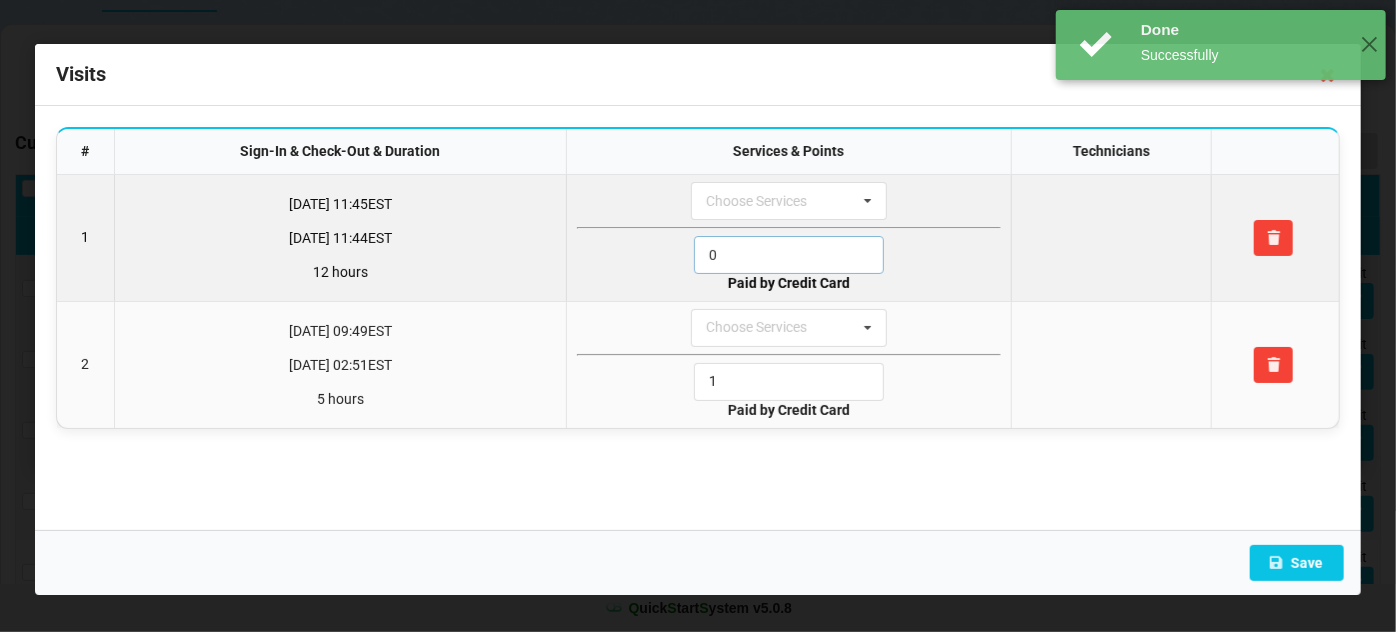 click on "0" at bounding box center [789, 255] 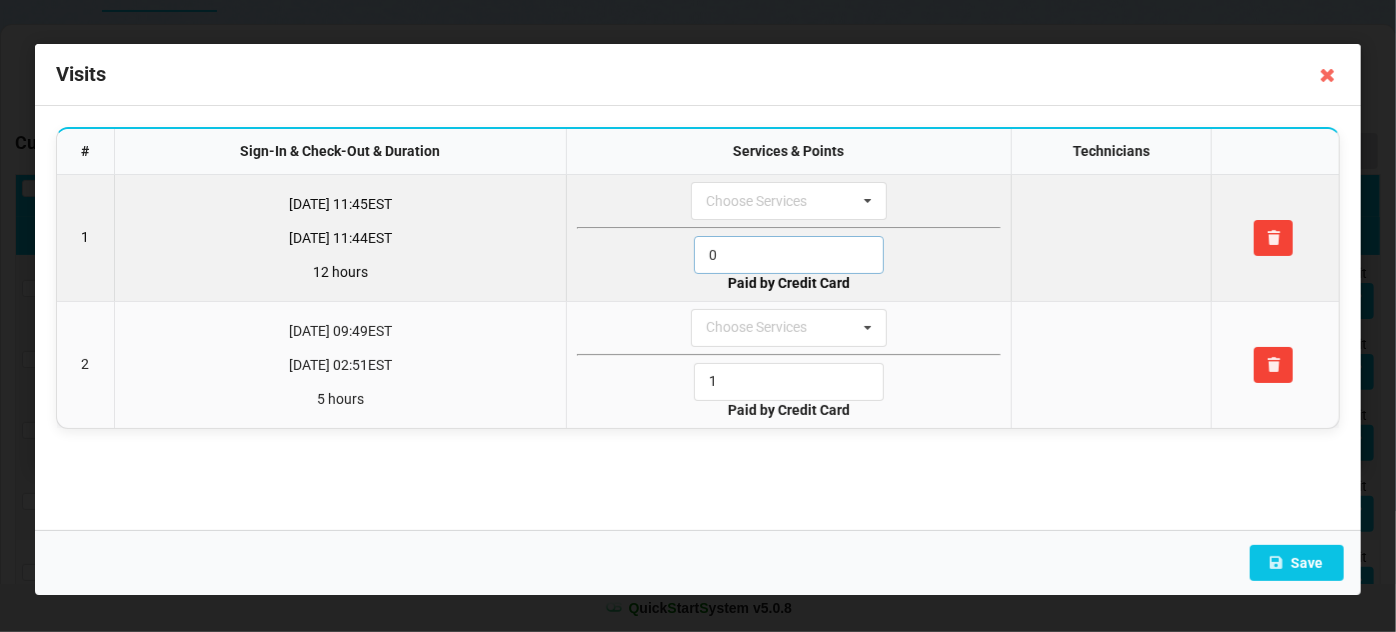 click on "0" at bounding box center (789, 255) 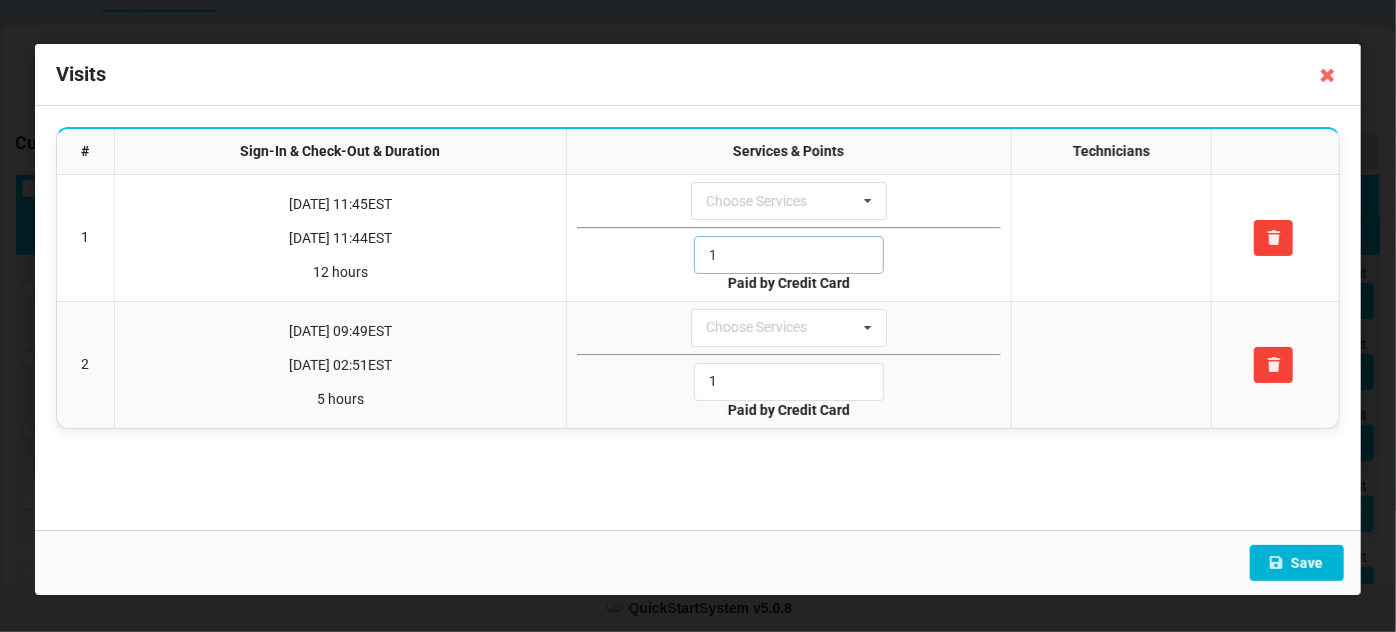 type on "1" 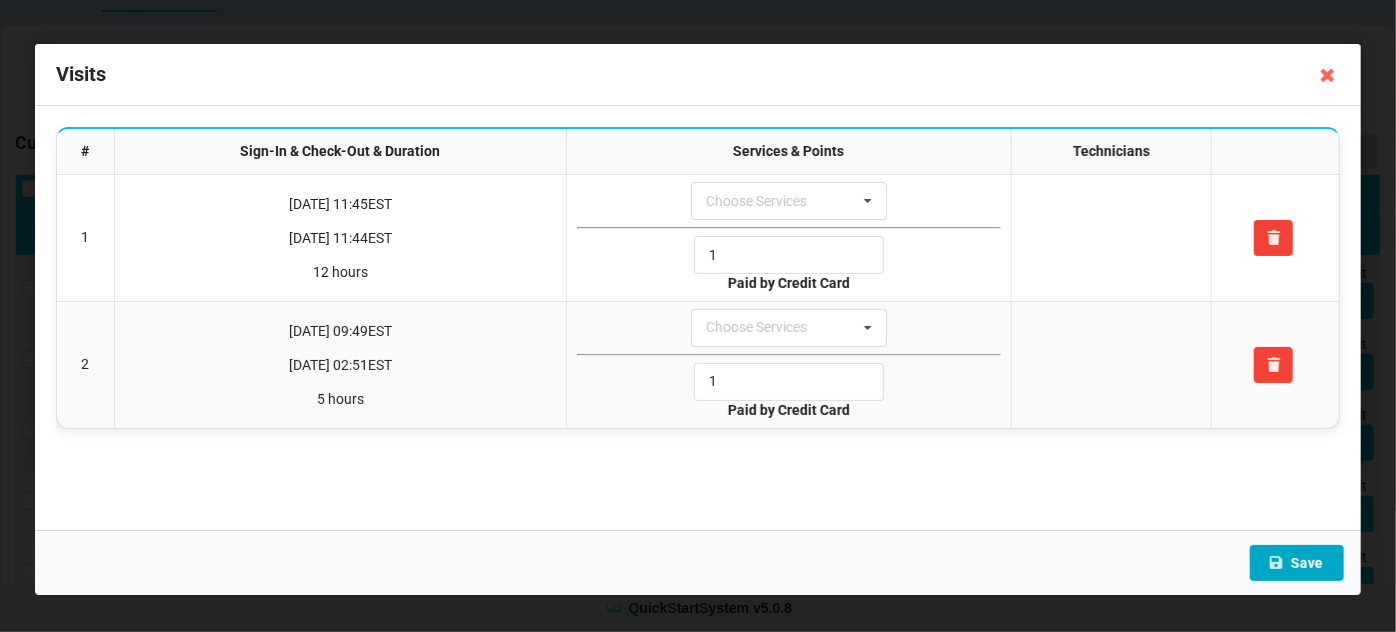click on "Save" at bounding box center [1297, 563] 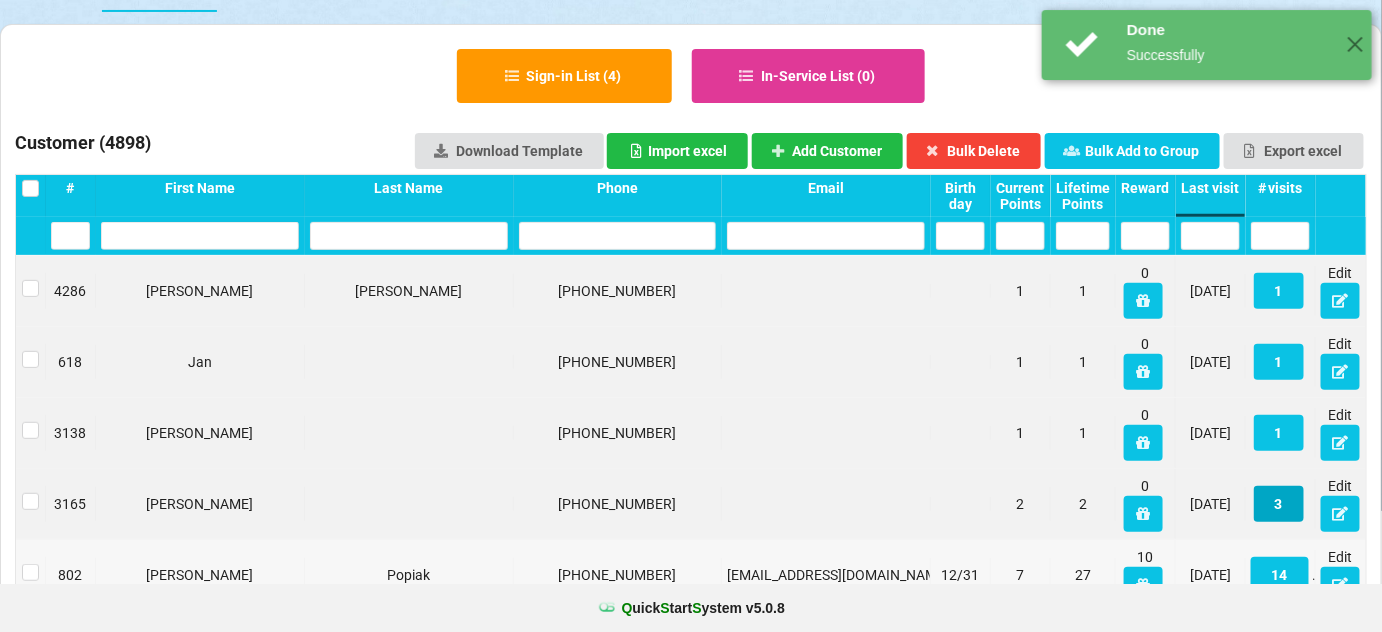 click on "3" at bounding box center (1279, 504) 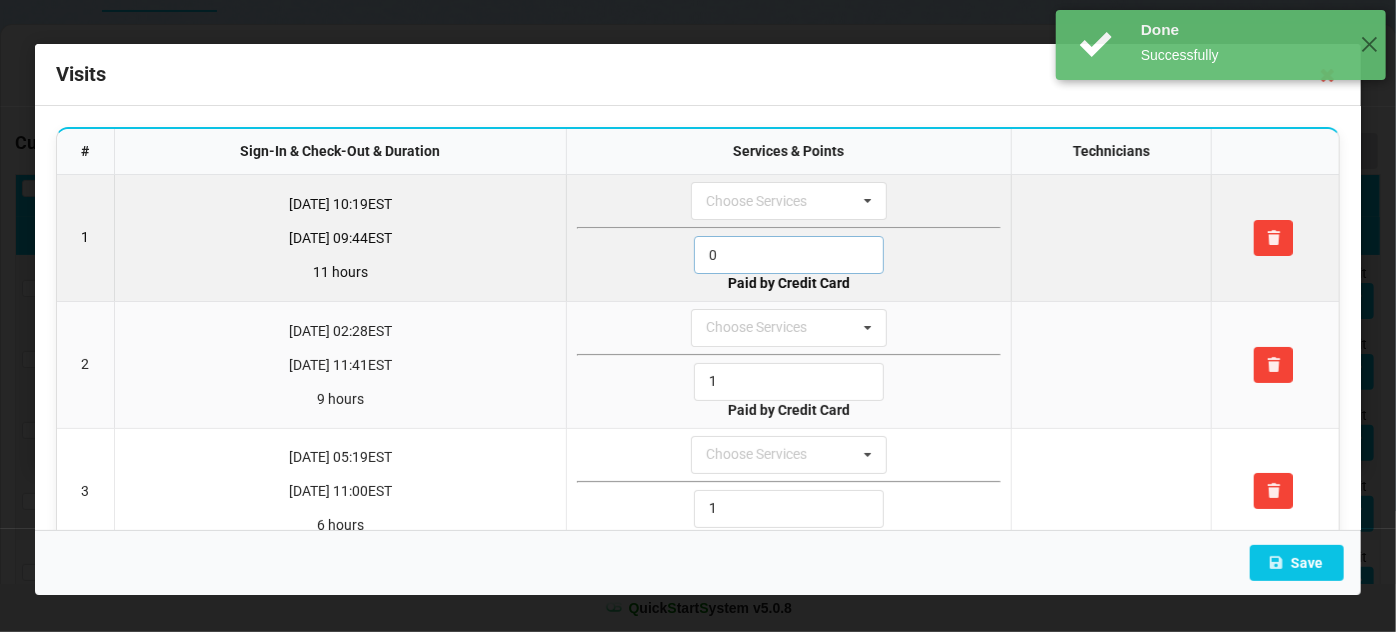click on "0" at bounding box center (789, 255) 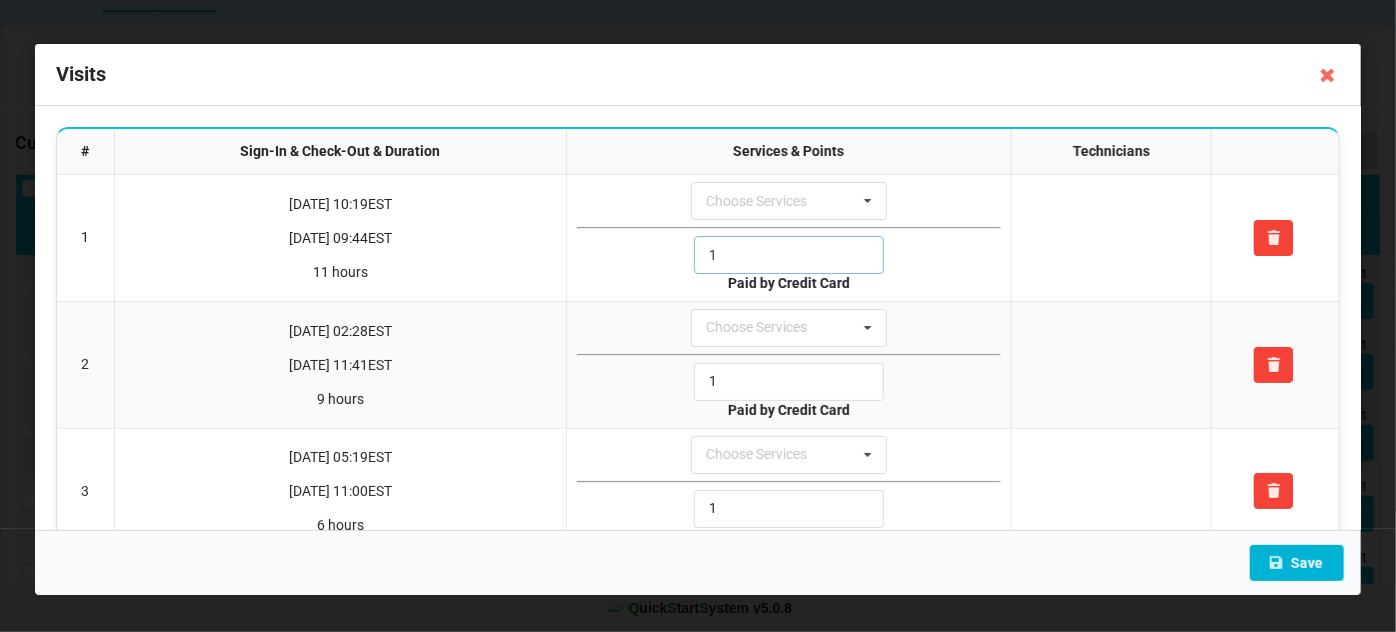 type on "1" 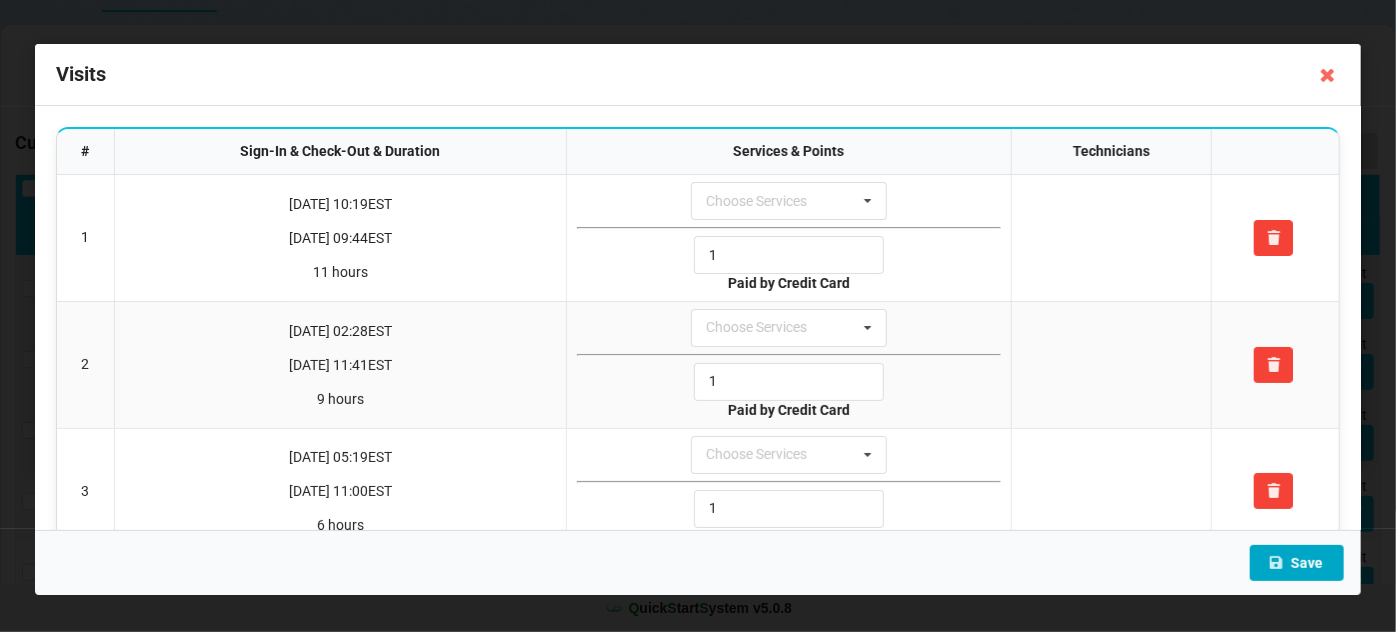 click on "Save" at bounding box center (1297, 563) 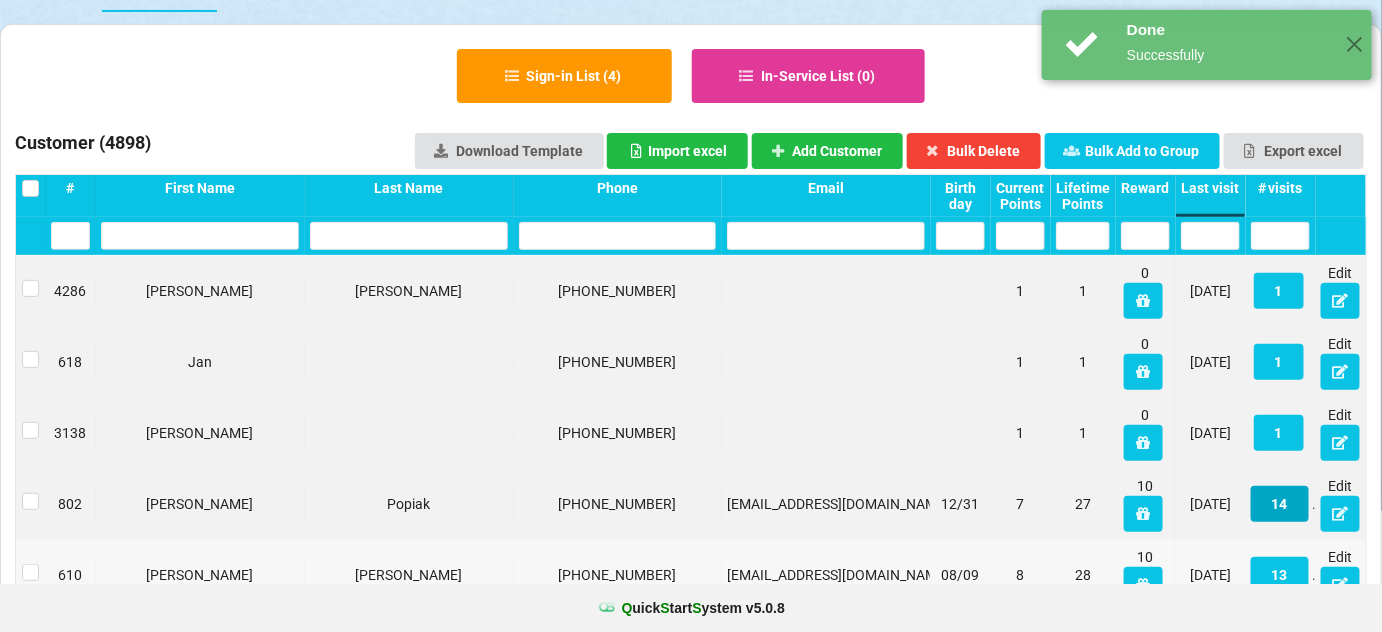 click on "14" at bounding box center (1280, 504) 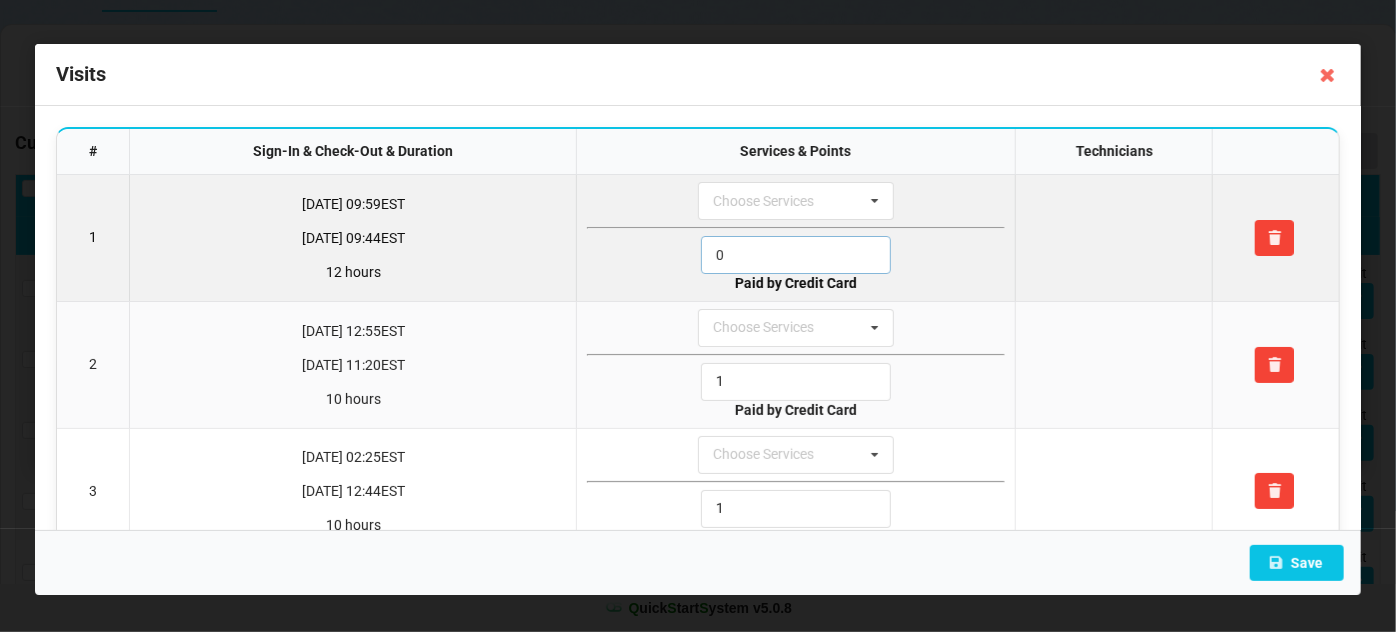 click on "0" at bounding box center (796, 255) 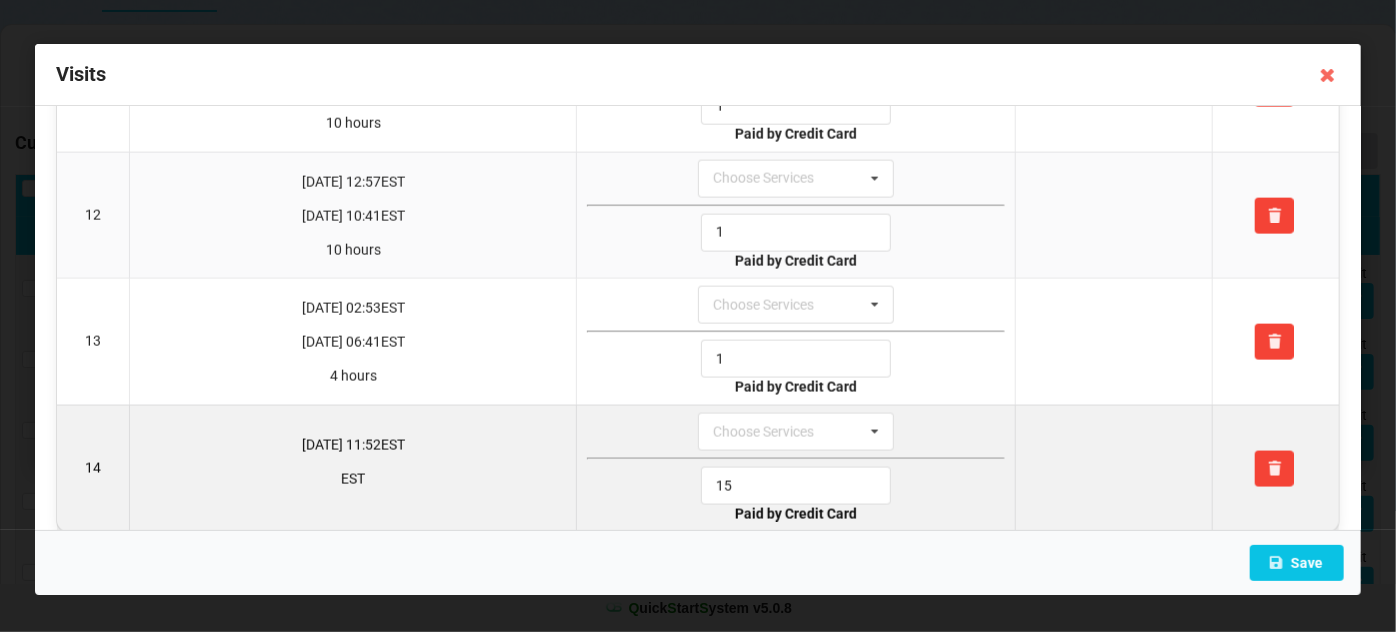 scroll, scrollTop: 1419, scrollLeft: 0, axis: vertical 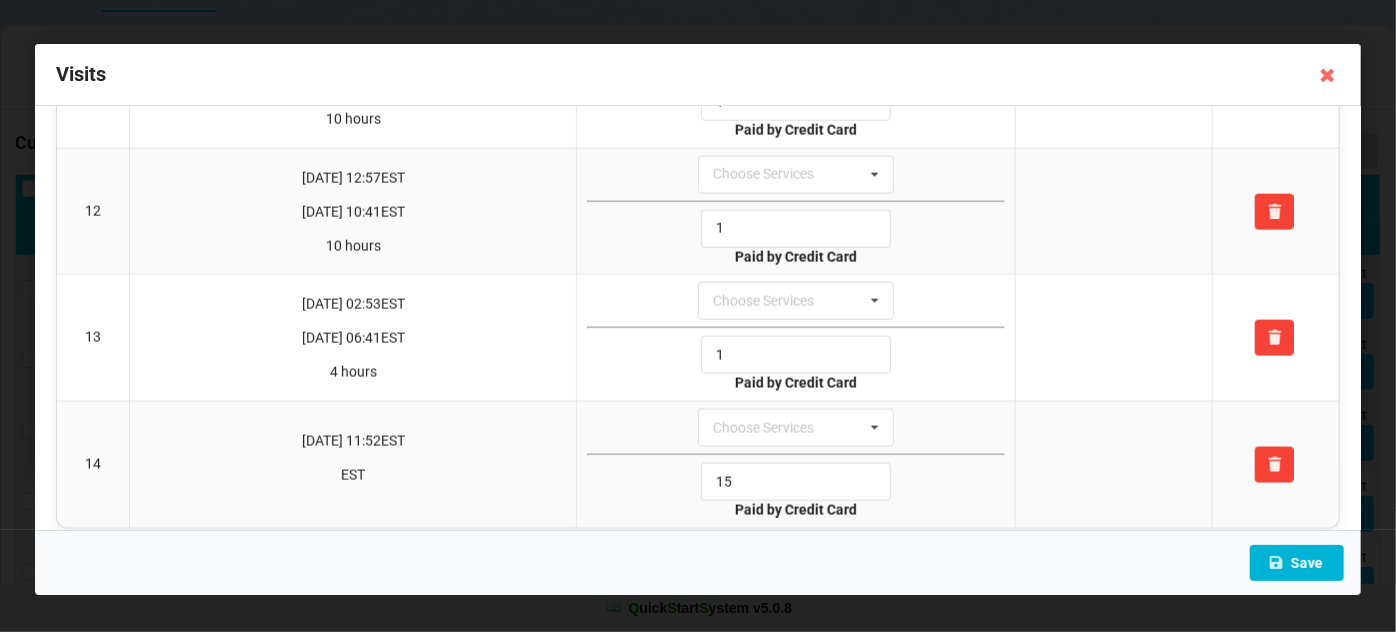 type on "1" 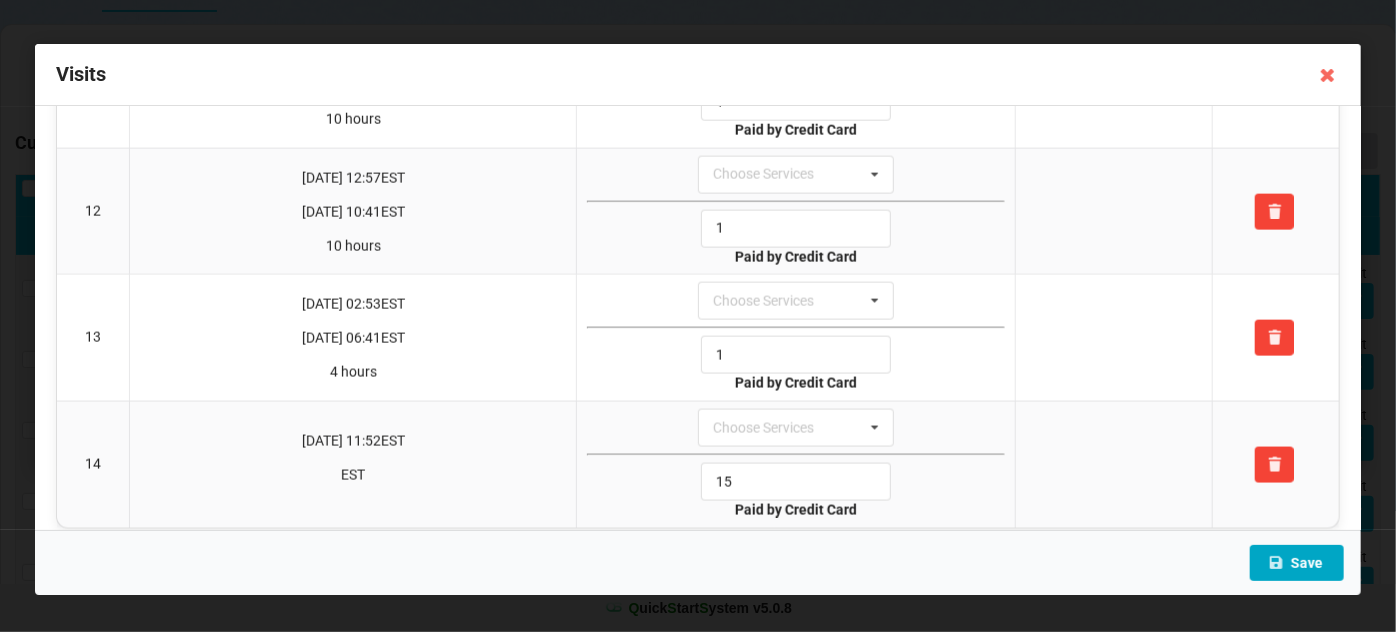 click on "Save" at bounding box center [1297, 563] 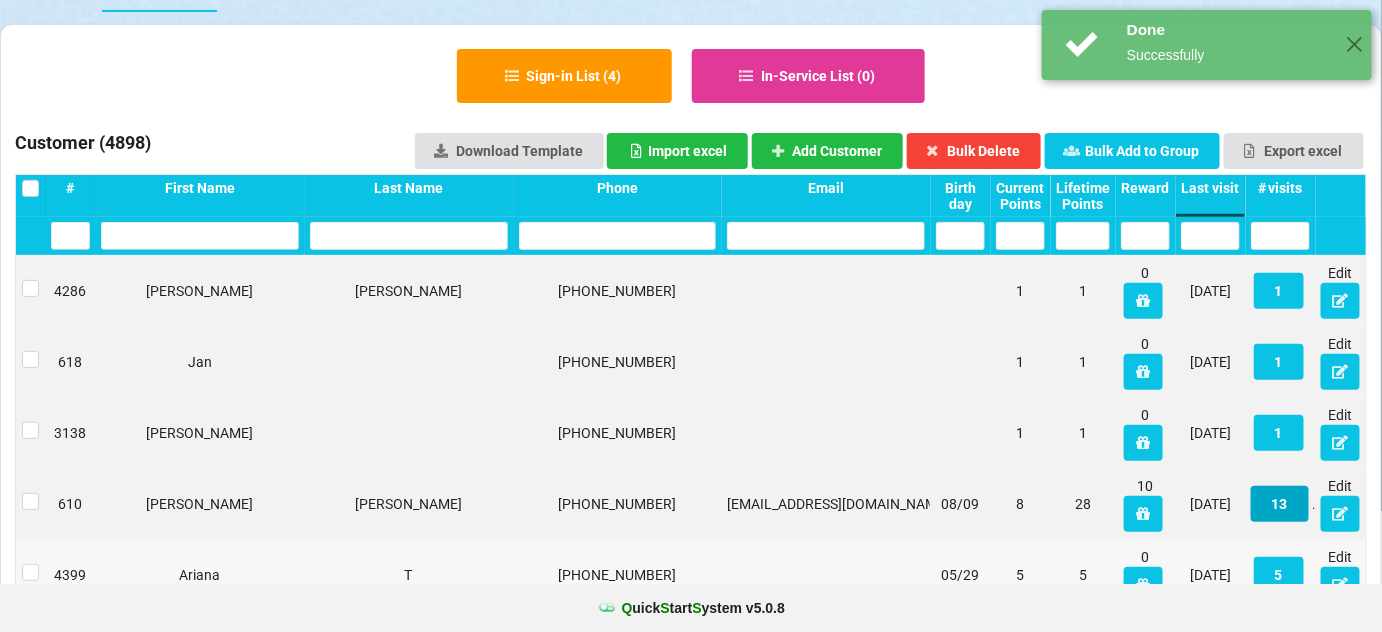 click on "13" at bounding box center [1280, 504] 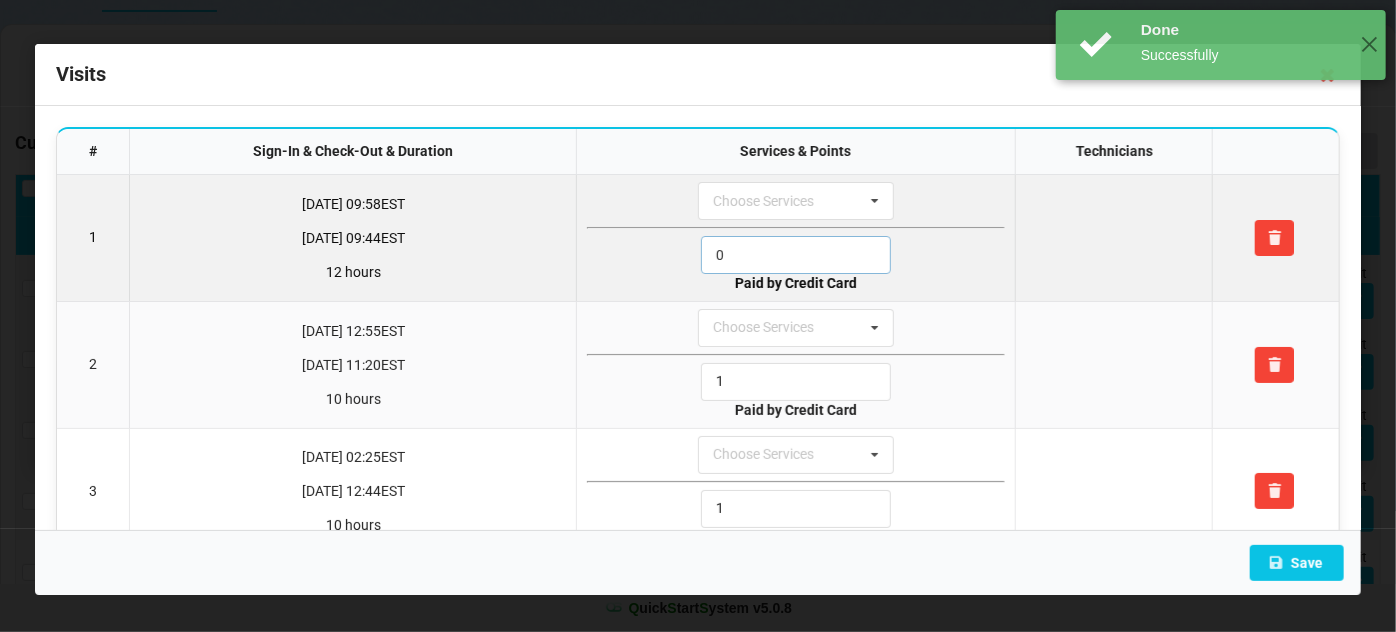 click on "0" at bounding box center (796, 255) 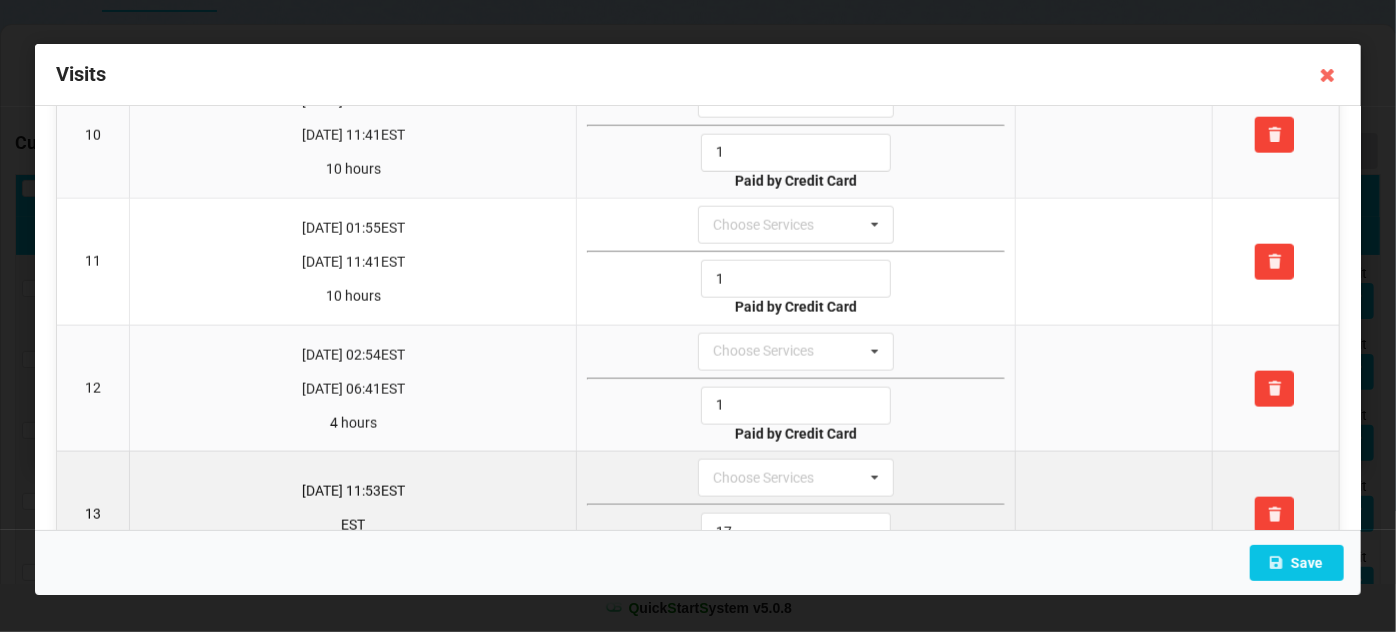 scroll, scrollTop: 1294, scrollLeft: 0, axis: vertical 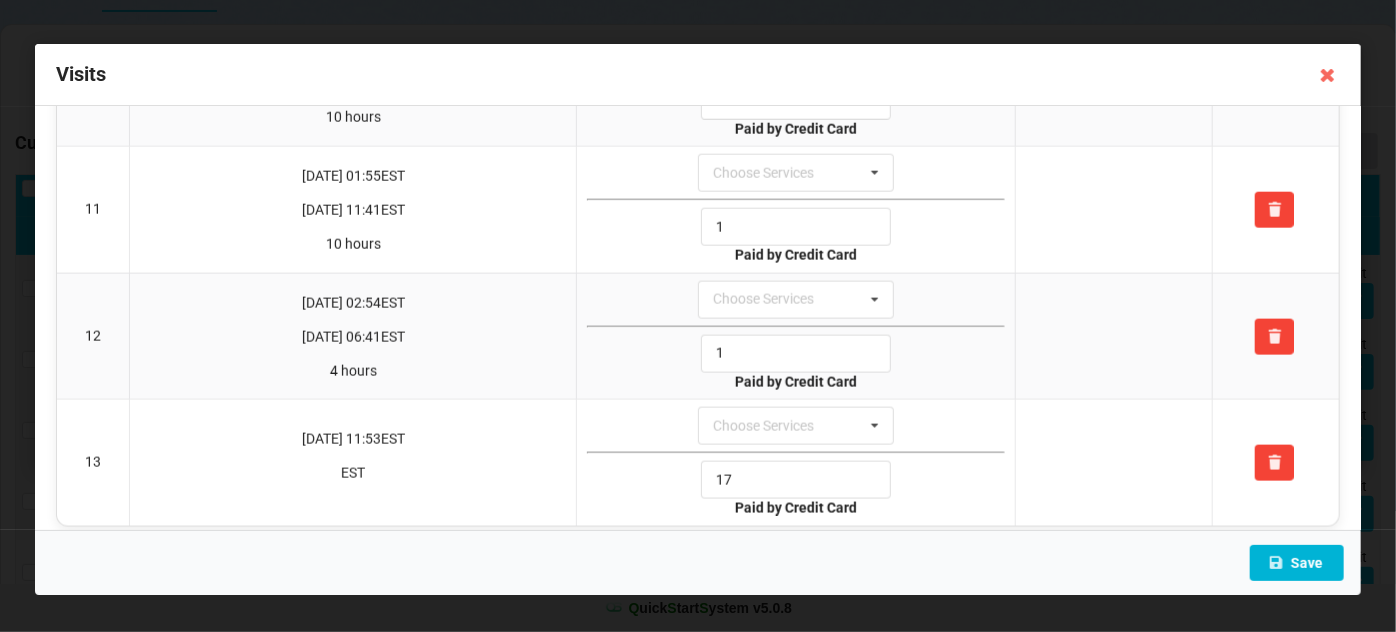 type on "1" 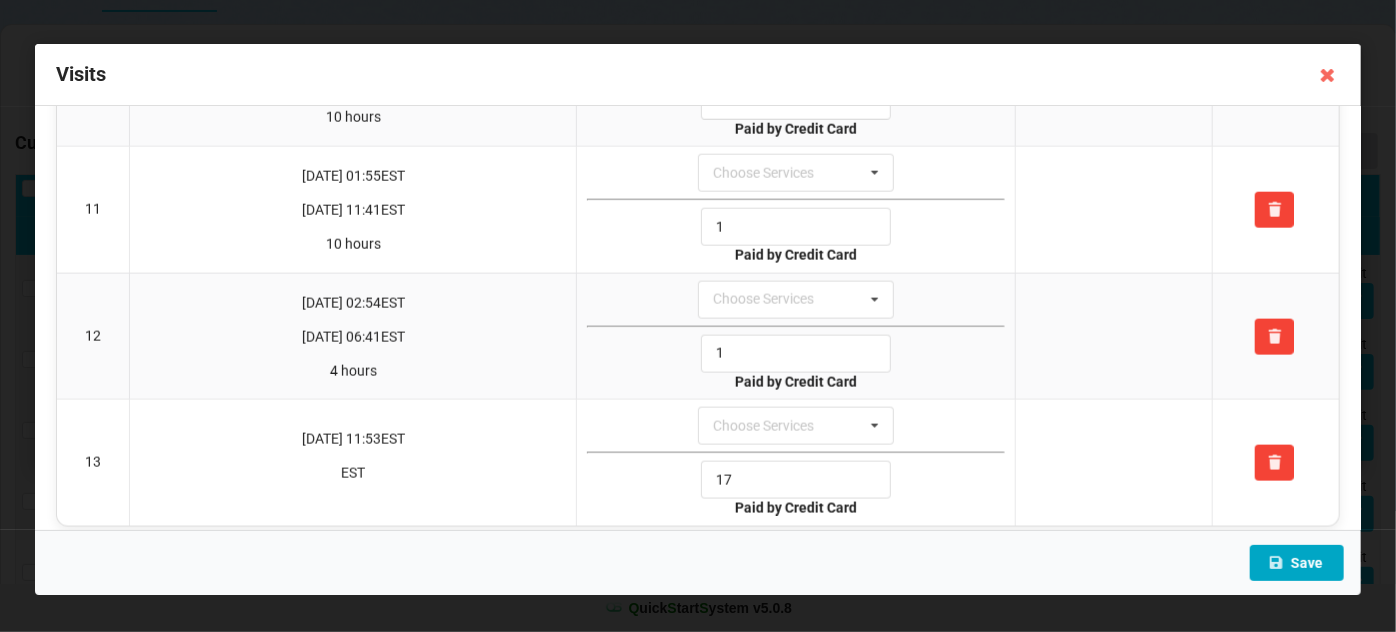 click on "Save" at bounding box center [1297, 563] 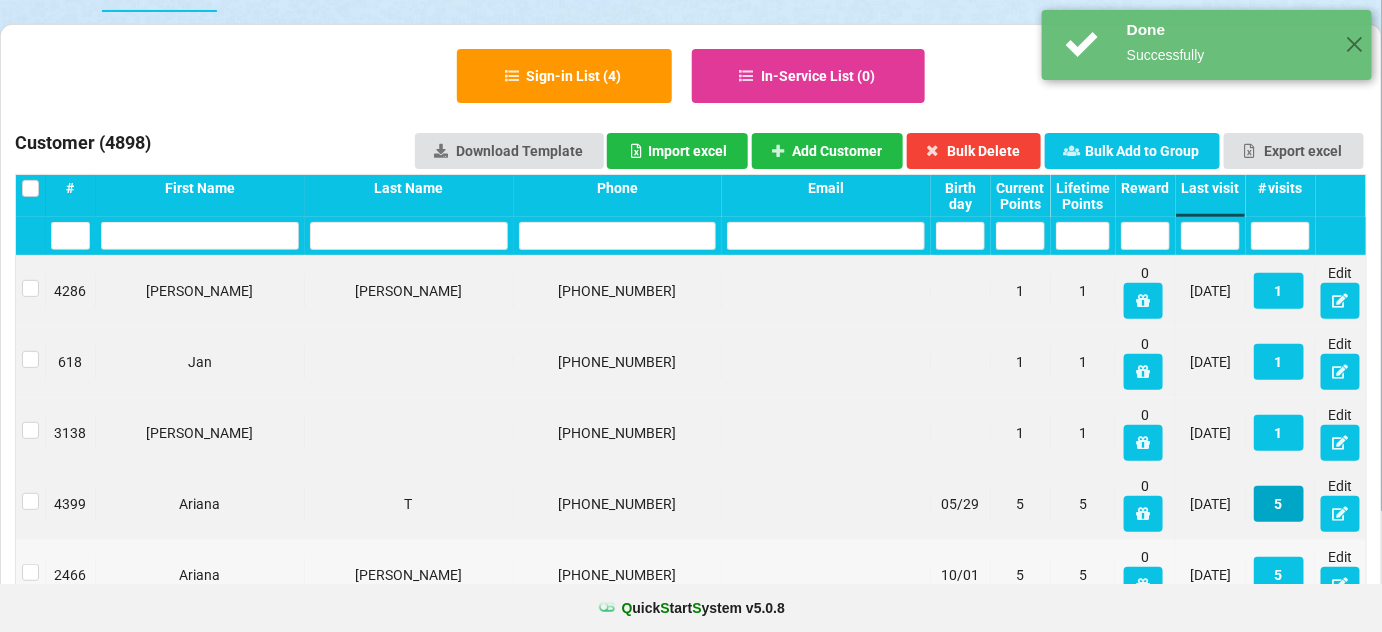click on "5" at bounding box center [1279, 504] 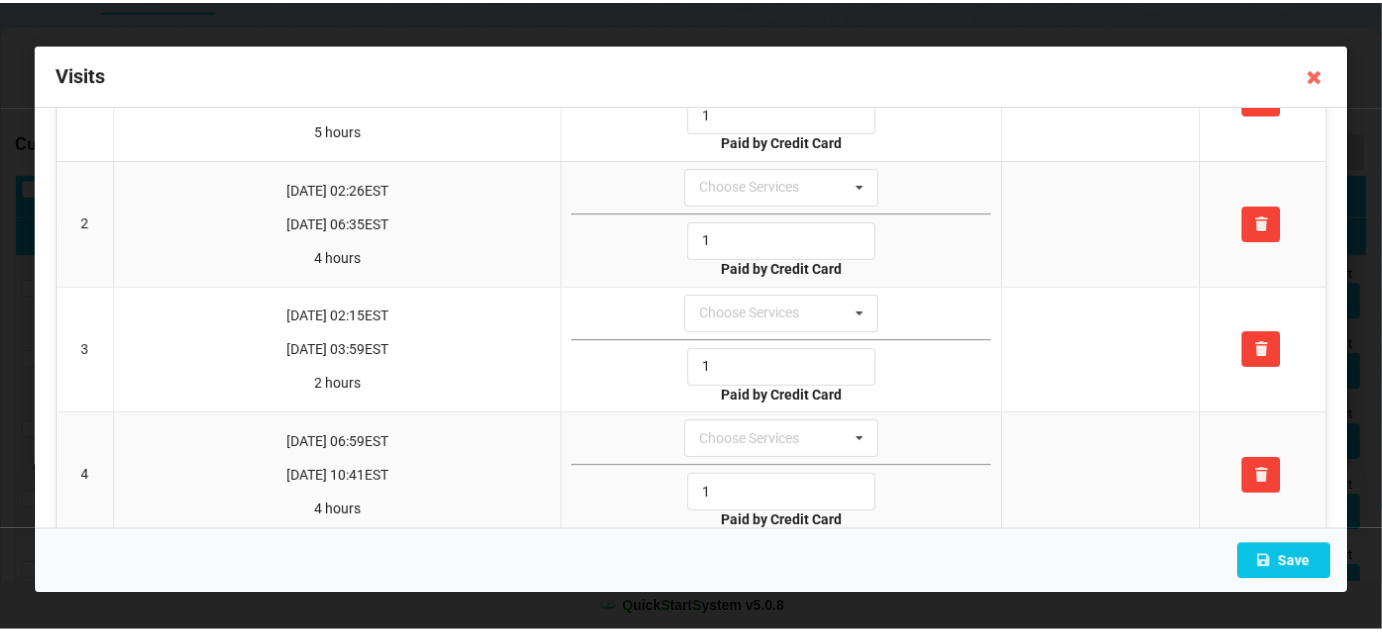 scroll, scrollTop: 0, scrollLeft: 0, axis: both 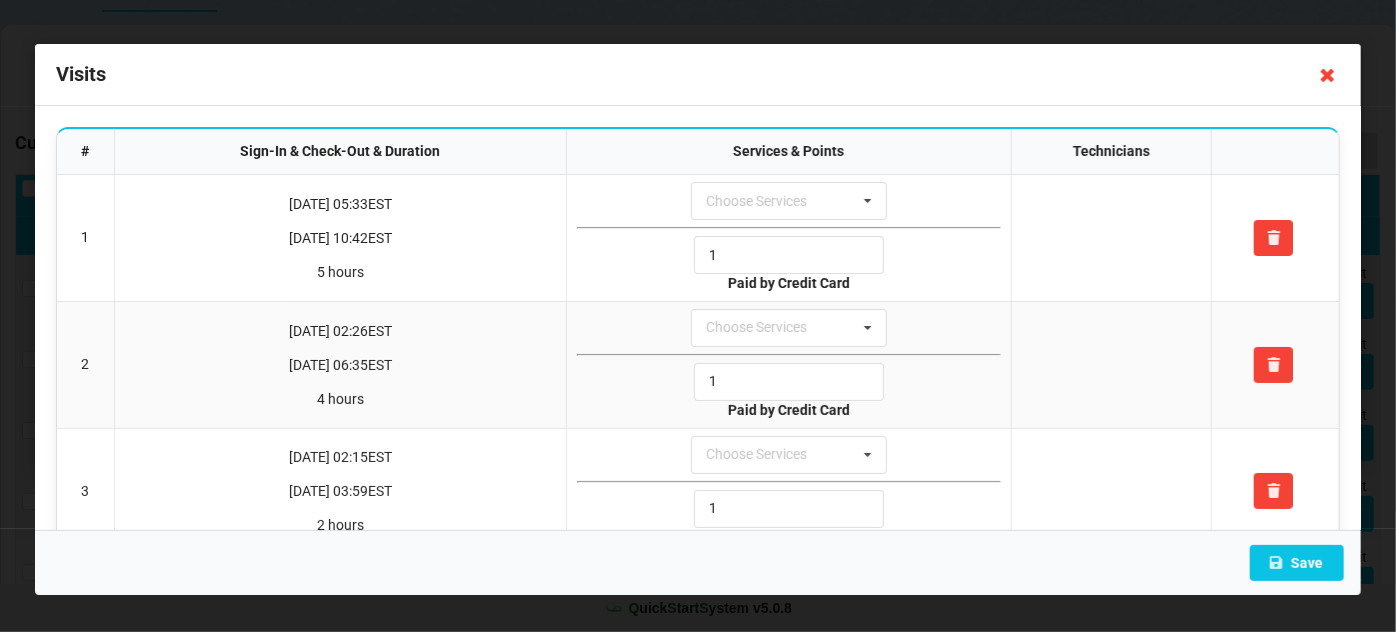 click at bounding box center [1328, 75] 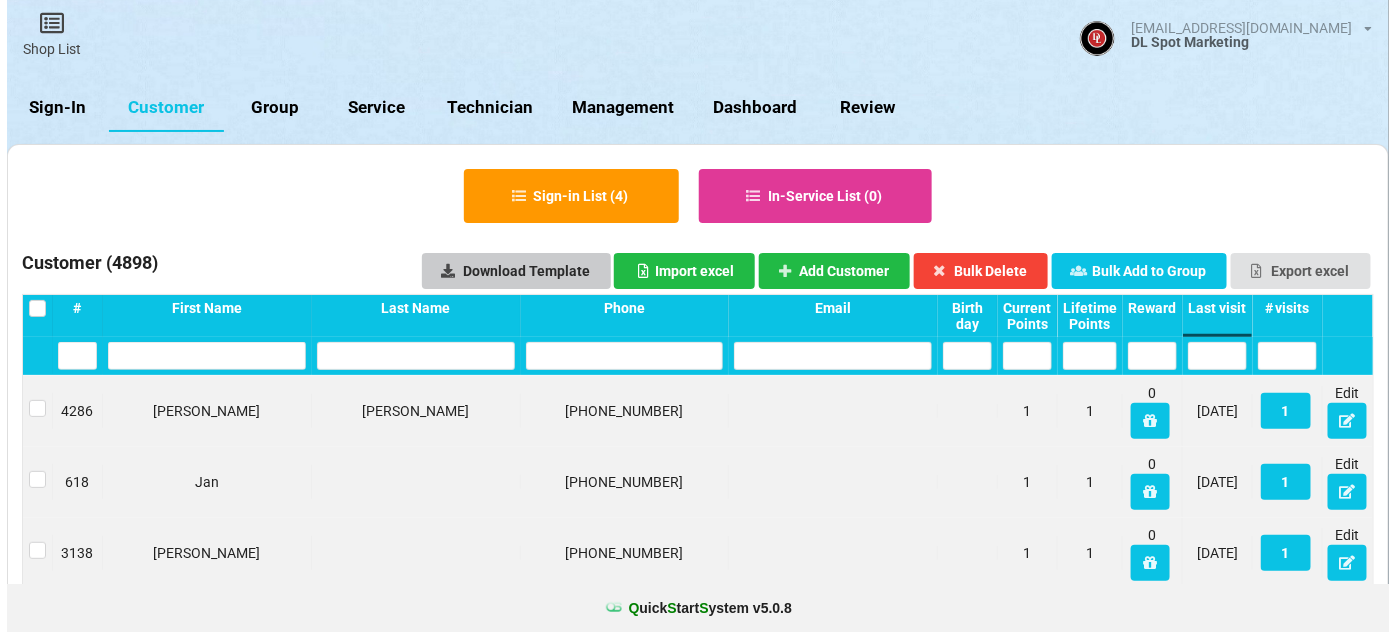 scroll, scrollTop: 0, scrollLeft: 0, axis: both 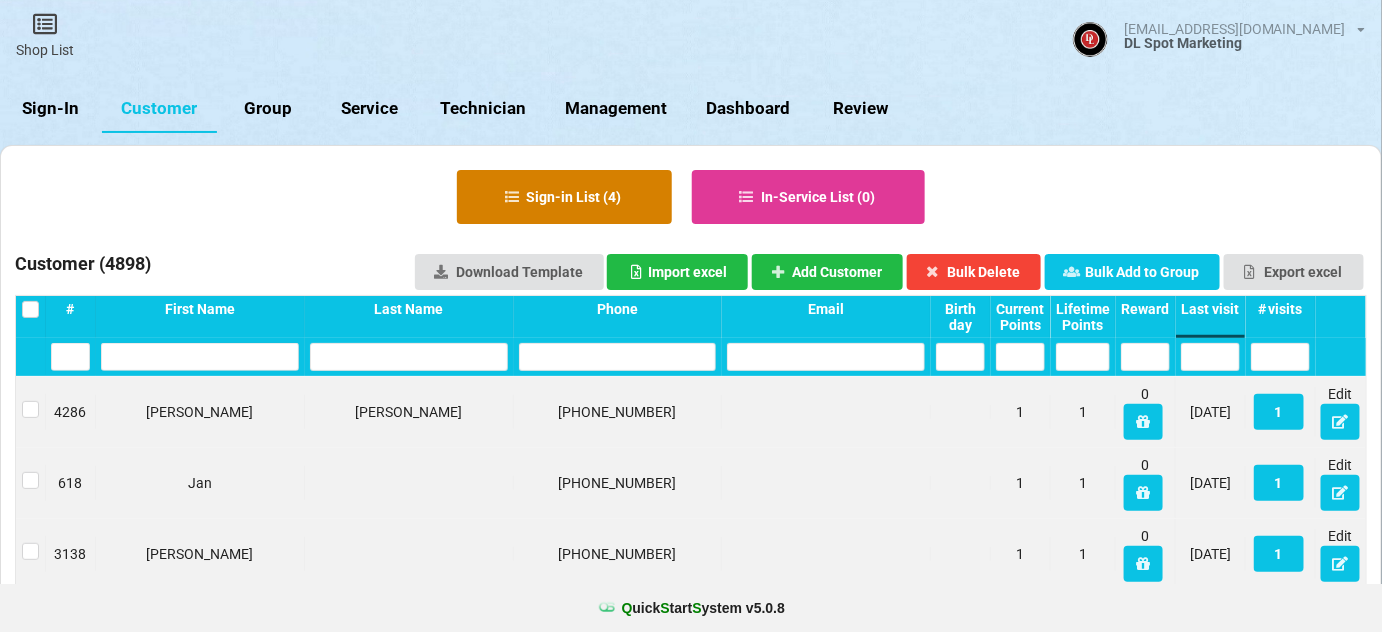 click on "Sign-in List ( 4 )" at bounding box center [564, 197] 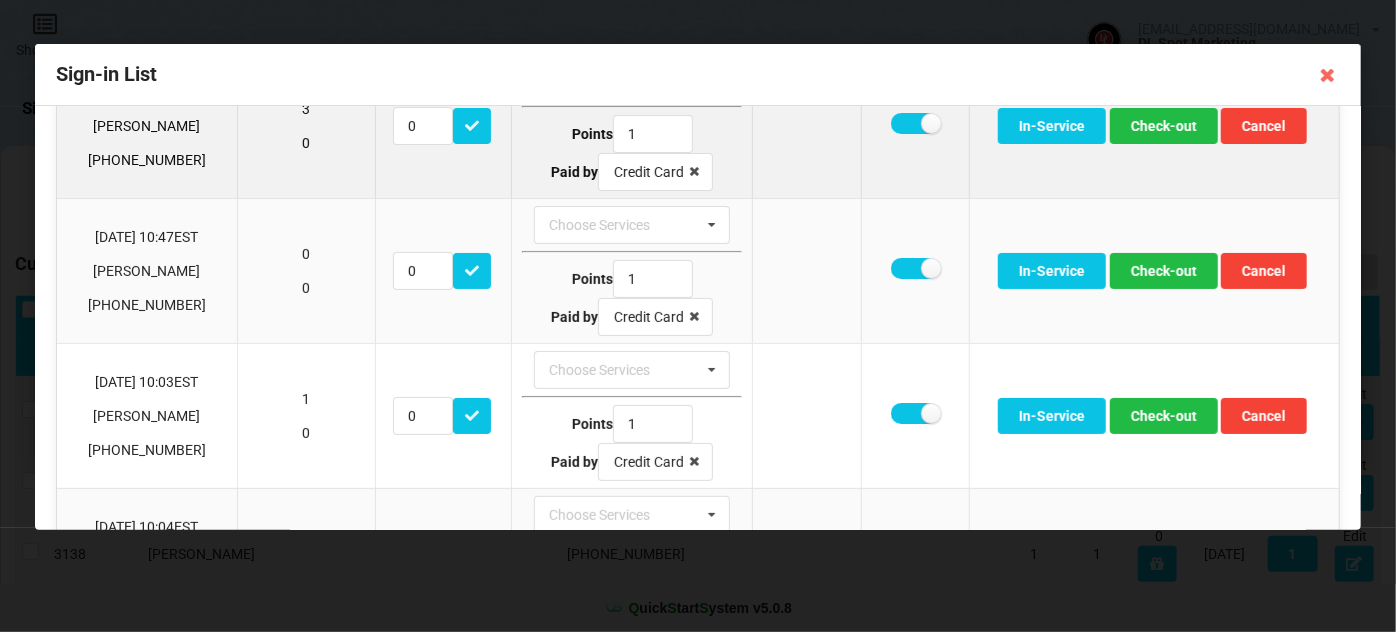 scroll, scrollTop: 240, scrollLeft: 0, axis: vertical 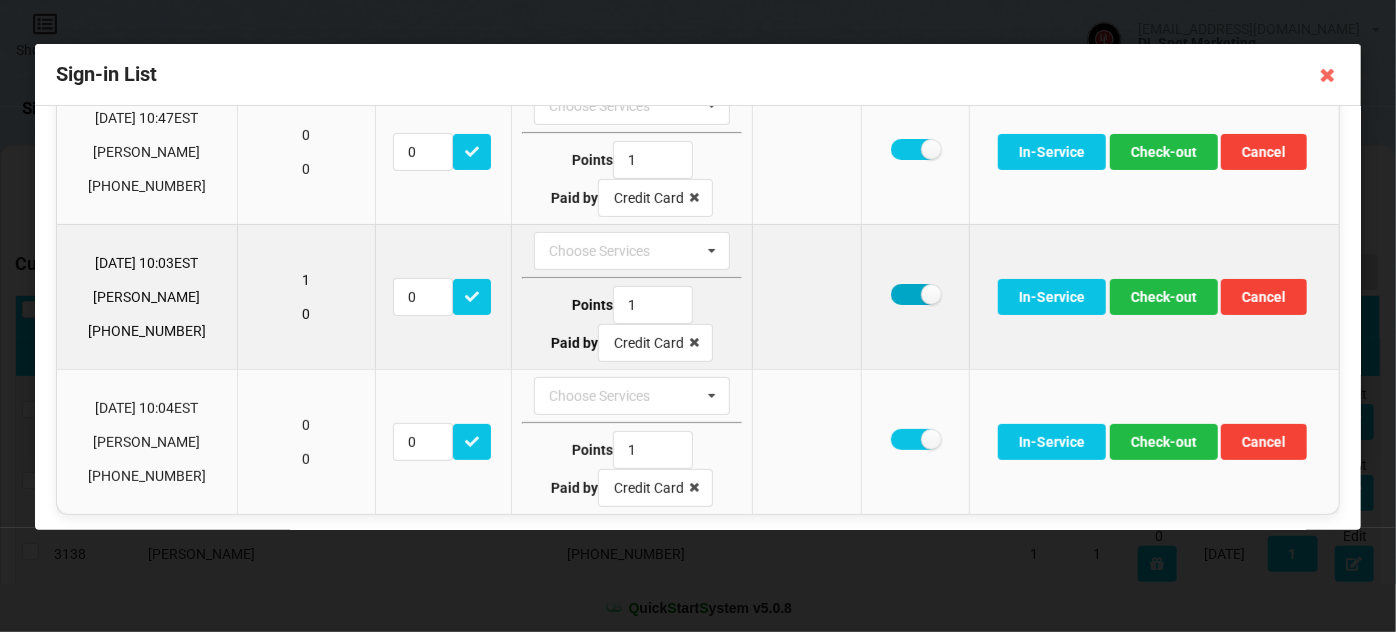 click at bounding box center [915, 294] 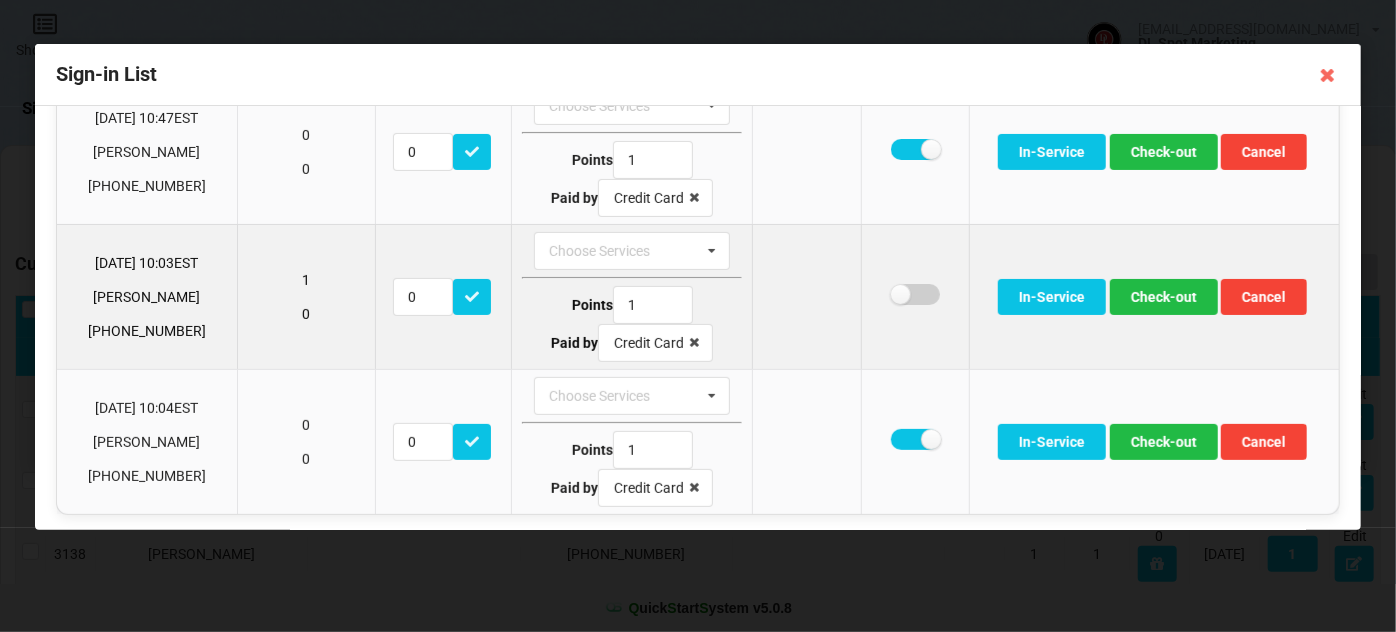 checkbox on "false" 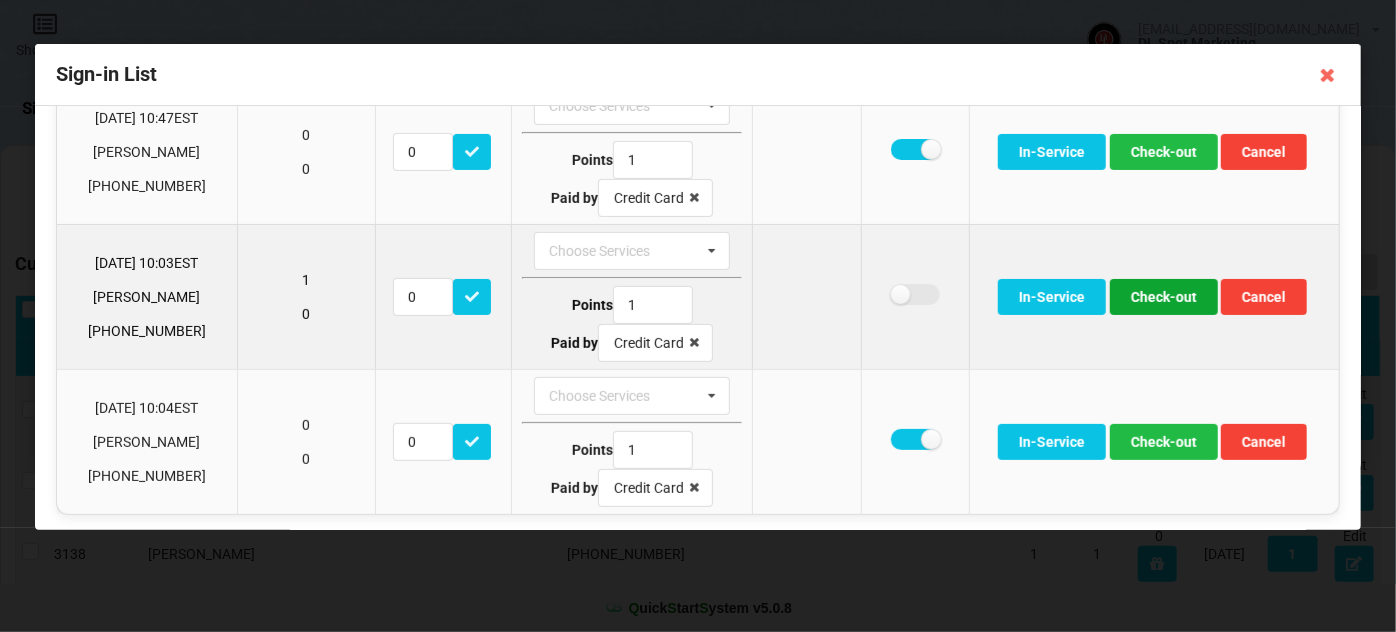 click on "Check-out" at bounding box center (1164, 297) 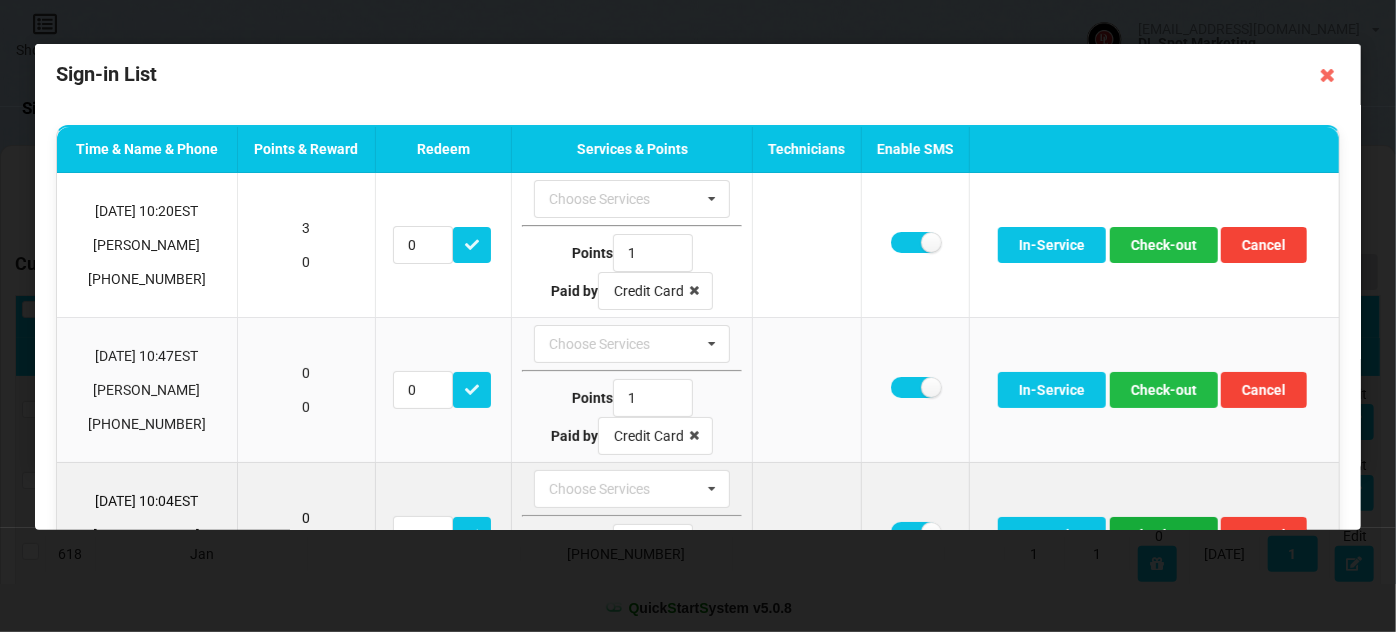 scroll, scrollTop: 0, scrollLeft: 0, axis: both 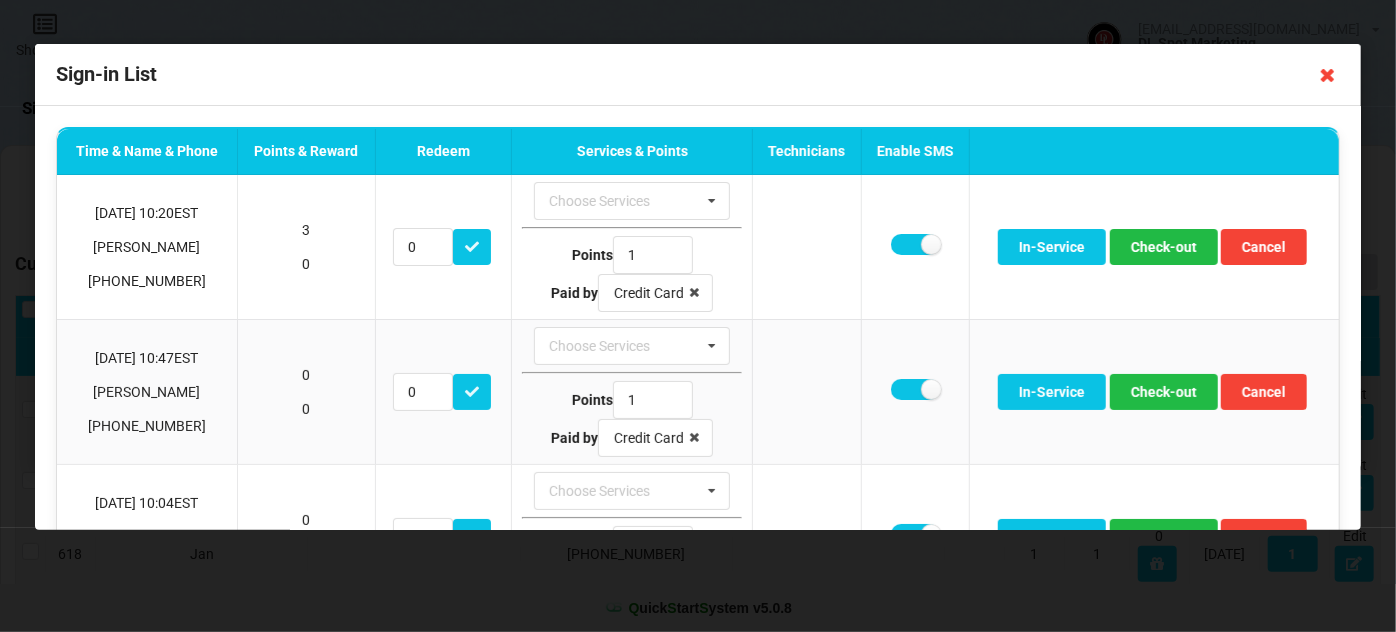 click at bounding box center (1328, 75) 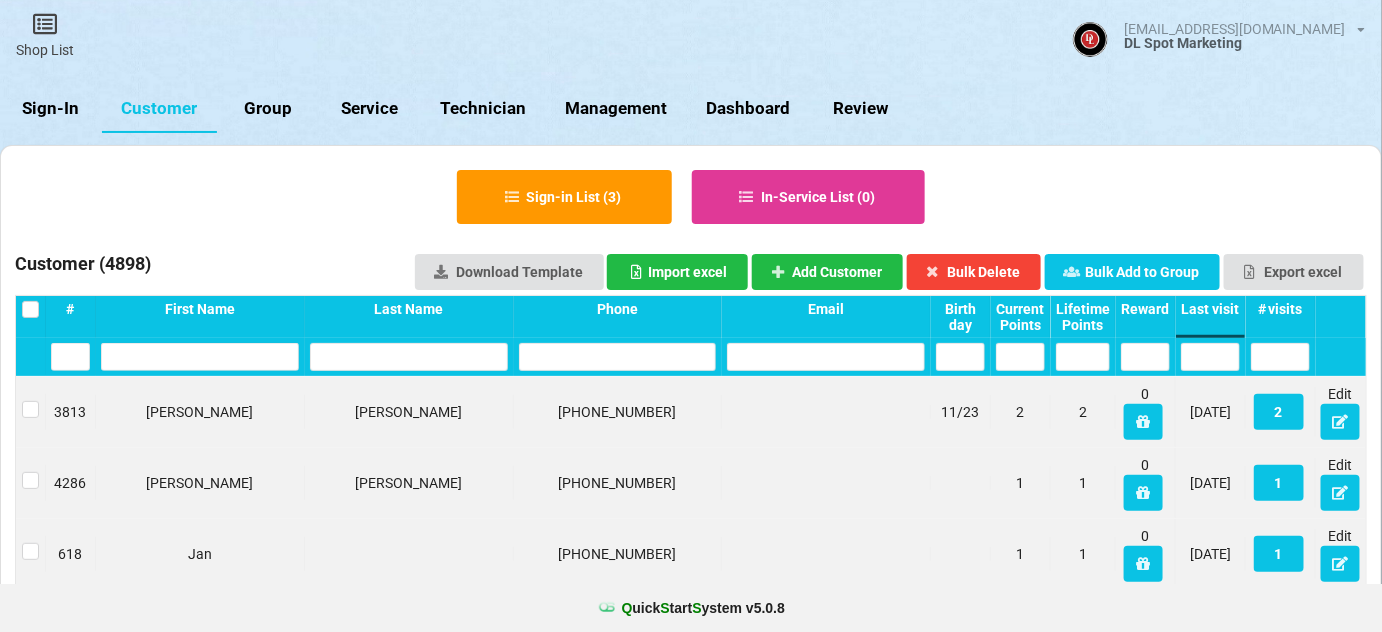 click on "Sign-In" at bounding box center [51, 109] 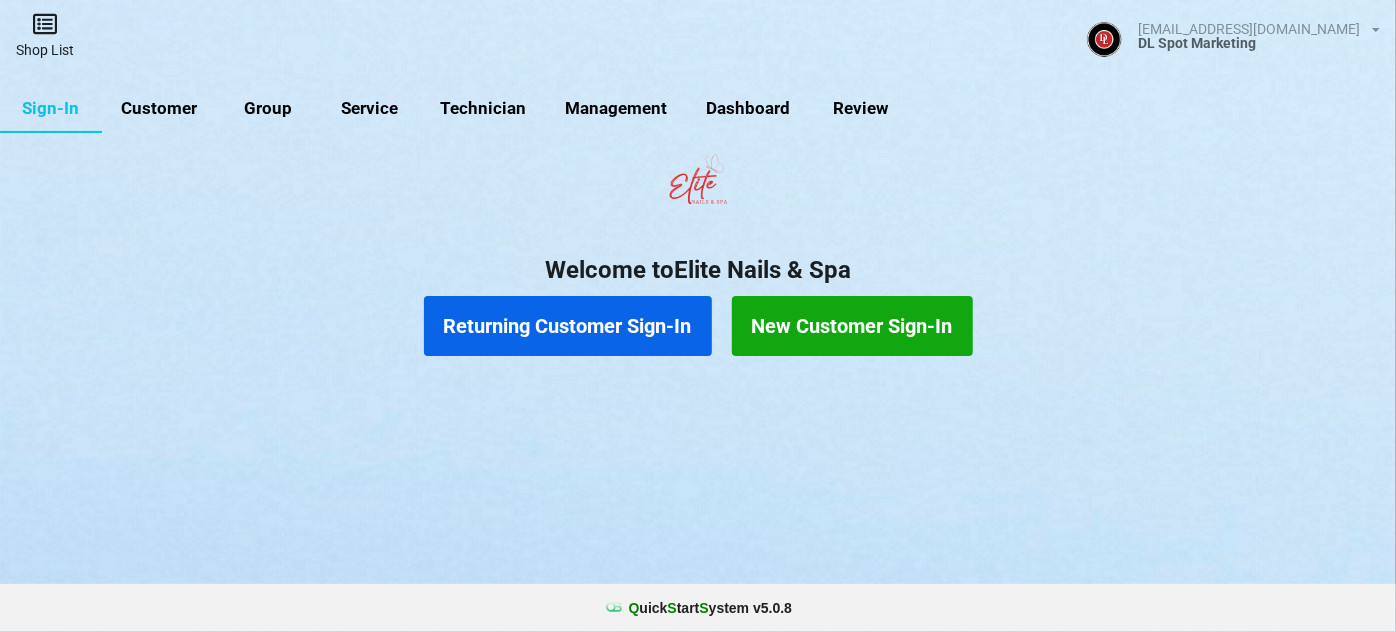 click at bounding box center (45, 24) 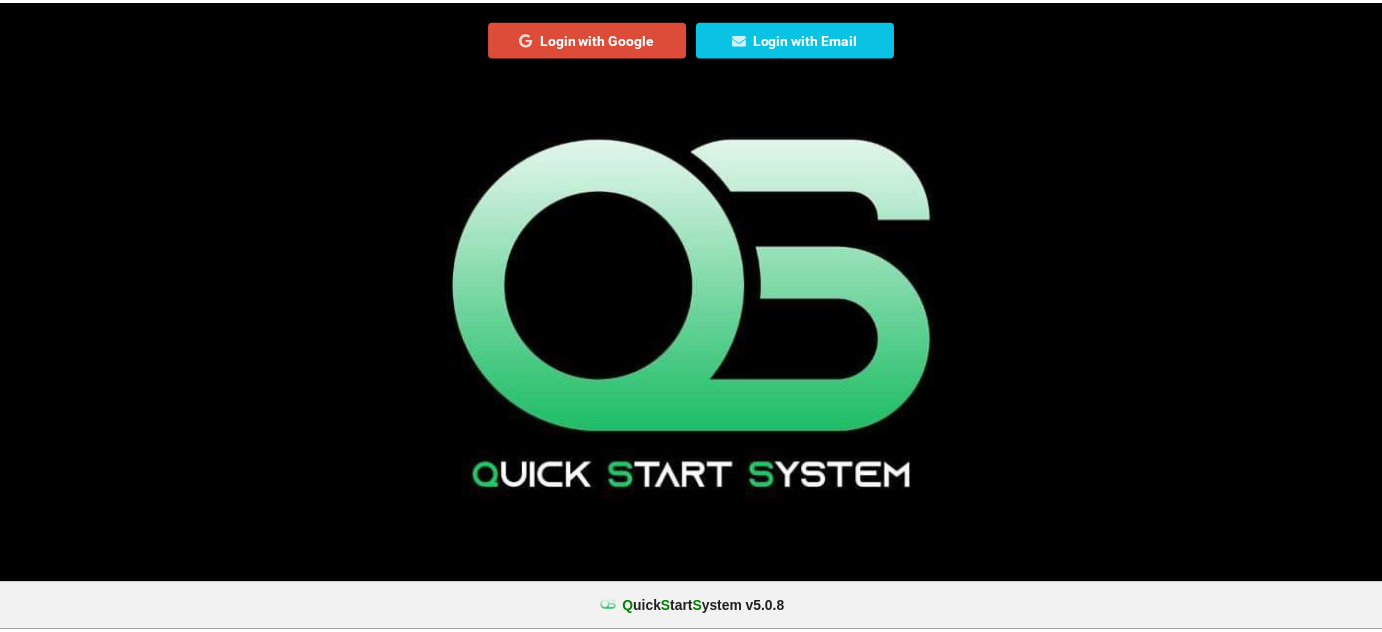 scroll, scrollTop: 0, scrollLeft: 0, axis: both 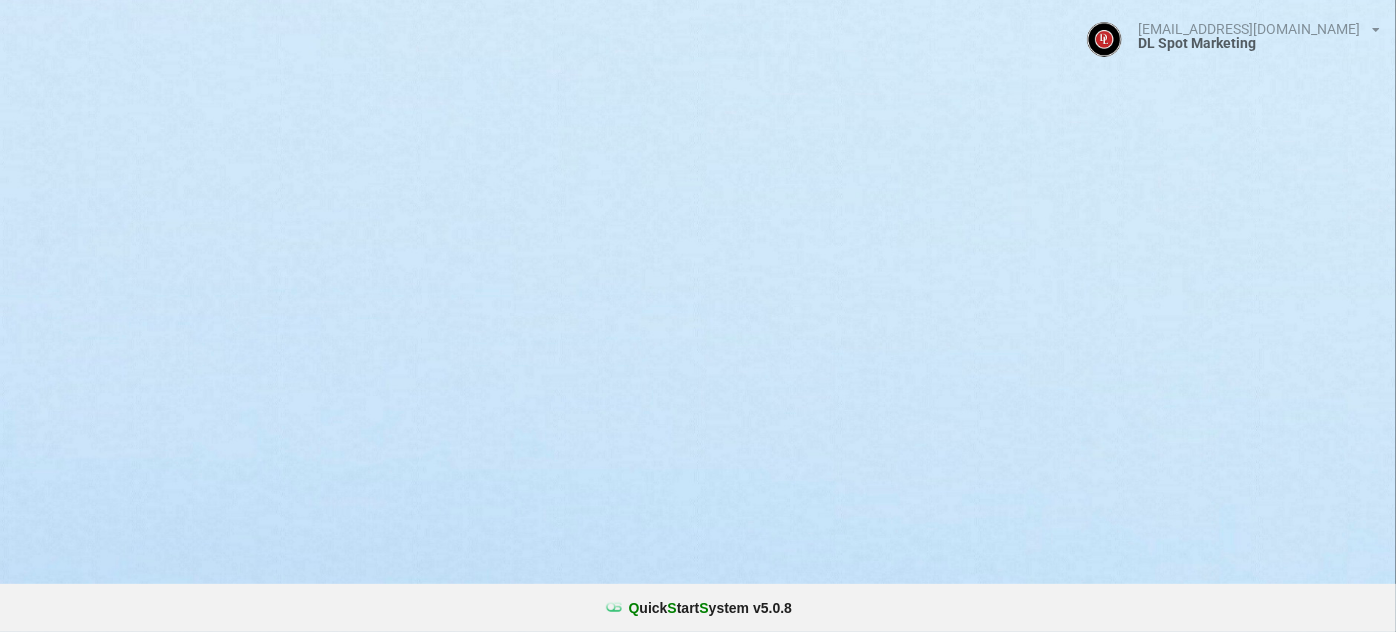 select on "25" 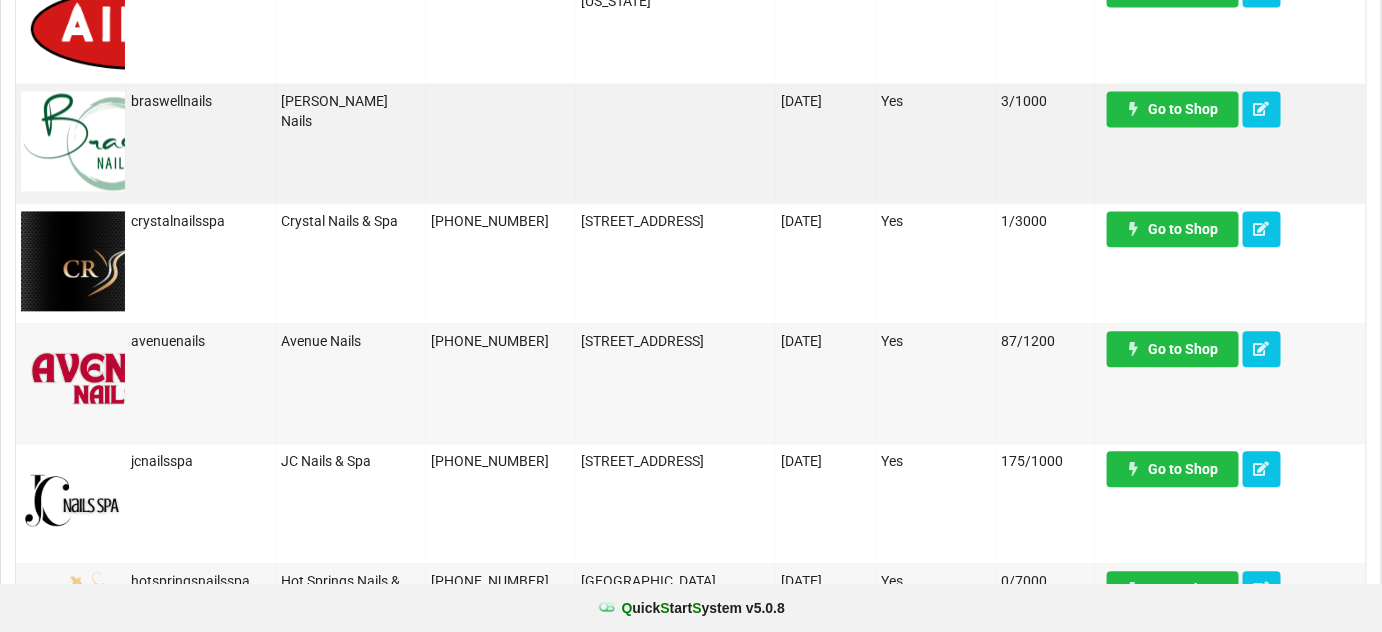 scroll, scrollTop: 1454, scrollLeft: 0, axis: vertical 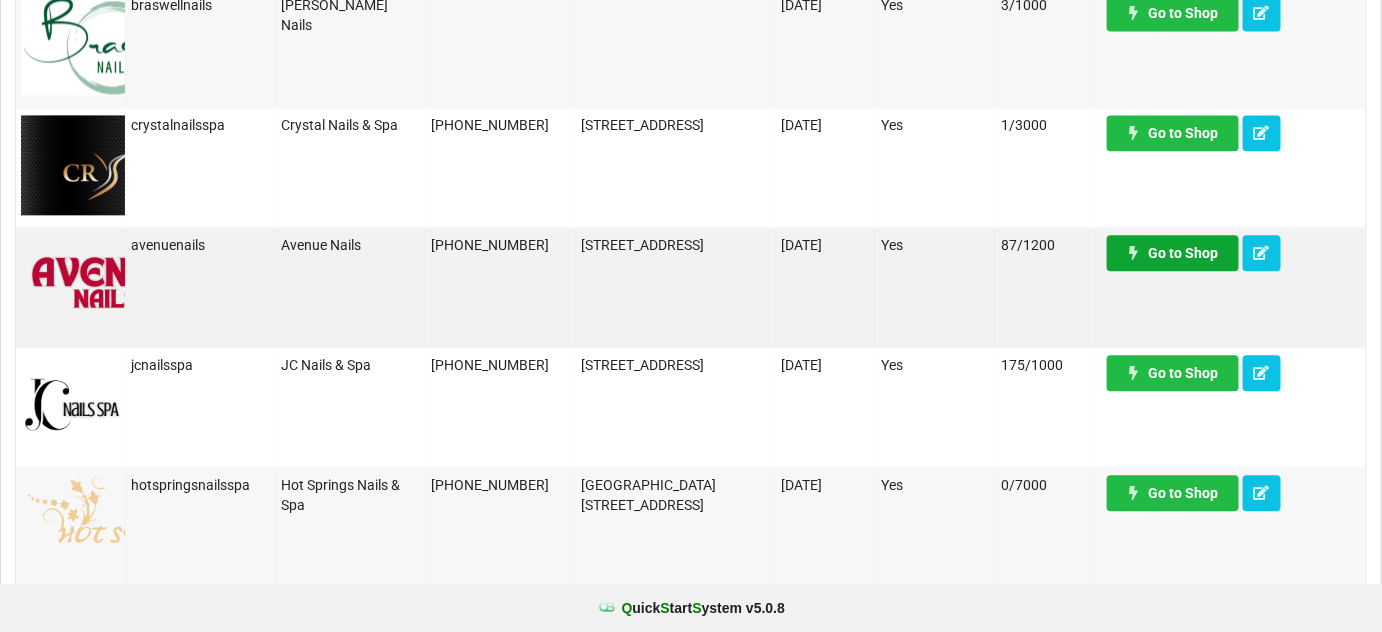 click on "Go to Shop" at bounding box center [1173, 253] 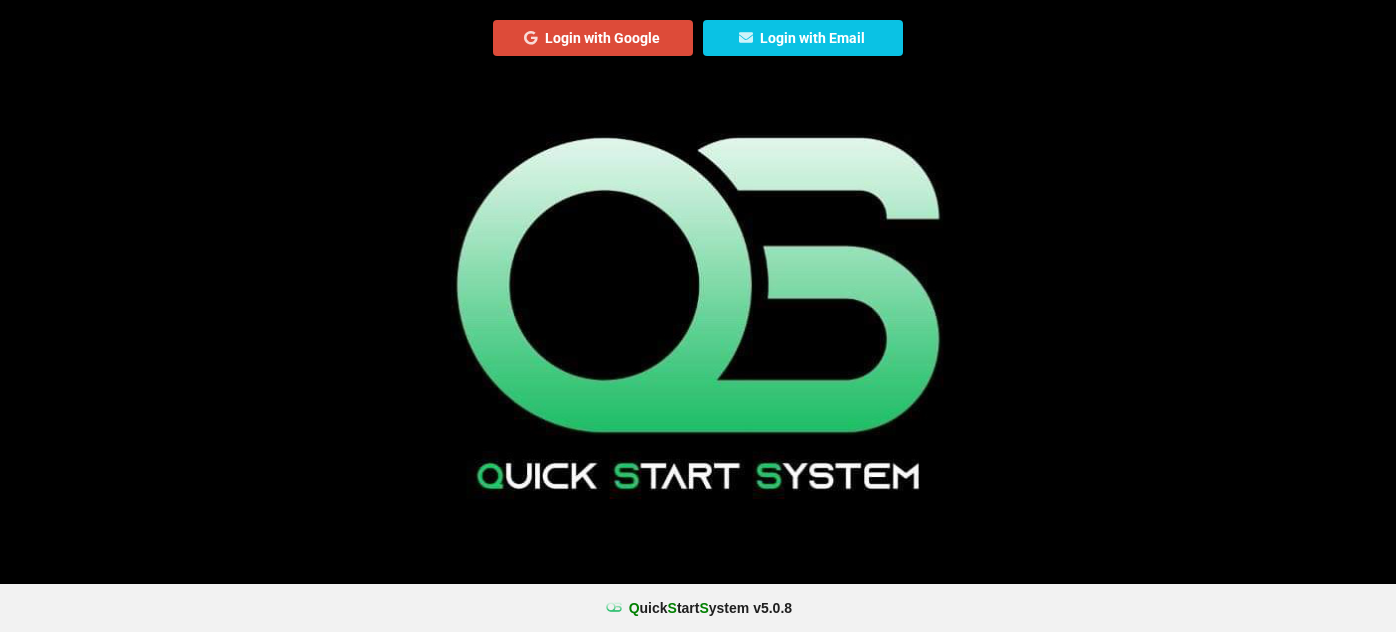 scroll, scrollTop: 0, scrollLeft: 0, axis: both 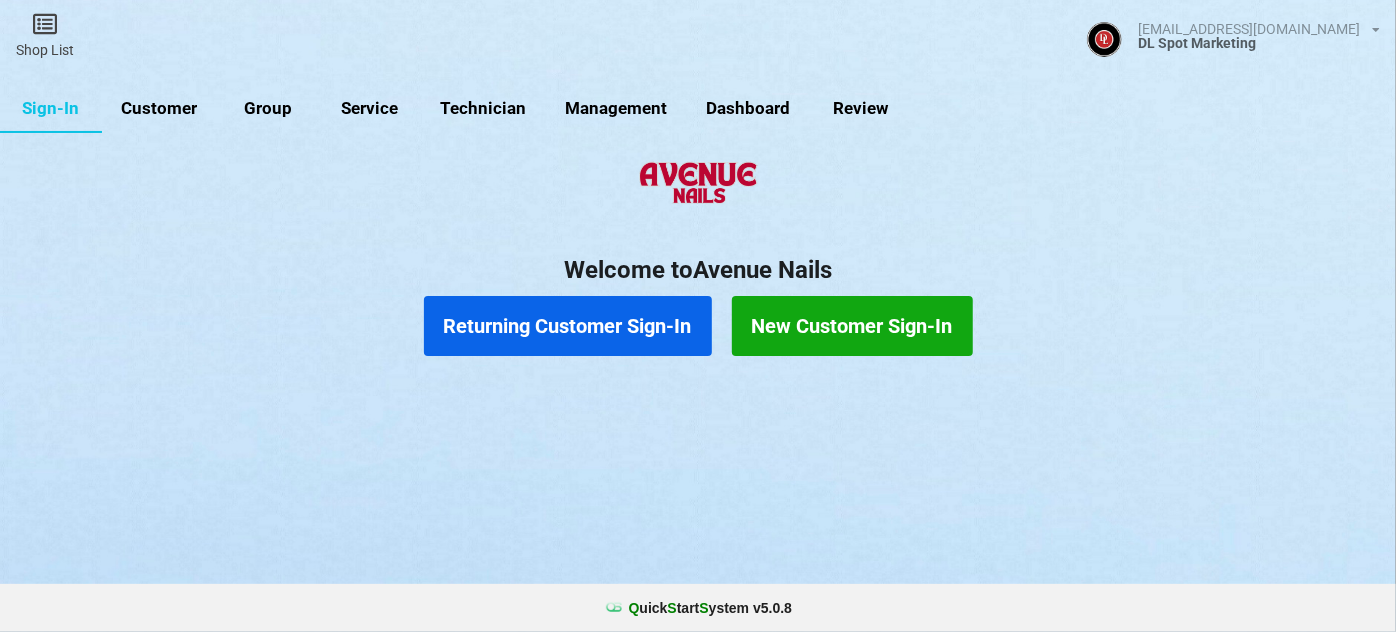 click on "Customer" at bounding box center (159, 109) 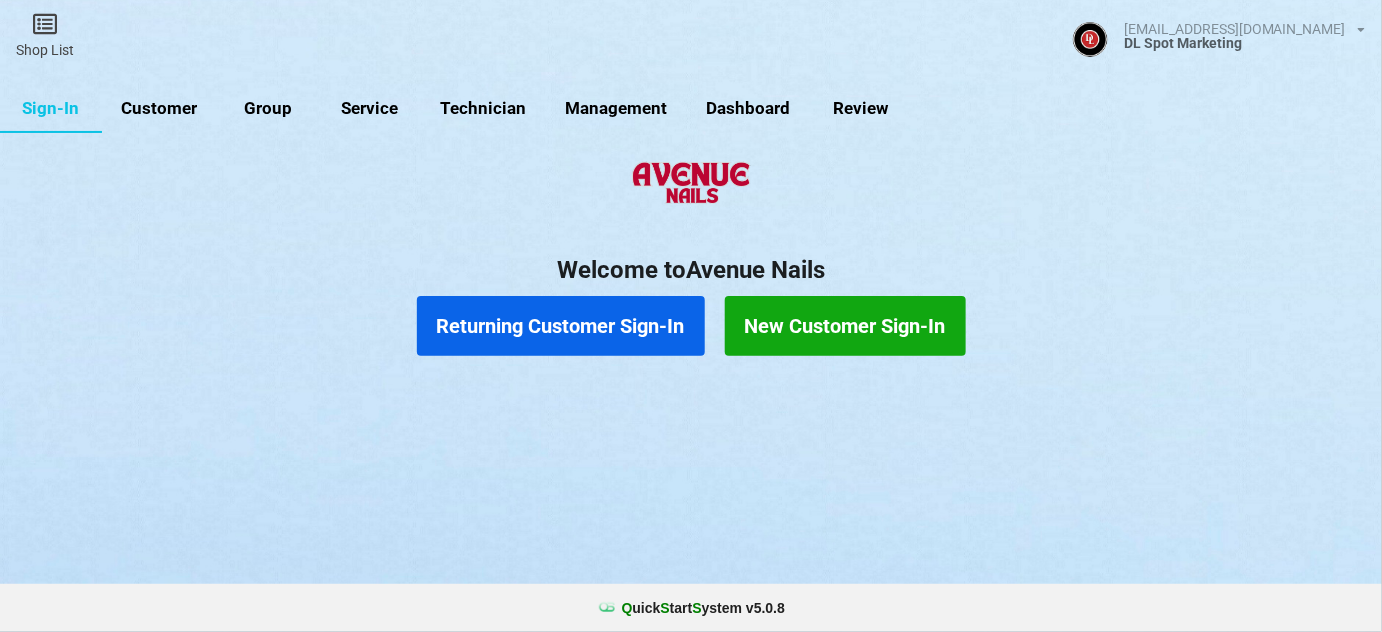 select on "25" 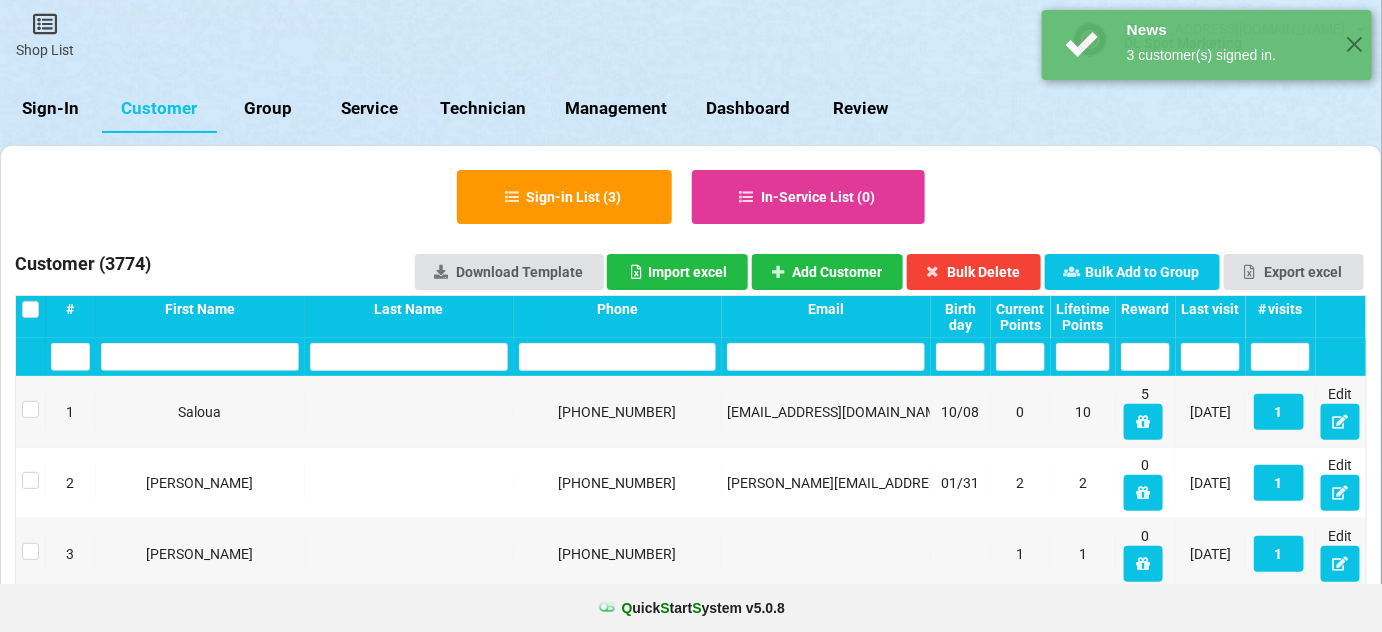 click on "Last visit" at bounding box center [1210, 309] 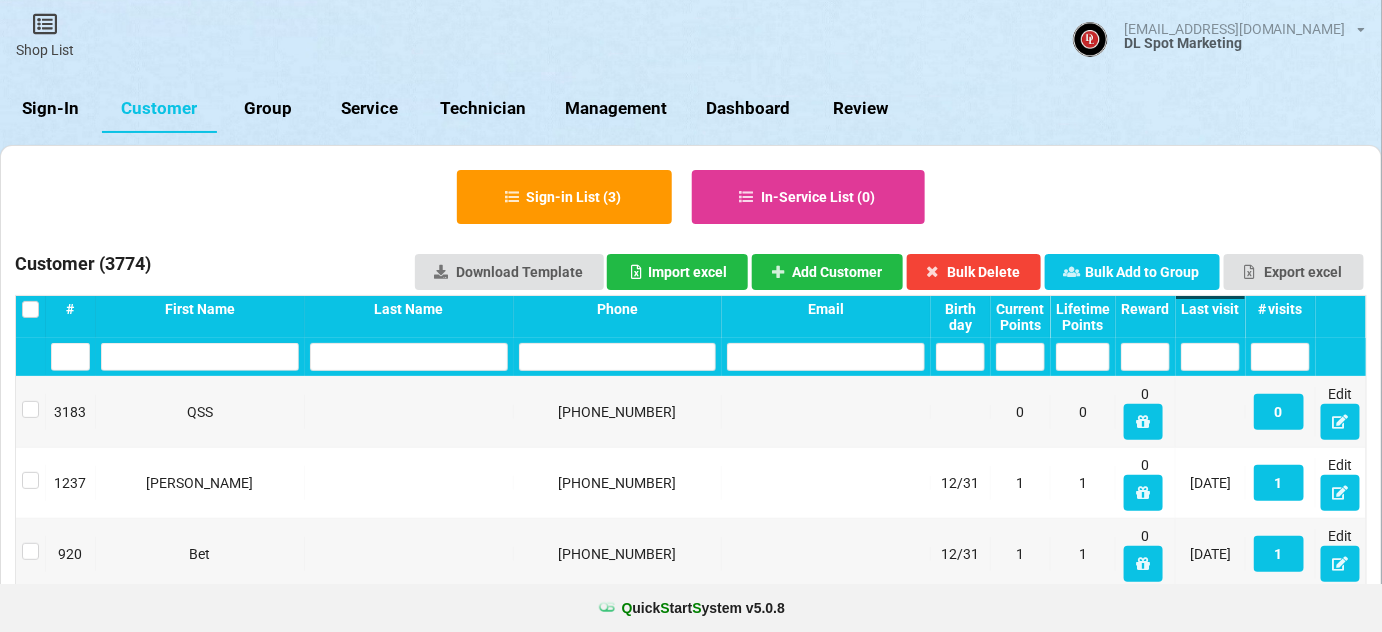 click on "Last visit" at bounding box center (1210, 309) 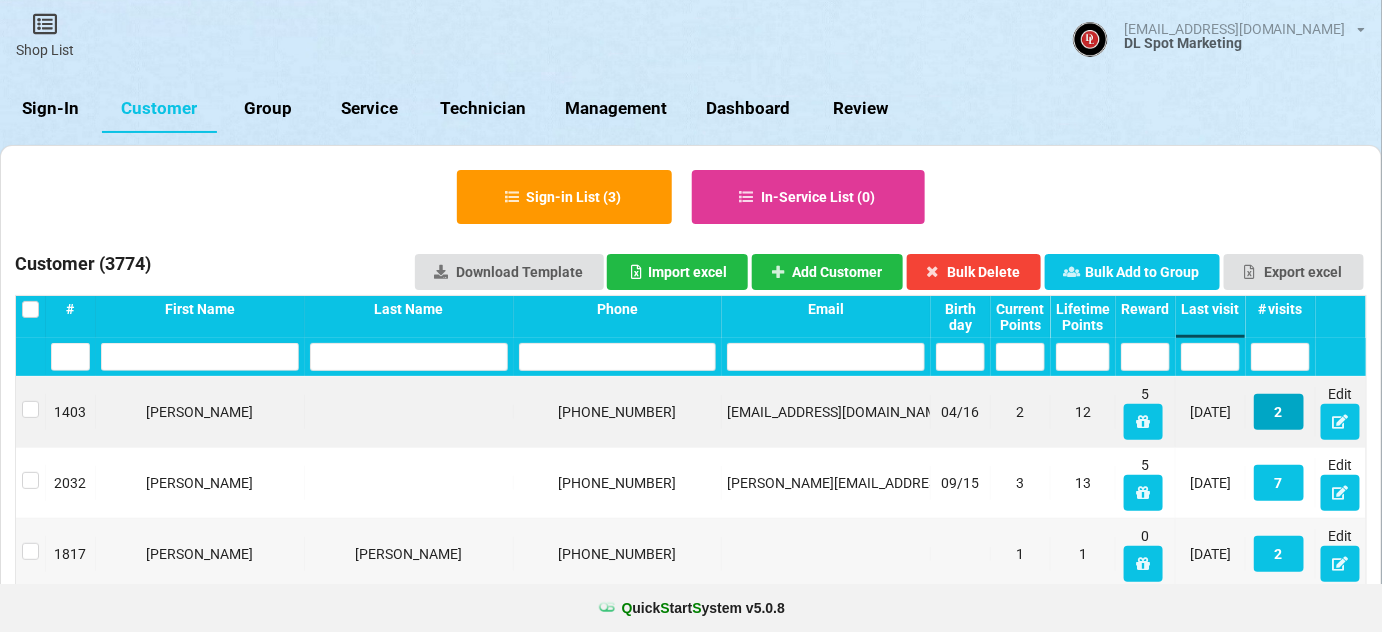 click on "2" at bounding box center [1279, 412] 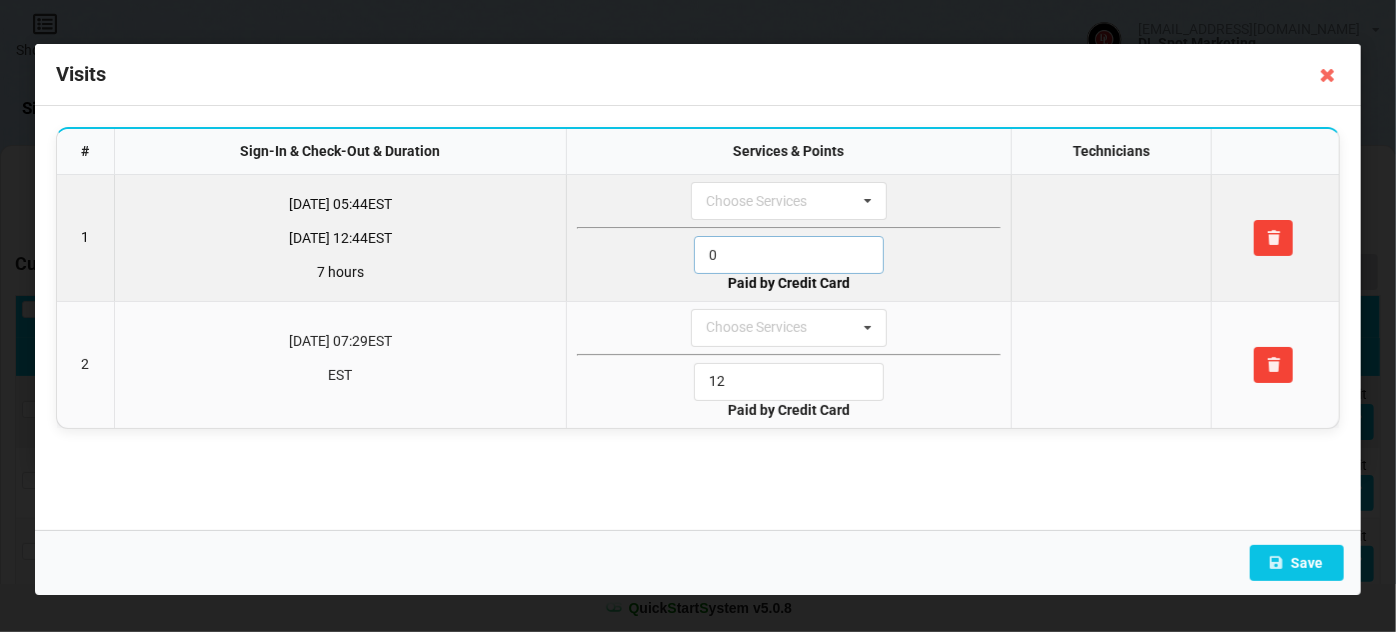 click on "0" at bounding box center [789, 255] 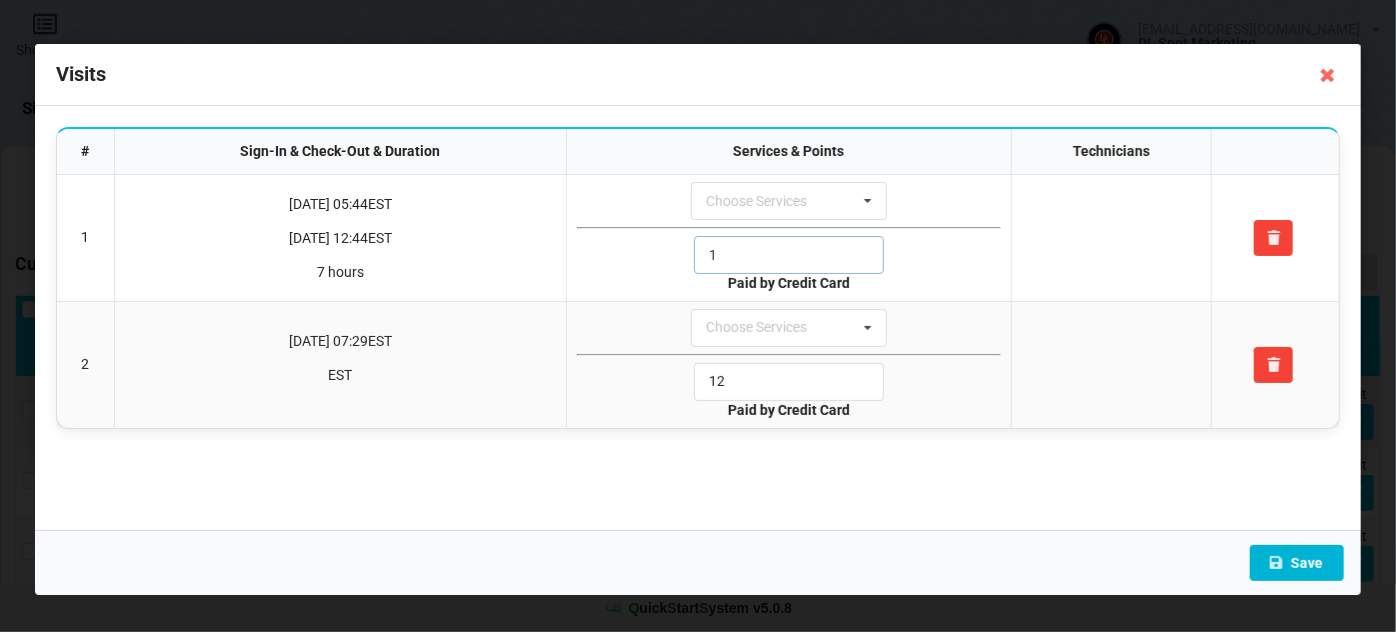 type on "1" 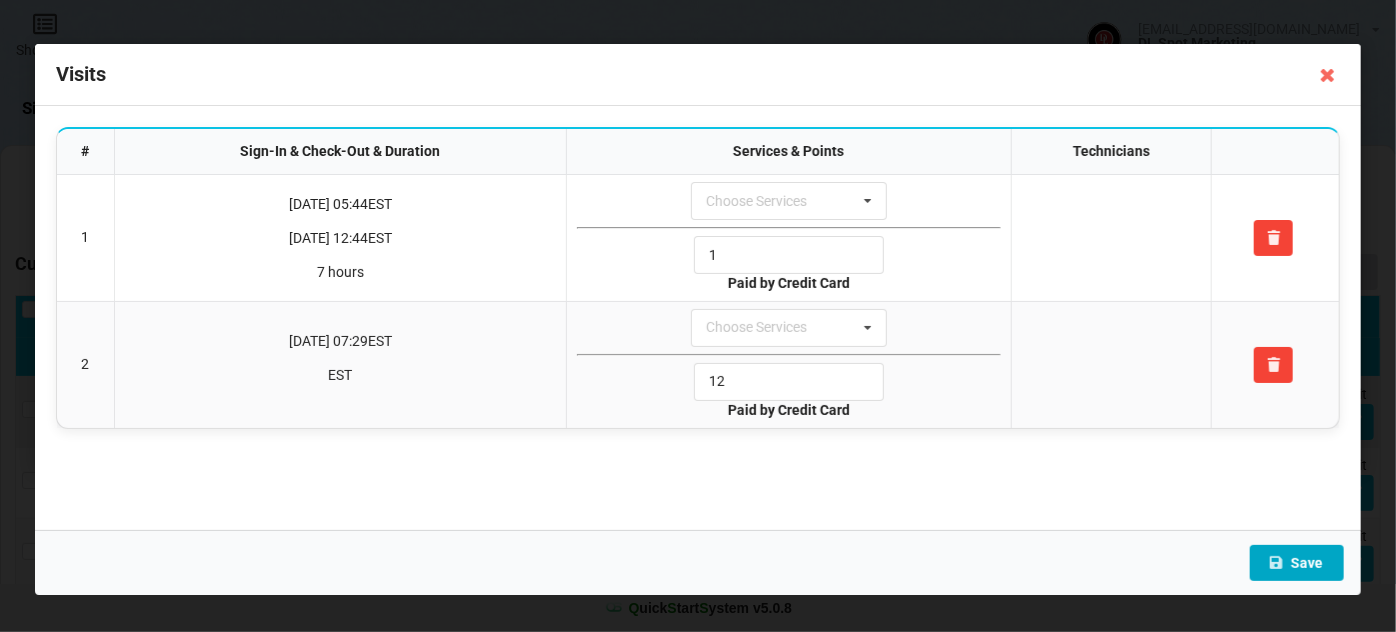 click on "Save" at bounding box center [1297, 563] 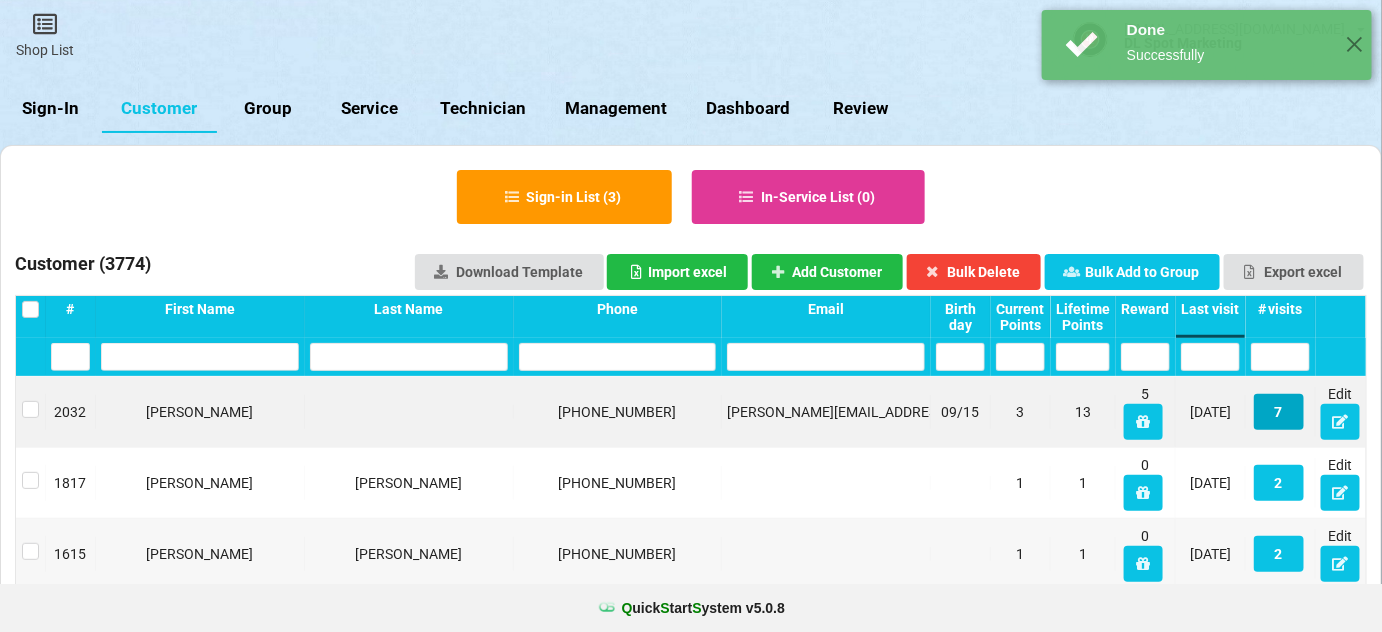 click on "7" at bounding box center (1279, 412) 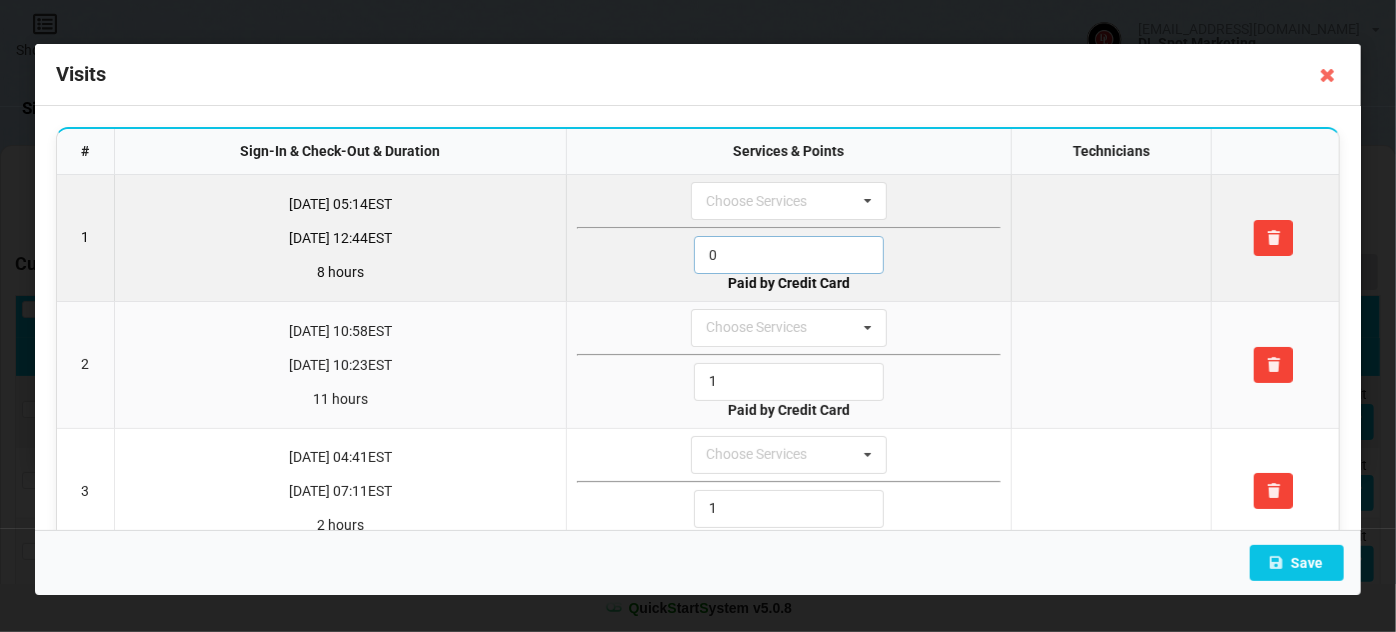 click on "0" at bounding box center [789, 255] 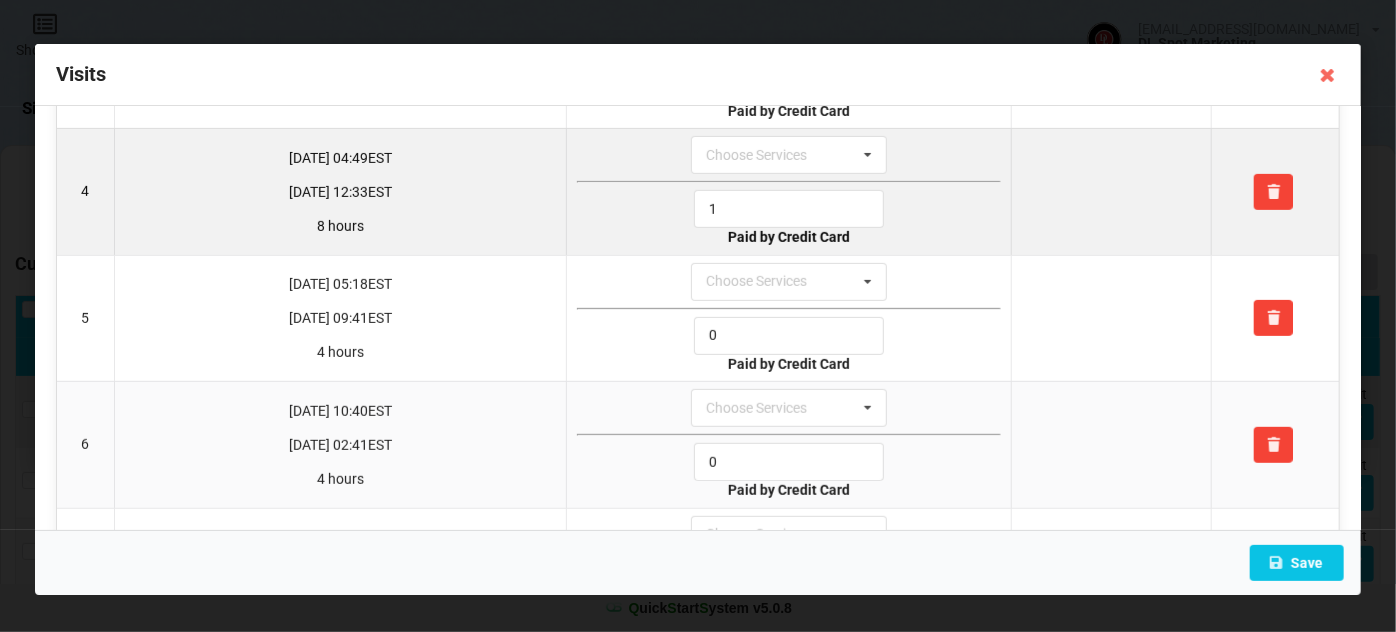 scroll, scrollTop: 421, scrollLeft: 0, axis: vertical 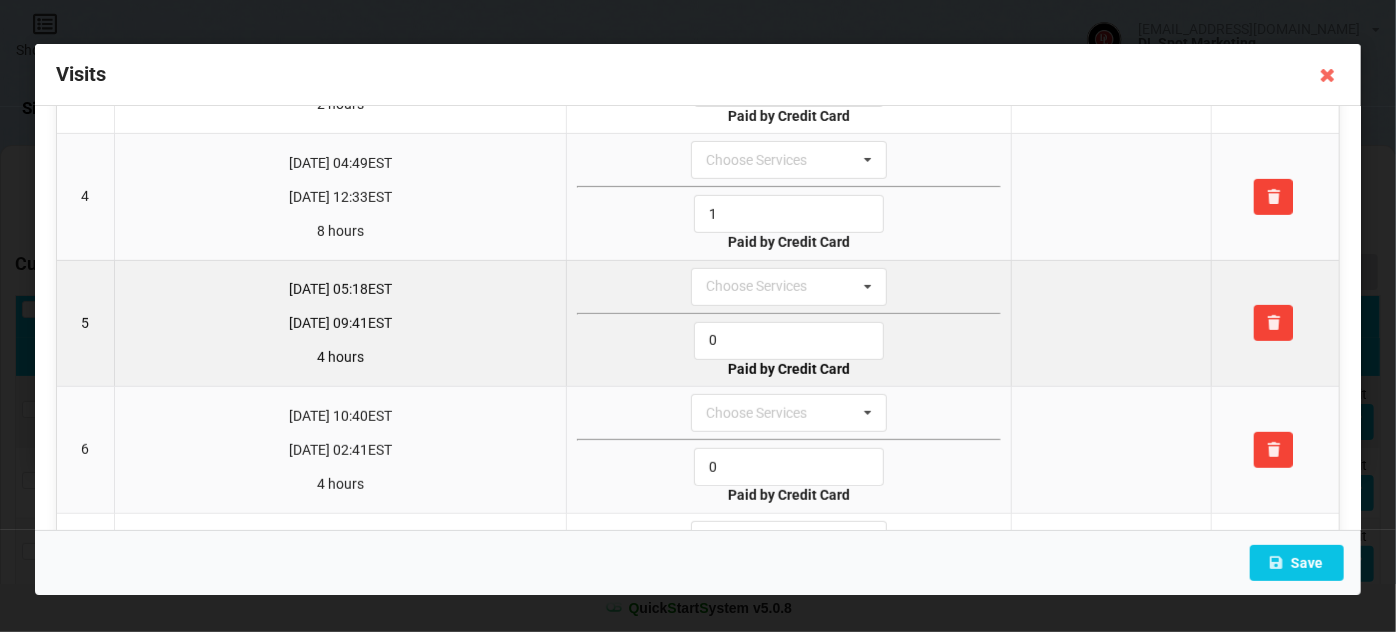 type on "1" 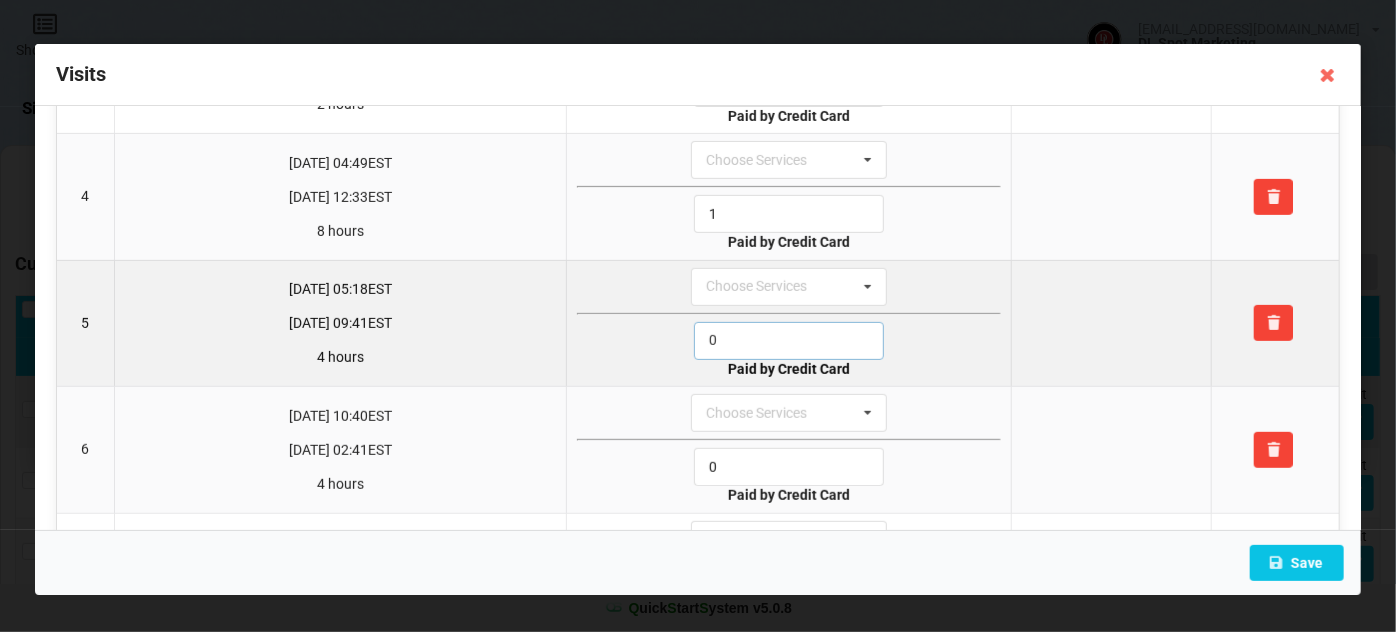 click on "0" at bounding box center [789, 341] 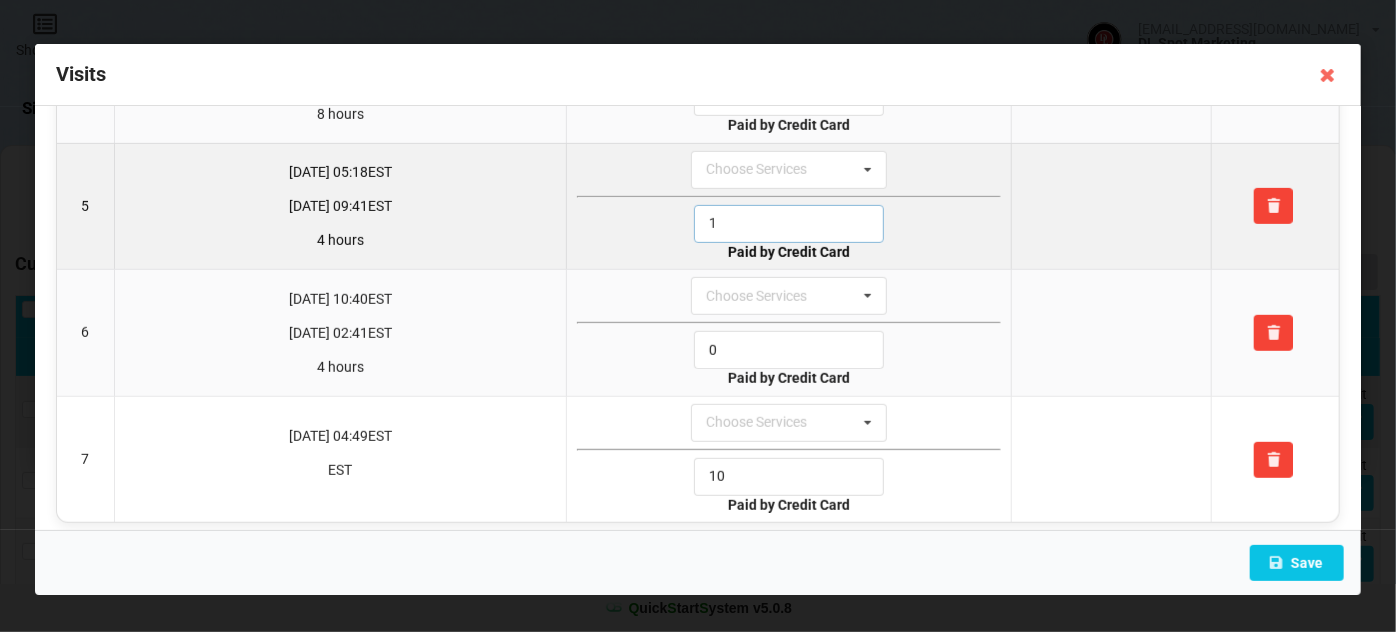 scroll, scrollTop: 543, scrollLeft: 0, axis: vertical 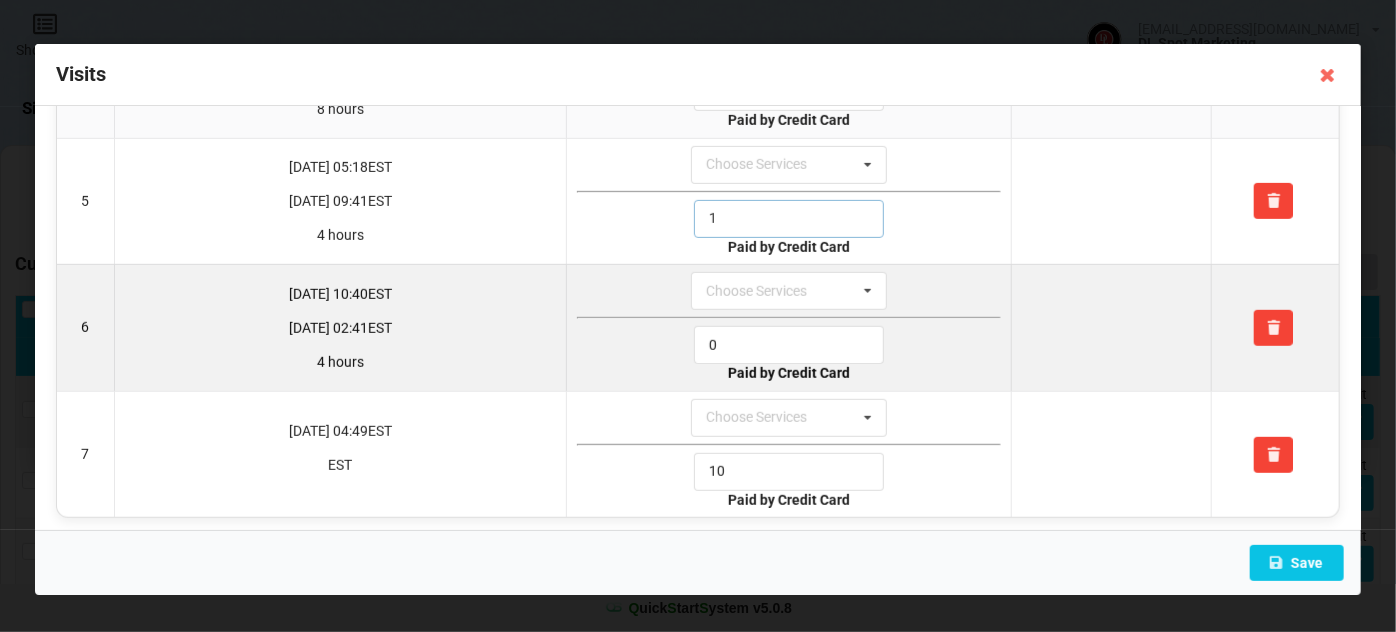 type on "1" 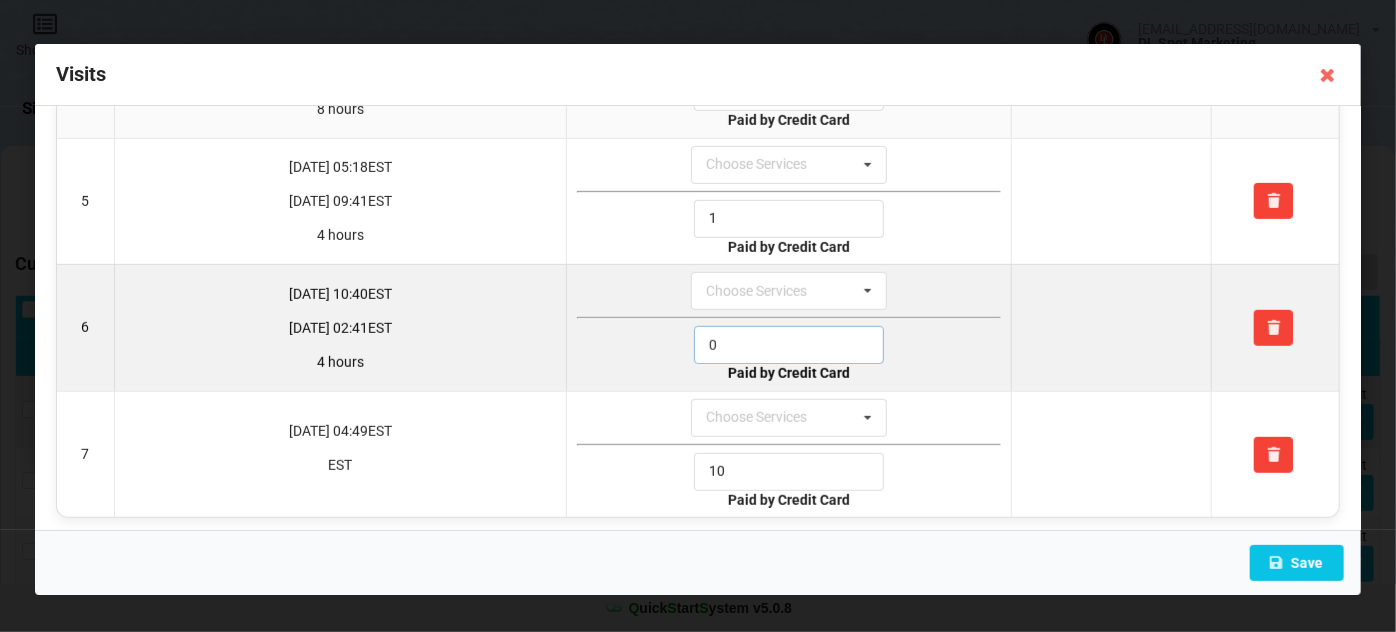 click on "0" at bounding box center (789, 345) 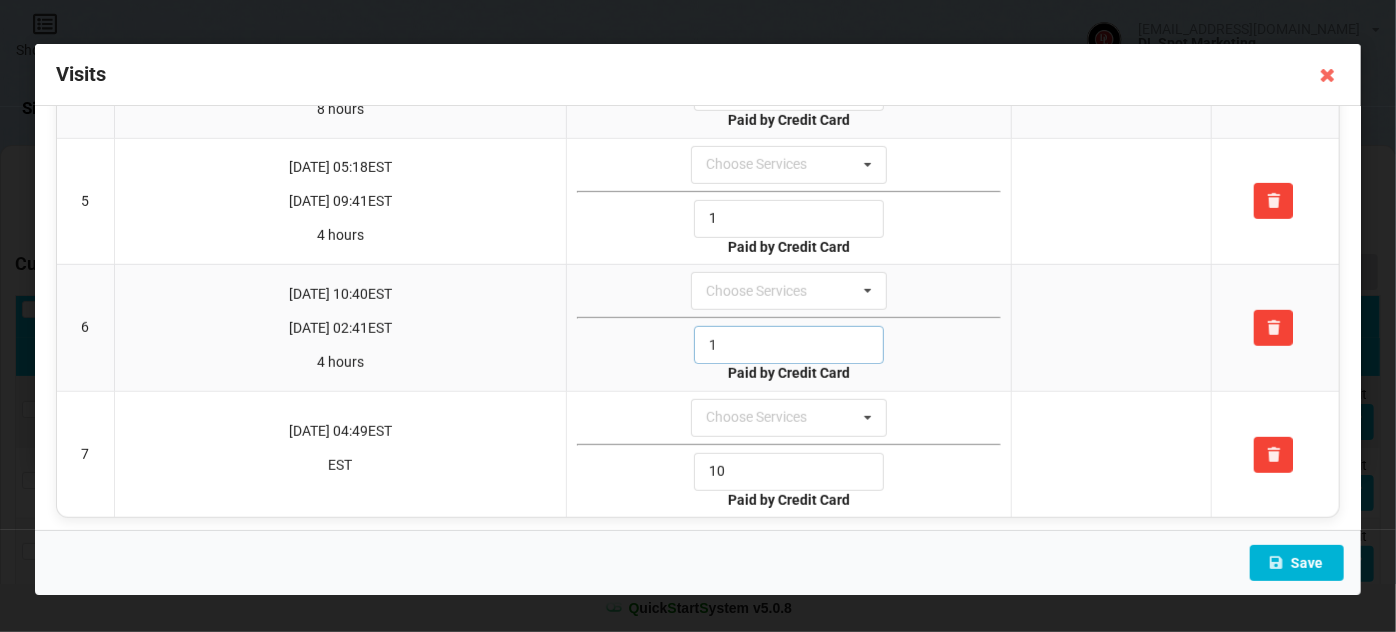 type on "1" 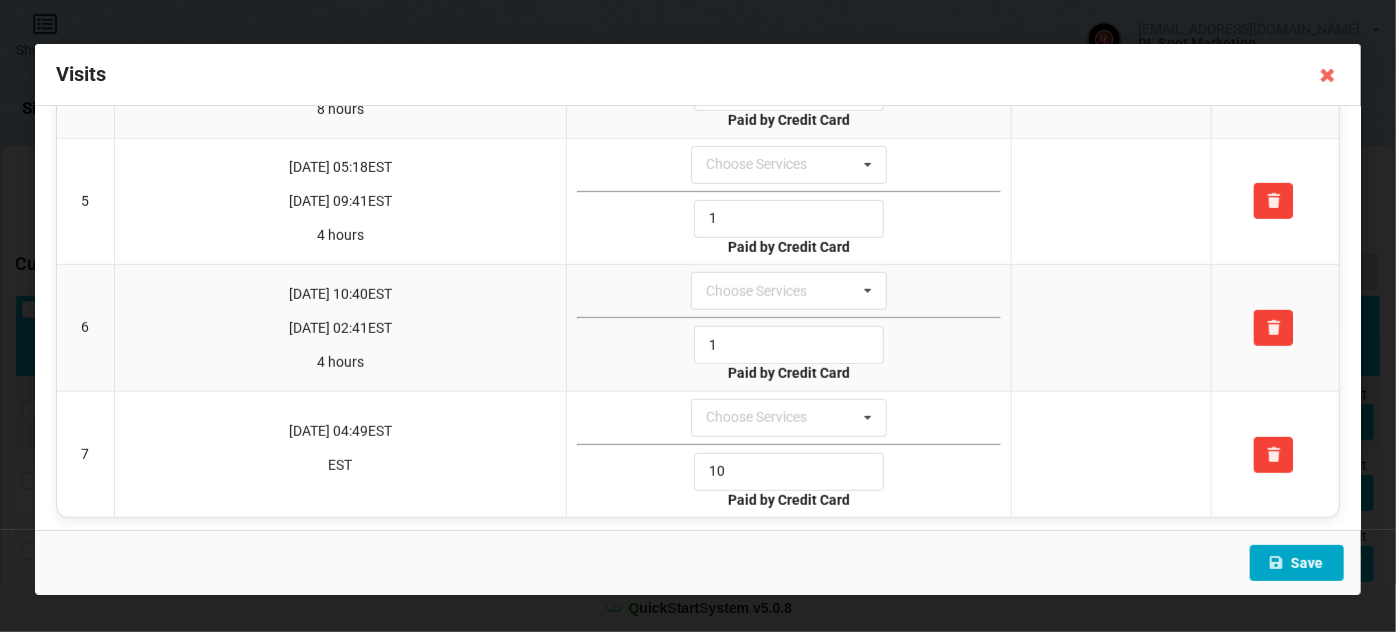 click on "Save" at bounding box center [1297, 563] 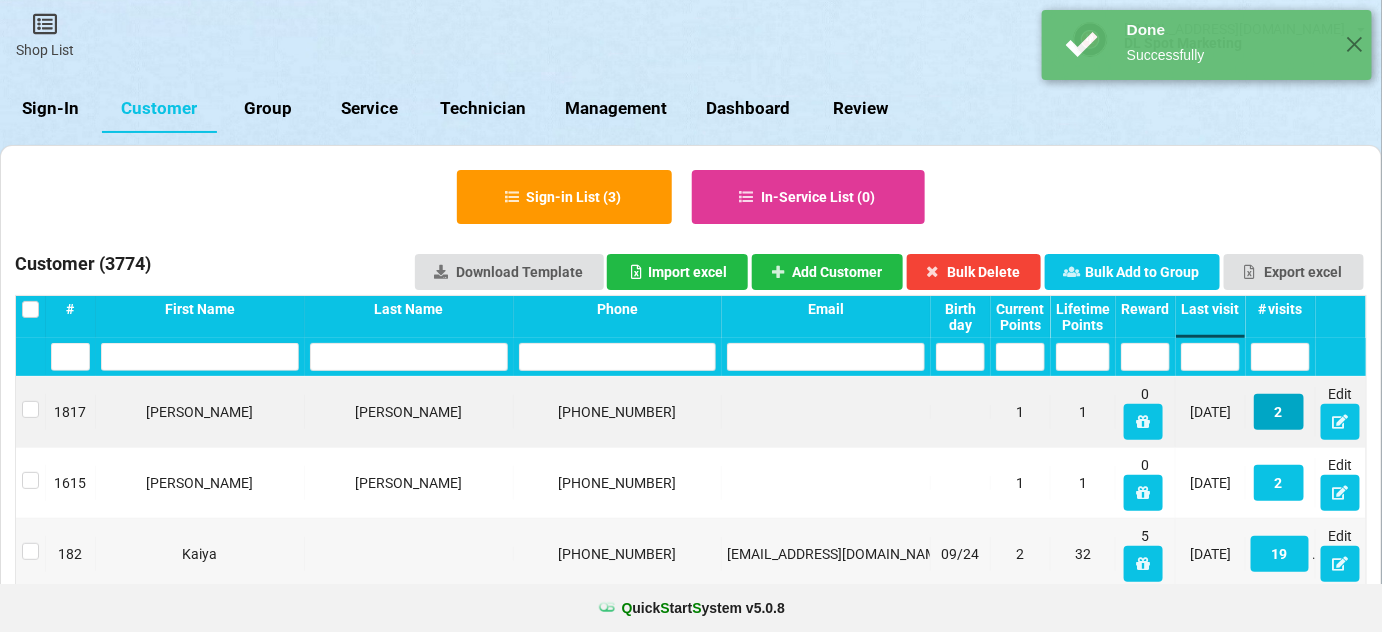 click on "2" at bounding box center [1279, 412] 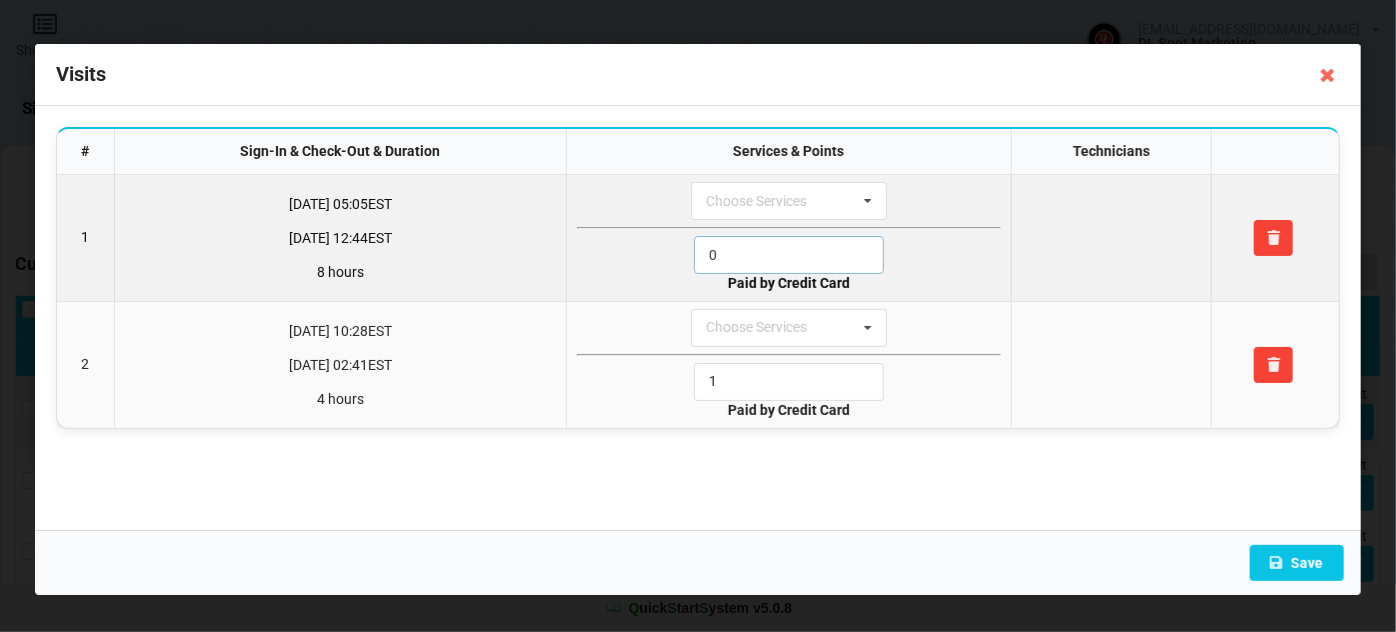 click on "0" at bounding box center (789, 255) 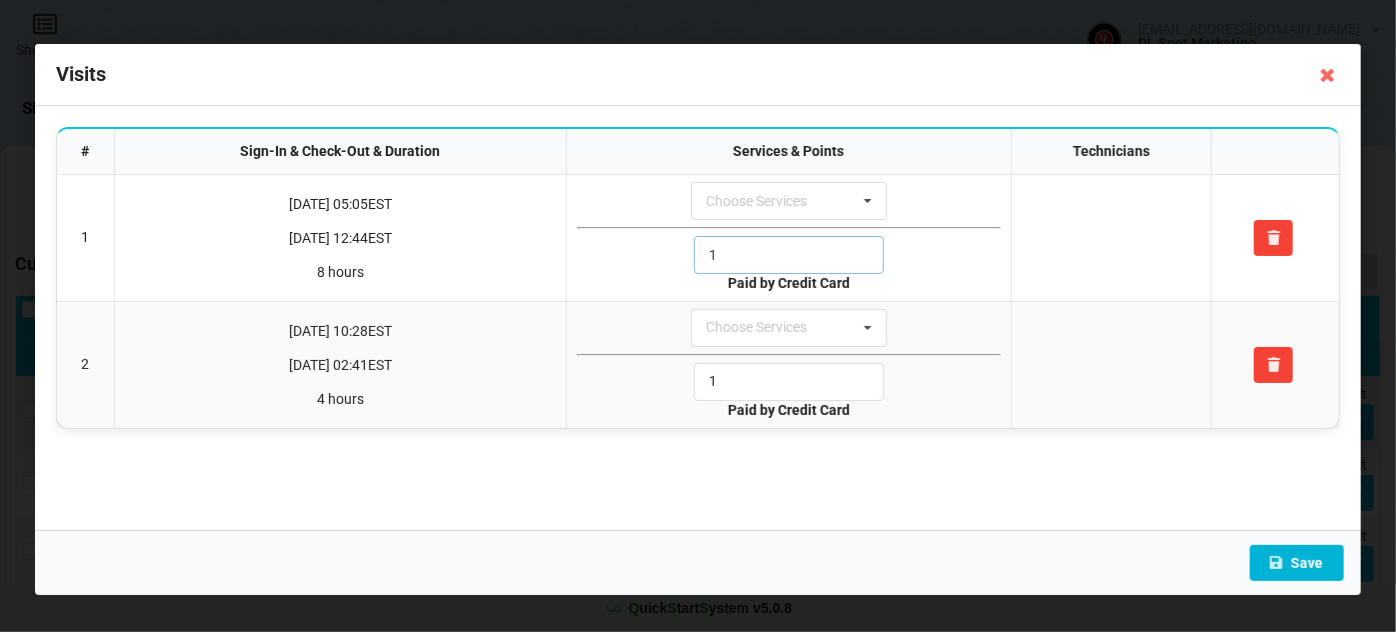 type on "1" 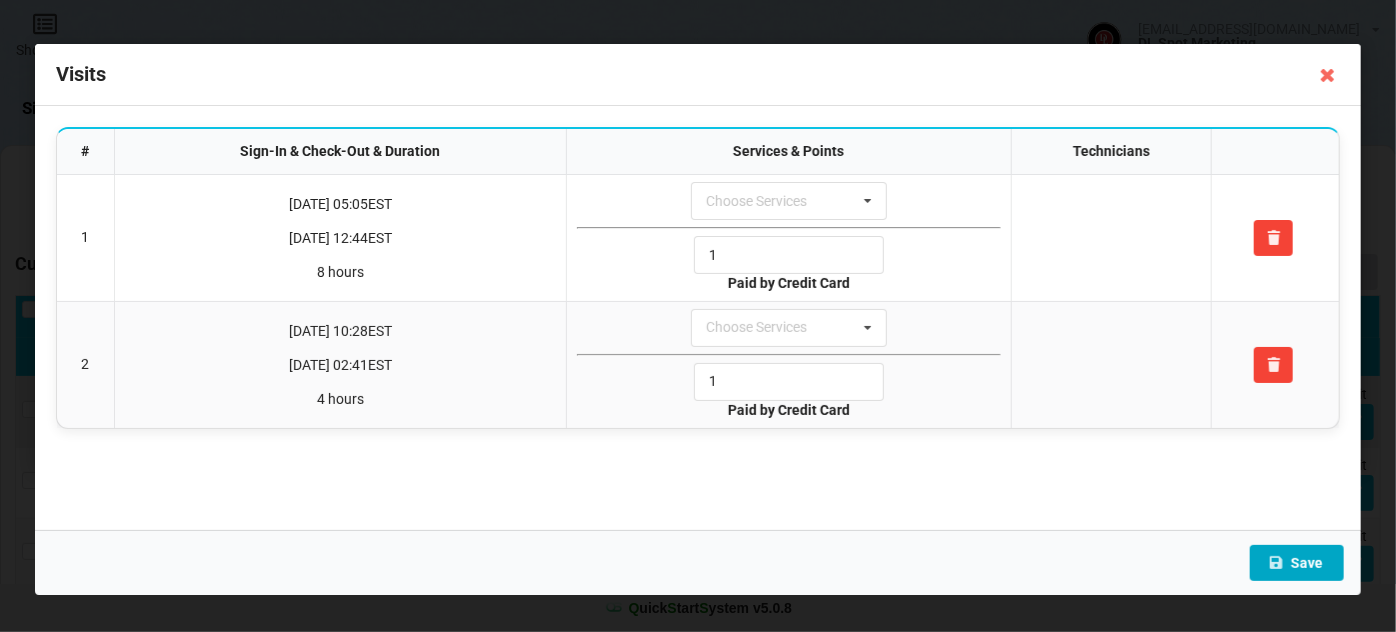 click on "Save" at bounding box center [1297, 563] 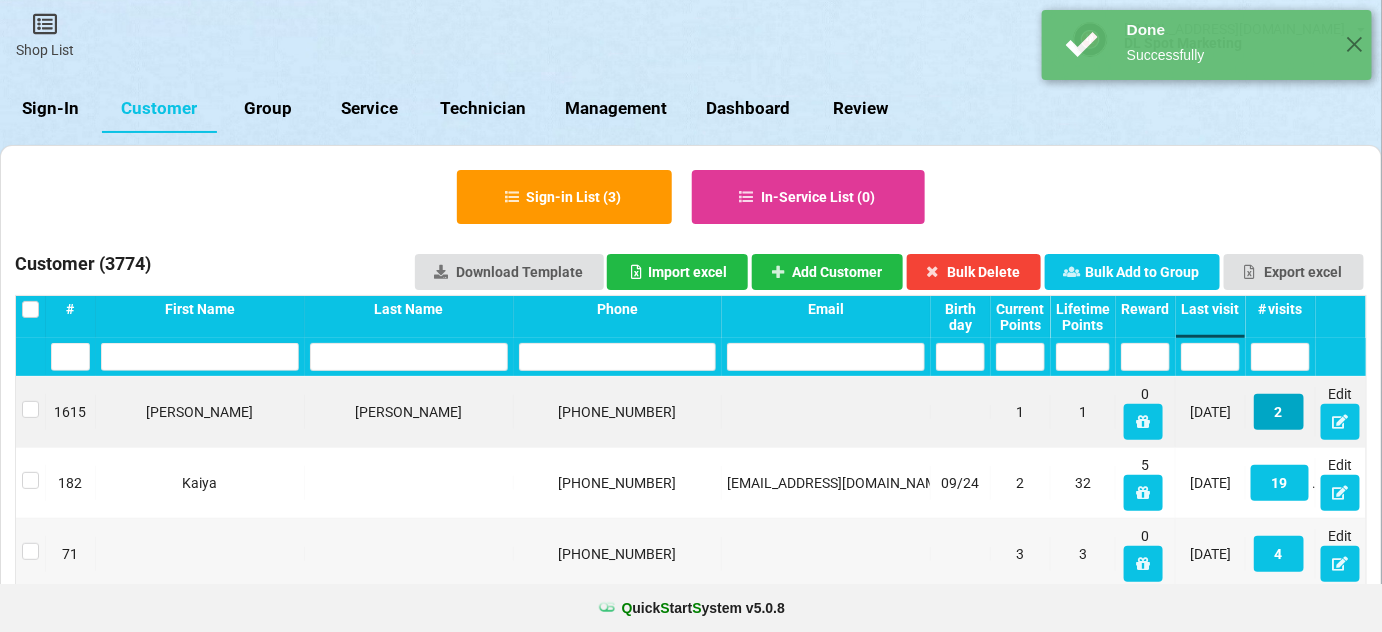 click on "2" at bounding box center (1279, 412) 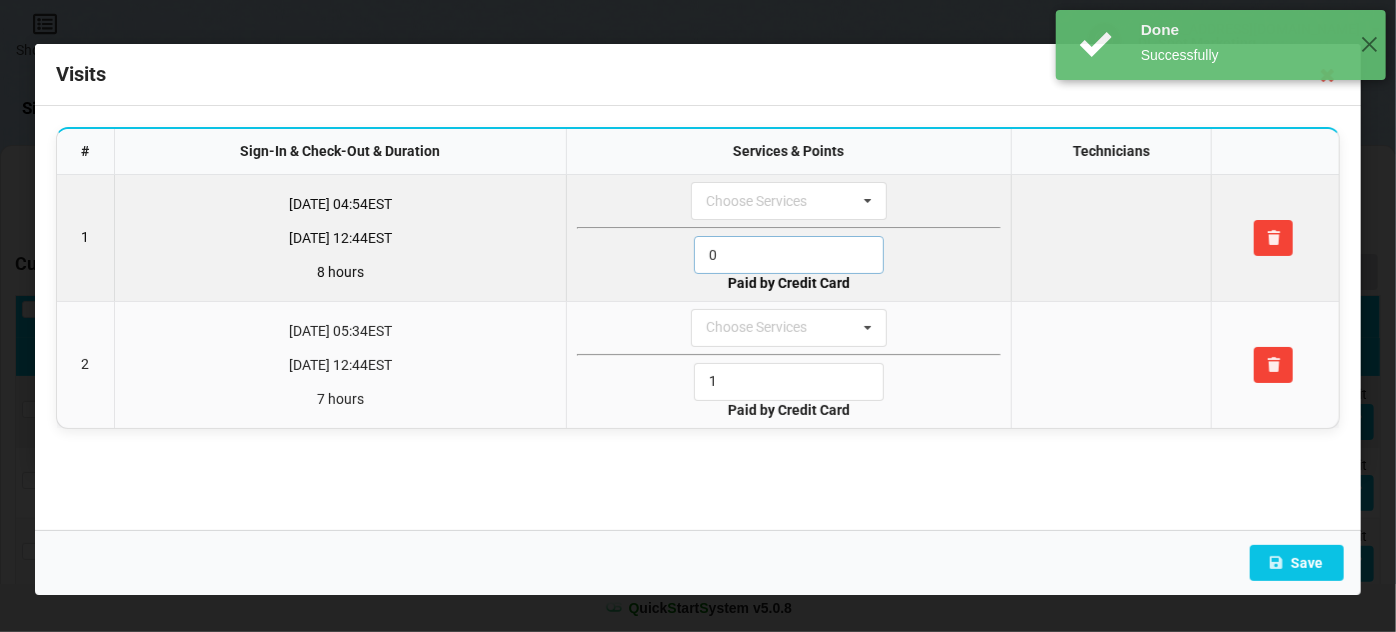 click on "0" at bounding box center [789, 255] 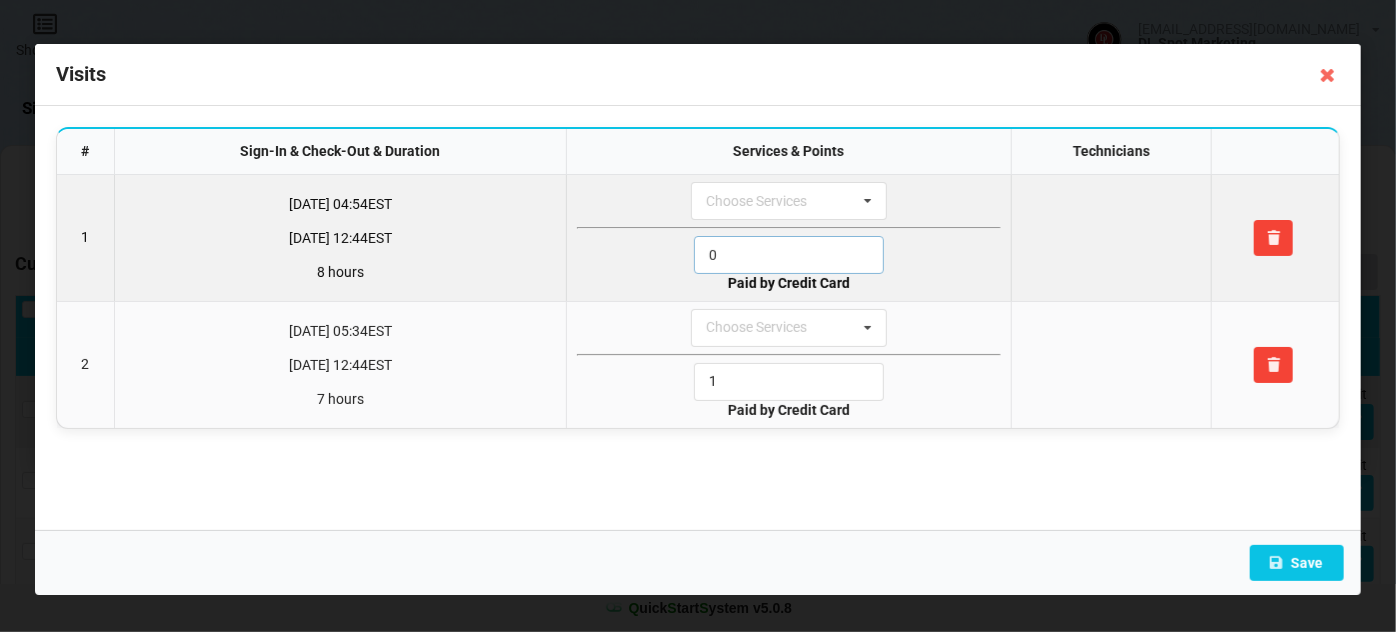 click on "0" at bounding box center (789, 255) 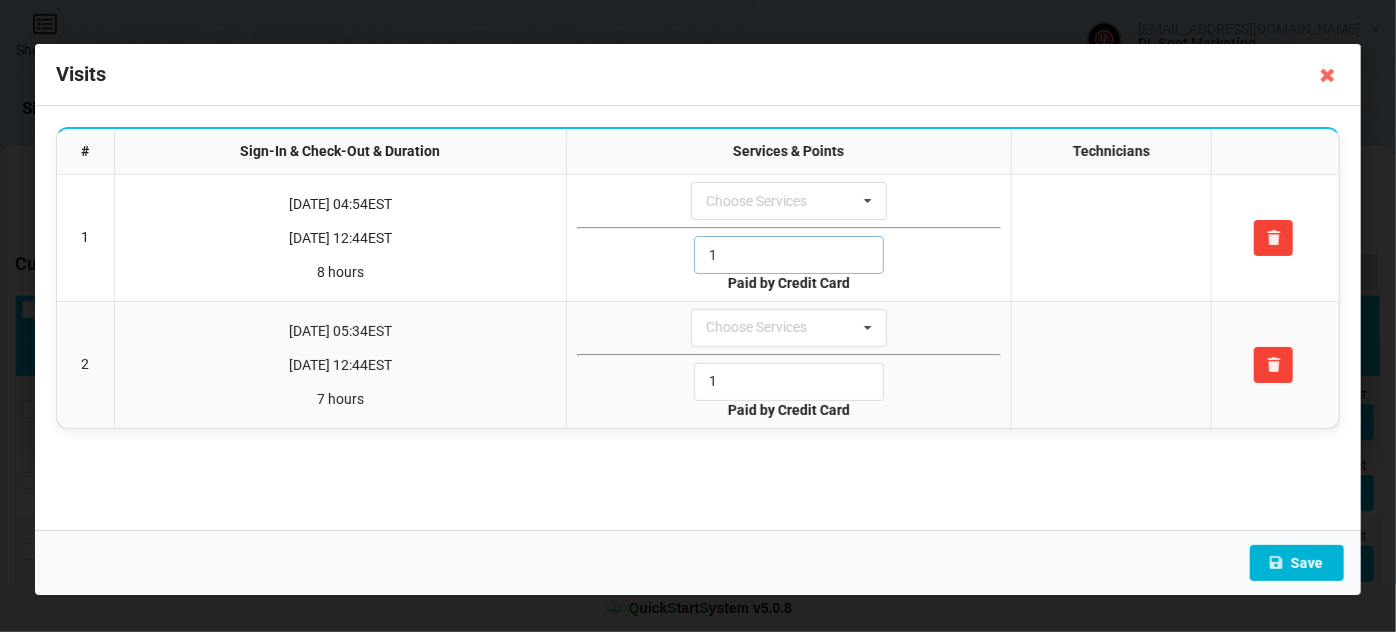 type on "1" 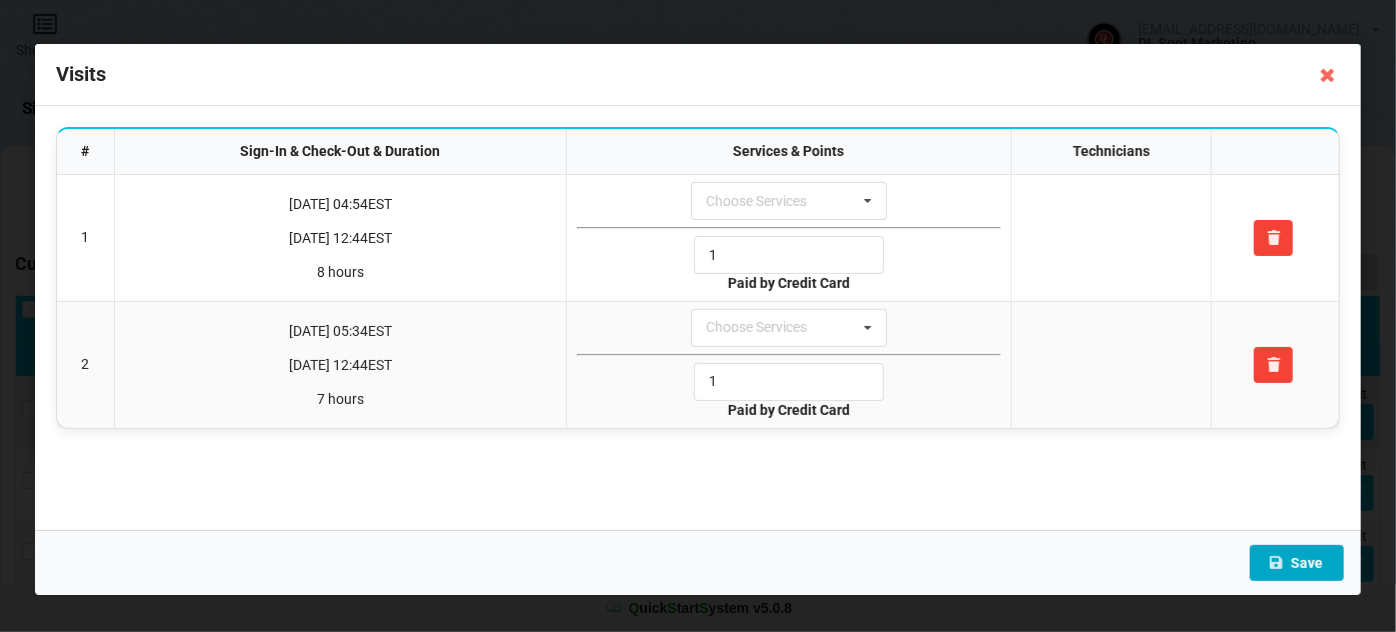 click on "Save" at bounding box center (1297, 563) 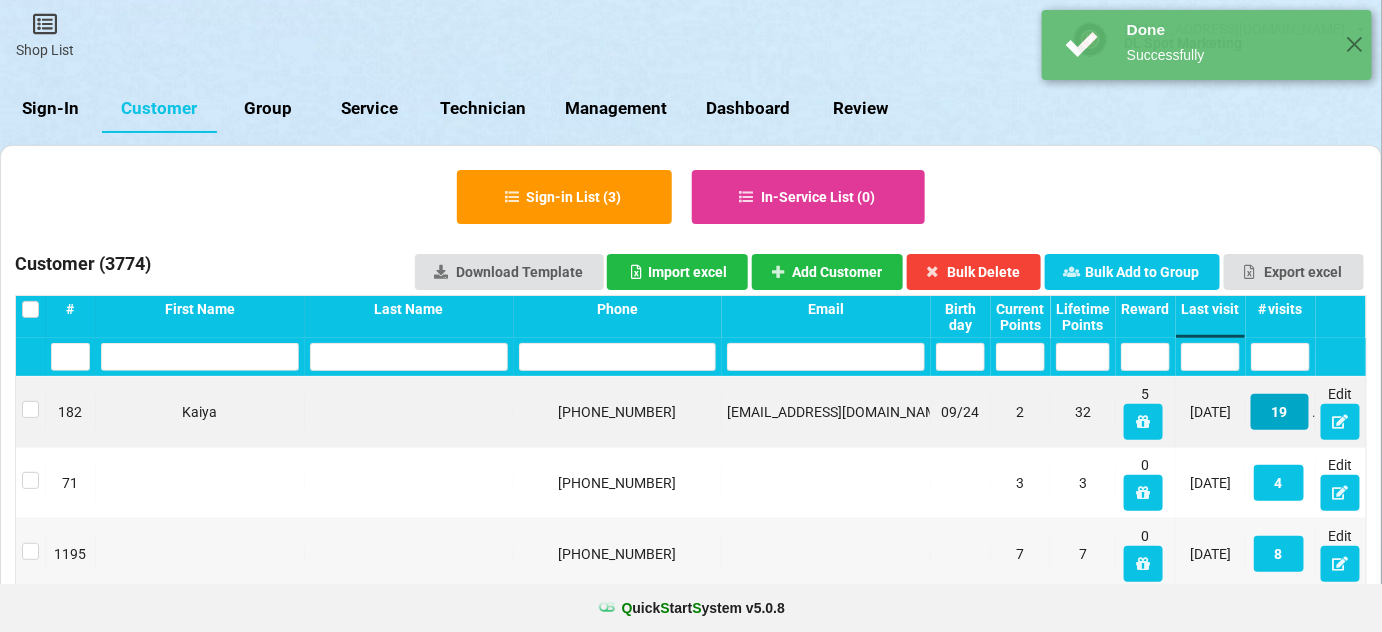 click on "19" at bounding box center [1280, 412] 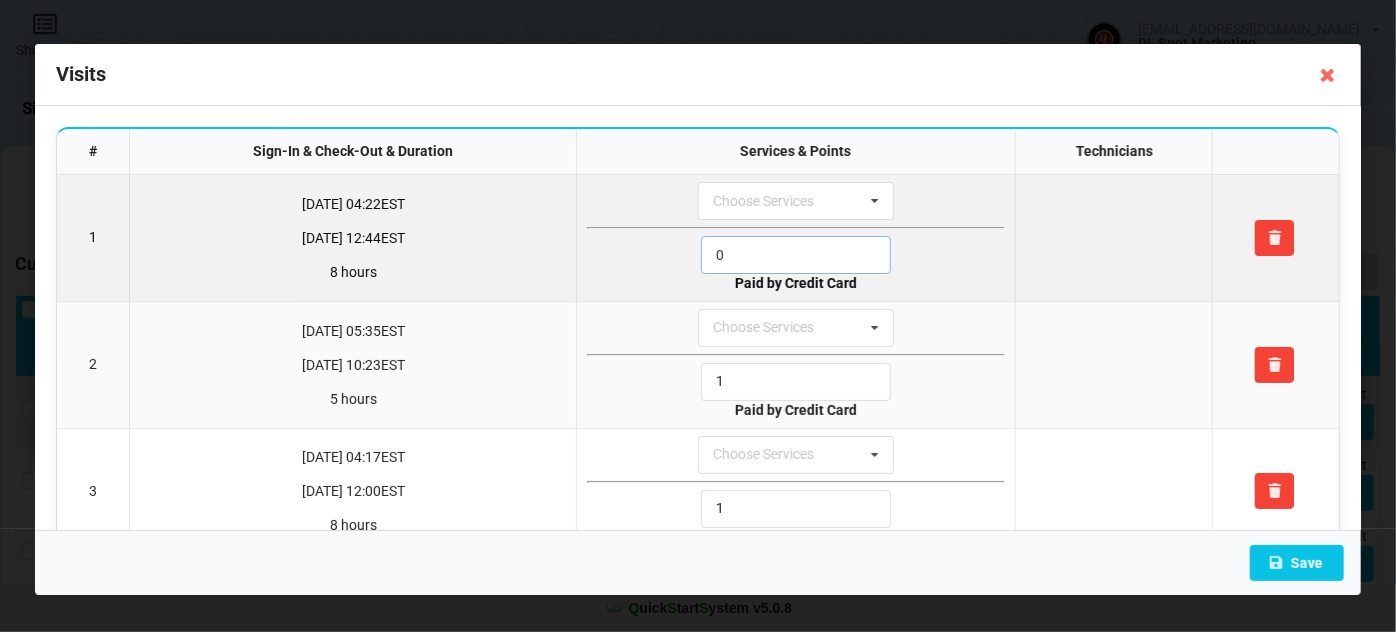 click on "0" at bounding box center [796, 255] 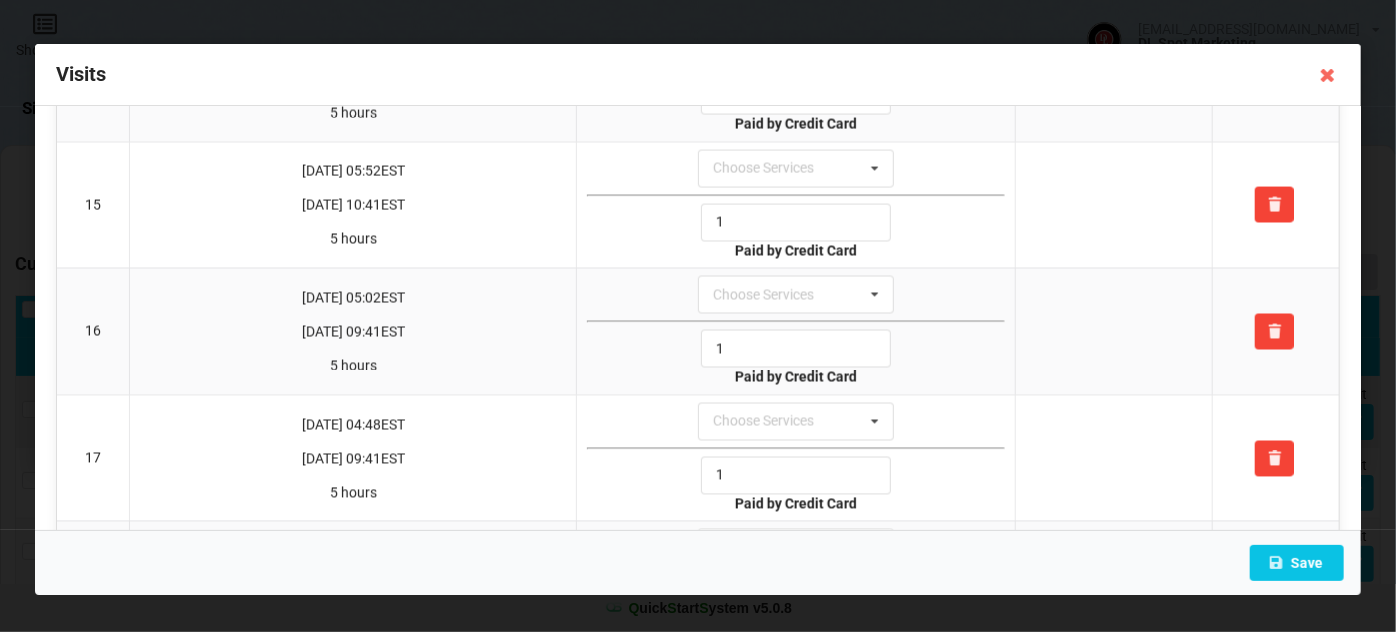 scroll, scrollTop: 2045, scrollLeft: 0, axis: vertical 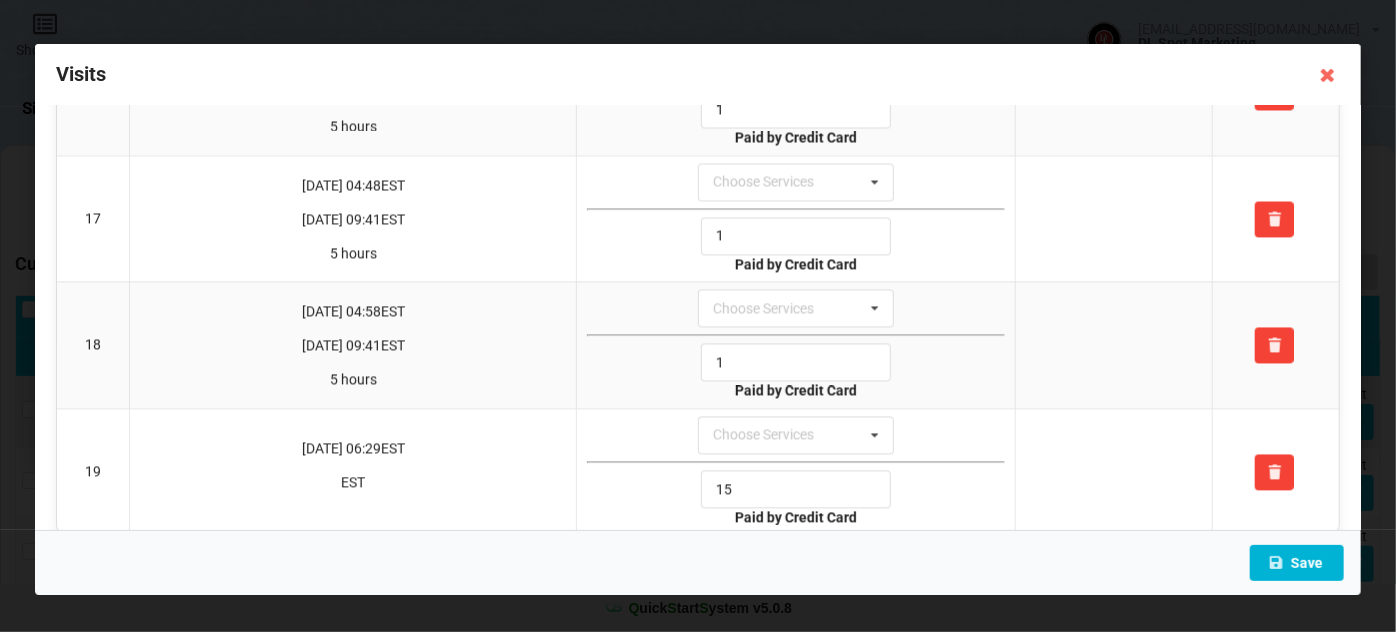 type on "1" 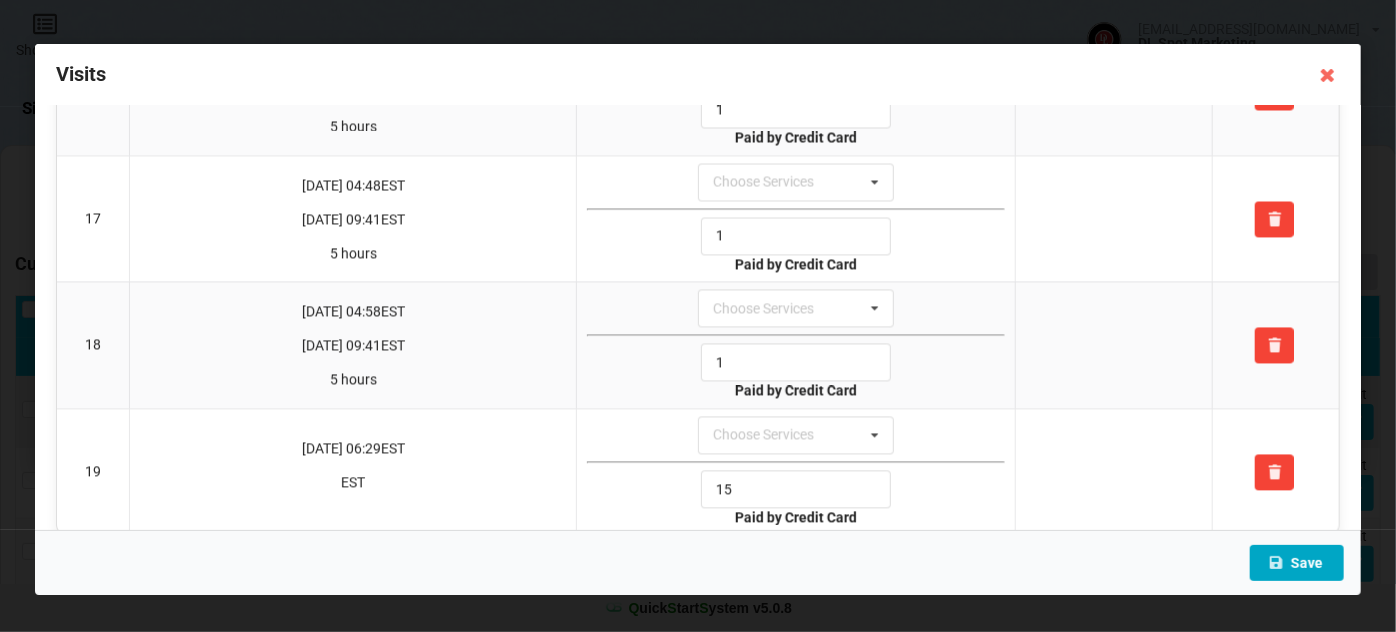 click on "Save" at bounding box center (1297, 563) 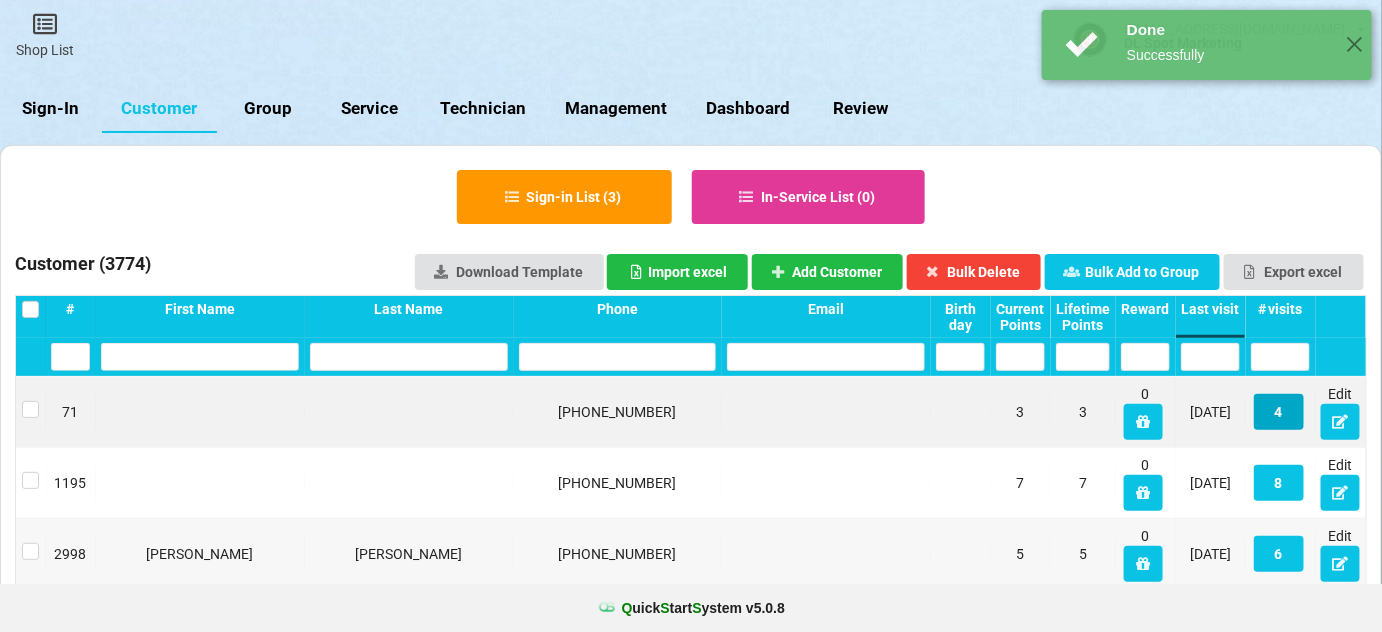 click on "4" at bounding box center (1279, 412) 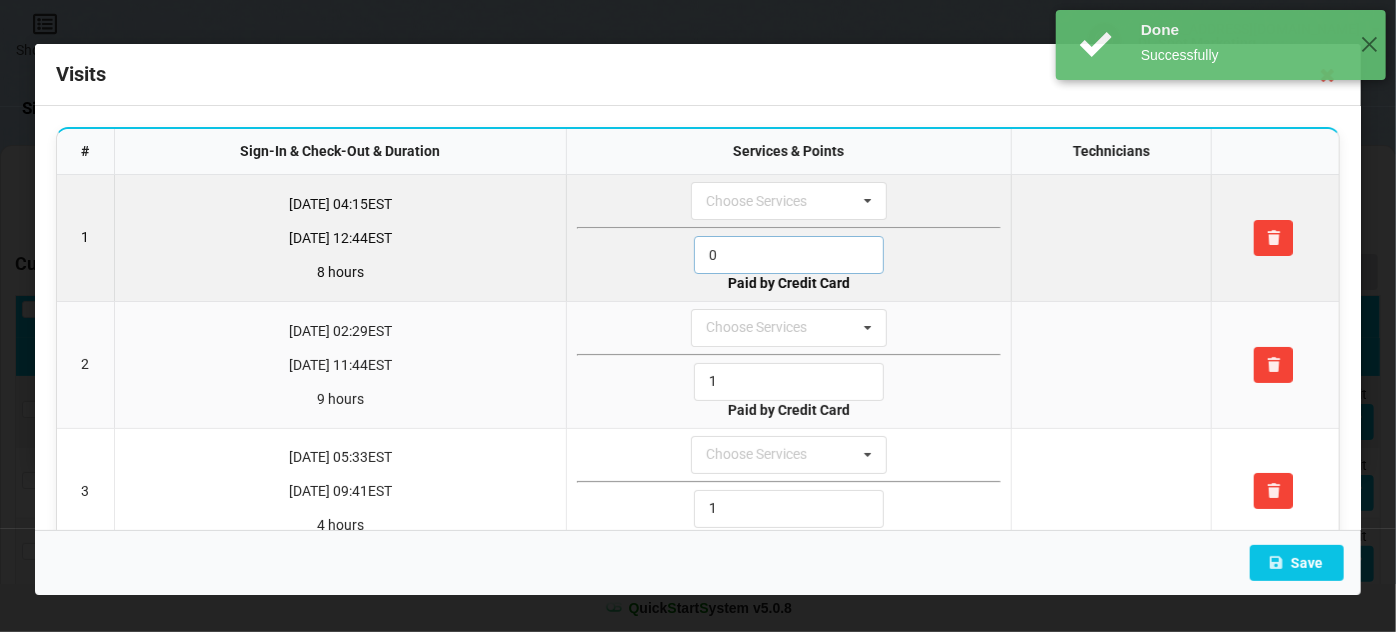 click on "0" at bounding box center (789, 255) 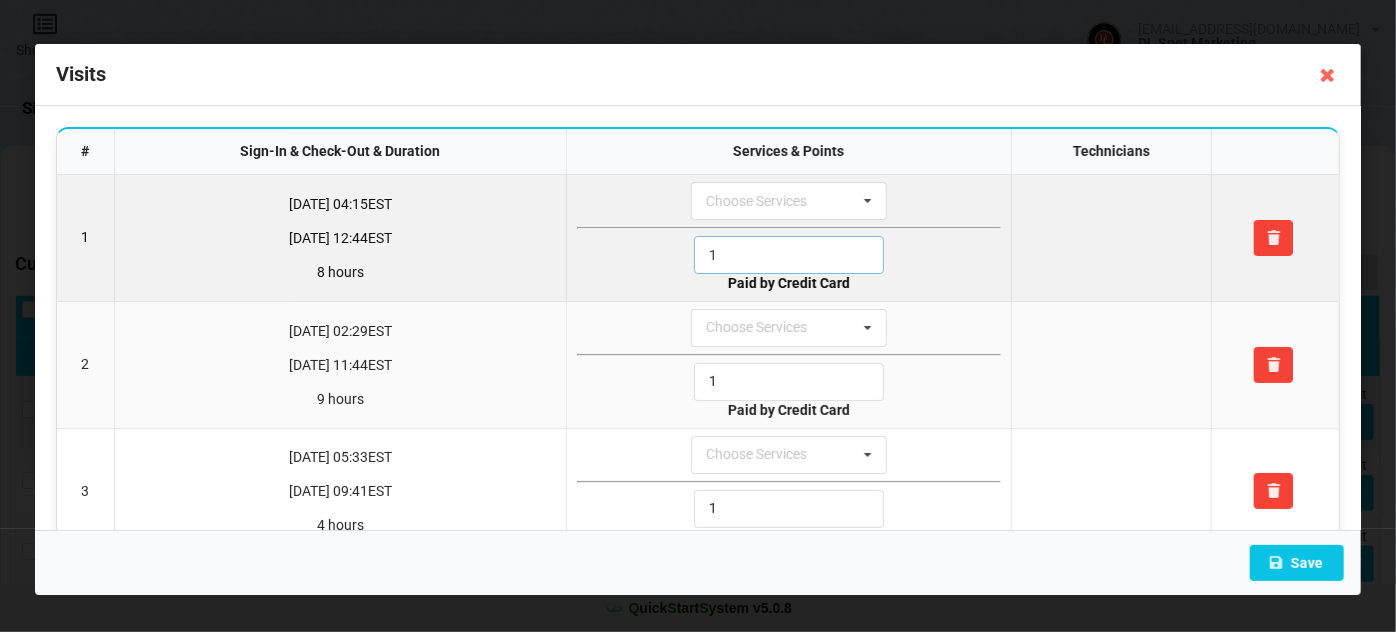 click on "1" at bounding box center [789, 255] 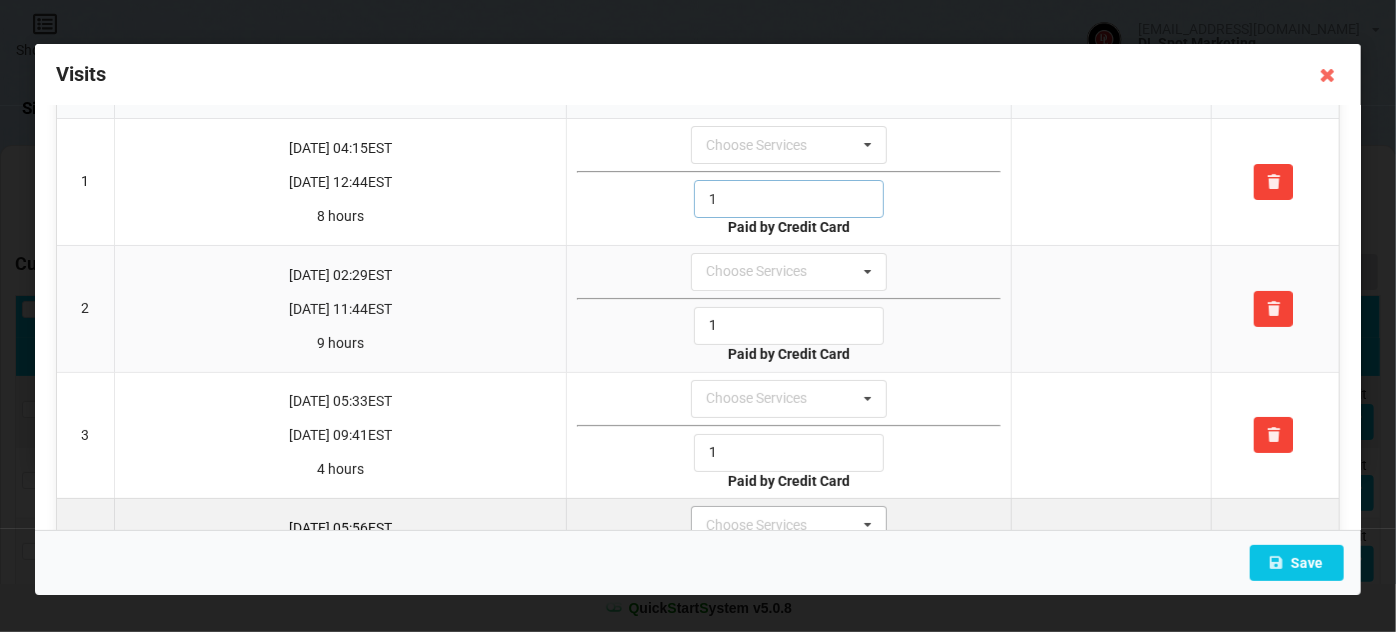 scroll, scrollTop: 167, scrollLeft: 0, axis: vertical 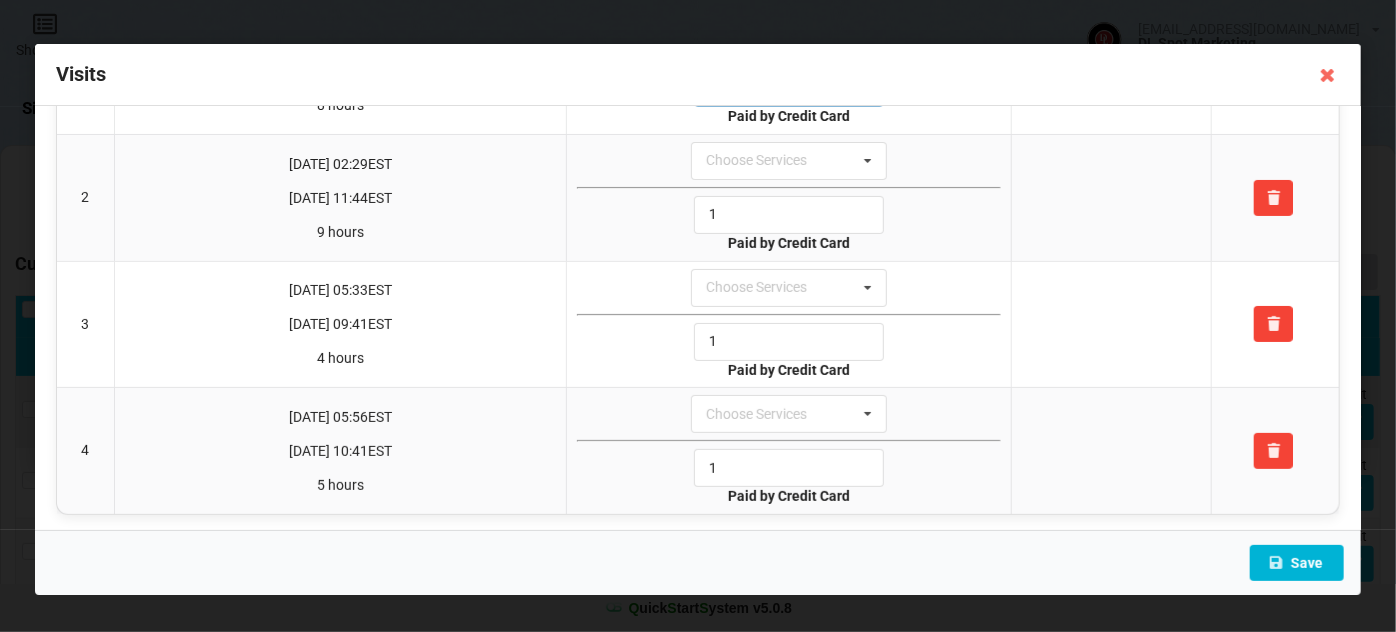 type on "1" 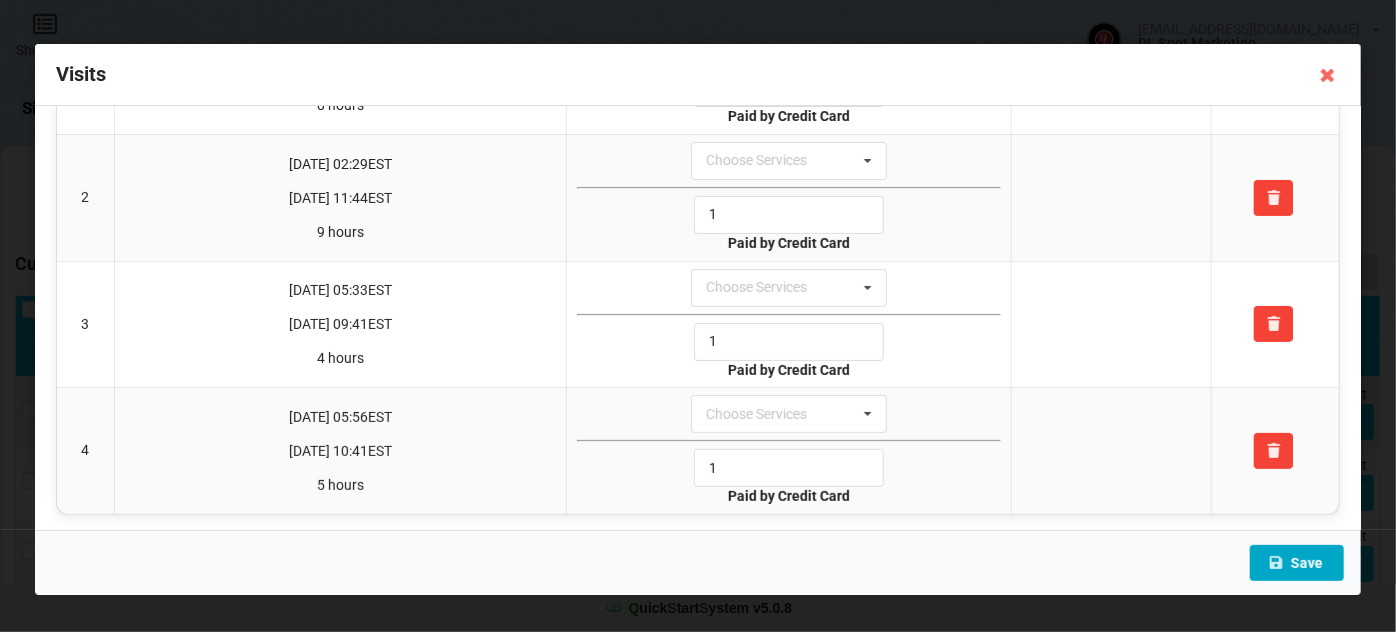 click on "Save" at bounding box center (1297, 563) 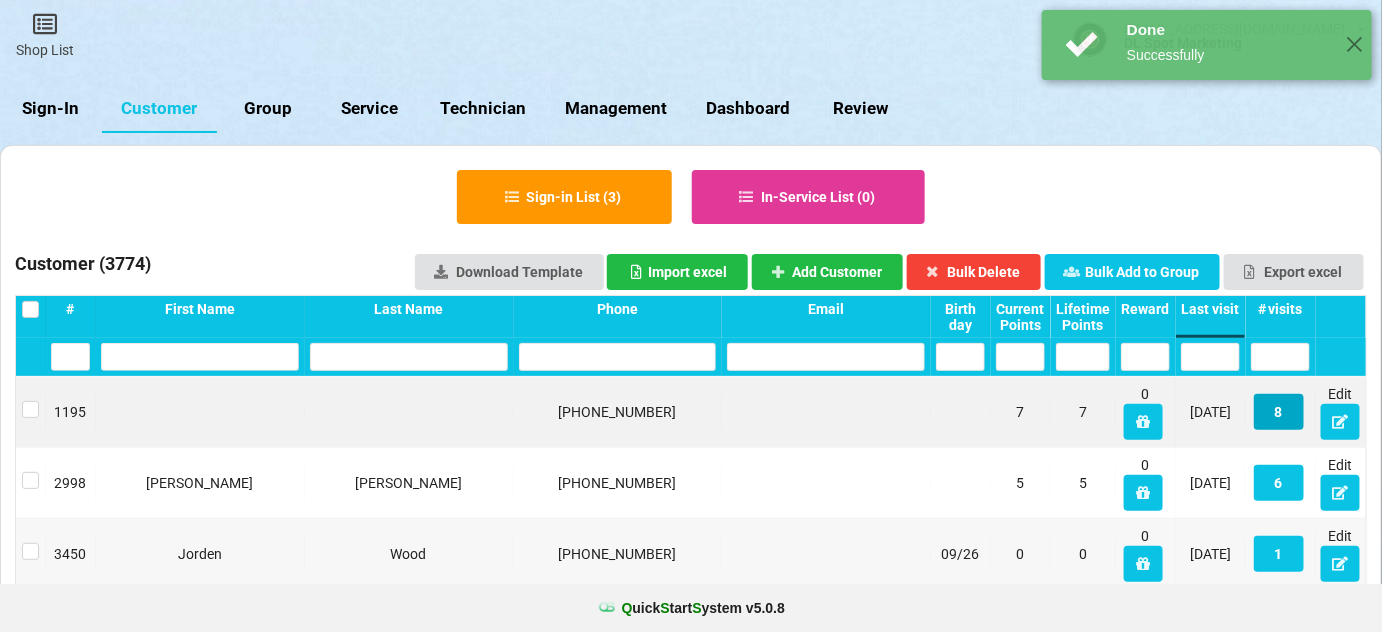 click on "8" at bounding box center (1279, 412) 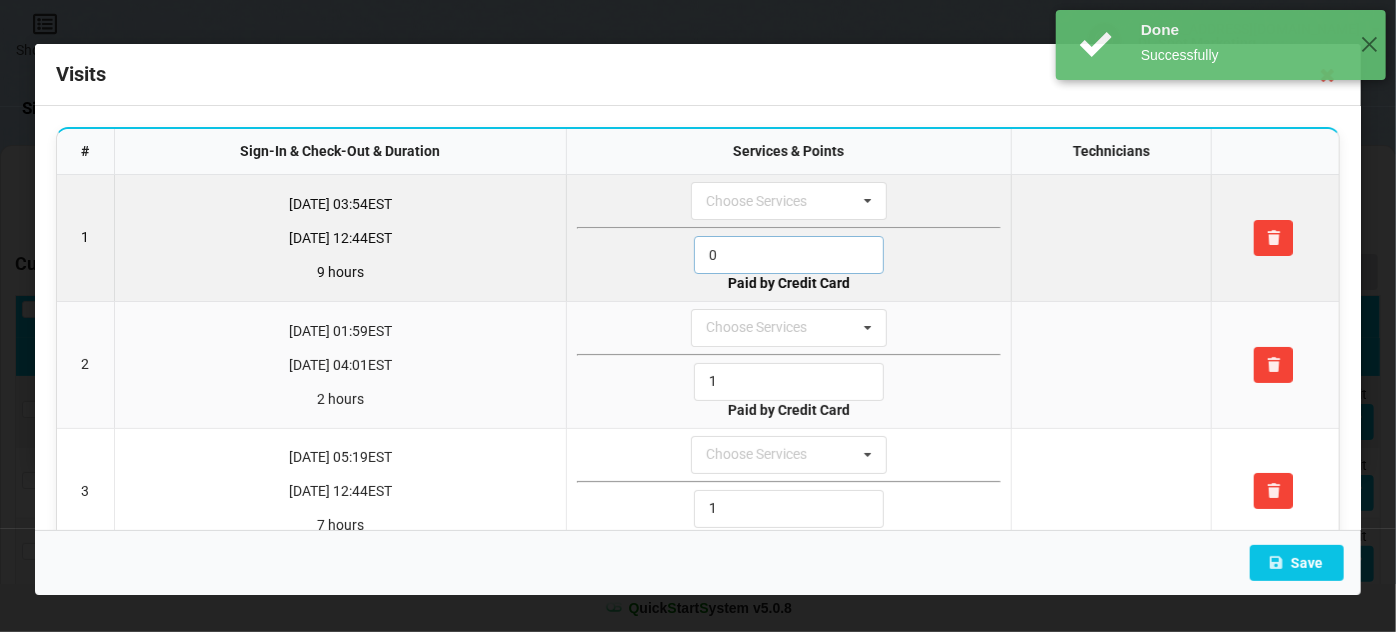 click on "0" at bounding box center [789, 255] 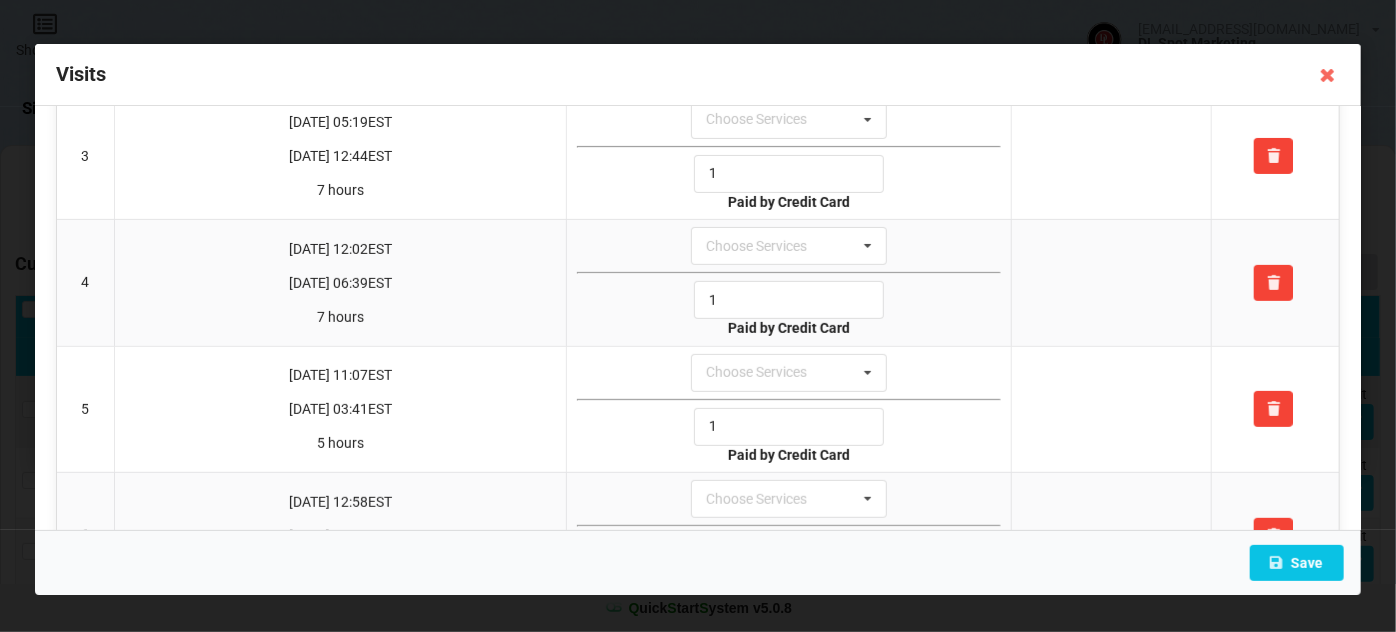 scroll, scrollTop: 668, scrollLeft: 0, axis: vertical 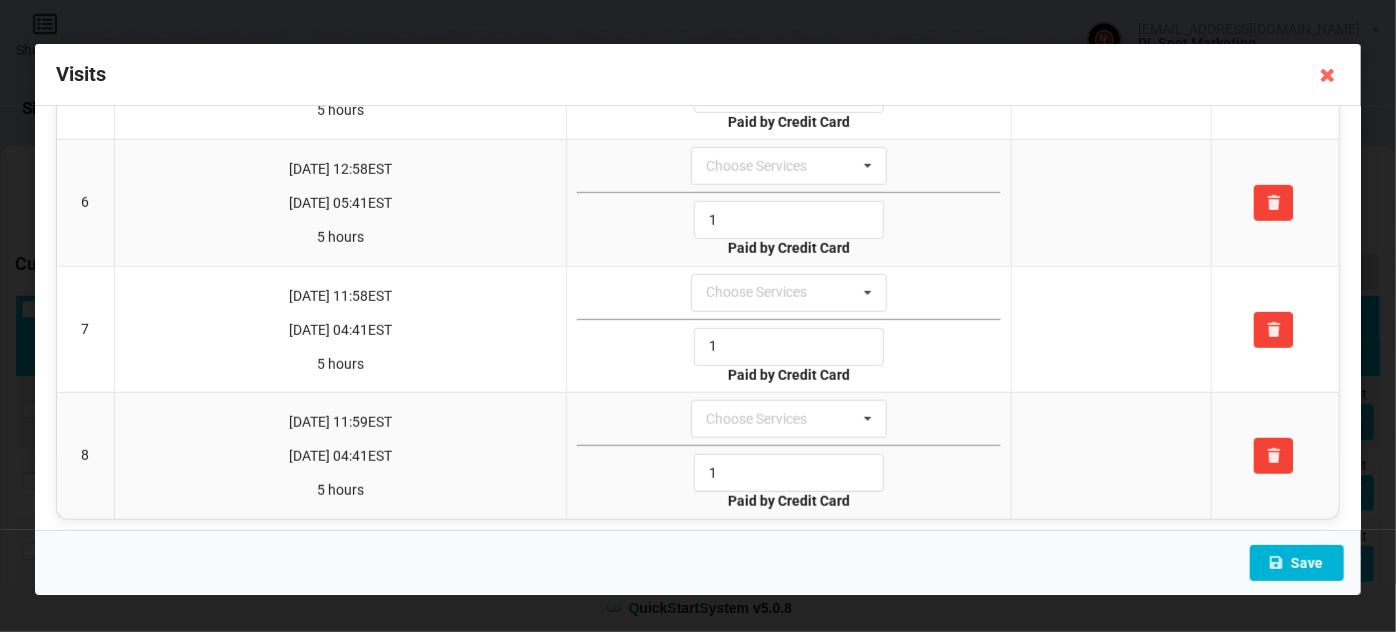 type on "1" 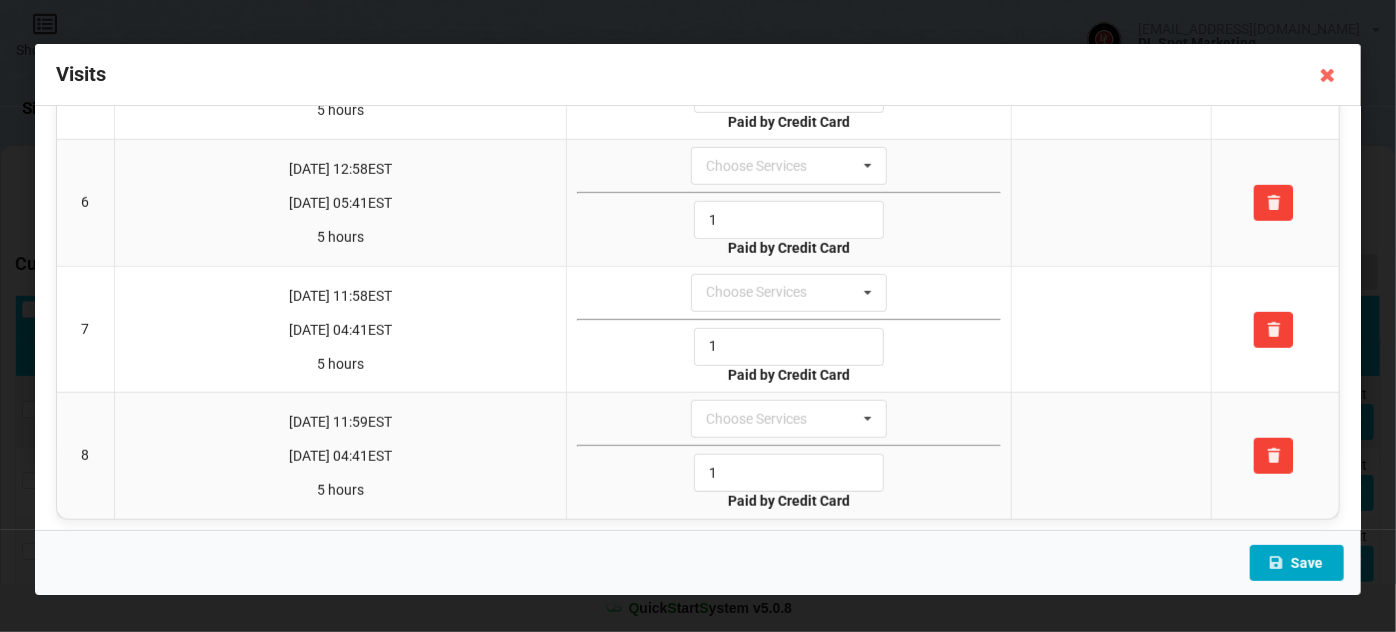 click on "Save" at bounding box center [1297, 563] 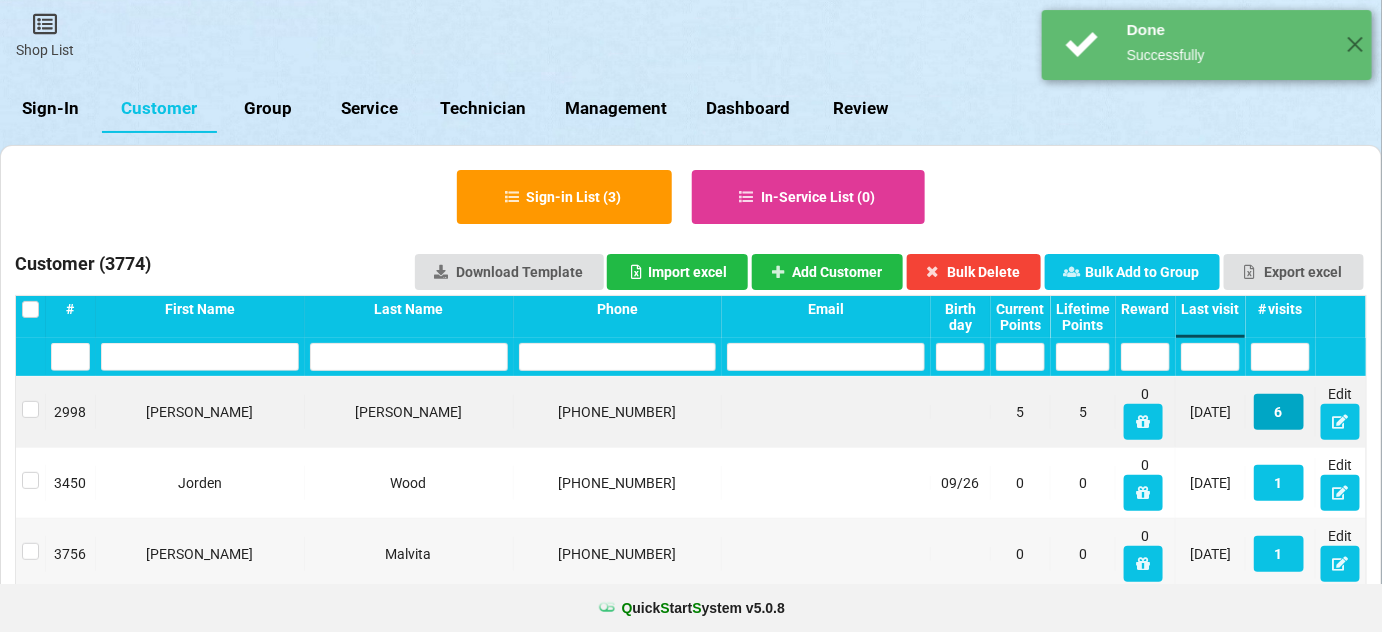 click on "6" at bounding box center [1279, 412] 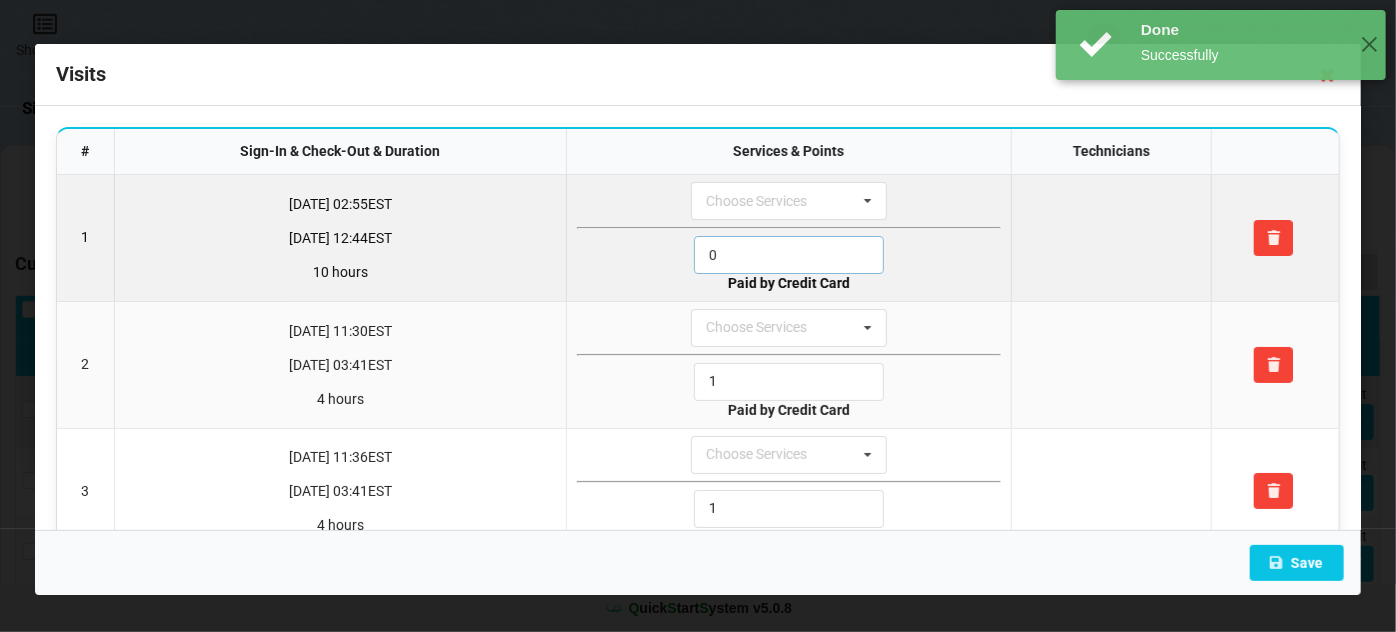 click on "0" at bounding box center [789, 255] 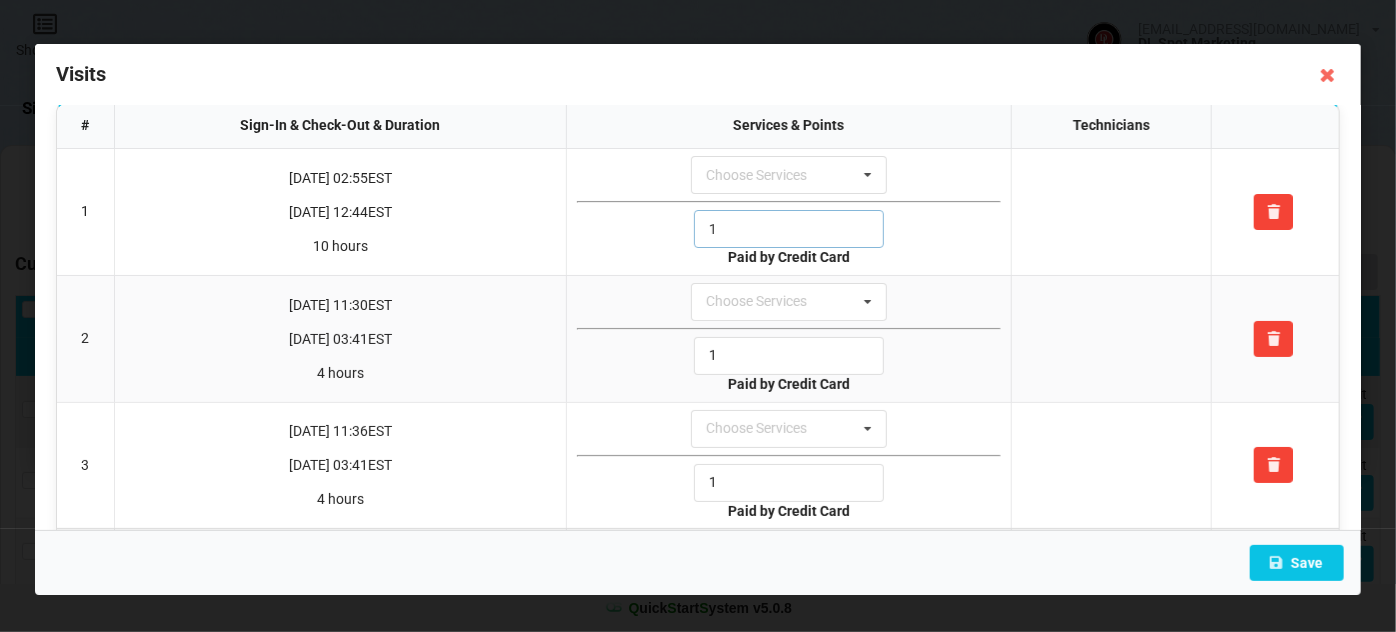 scroll, scrollTop: 418, scrollLeft: 0, axis: vertical 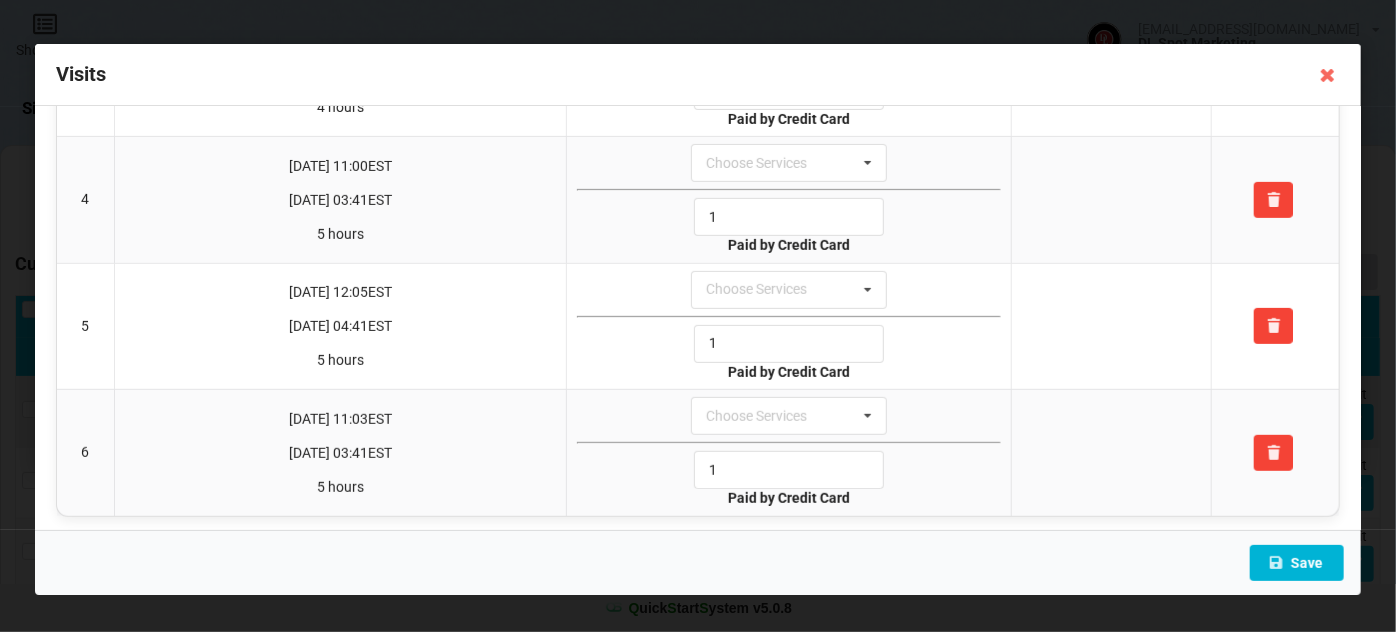 type on "1" 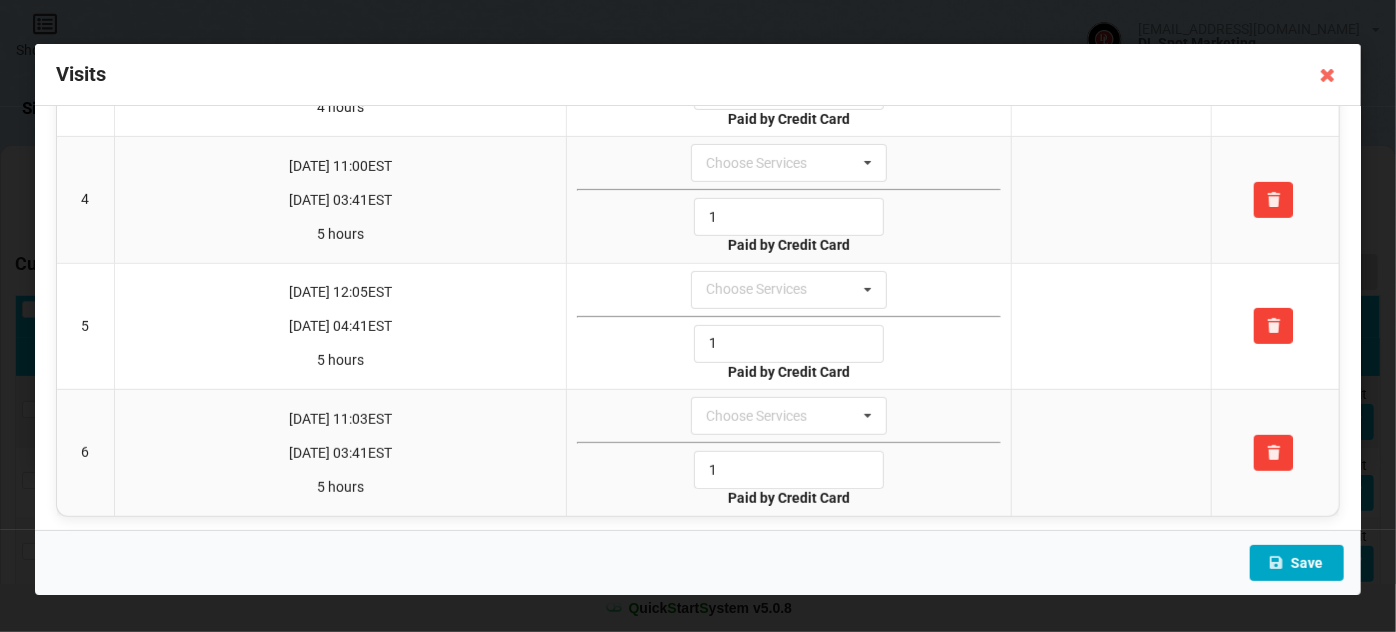 click on "Save" at bounding box center [1297, 563] 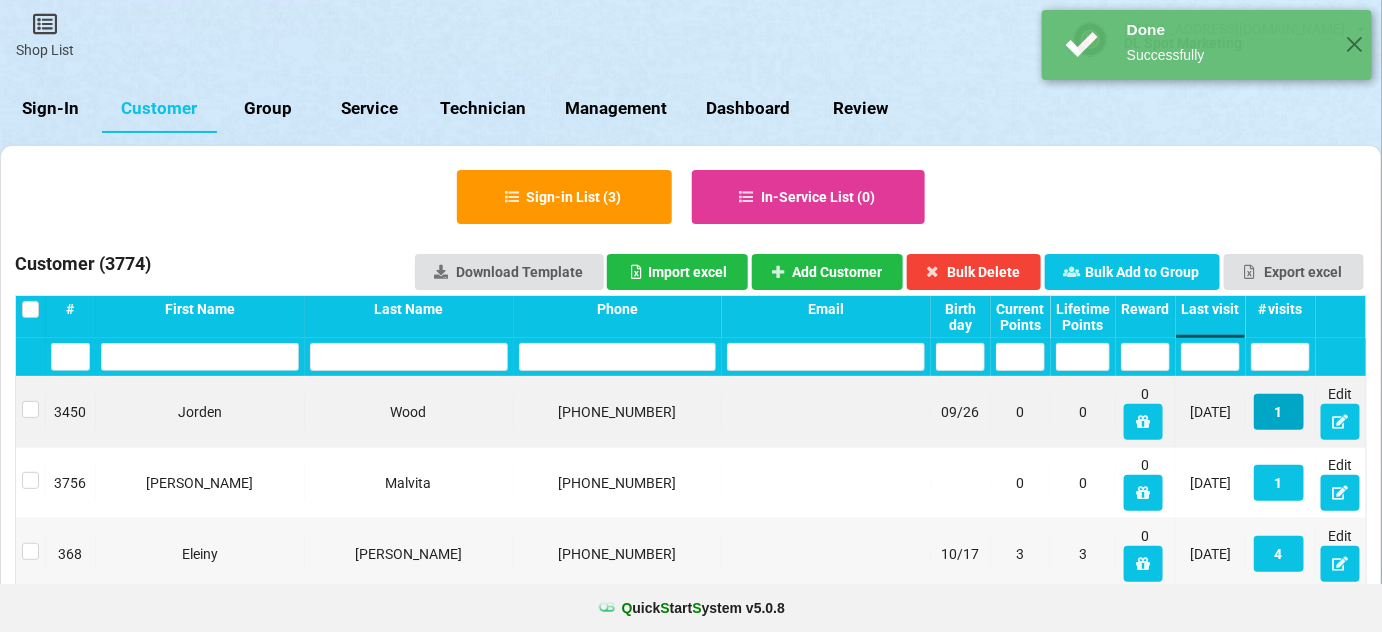 click on "1" at bounding box center [1279, 412] 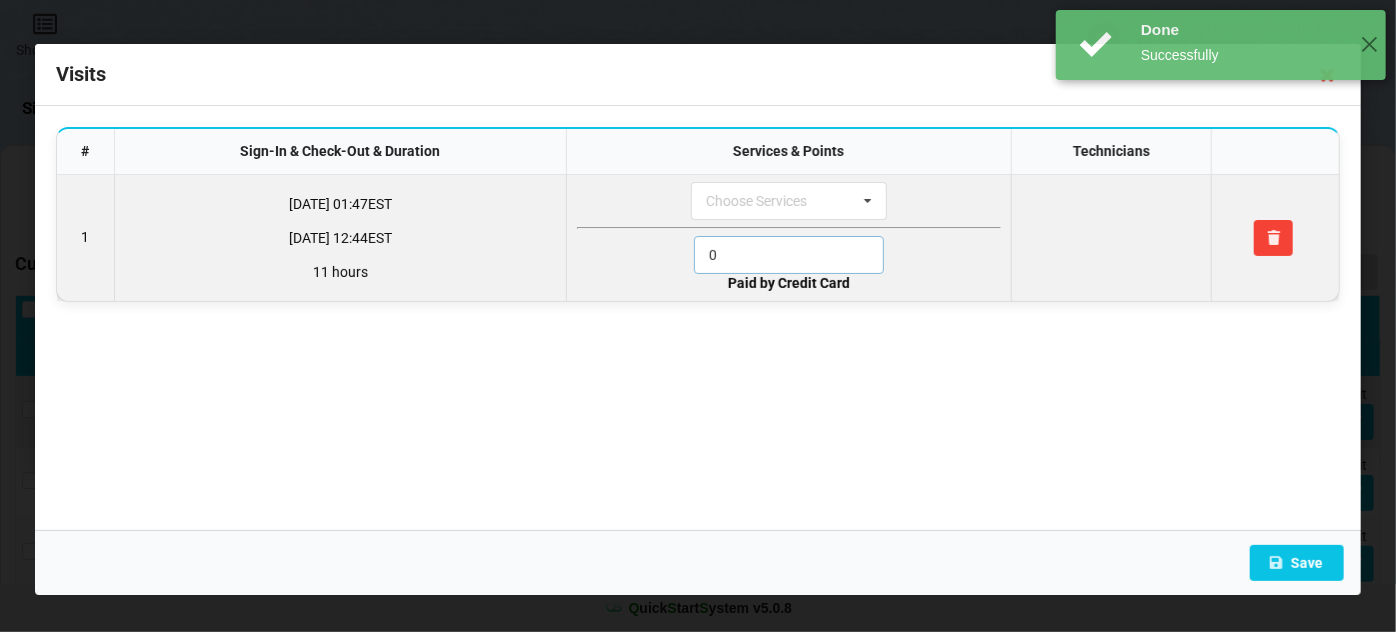 click on "0" at bounding box center (789, 255) 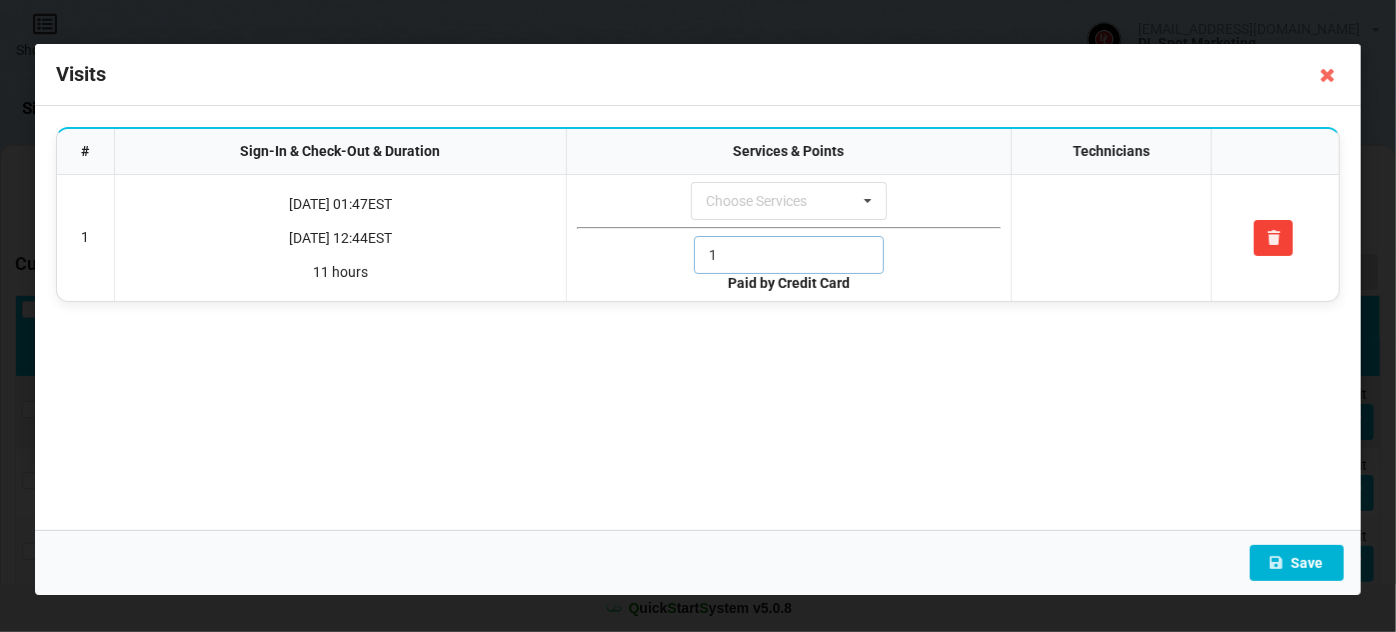 type on "1" 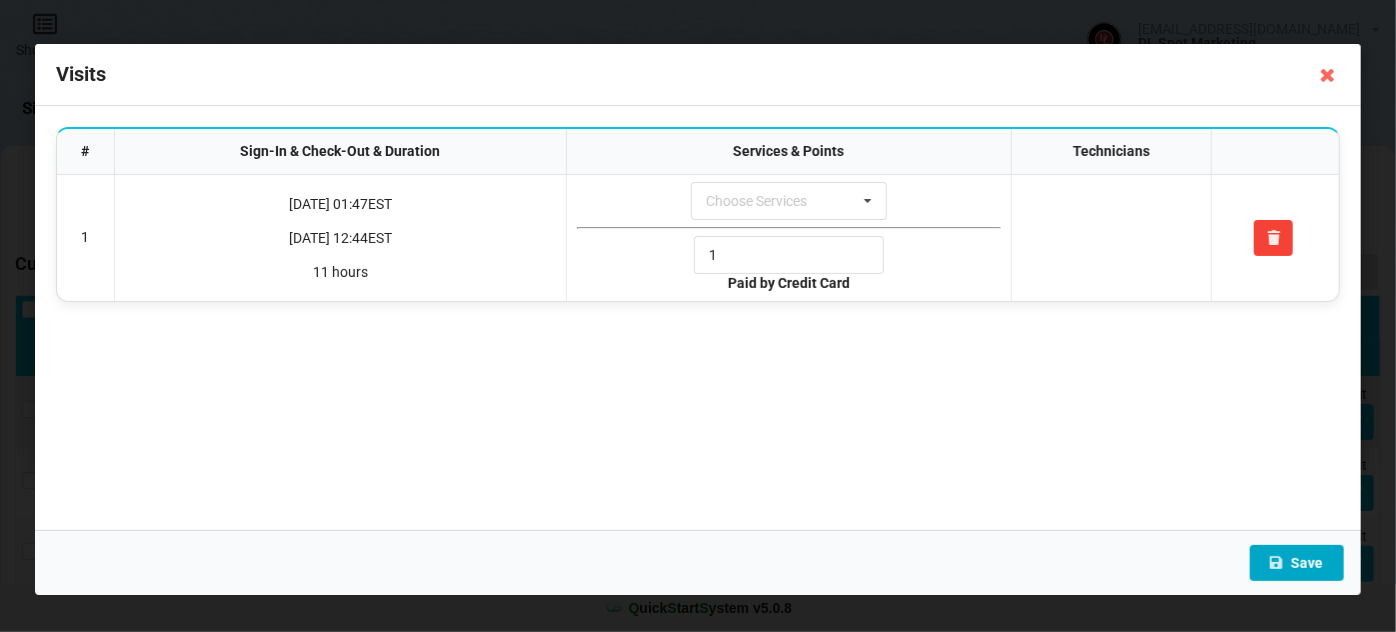 click on "Save" at bounding box center [1297, 563] 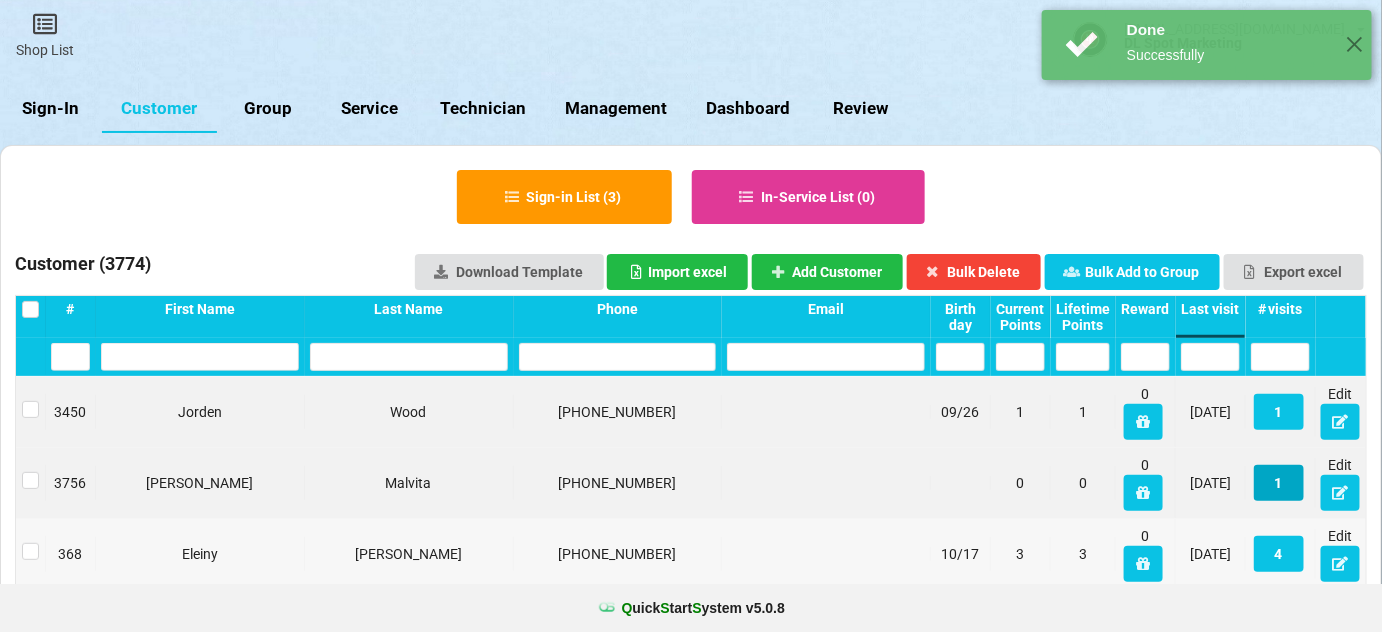 click on "1" at bounding box center [1279, 483] 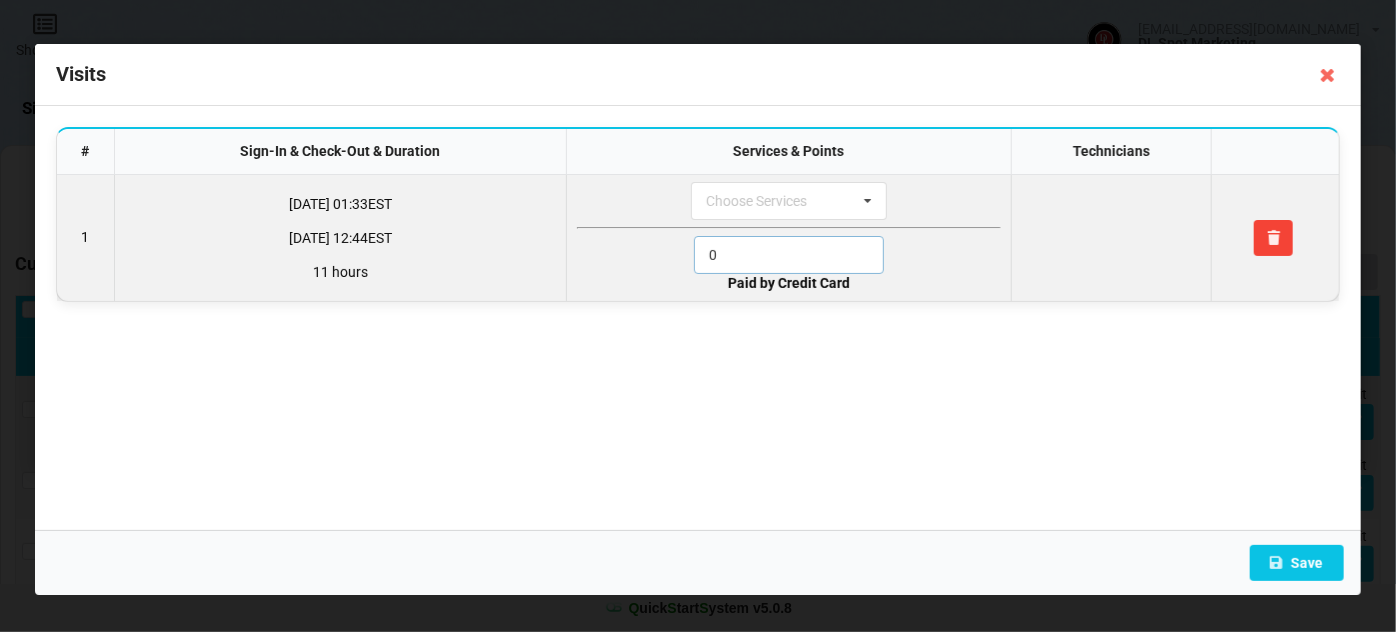 click on "0" at bounding box center (789, 255) 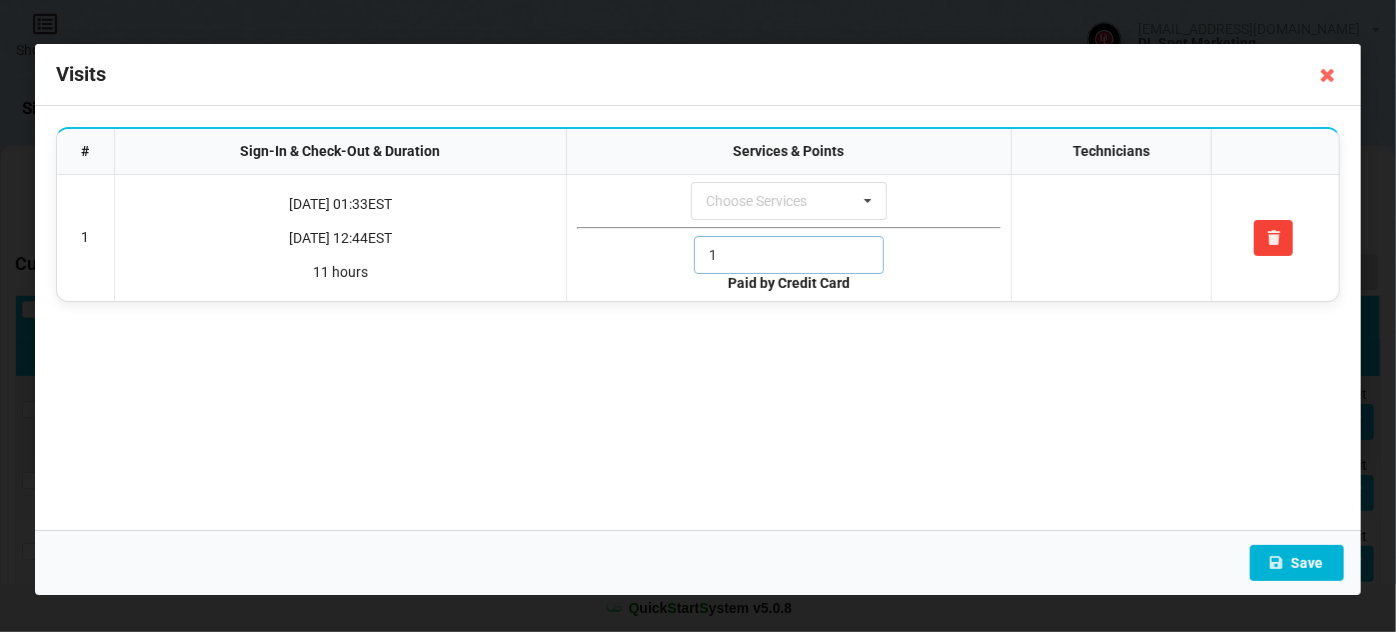 type on "1" 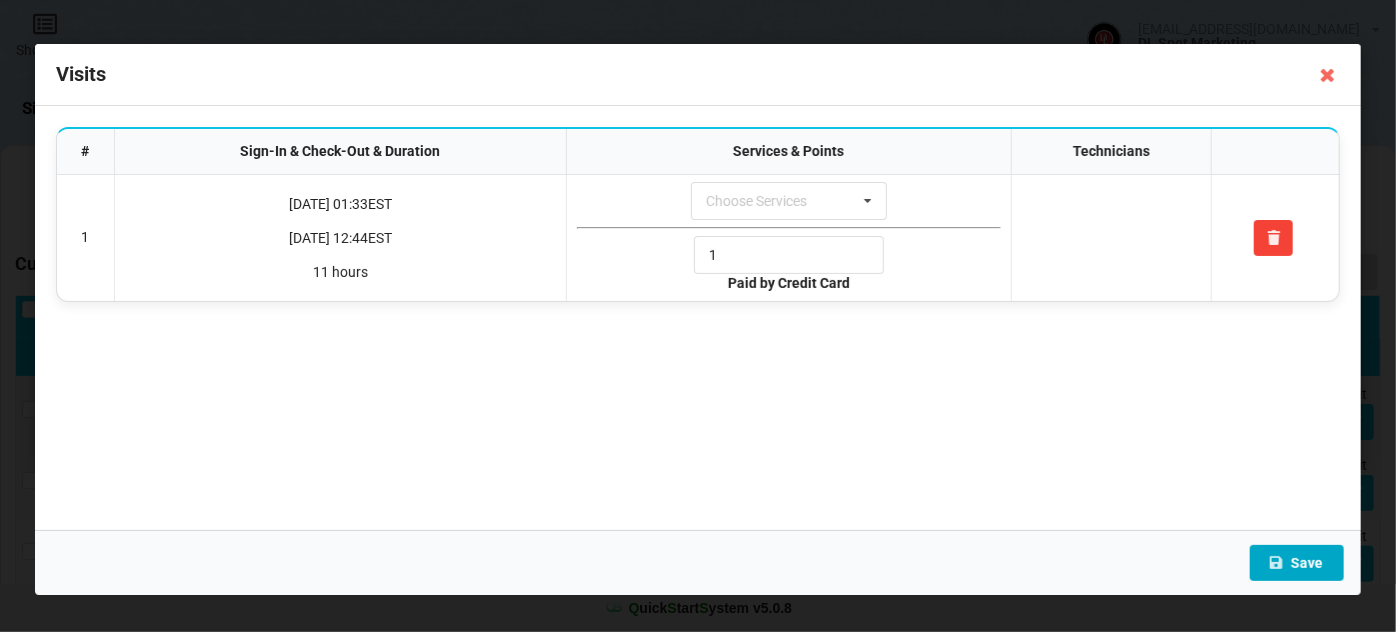 click on "Save" at bounding box center [1297, 563] 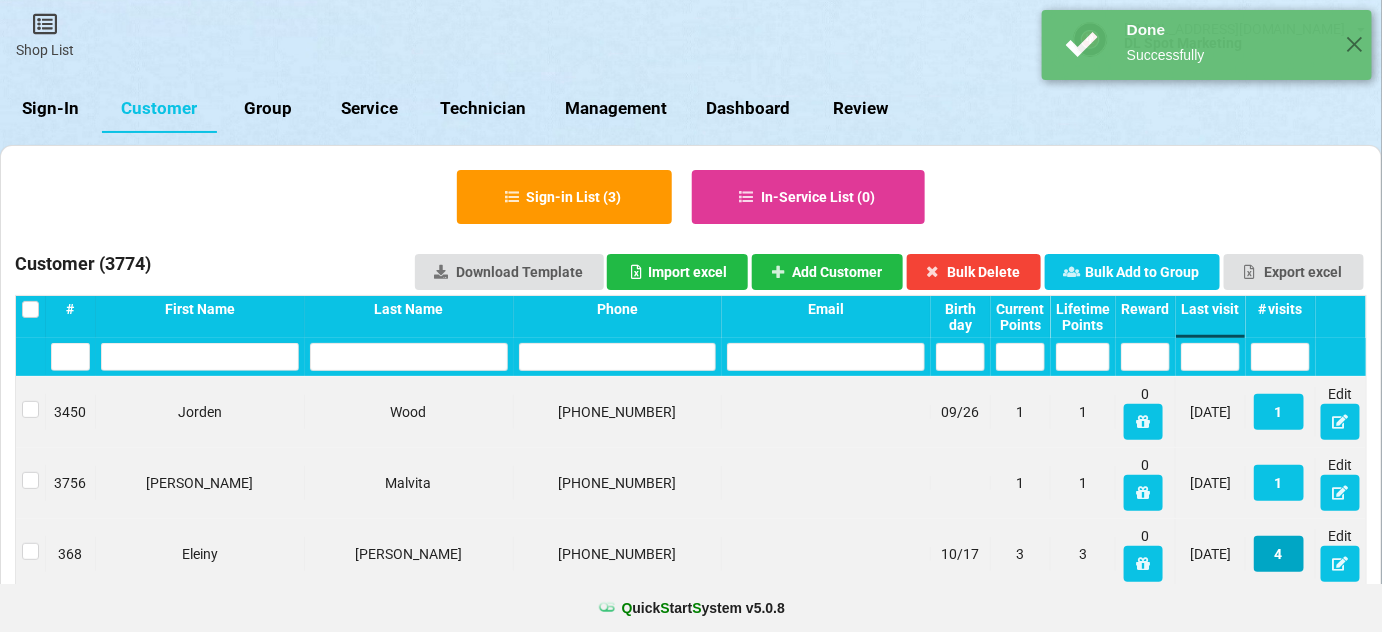 click on "4" at bounding box center [1279, 554] 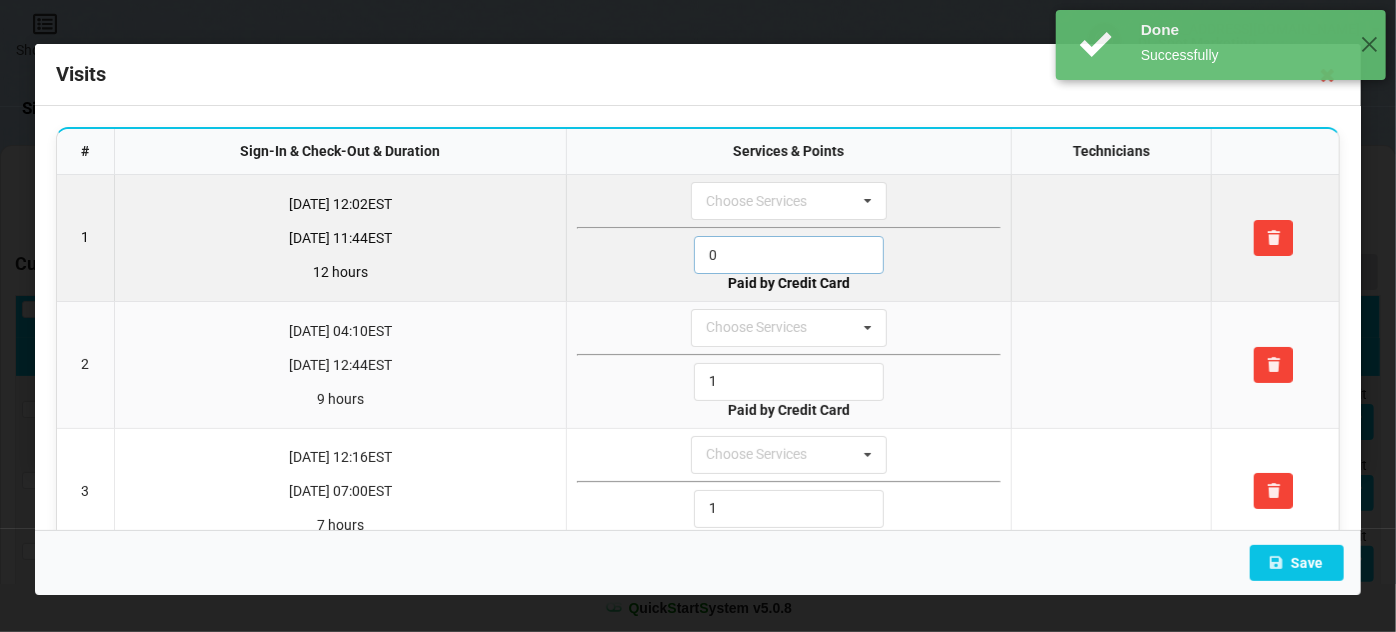 click on "0" at bounding box center (789, 255) 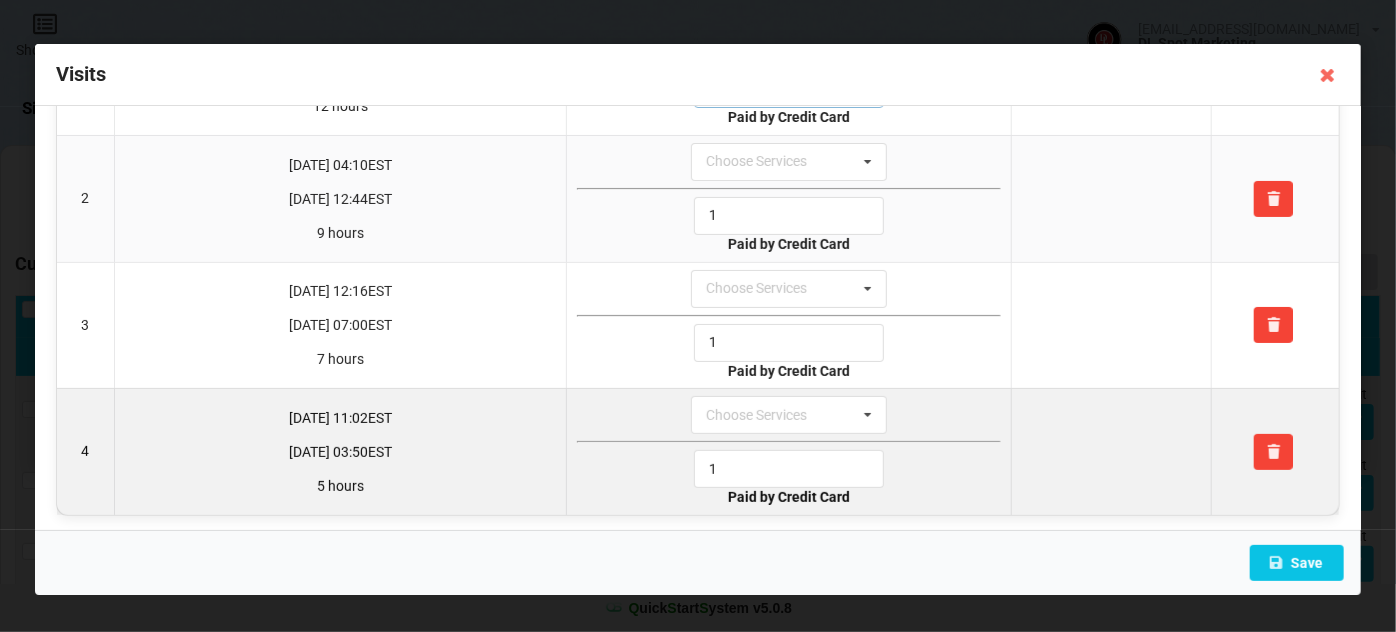 scroll, scrollTop: 167, scrollLeft: 0, axis: vertical 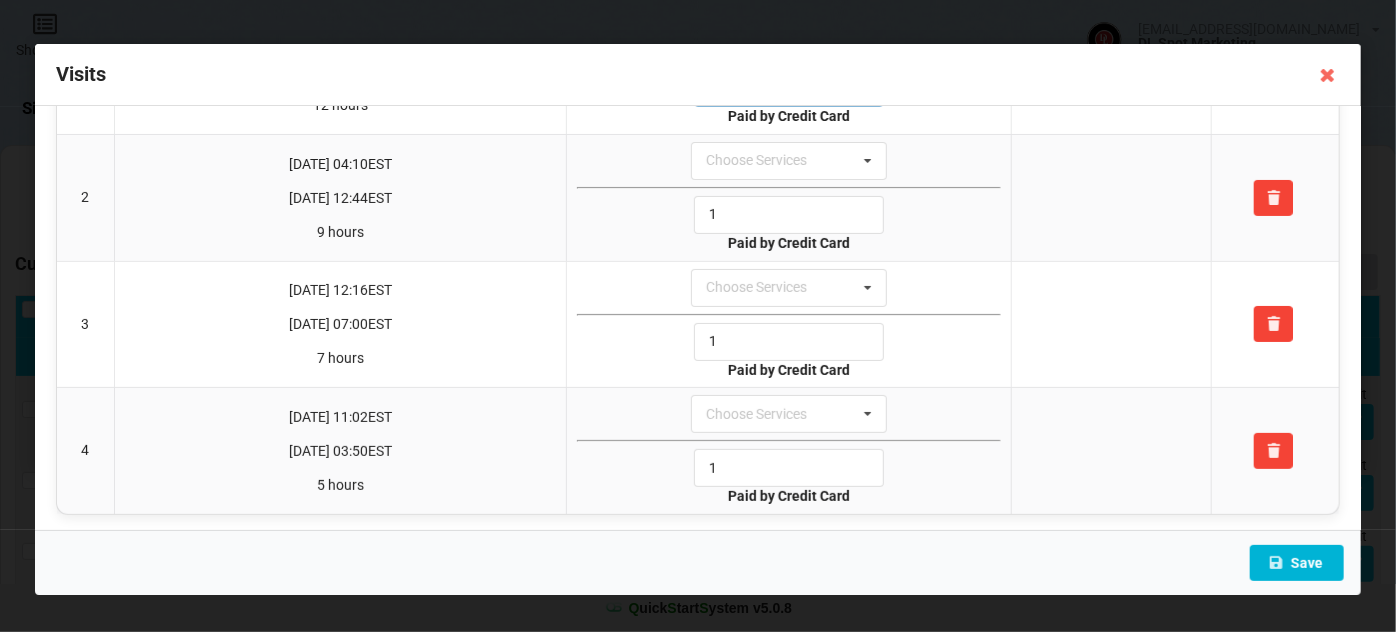 type on "1" 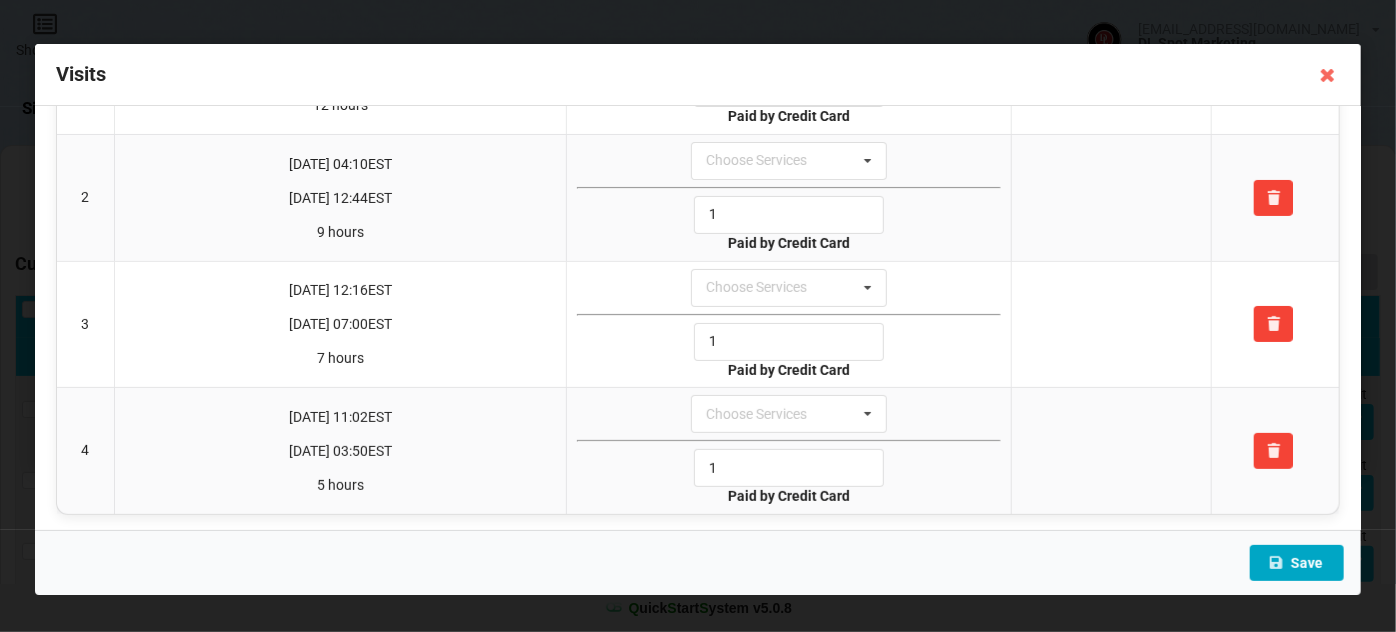 click on "Save" at bounding box center (1297, 563) 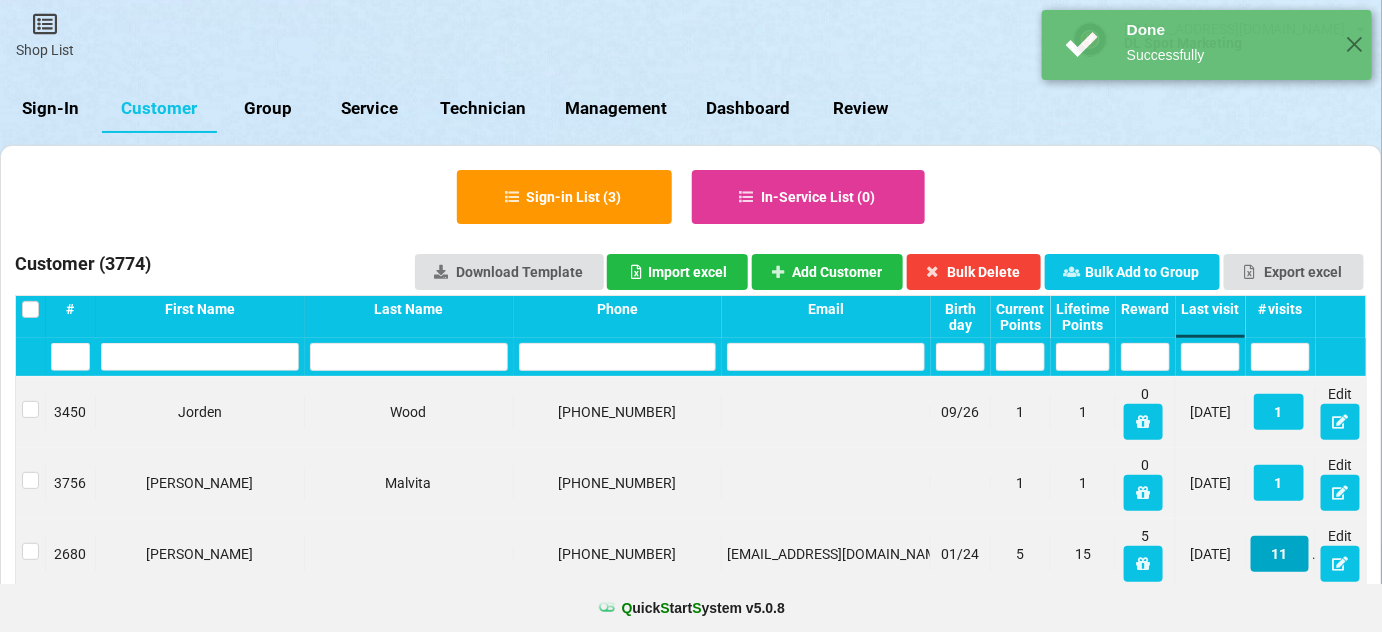 click on "11" at bounding box center [1280, 554] 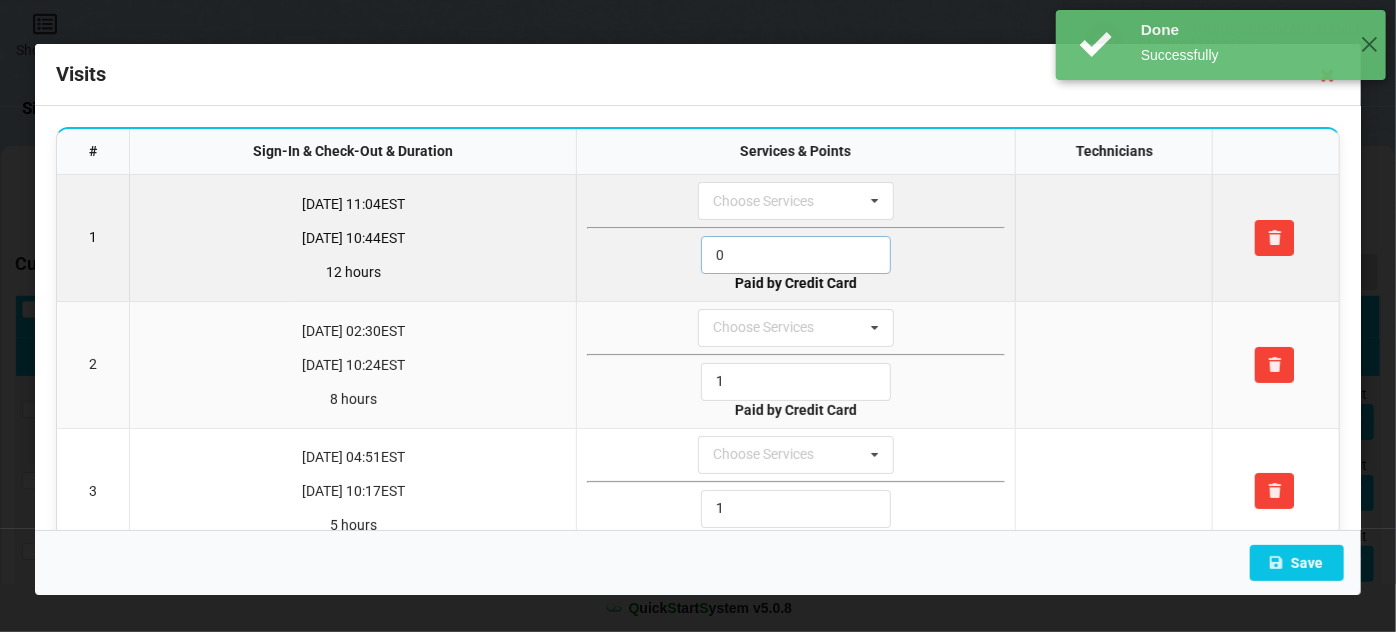 click on "0" at bounding box center [796, 255] 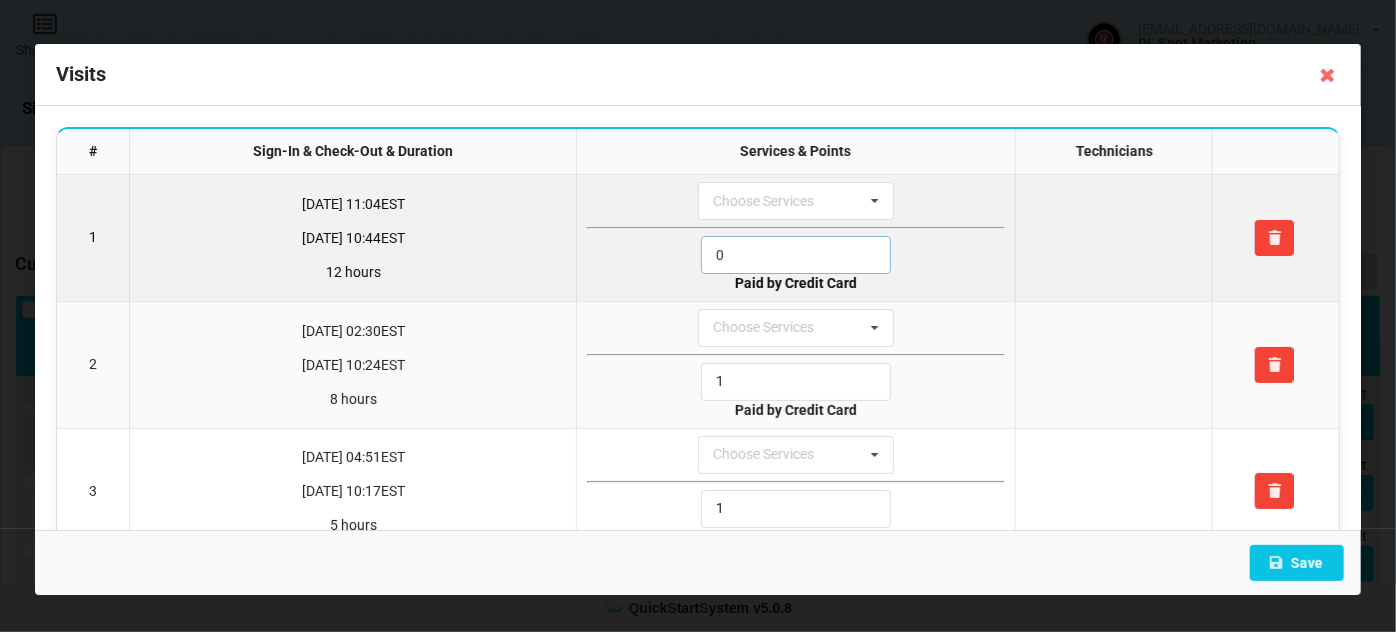 click on "0" at bounding box center (796, 255) 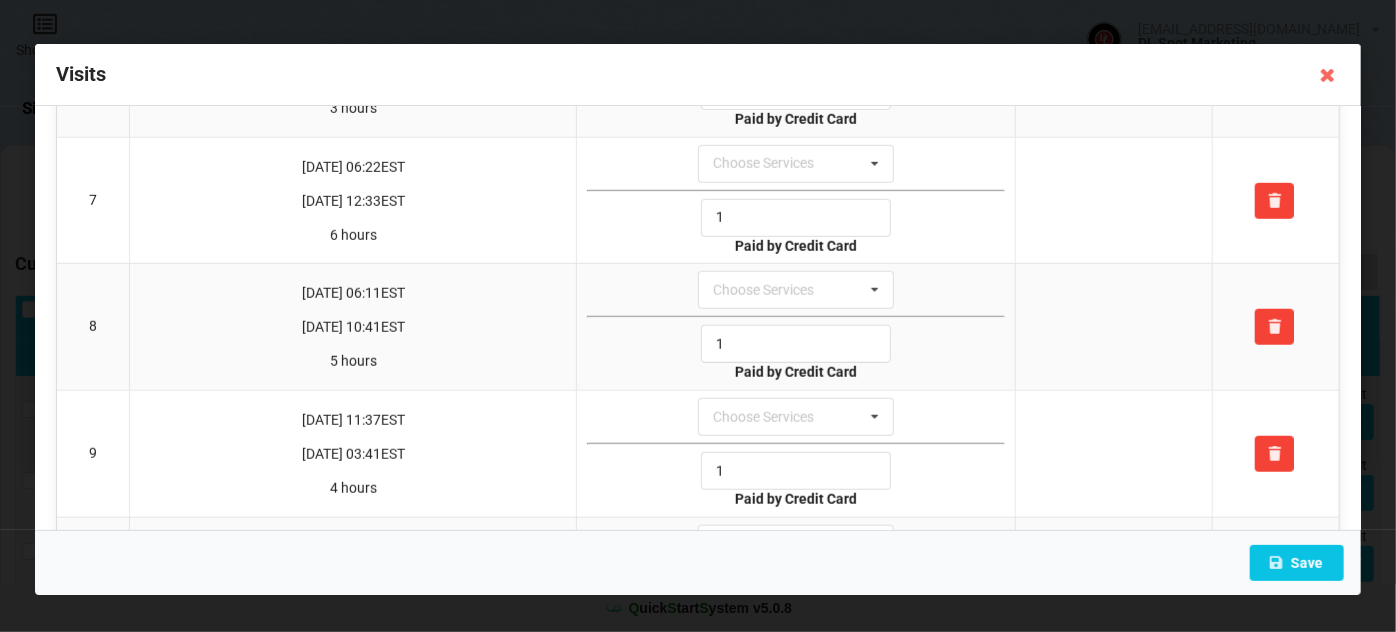 scroll, scrollTop: 1044, scrollLeft: 0, axis: vertical 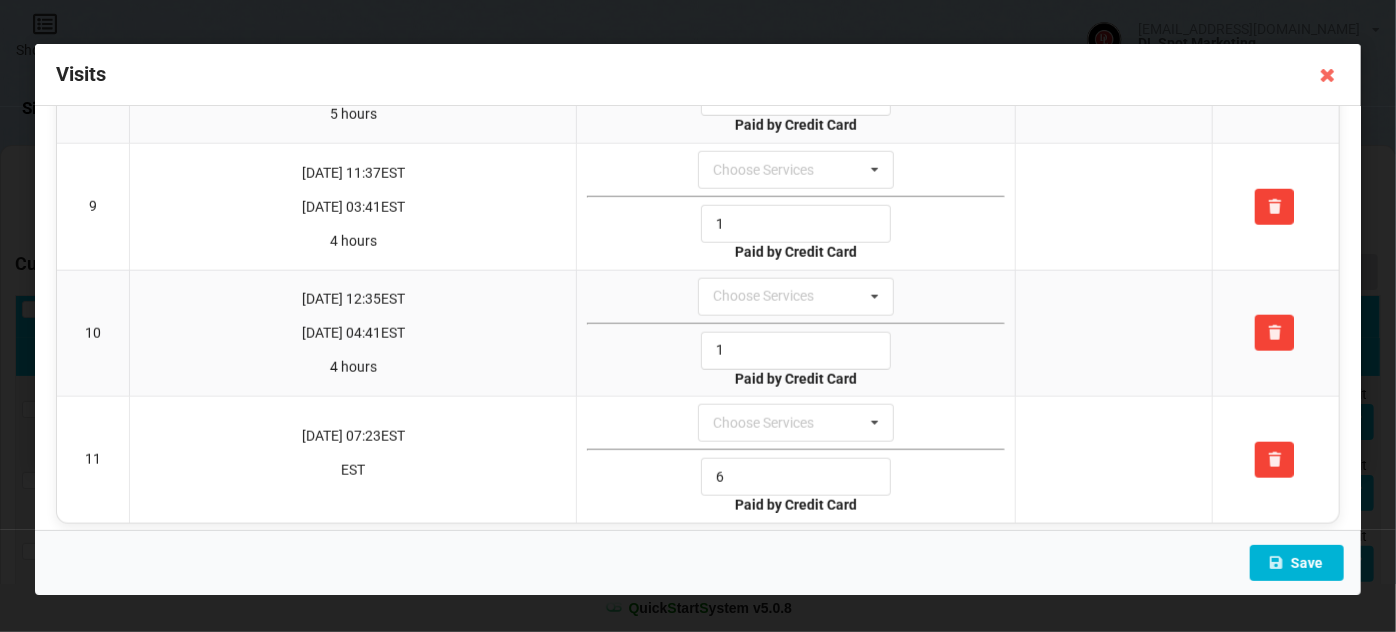 type on "1" 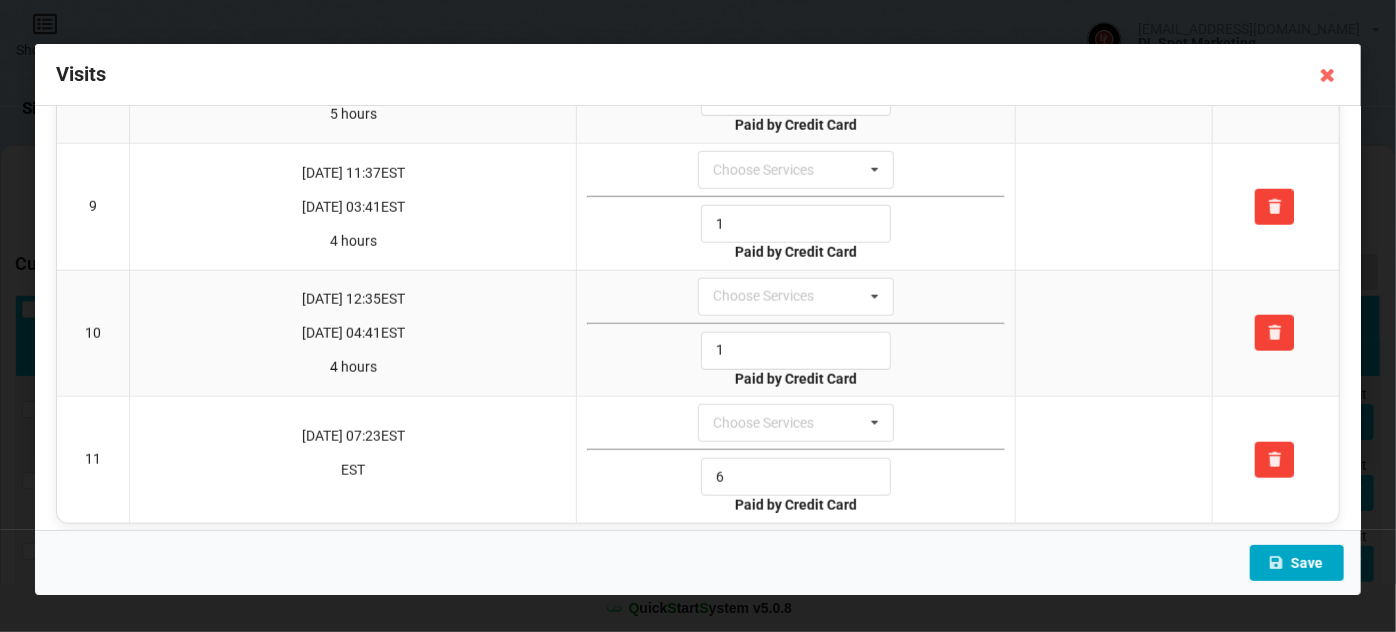 click on "Save" at bounding box center [1297, 563] 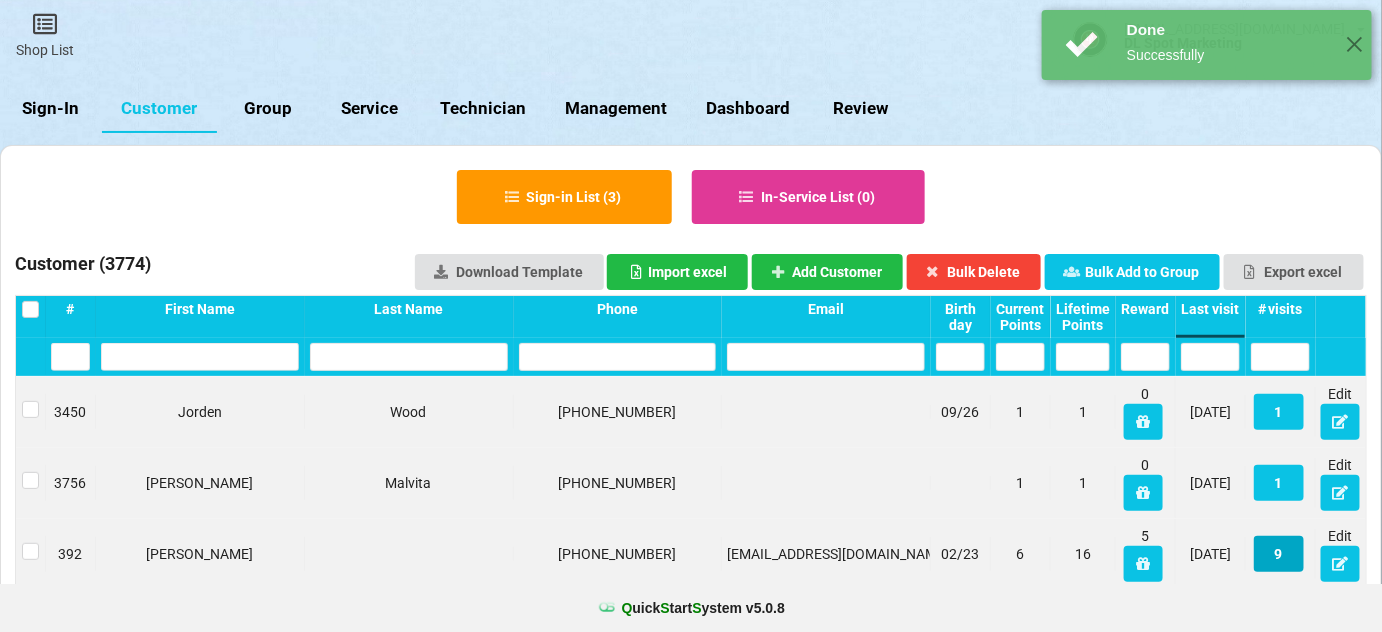click on "9" at bounding box center (1279, 554) 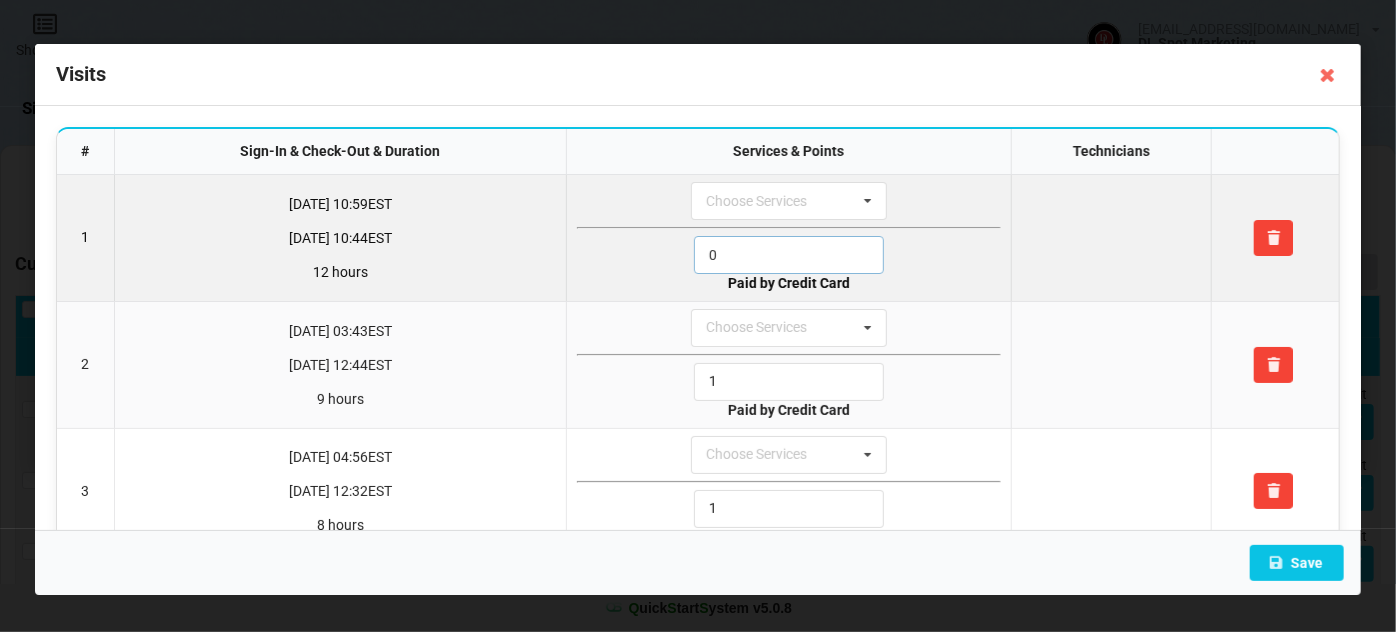 click on "0" at bounding box center (789, 255) 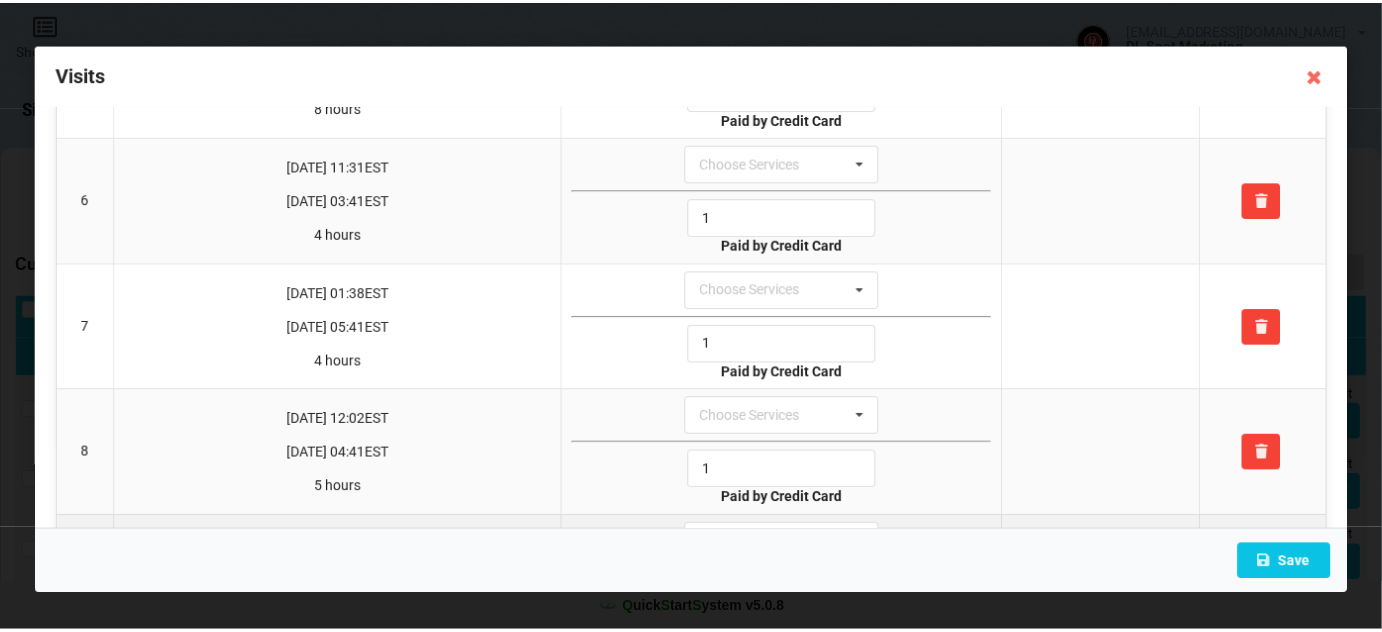 scroll, scrollTop: 793, scrollLeft: 0, axis: vertical 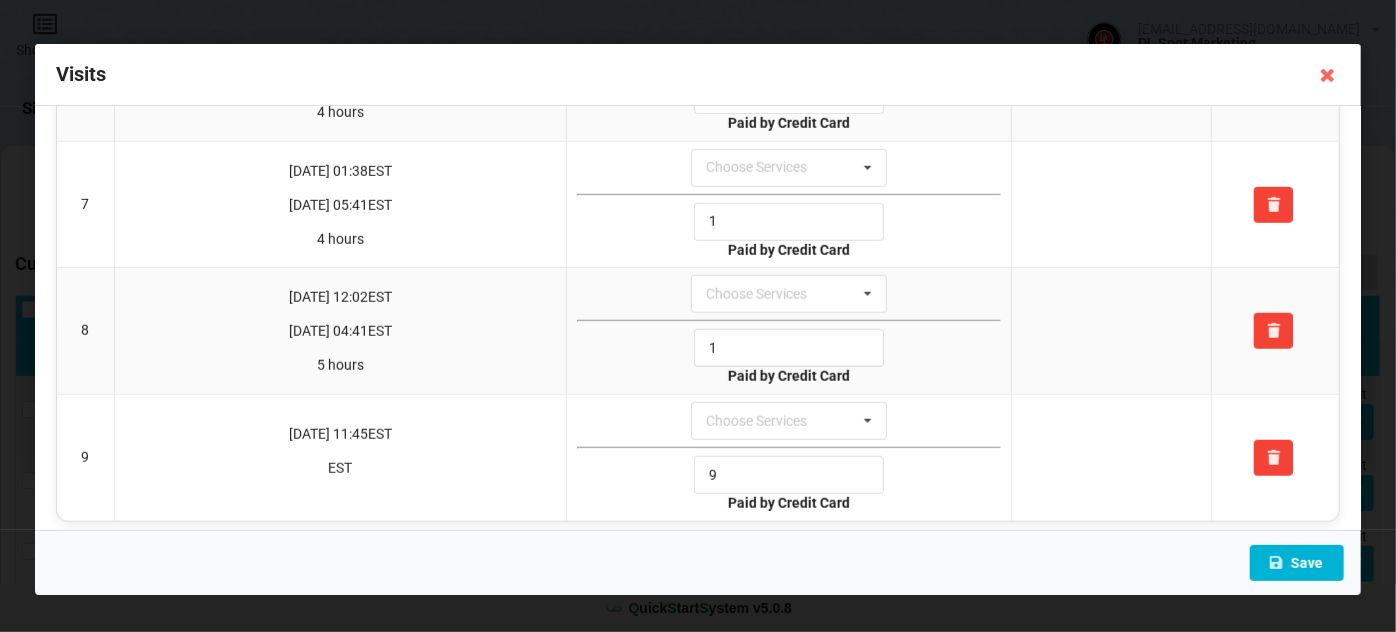 type on "1" 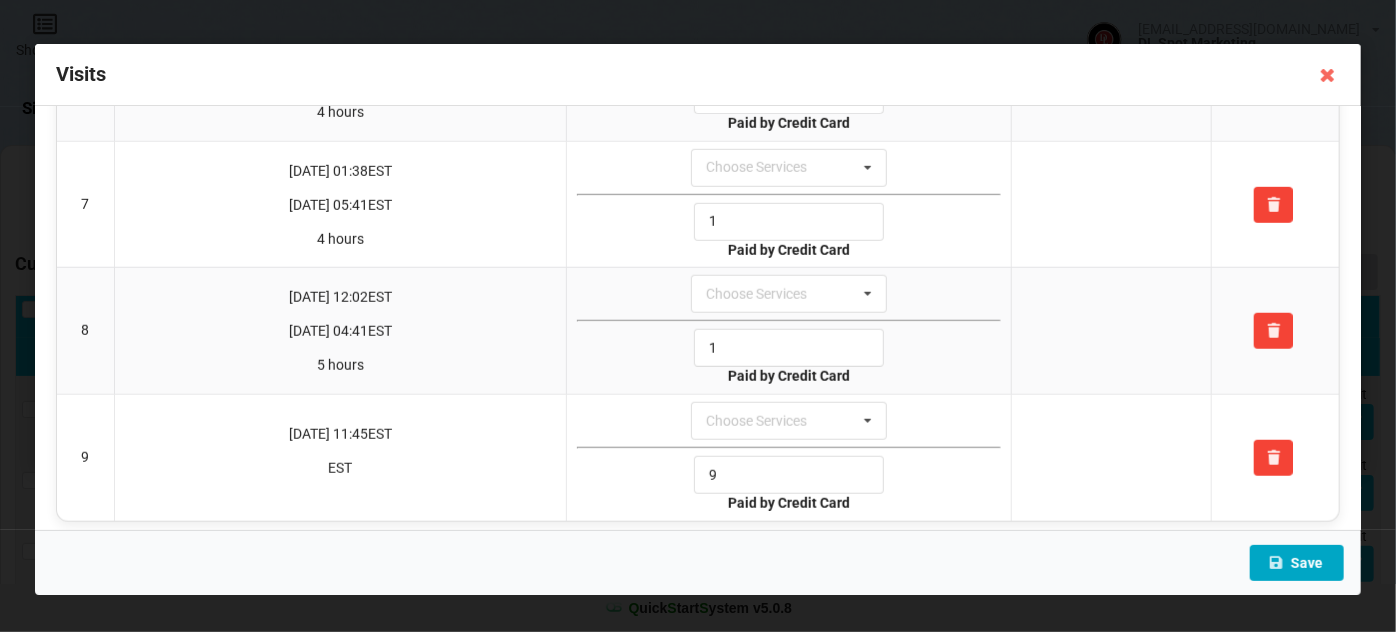 click on "Save" at bounding box center (1297, 563) 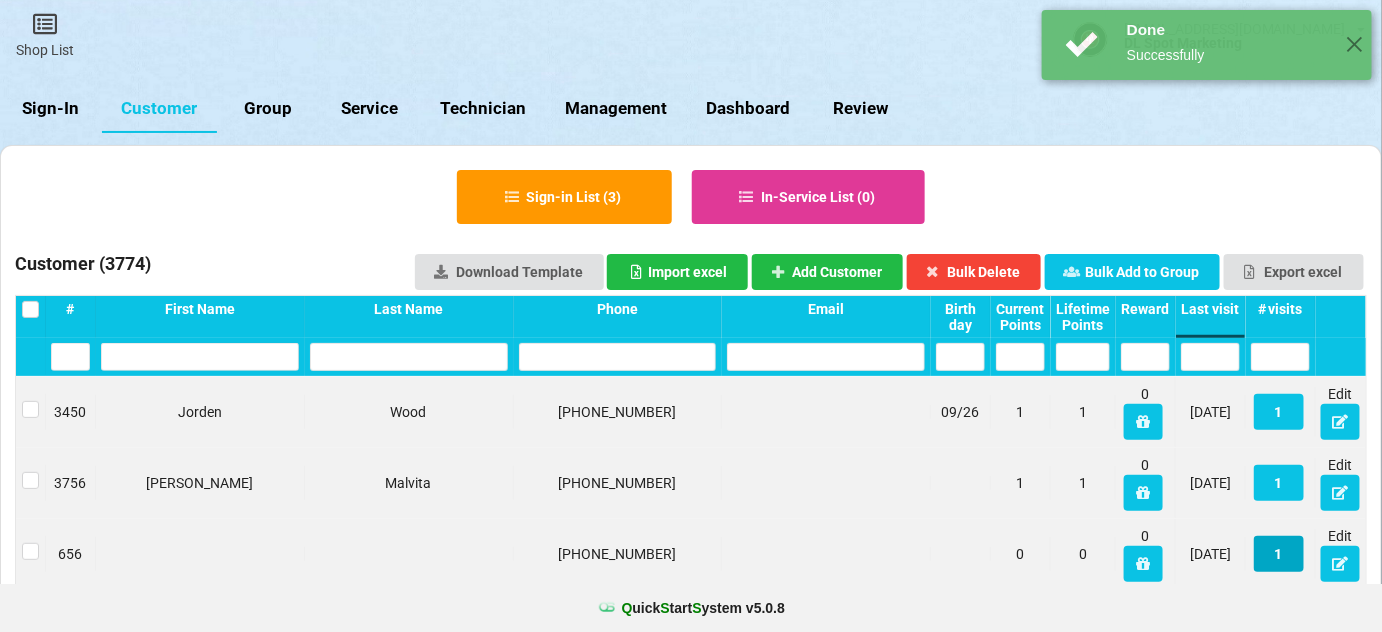 click on "1" at bounding box center [1279, 554] 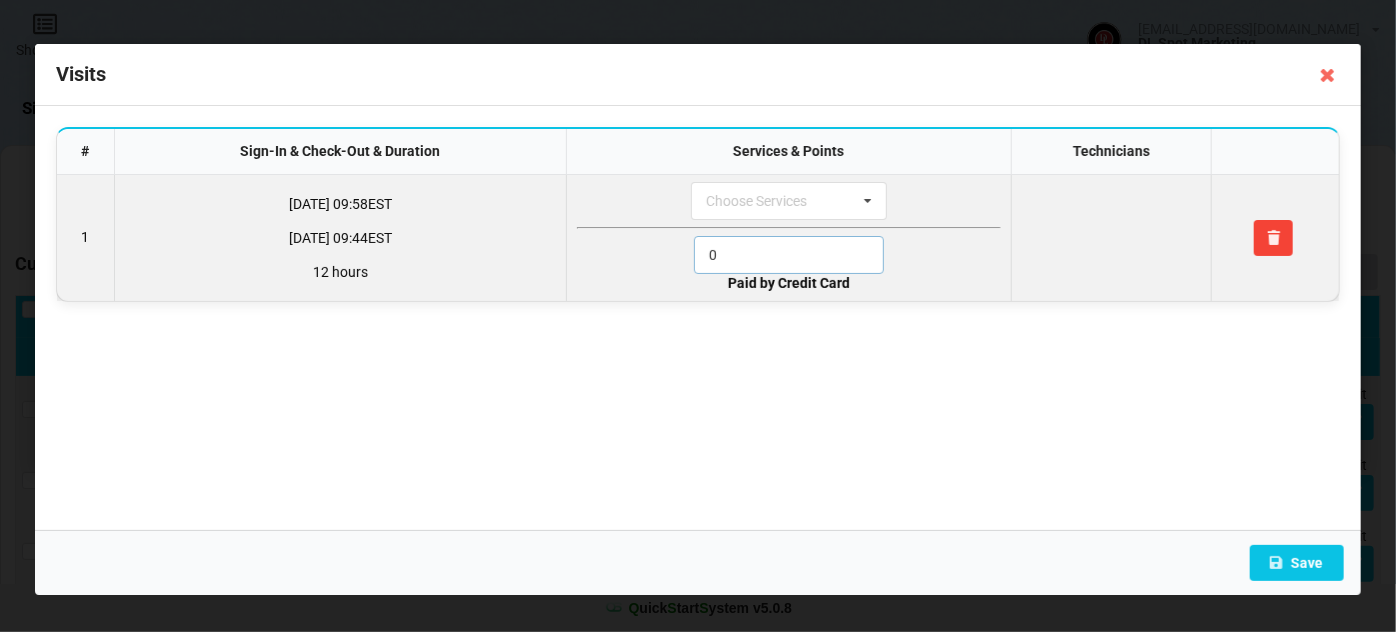 click on "0" at bounding box center (789, 255) 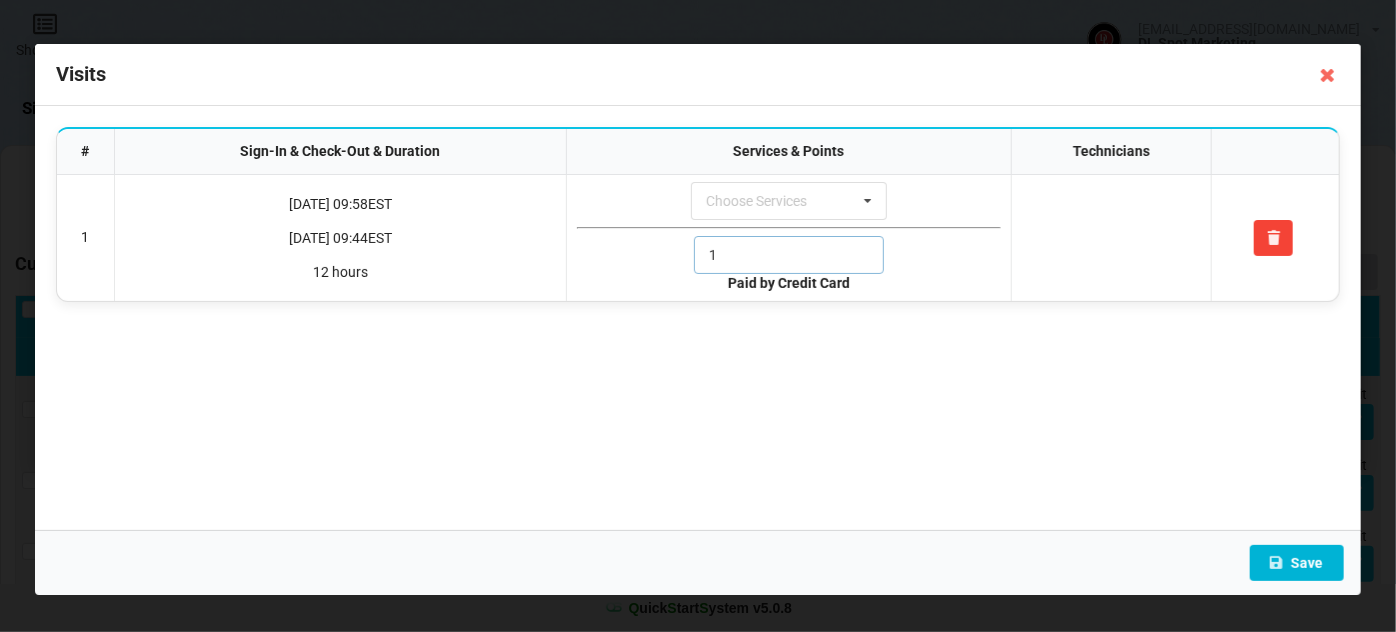 type on "1" 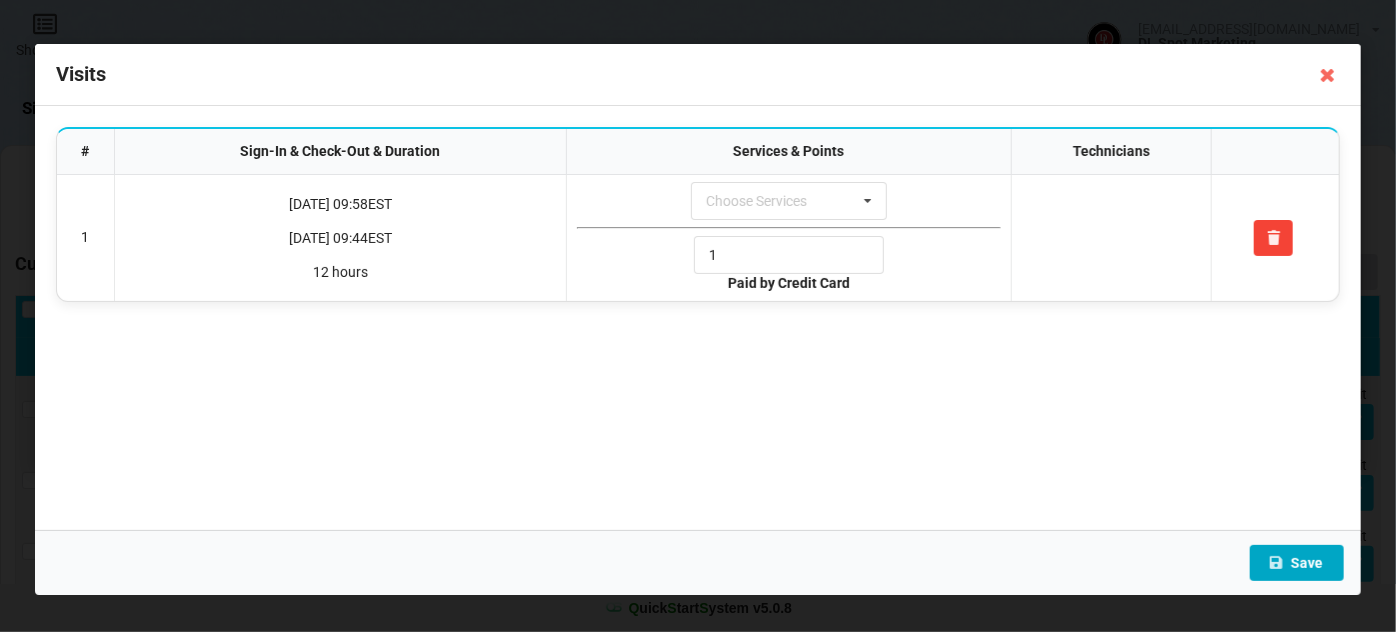 click on "Save" at bounding box center [1297, 563] 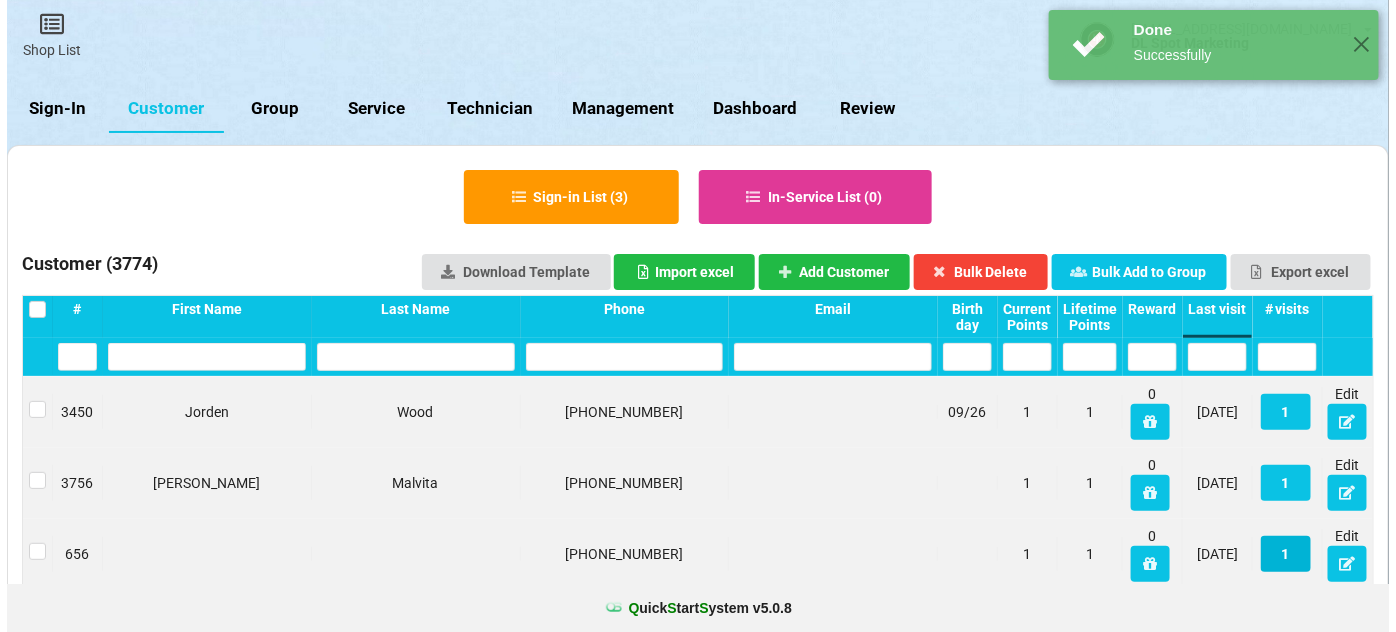 scroll, scrollTop: 242, scrollLeft: 0, axis: vertical 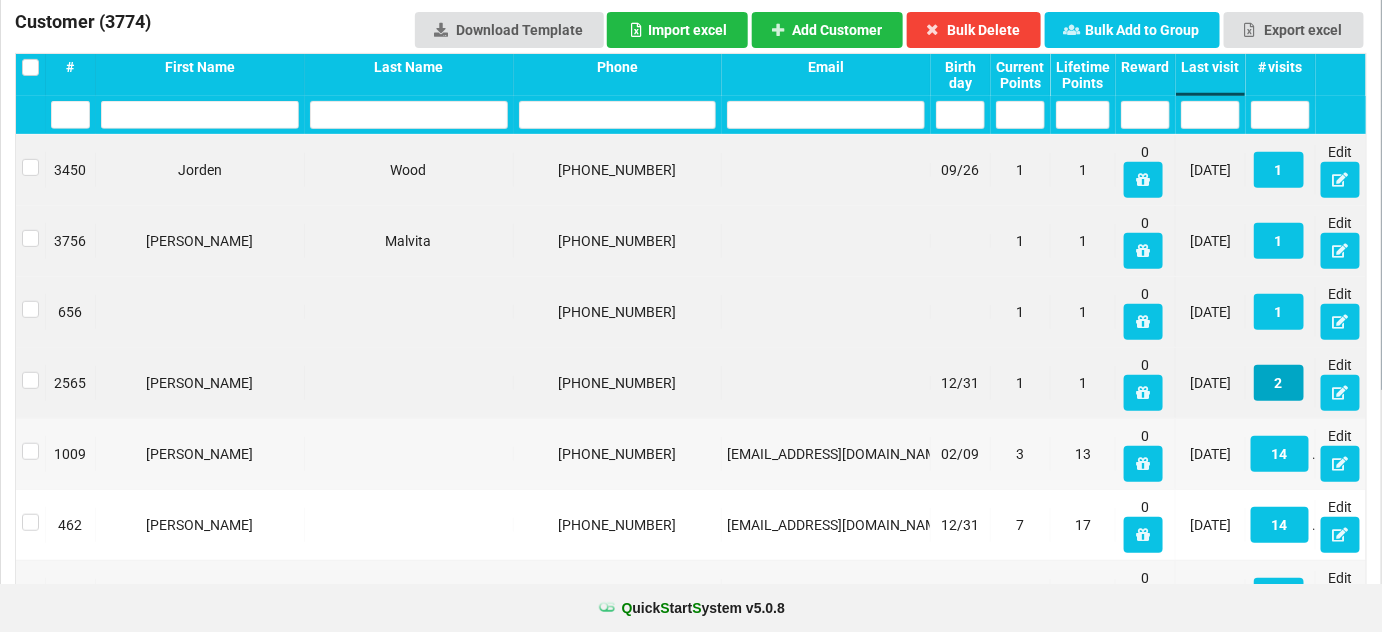 click on "2" at bounding box center (1279, 383) 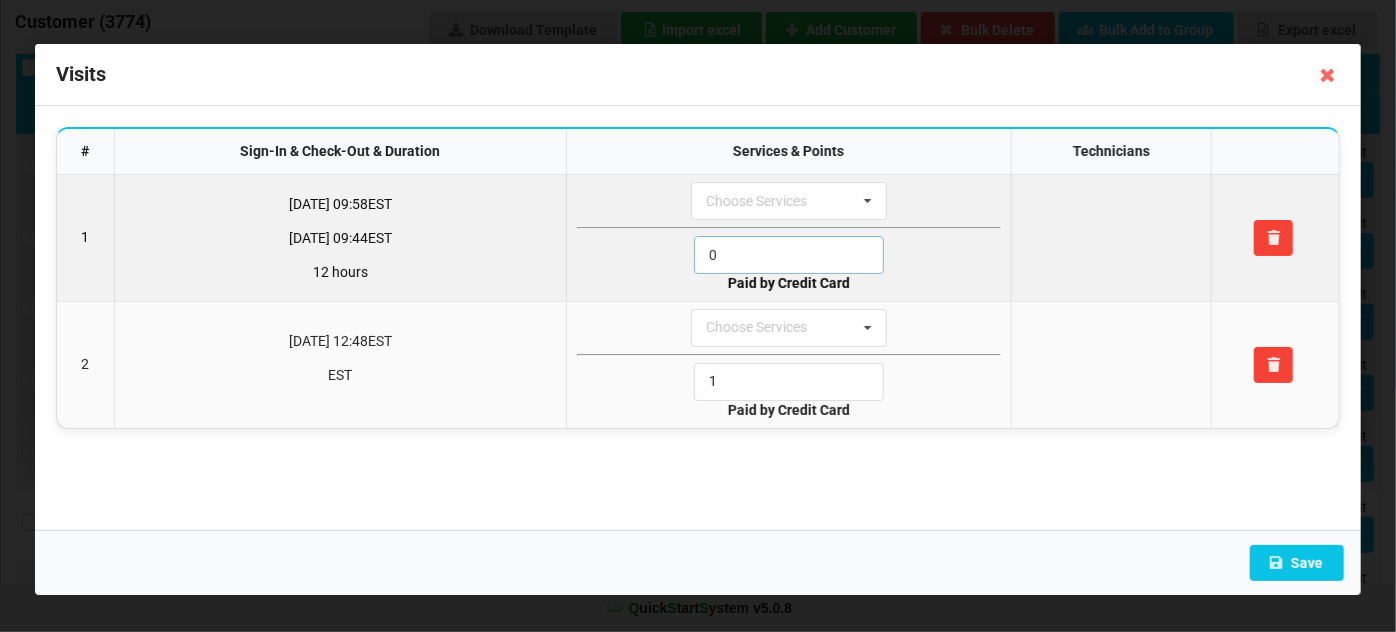 click on "0" at bounding box center [789, 255] 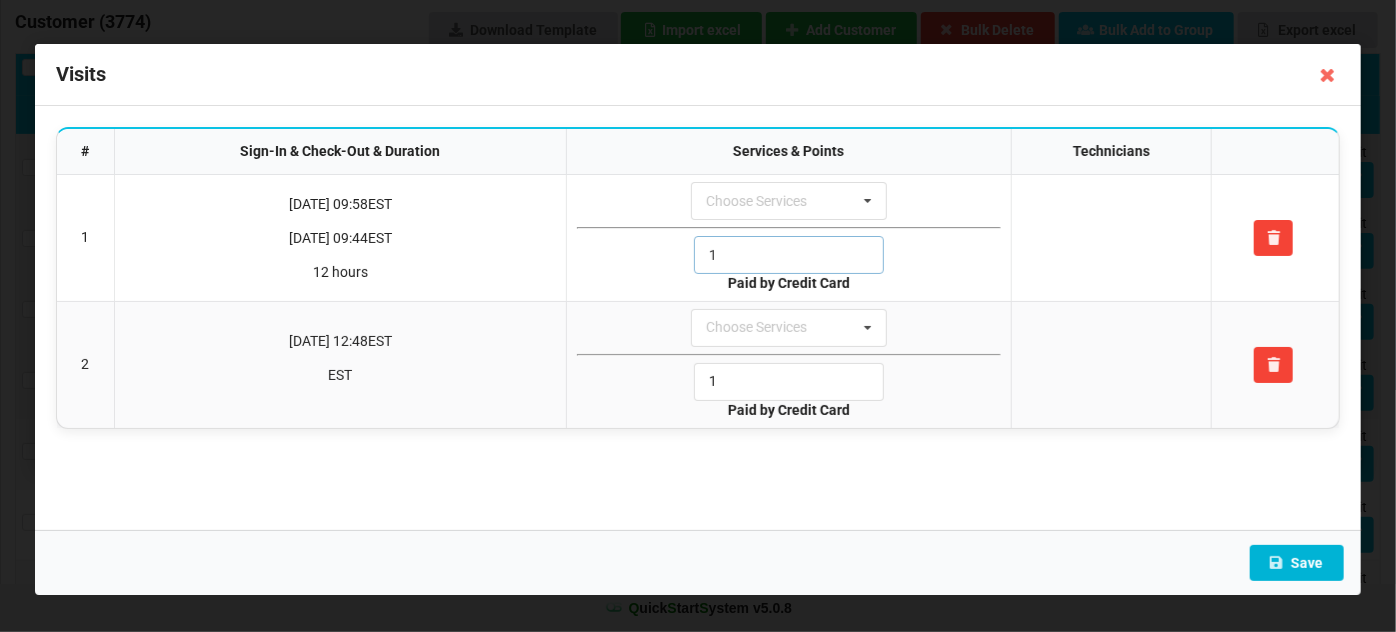 type on "1" 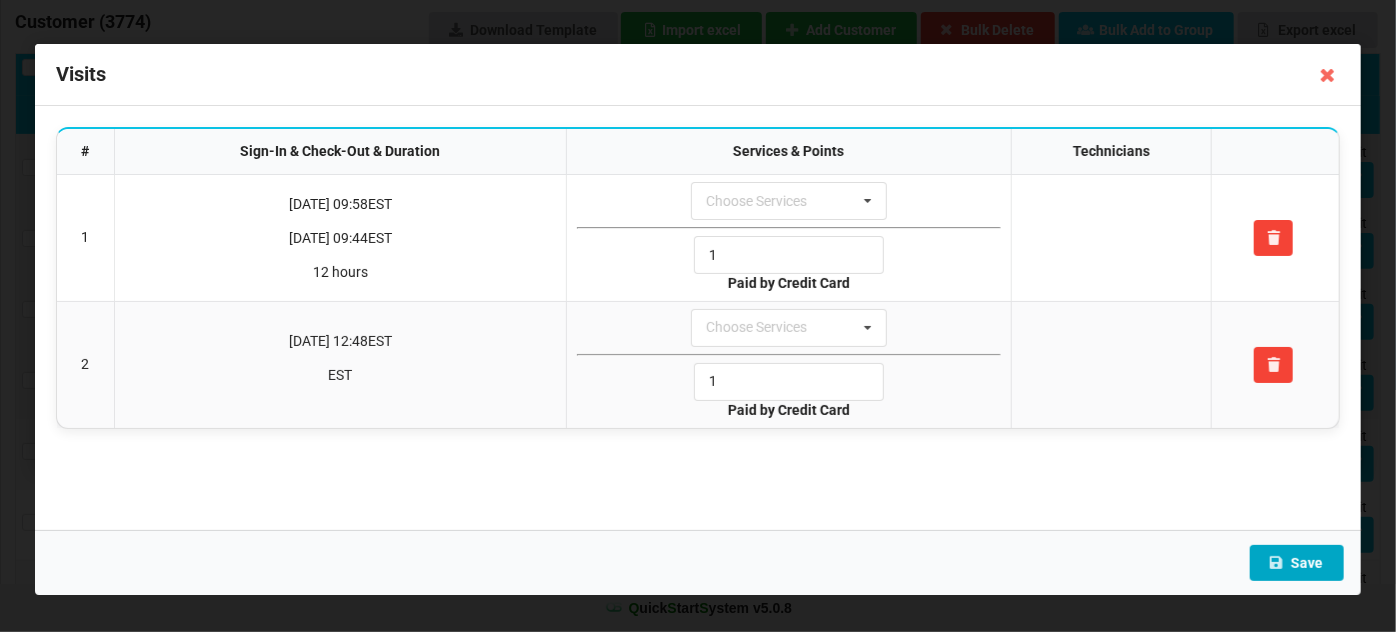 click on "Save" at bounding box center (1297, 563) 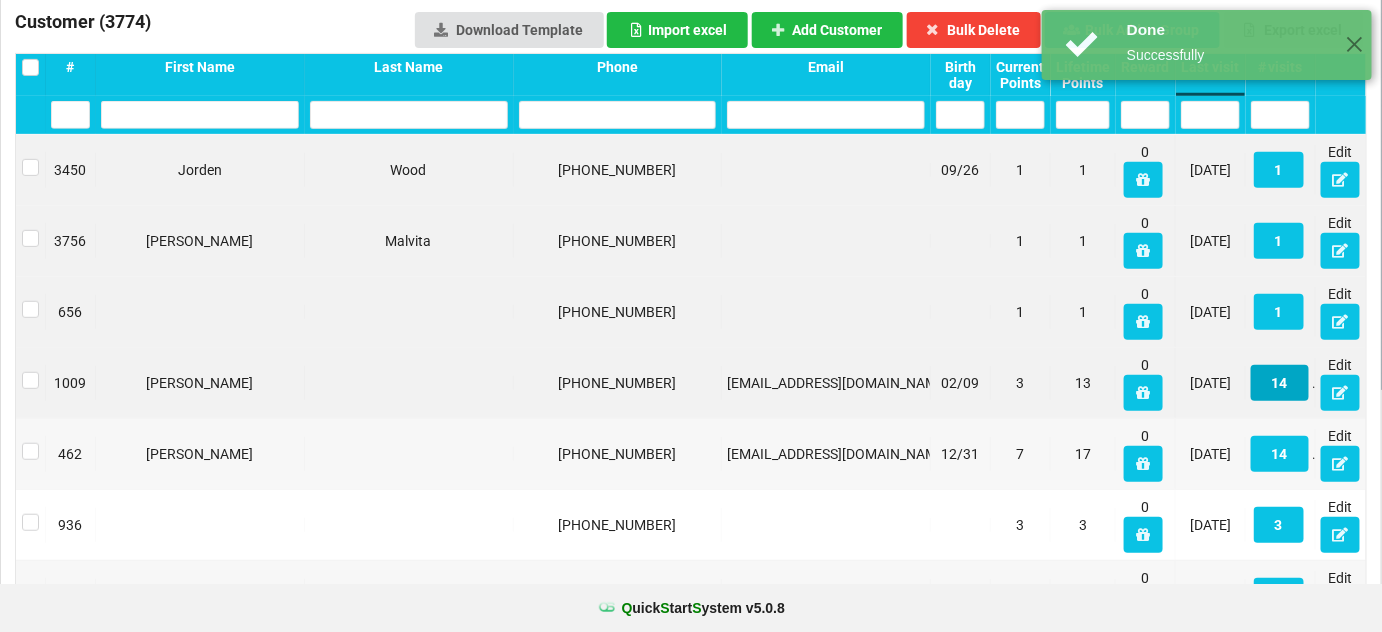 click on "14" at bounding box center [1280, 383] 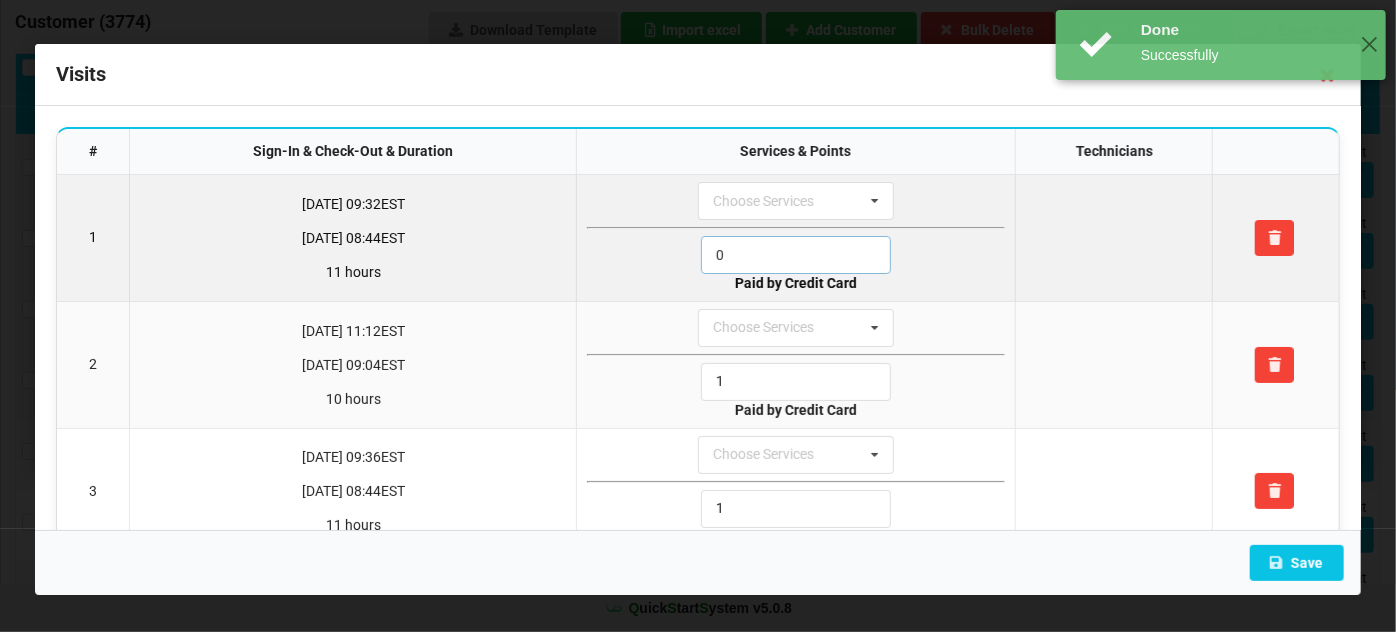 click on "0" at bounding box center (796, 255) 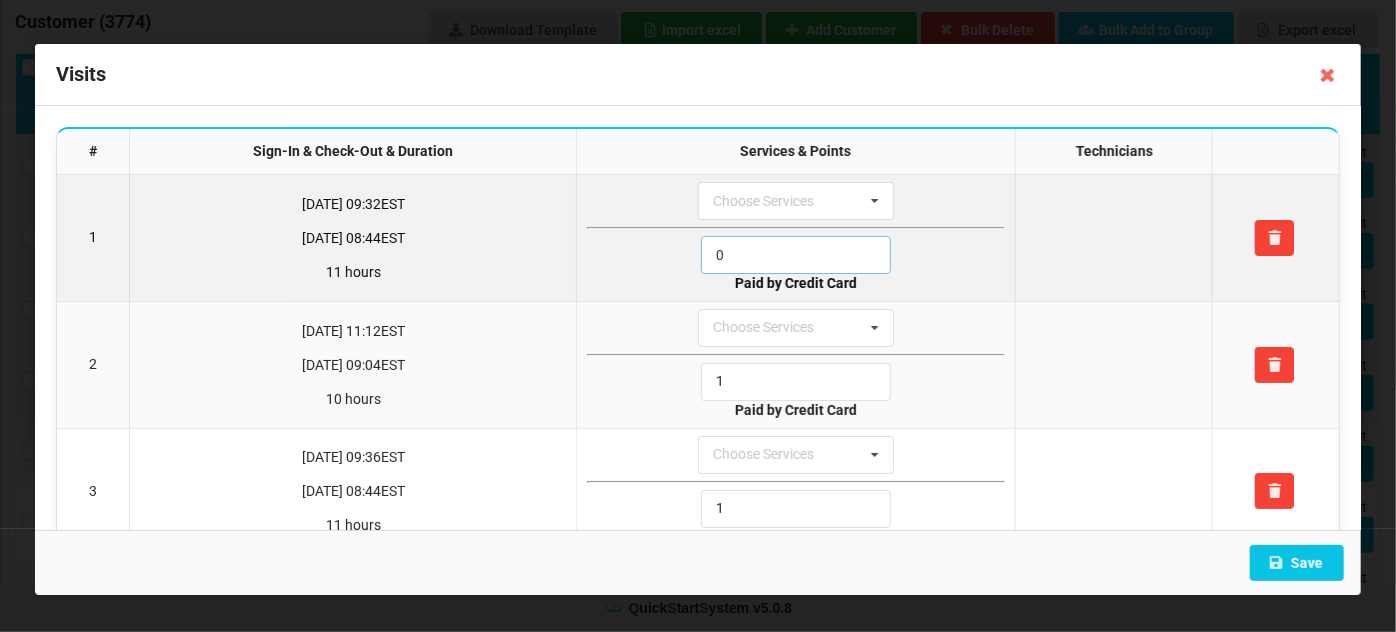 click on "0" at bounding box center (796, 255) 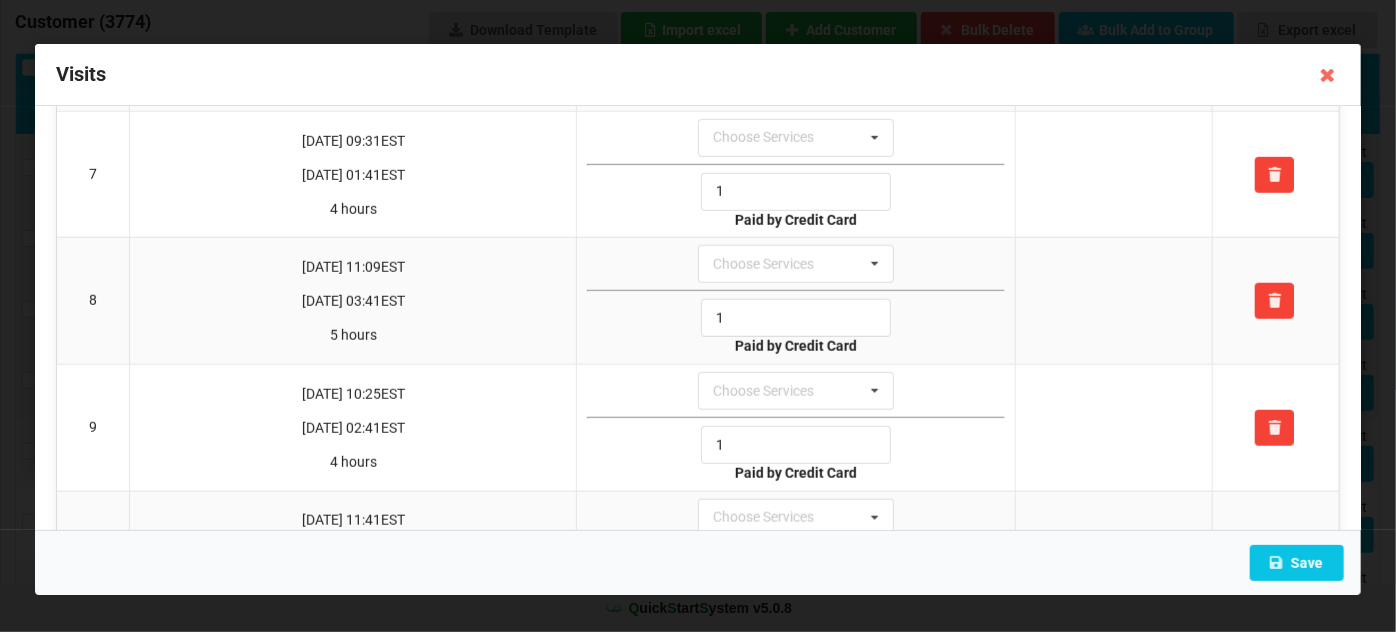 scroll, scrollTop: 1419, scrollLeft: 0, axis: vertical 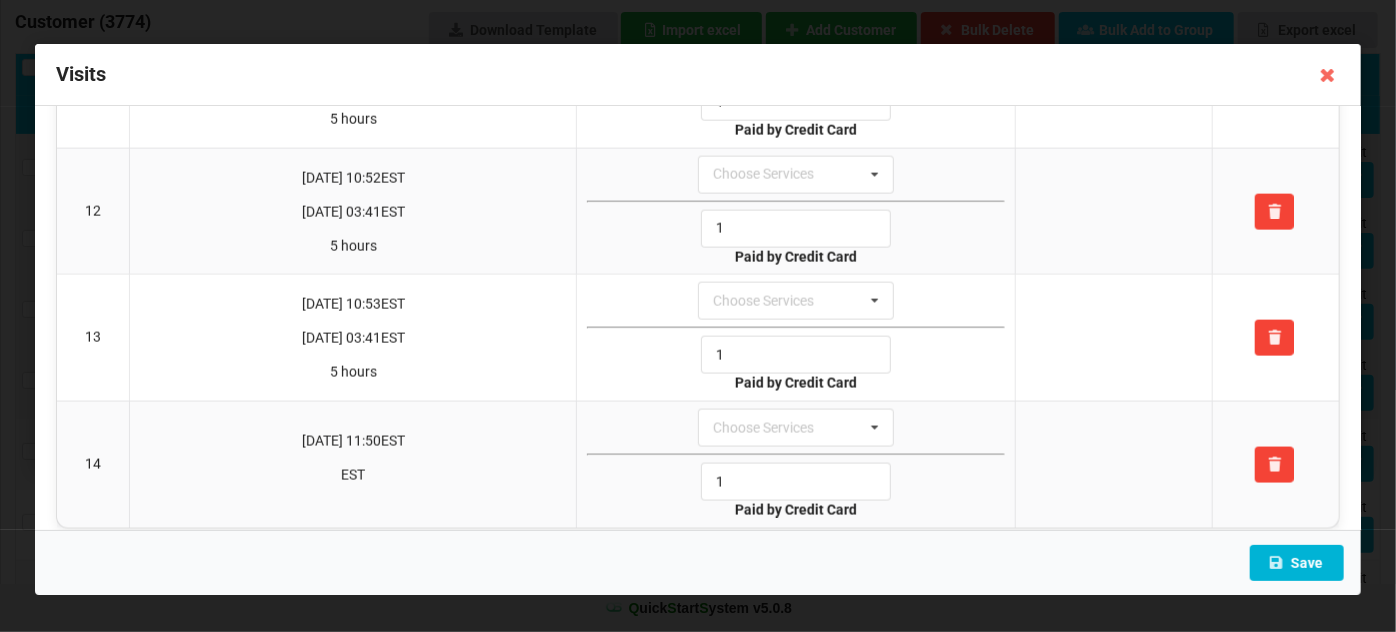type on "1" 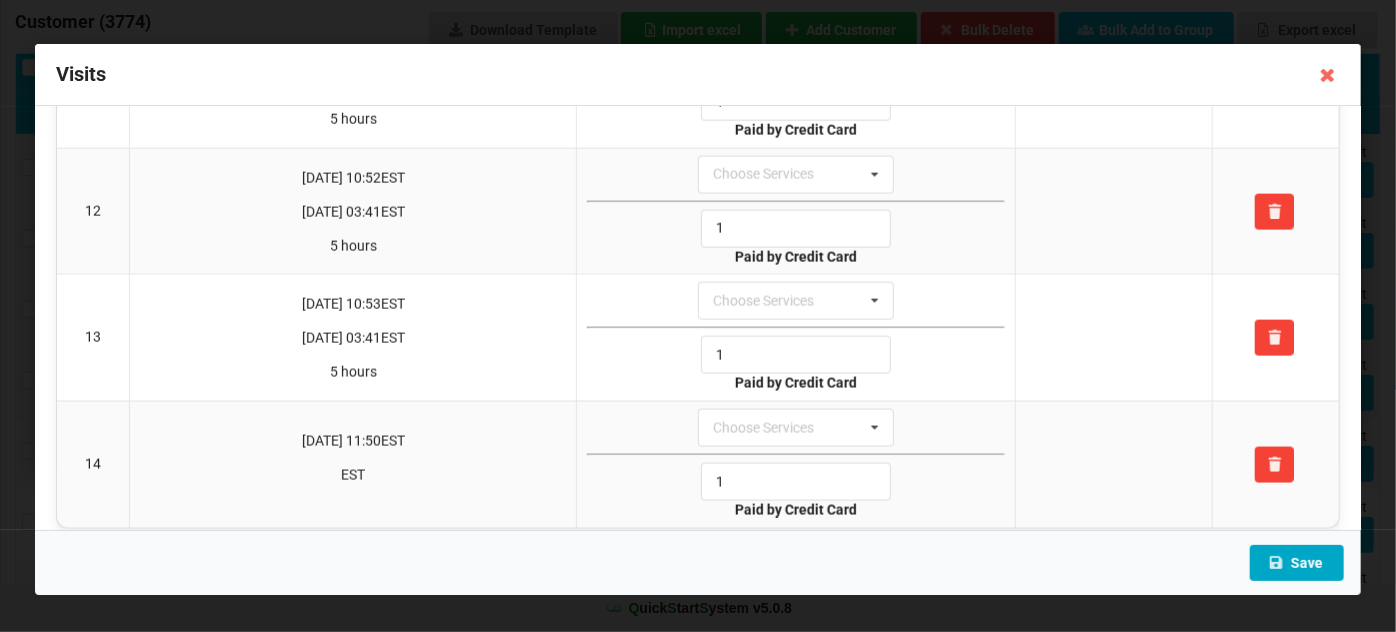 click on "Save" at bounding box center [1297, 563] 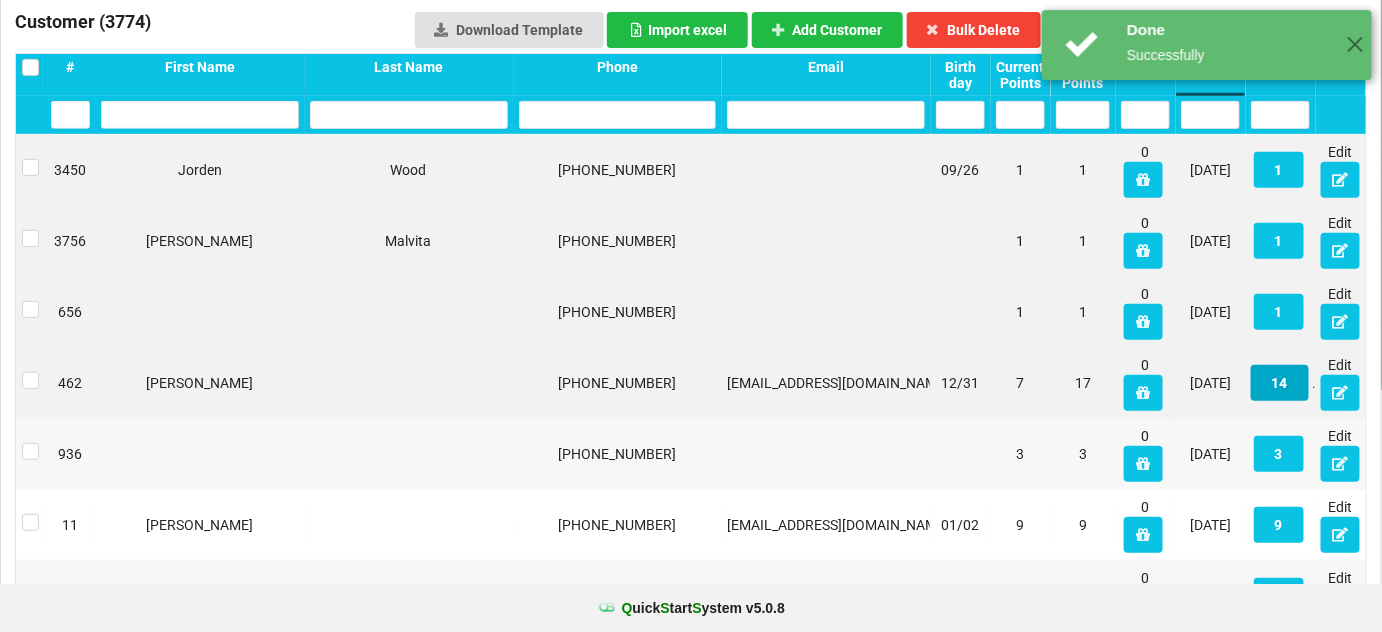 click on "14" at bounding box center [1280, 383] 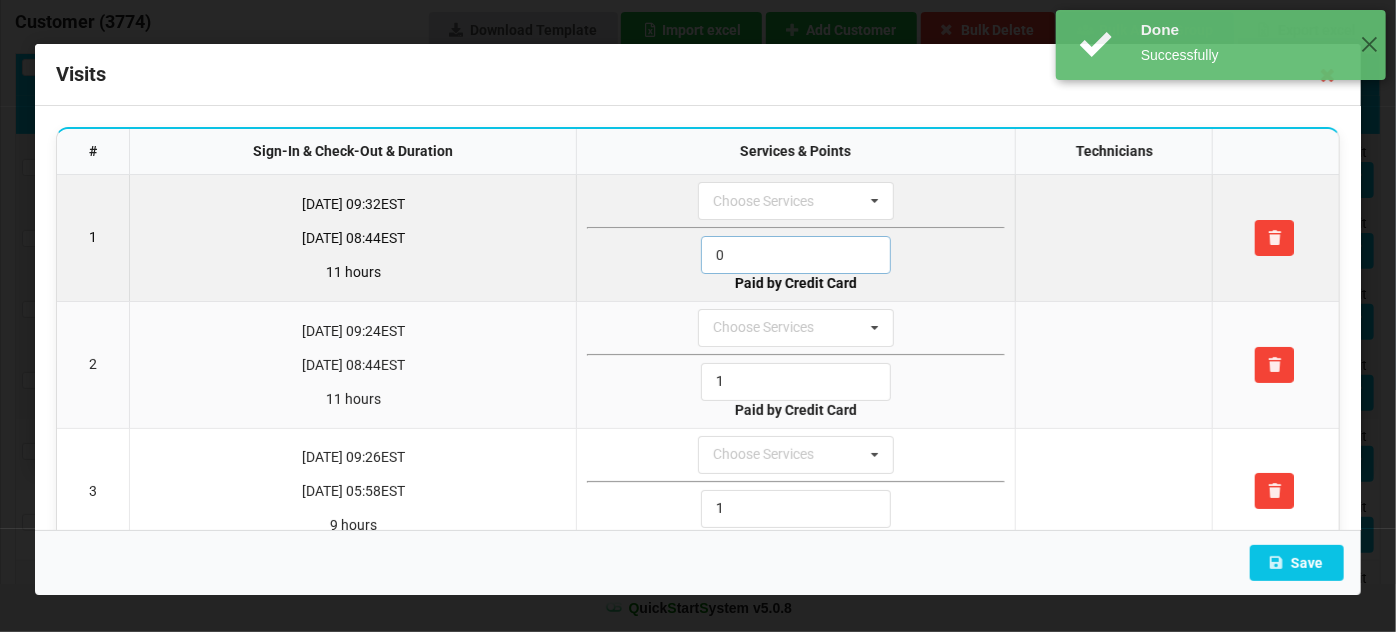 click on "0" at bounding box center [796, 255] 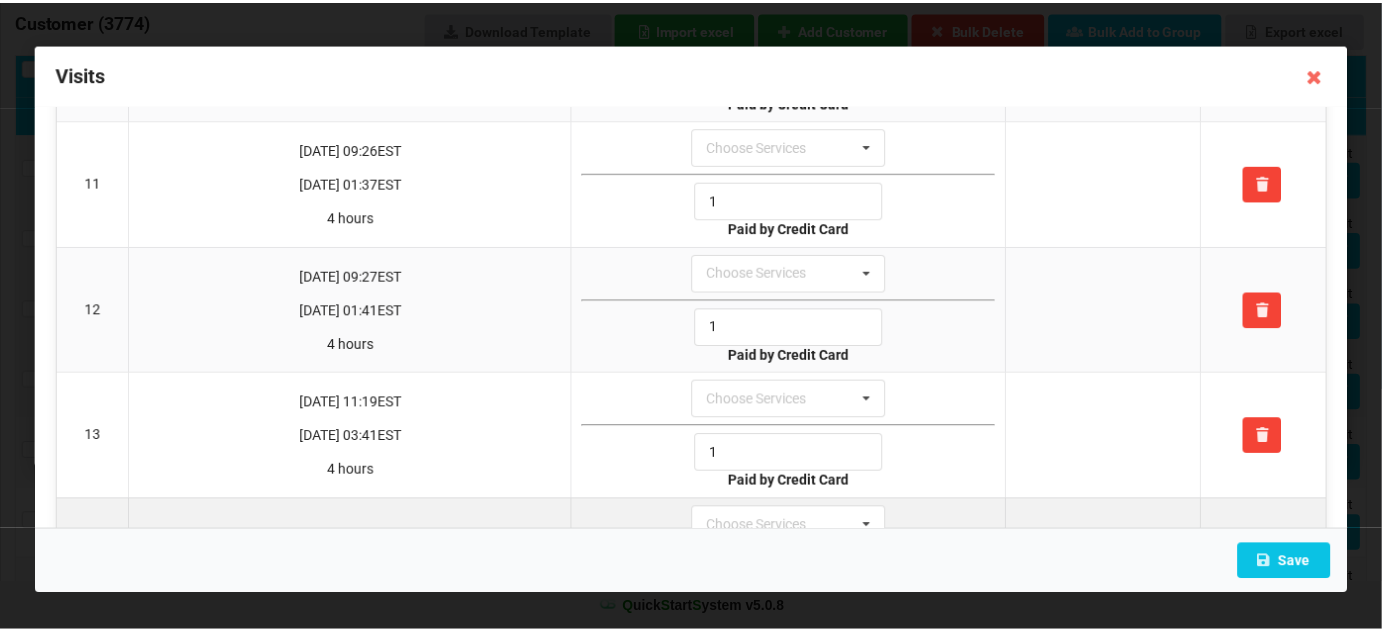 scroll, scrollTop: 1419, scrollLeft: 0, axis: vertical 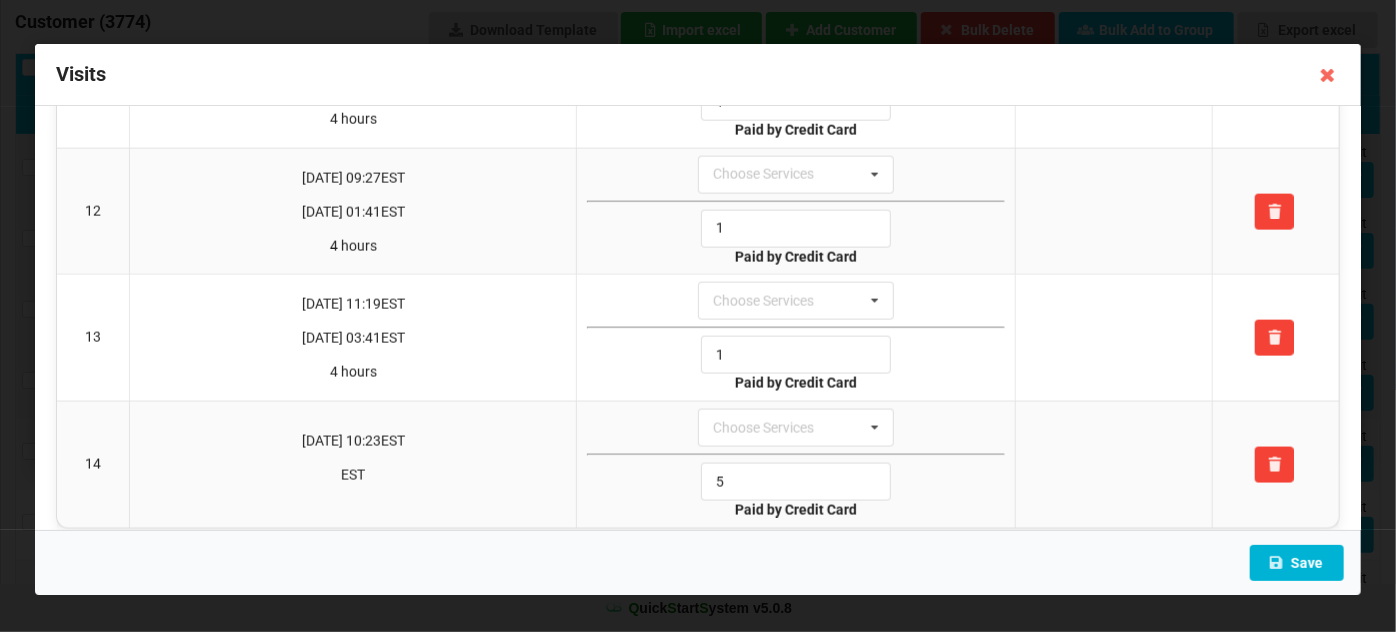 type on "1" 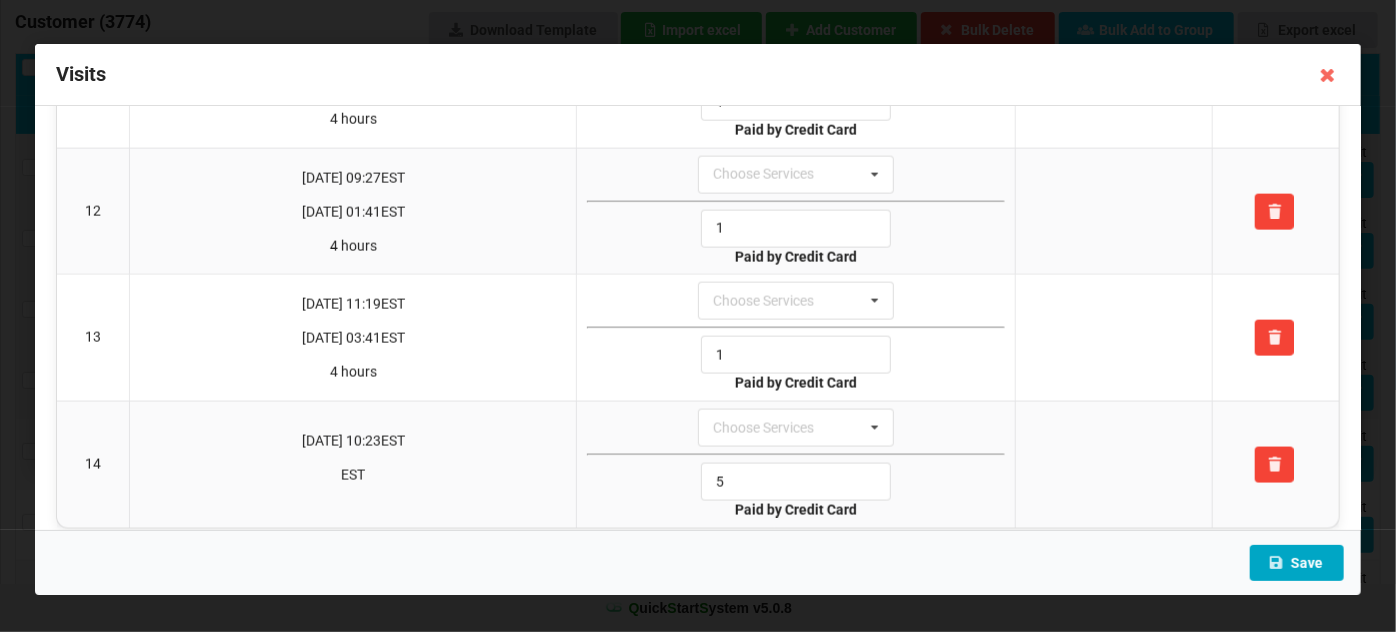 click on "Save" at bounding box center [1297, 563] 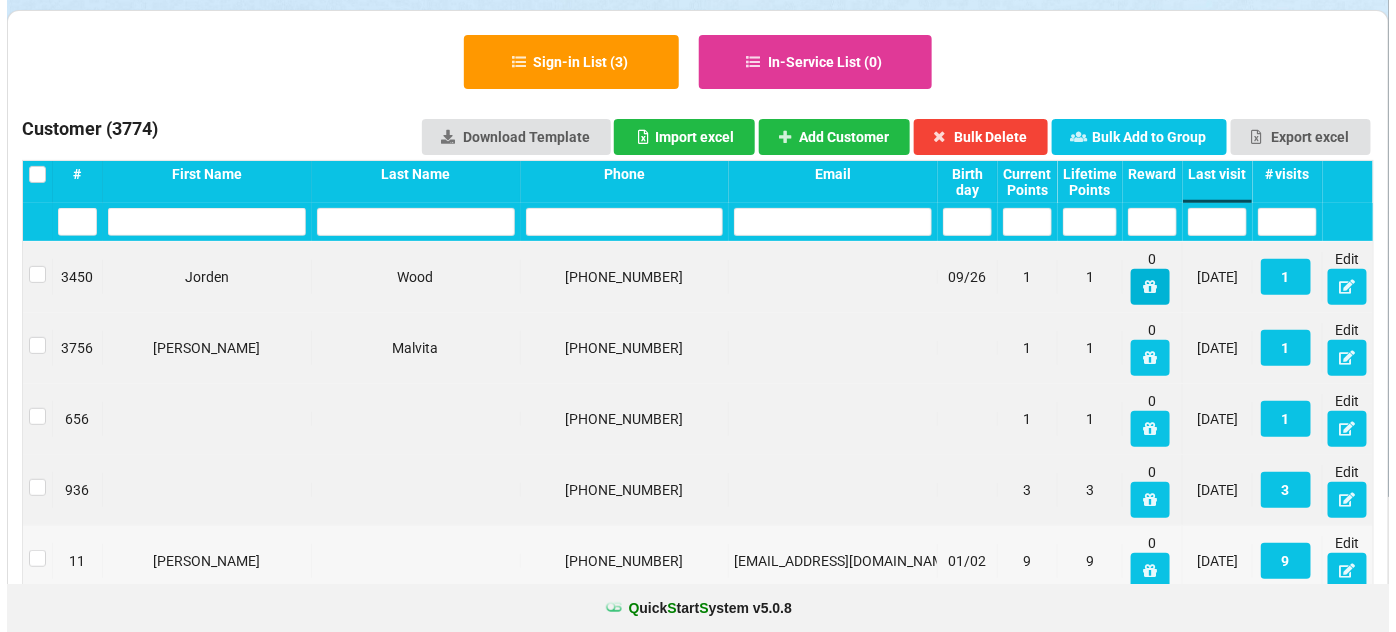 scroll, scrollTop: 0, scrollLeft: 0, axis: both 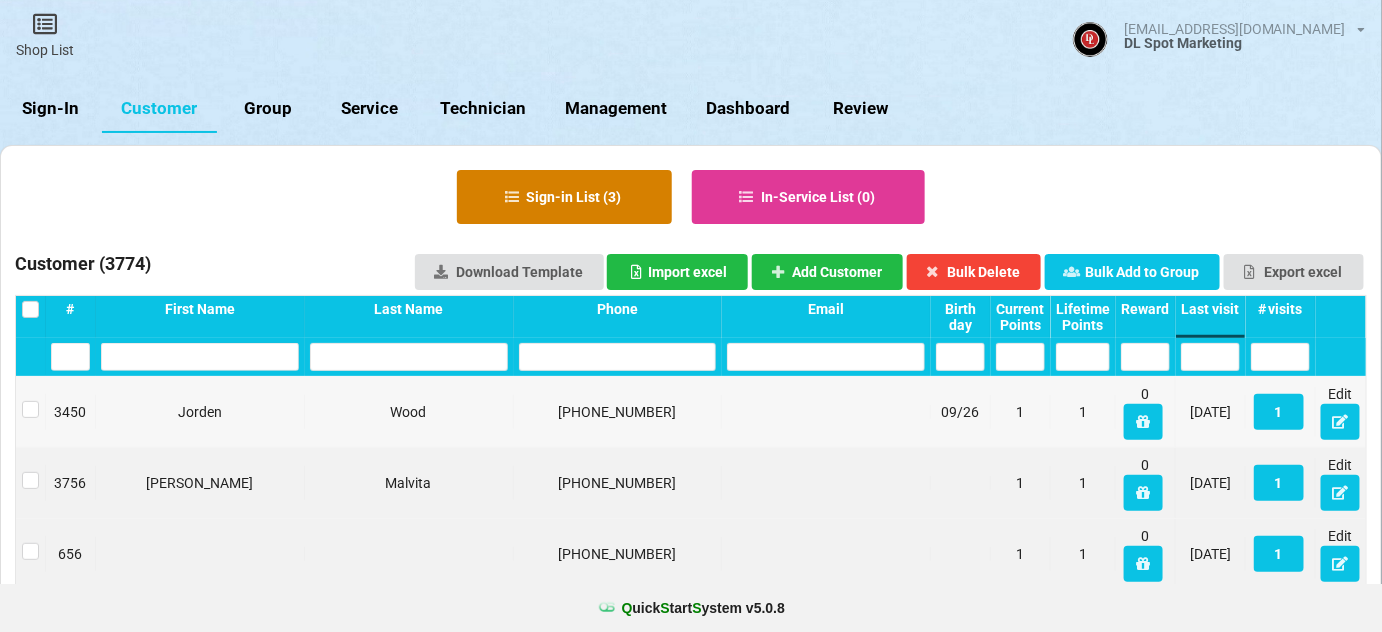 click on "Sign-in List ( 3 )" at bounding box center [564, 197] 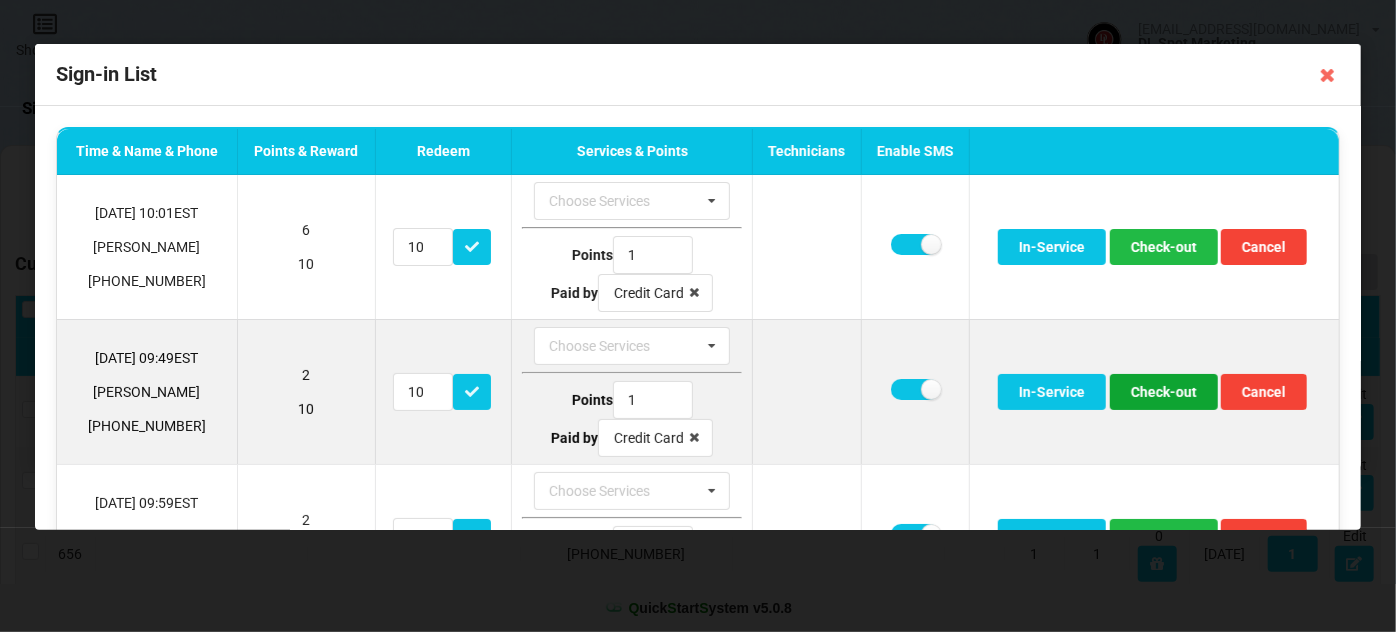 click on "Check-out" at bounding box center [1164, 392] 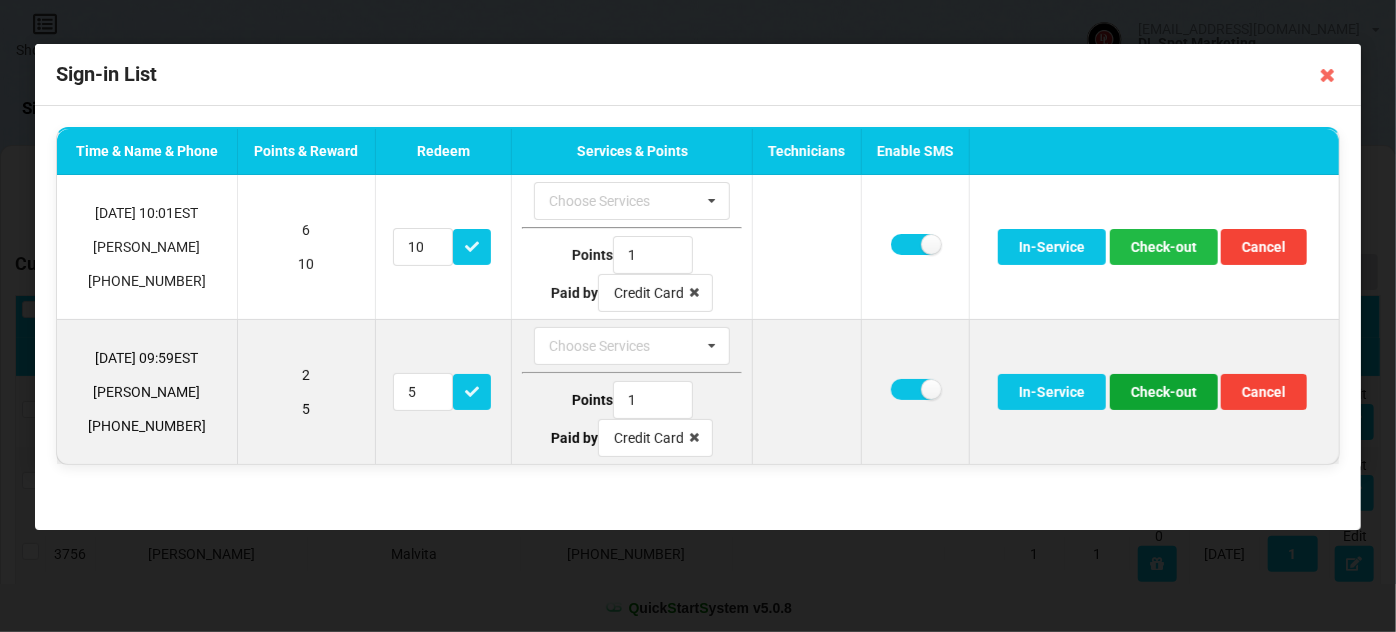 click on "Check-out" at bounding box center [1164, 392] 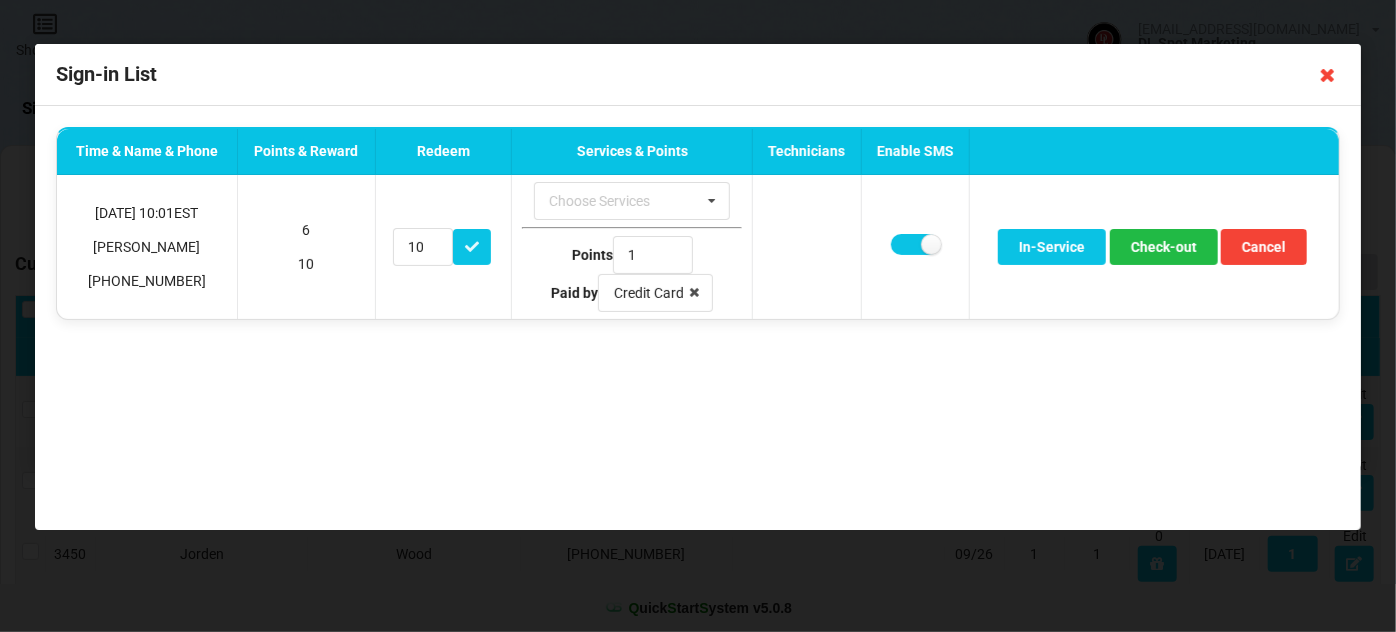 click at bounding box center (1328, 75) 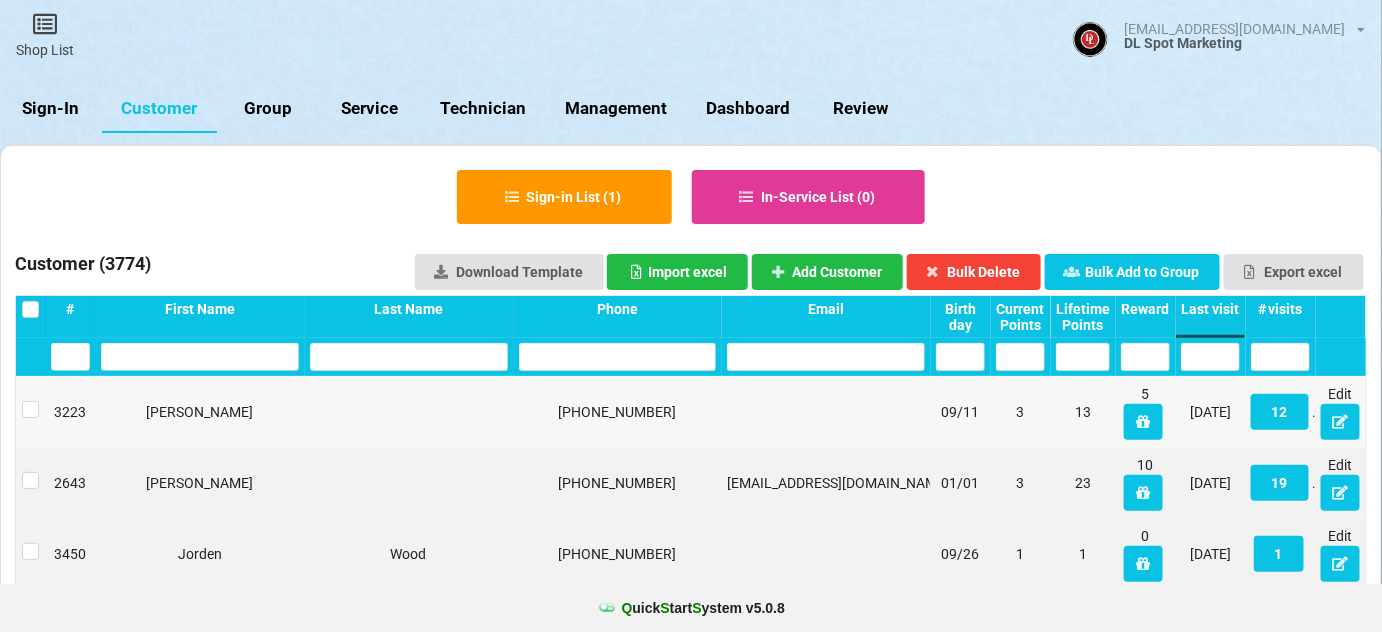 click on "Sign-In" at bounding box center (51, 109) 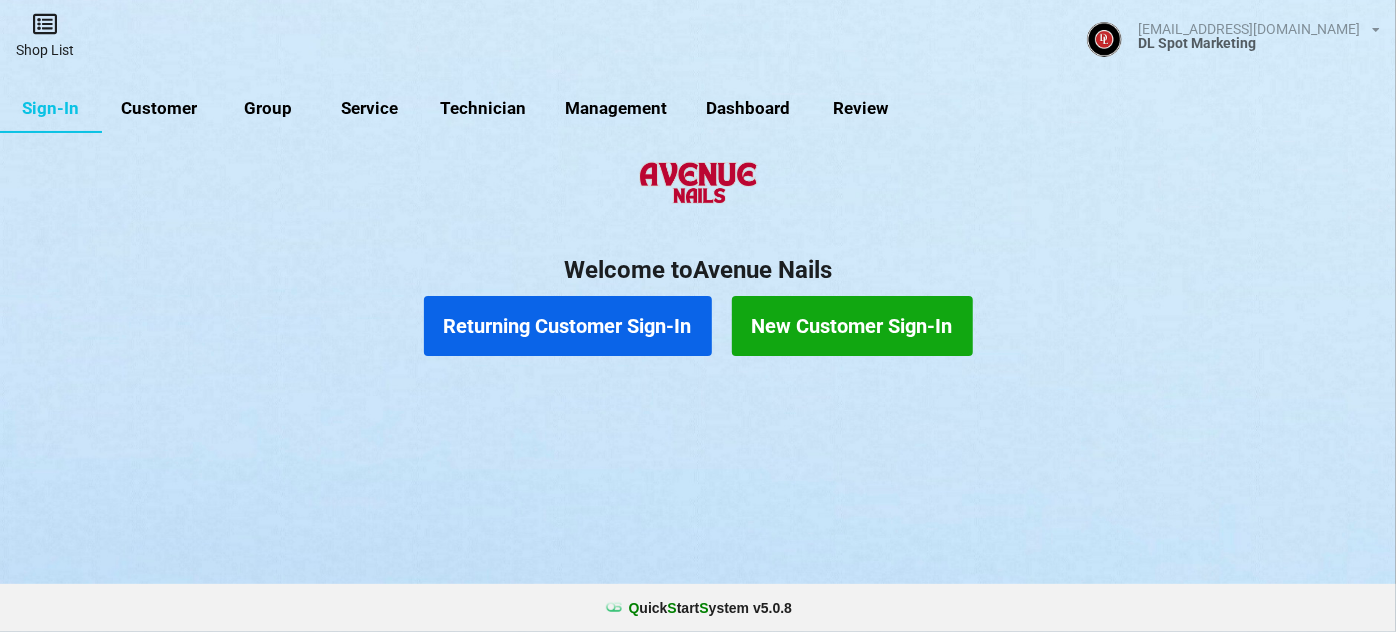 click on "Shop List" at bounding box center [45, 35] 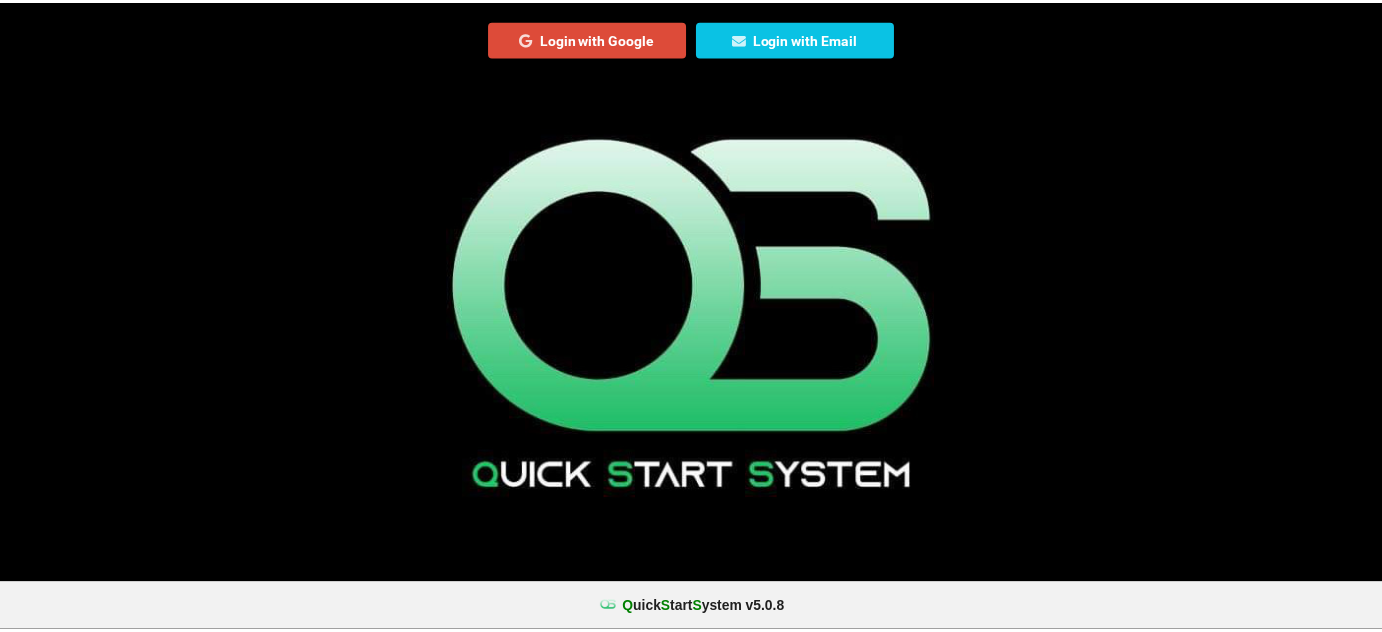 scroll, scrollTop: 0, scrollLeft: 0, axis: both 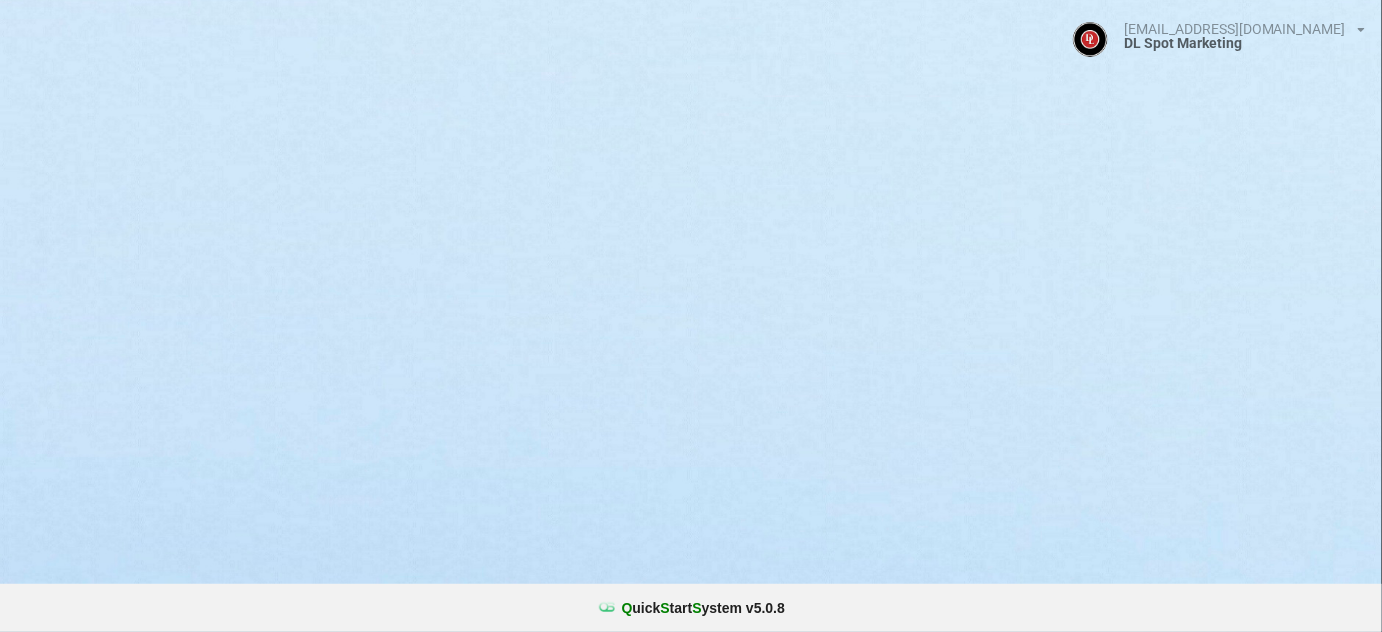 select on "25" 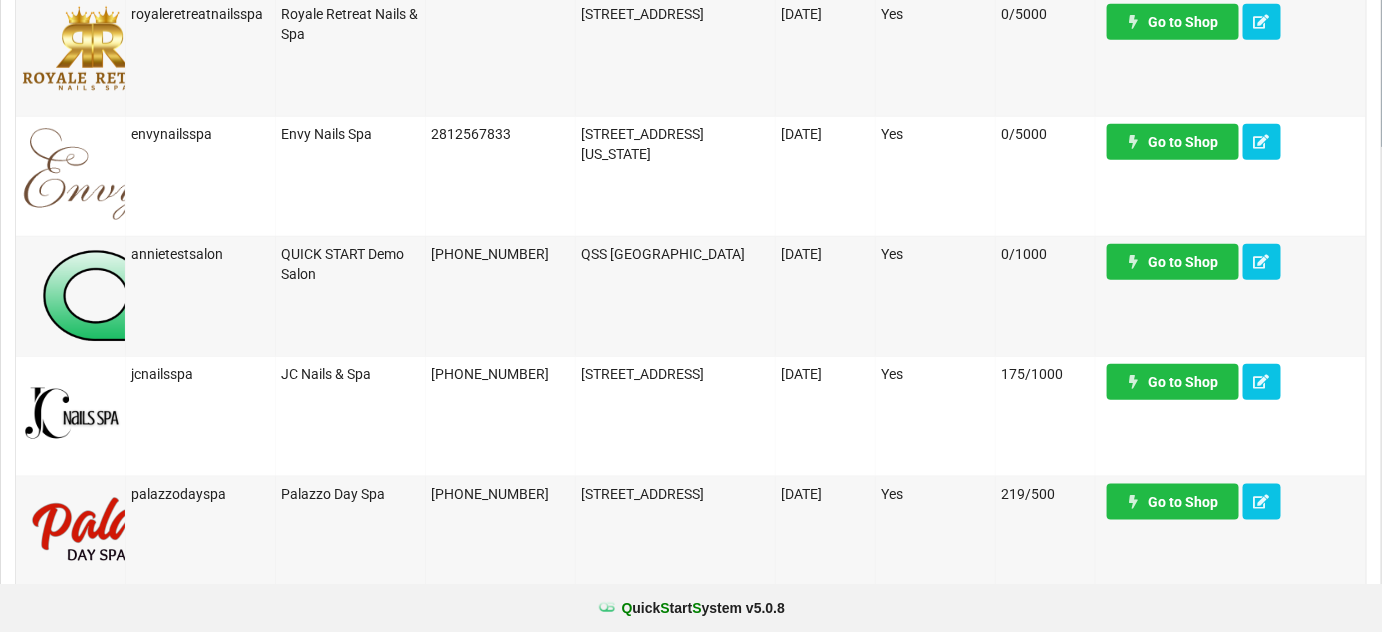 scroll, scrollTop: 848, scrollLeft: 0, axis: vertical 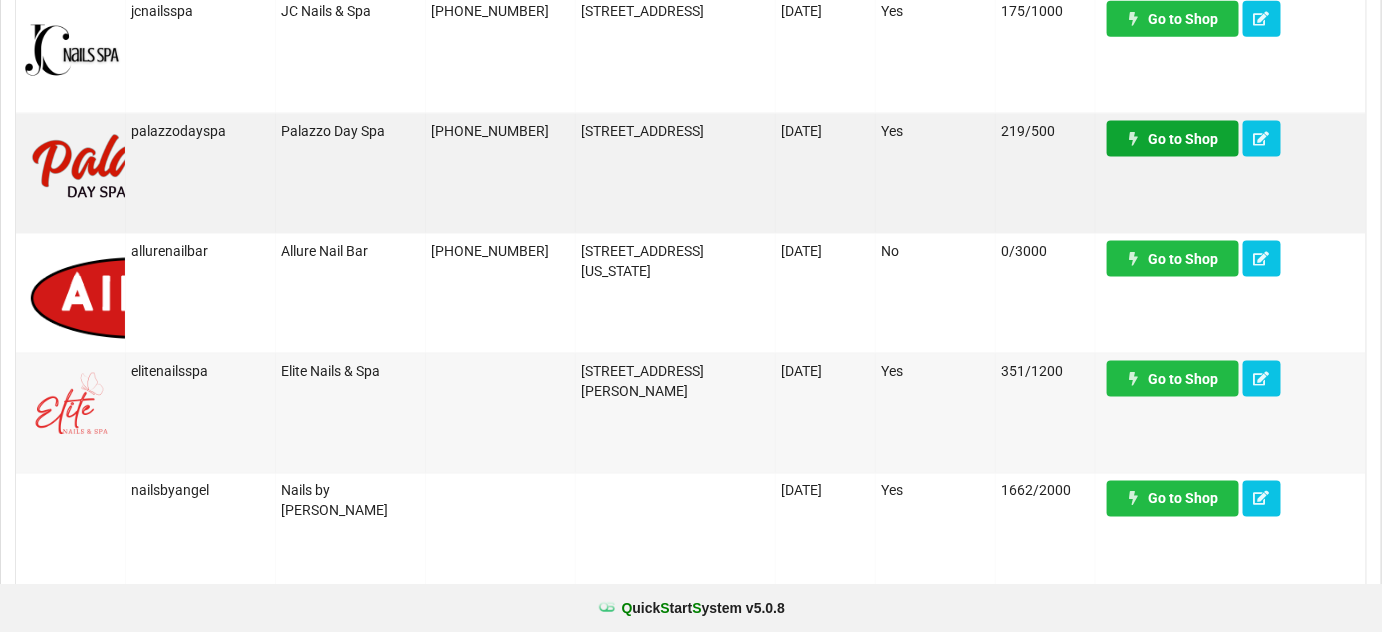click on "Go to Shop" at bounding box center [1173, 139] 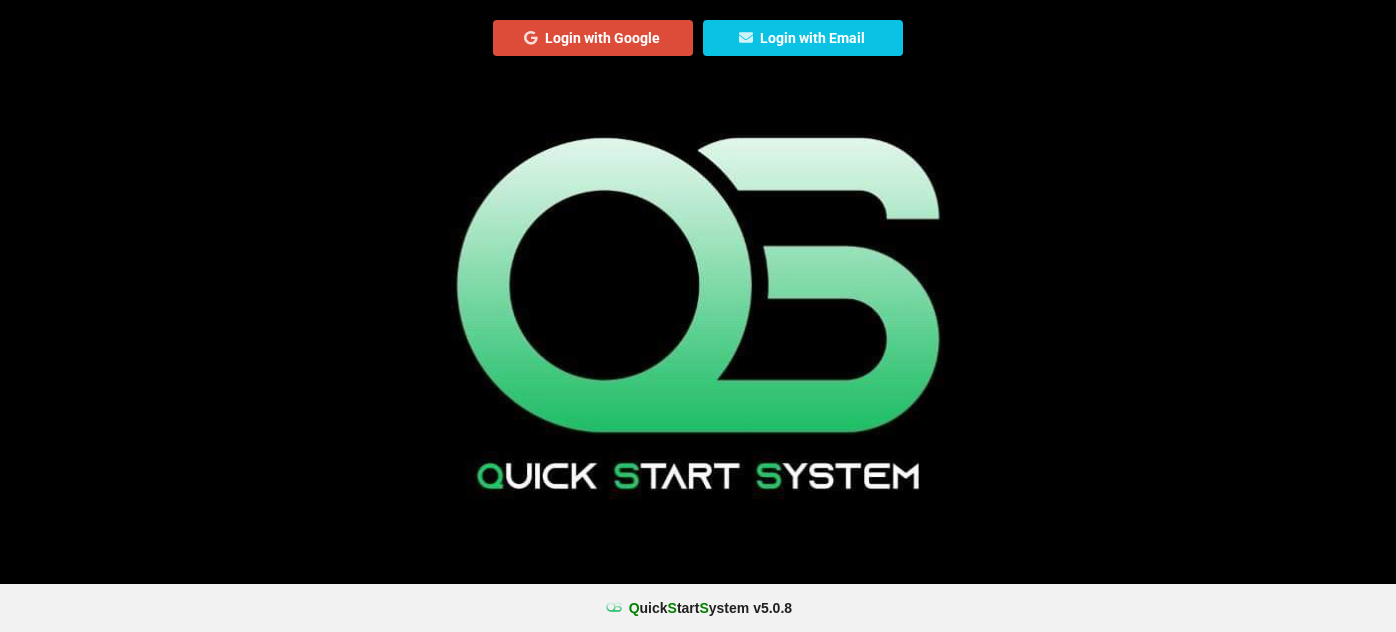 scroll, scrollTop: 0, scrollLeft: 0, axis: both 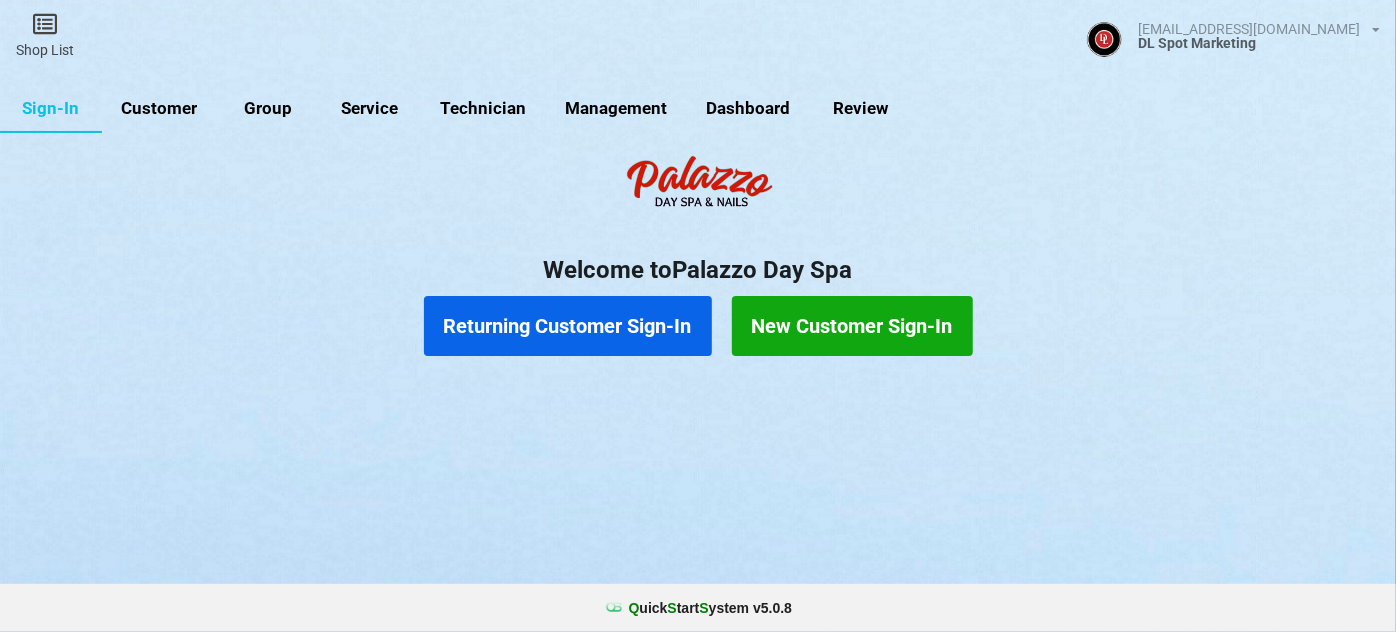 drag, startPoint x: 163, startPoint y: 106, endPoint x: 176, endPoint y: 114, distance: 15.264338 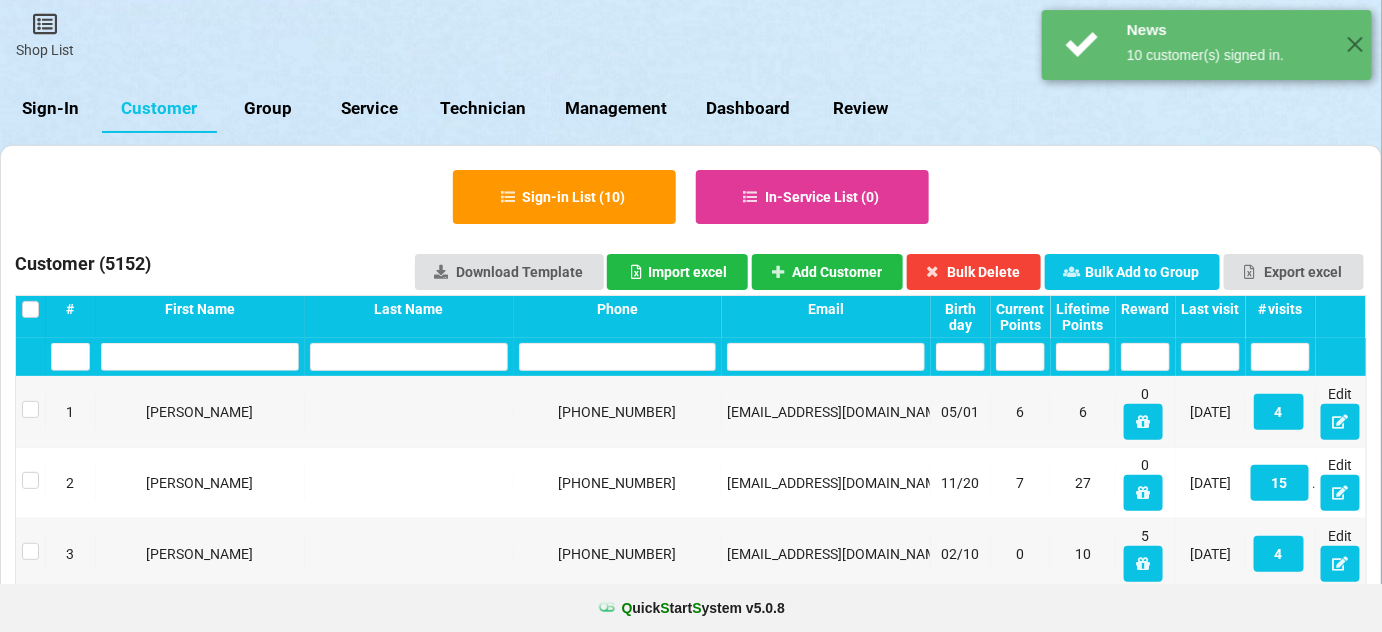 click on "Last visit" at bounding box center (1210, 309) 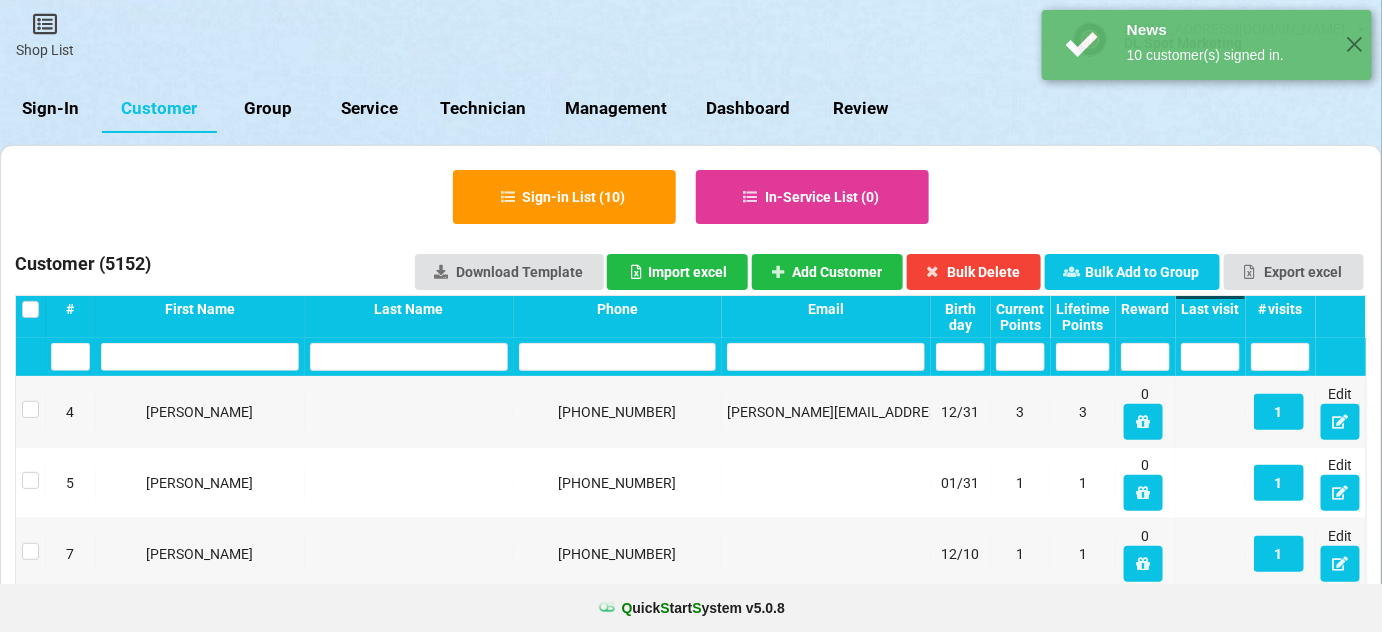 click on "Last visit" at bounding box center (1210, 309) 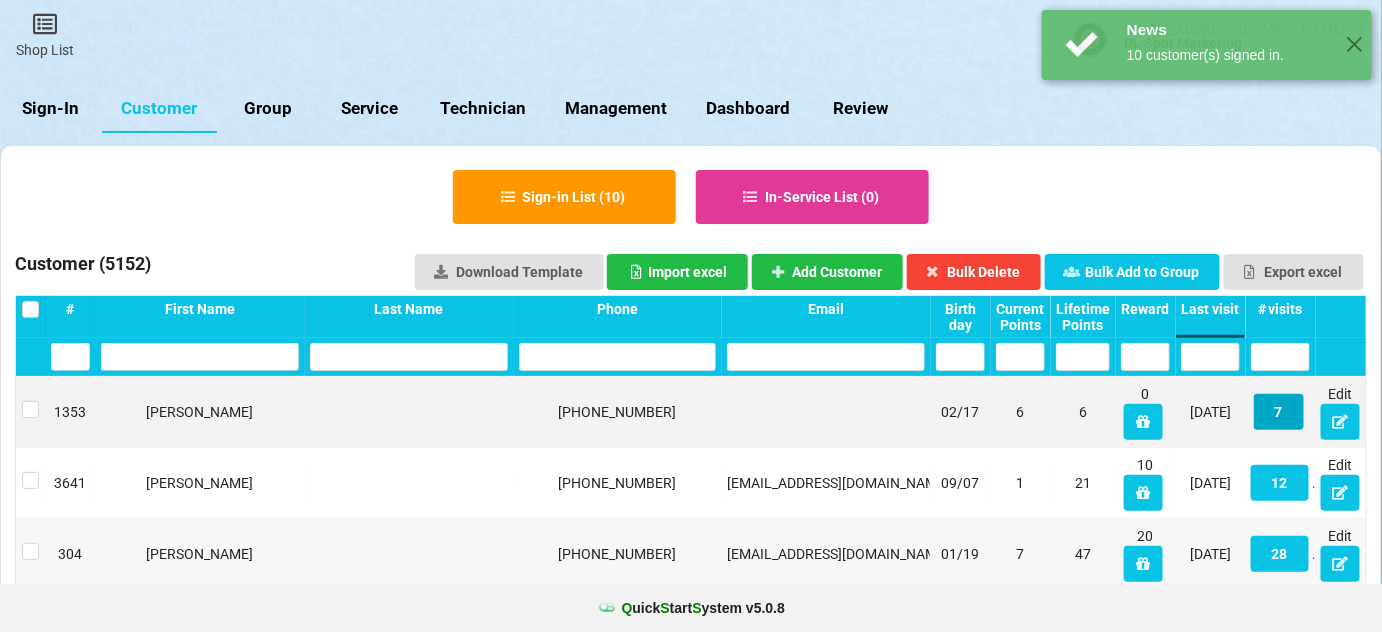 click on "7" at bounding box center (1279, 412) 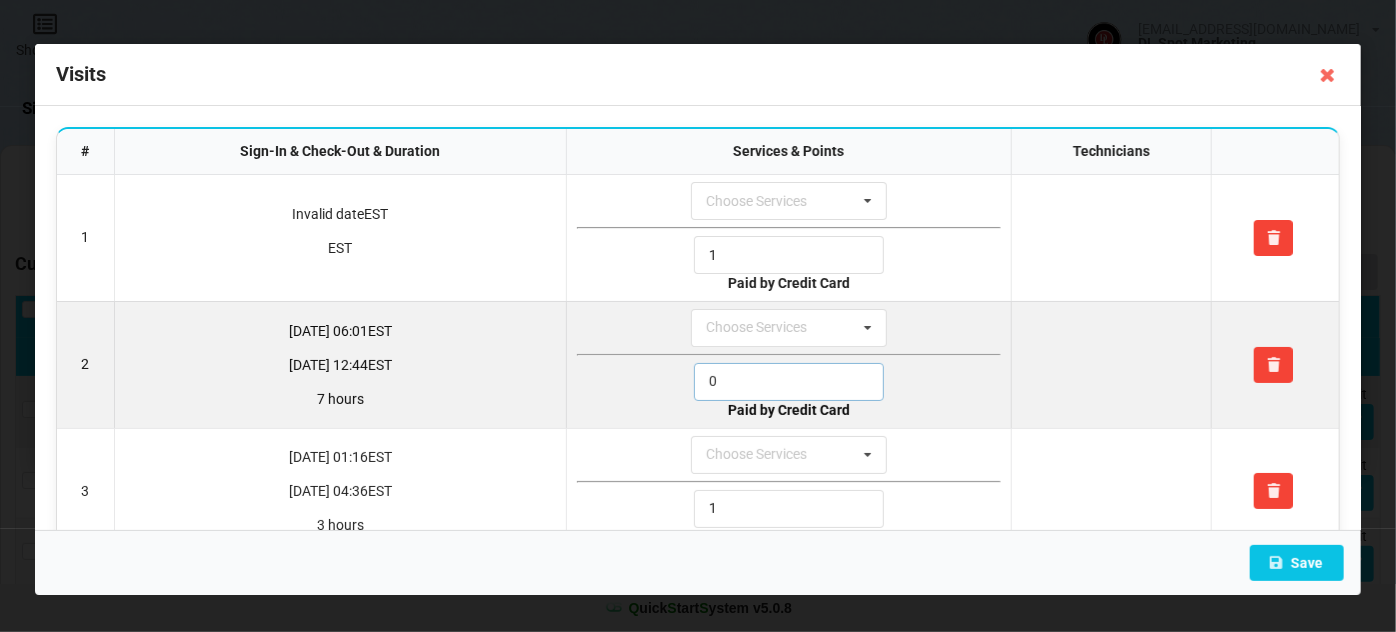 click on "0" at bounding box center (789, 382) 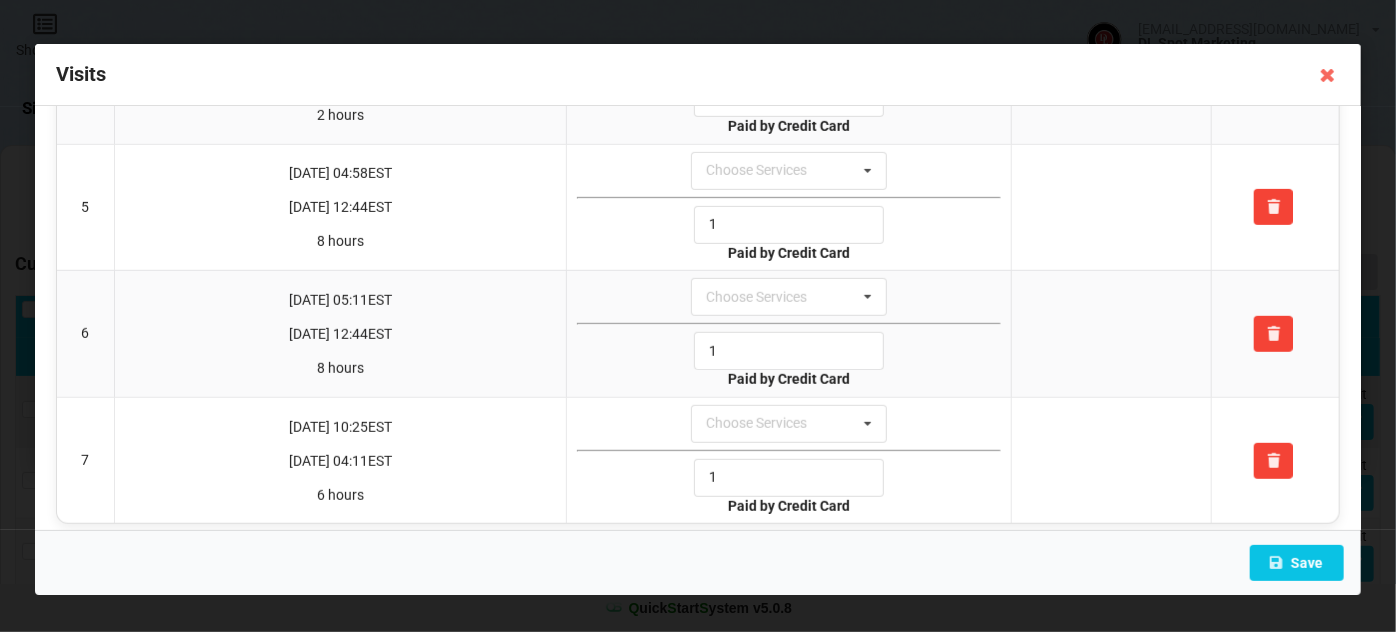 scroll, scrollTop: 543, scrollLeft: 0, axis: vertical 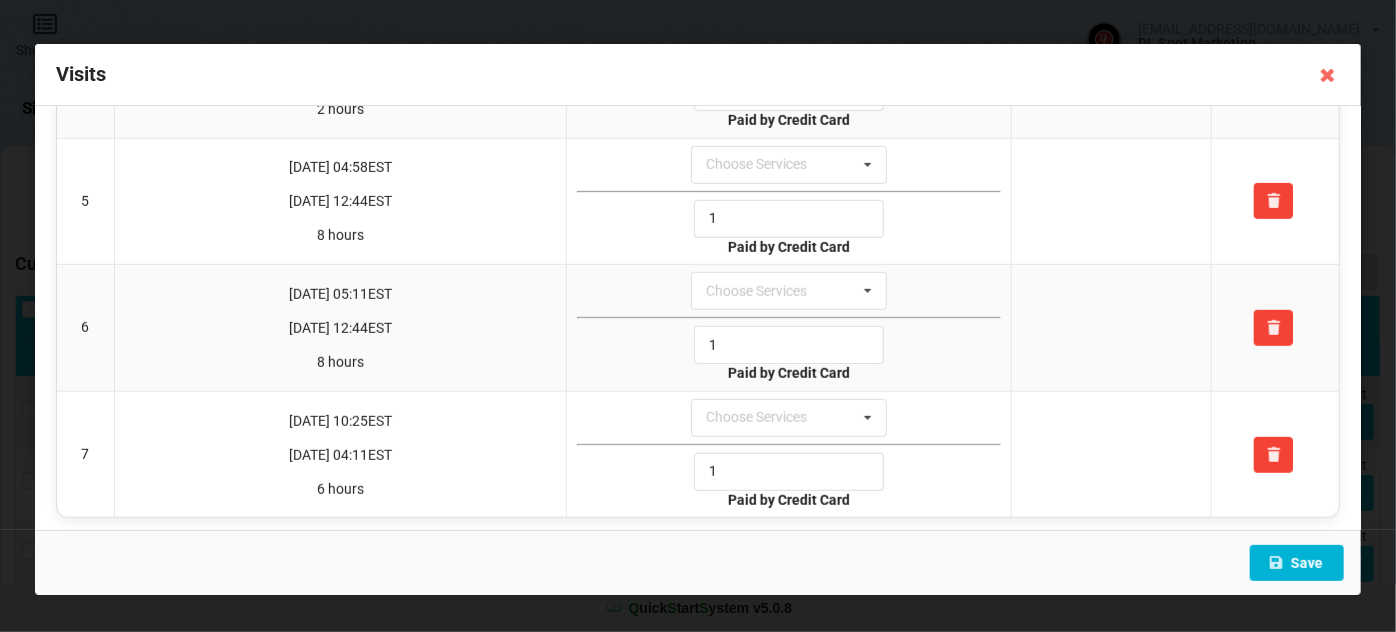 type on "1" 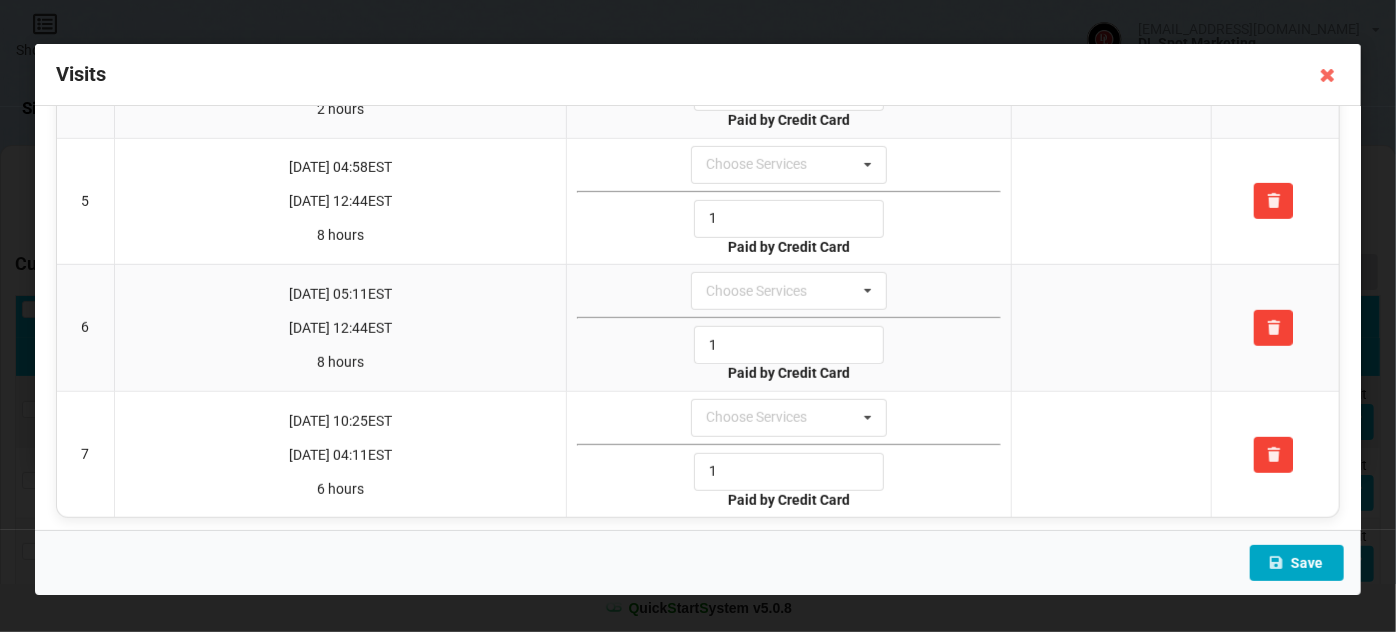 click on "Save" at bounding box center [1297, 563] 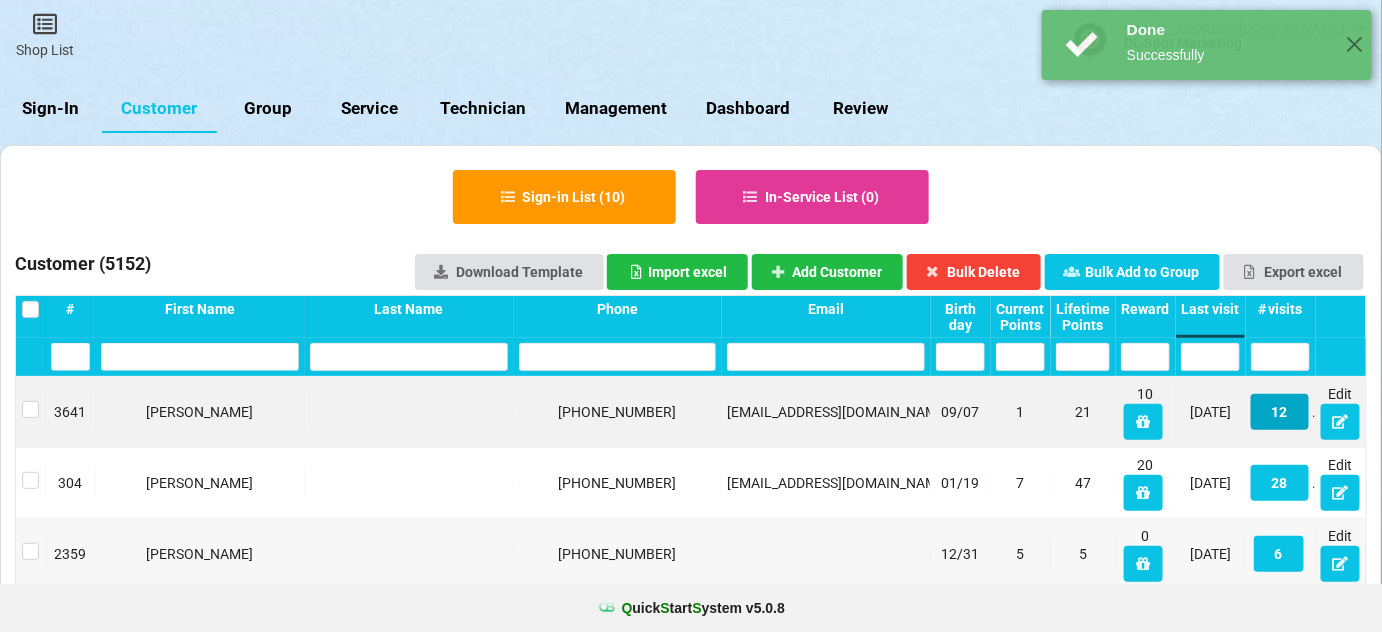click on "12" at bounding box center [1280, 412] 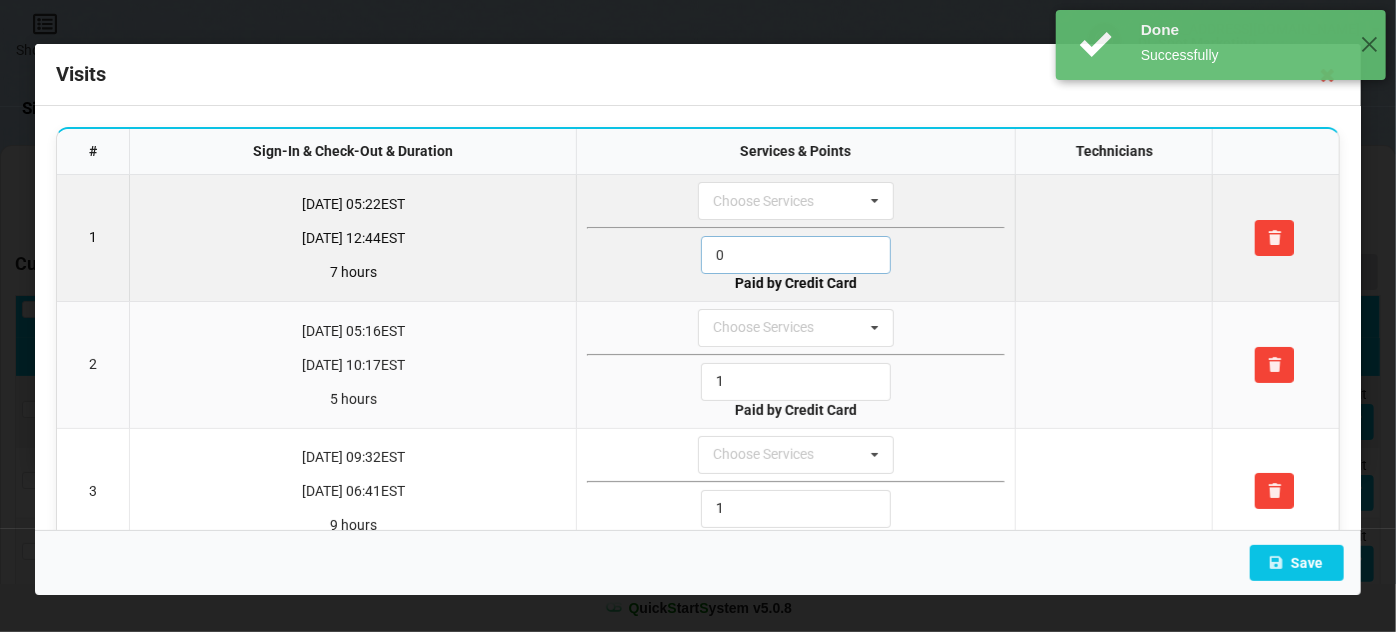 click on "0" at bounding box center (796, 255) 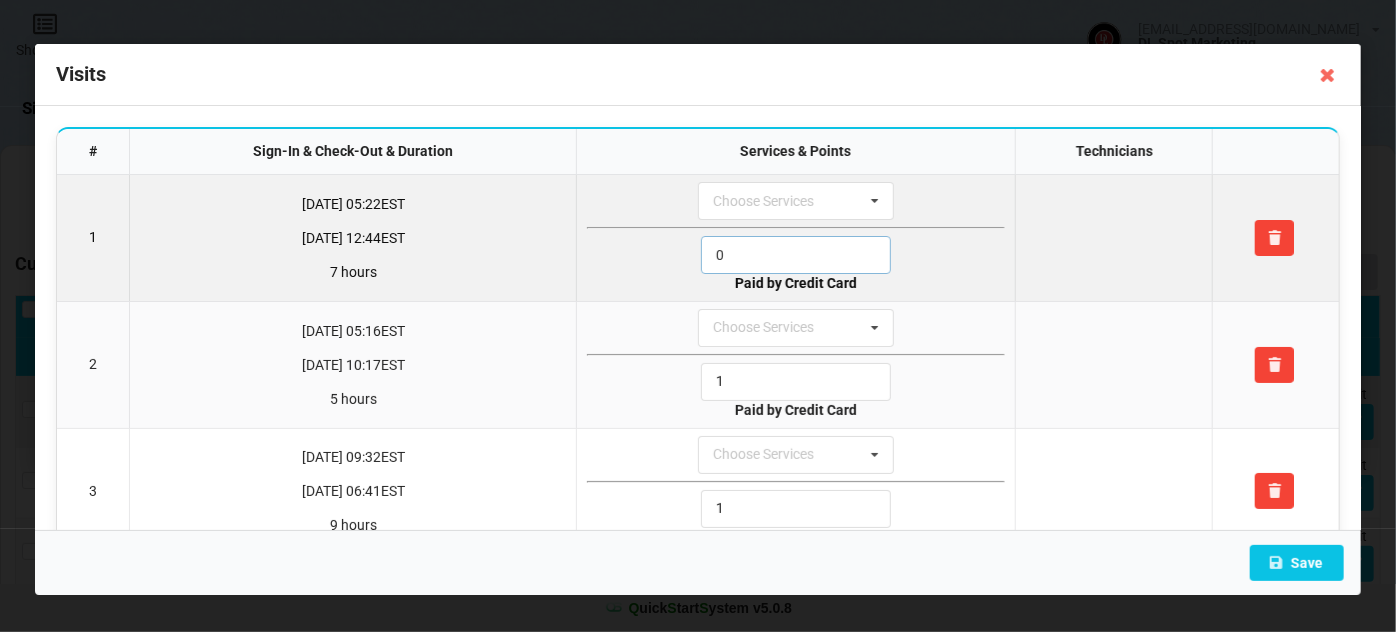 click on "0" at bounding box center (796, 255) 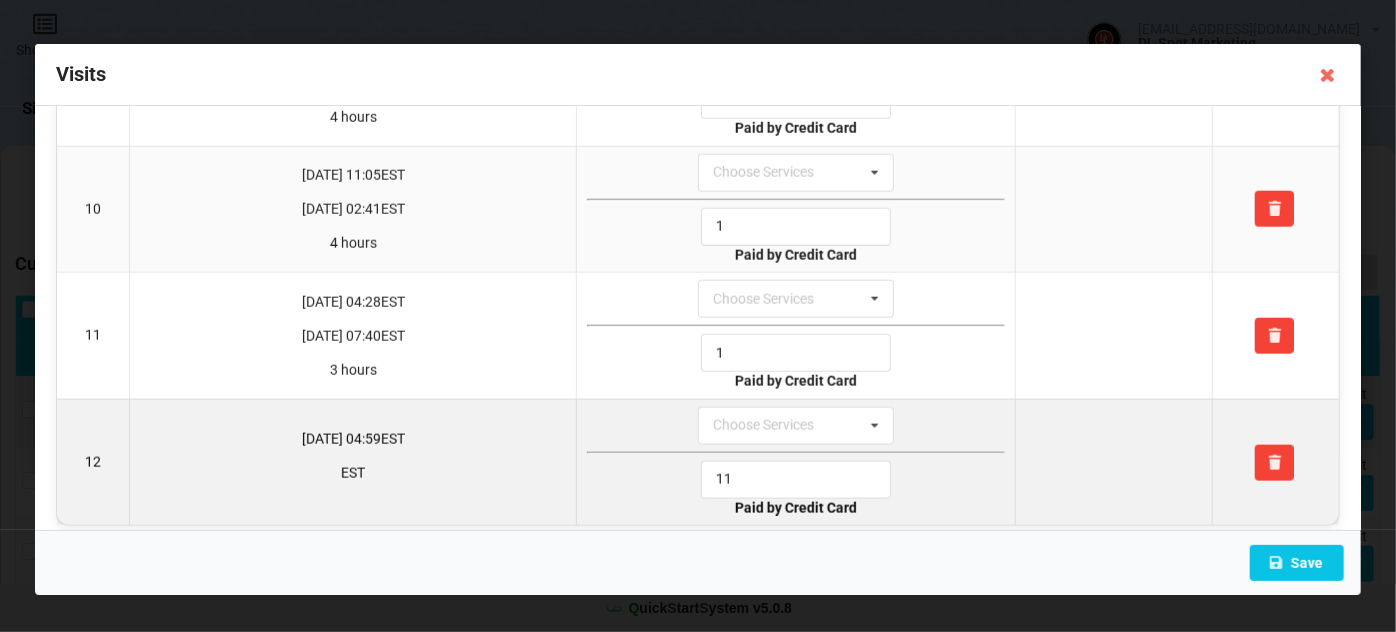 scroll, scrollTop: 1169, scrollLeft: 0, axis: vertical 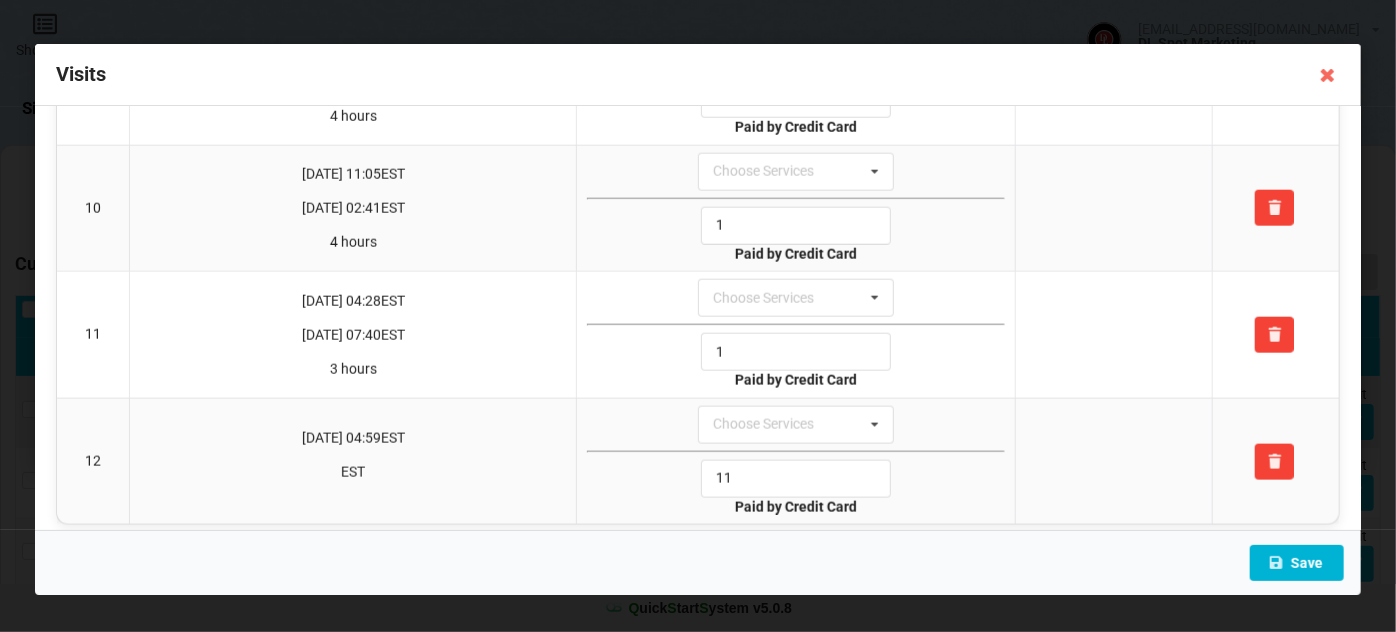 type on "1" 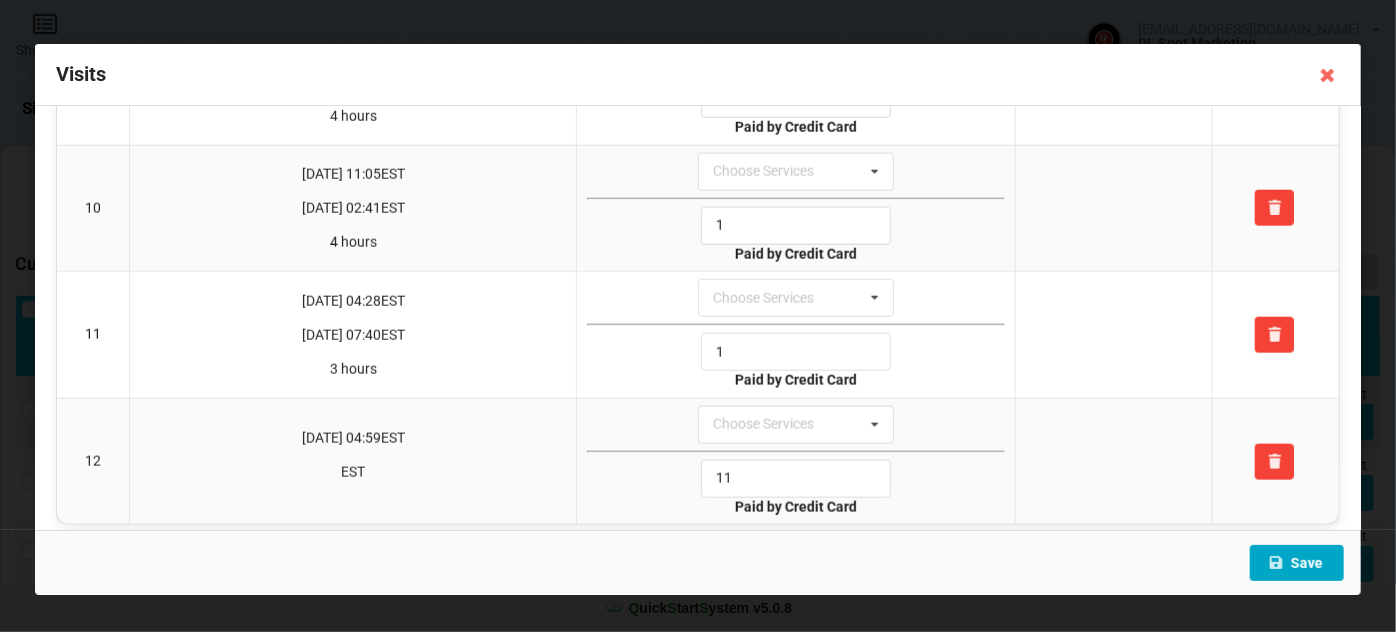 click on "Save" at bounding box center [1297, 563] 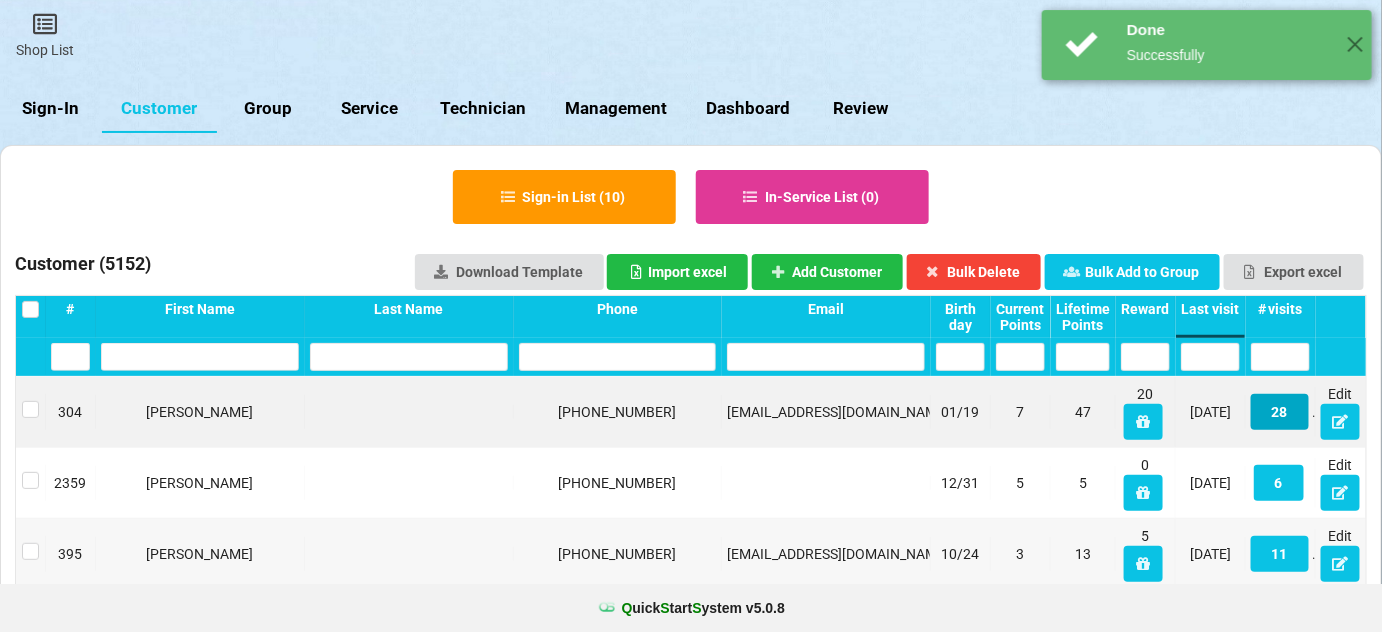 click on "28" at bounding box center [1280, 412] 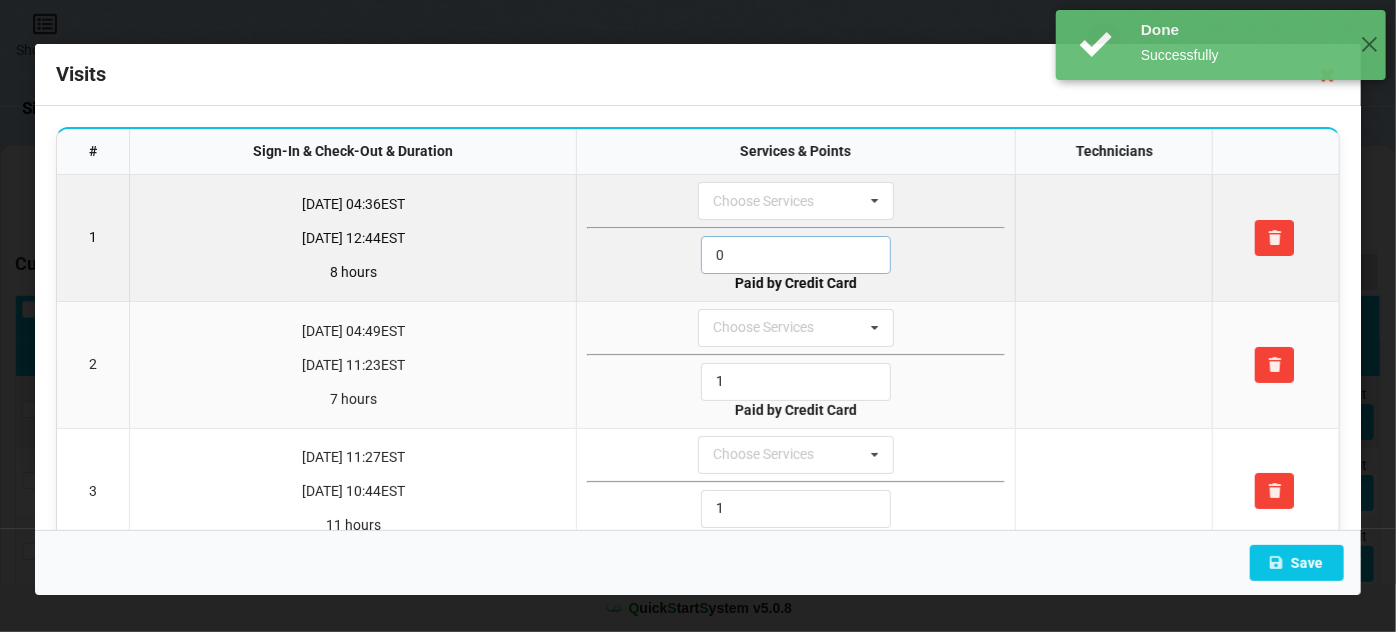 click on "0" at bounding box center [796, 255] 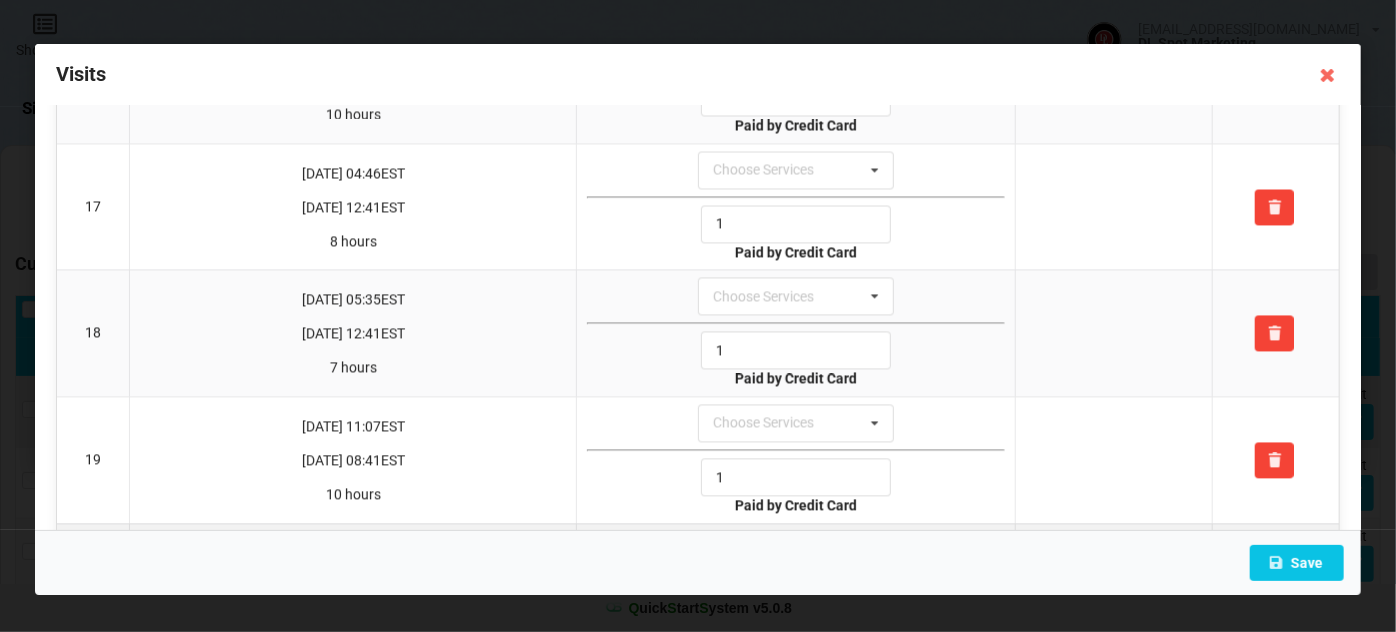 scroll, scrollTop: 2060, scrollLeft: 0, axis: vertical 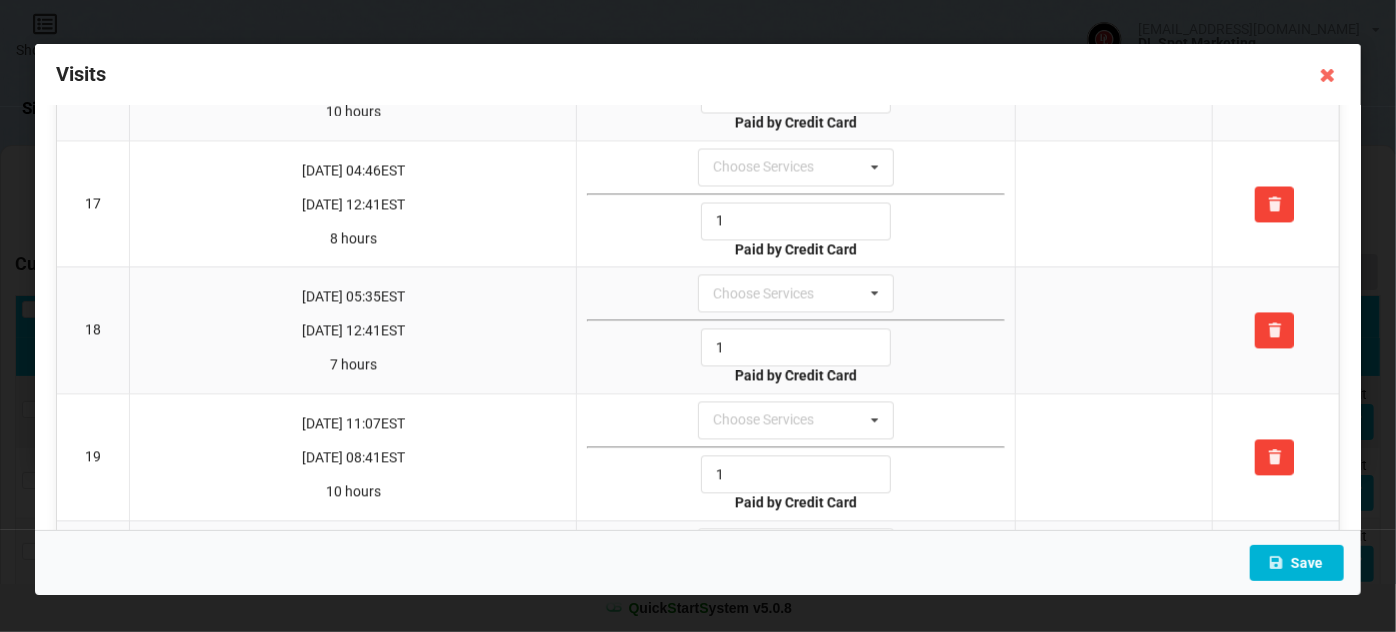 type on "1" 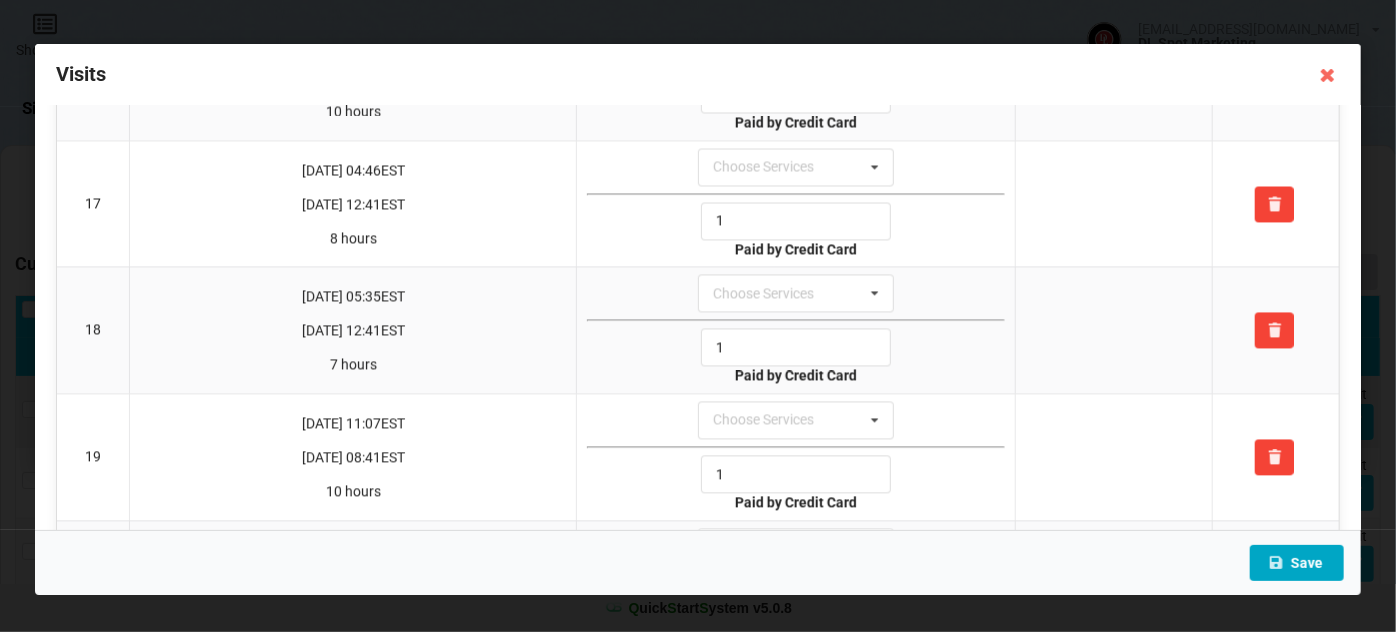 click on "Save" at bounding box center (1297, 563) 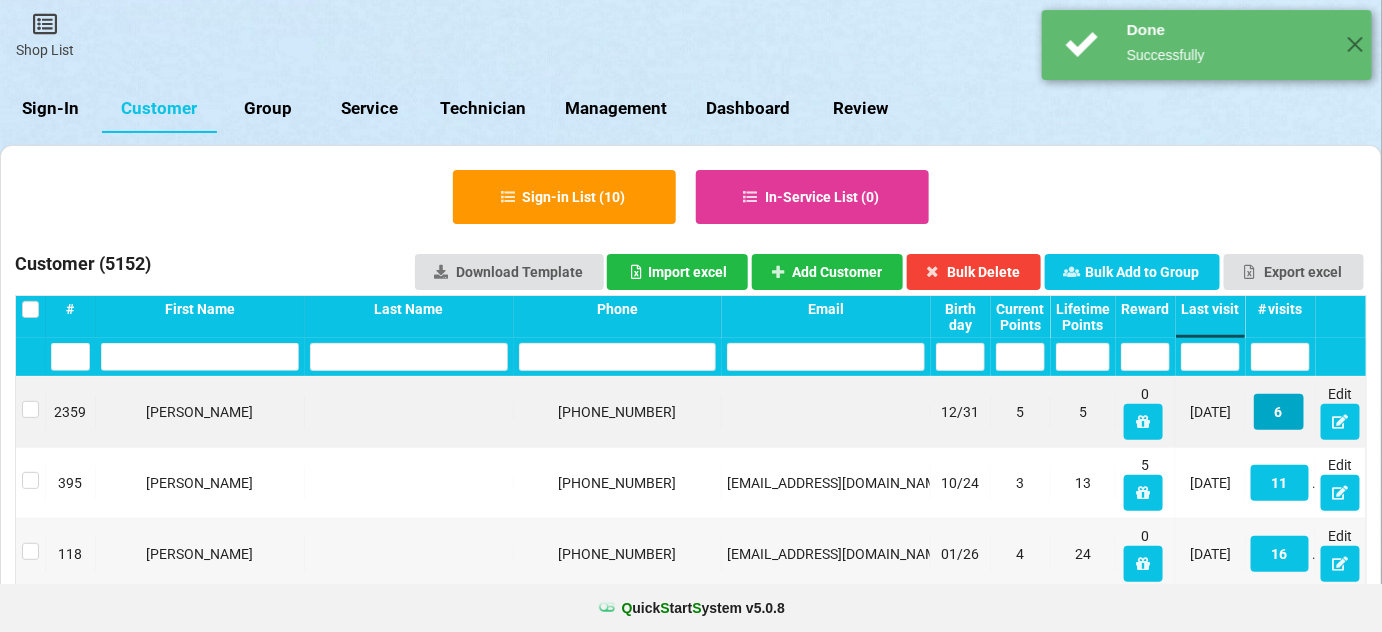 click on "6" at bounding box center [1279, 412] 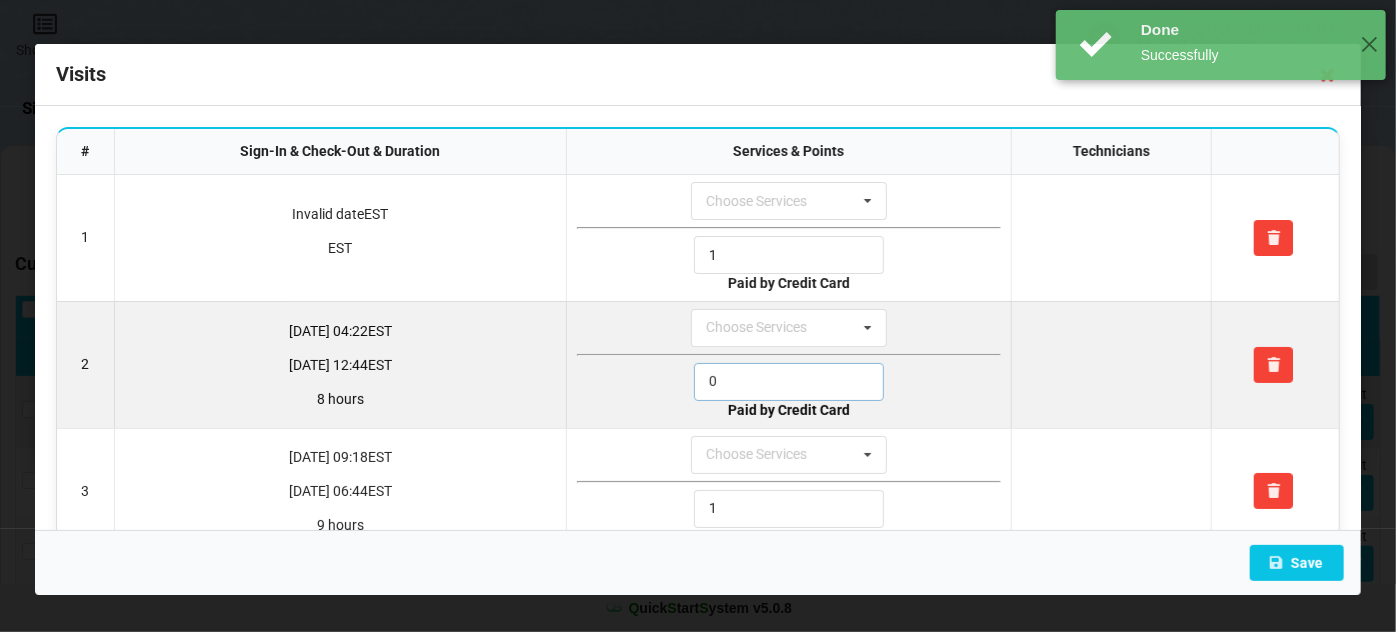 click on "0" at bounding box center [789, 382] 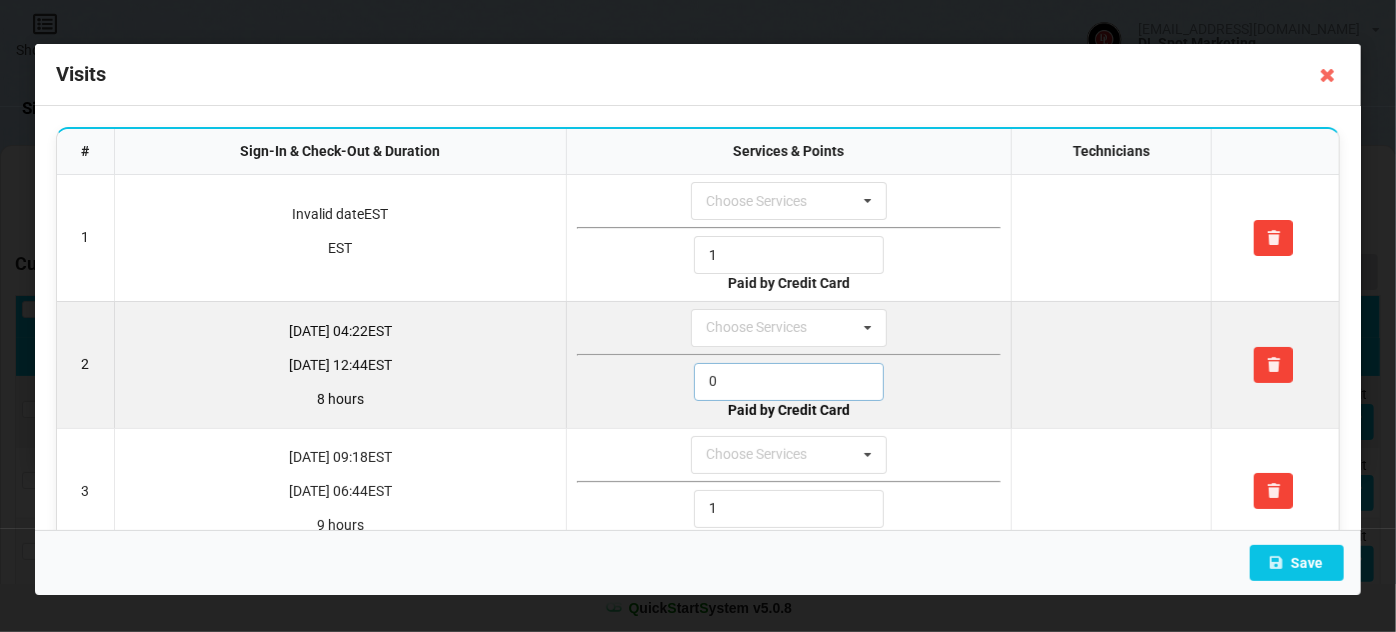 click on "0" at bounding box center [789, 382] 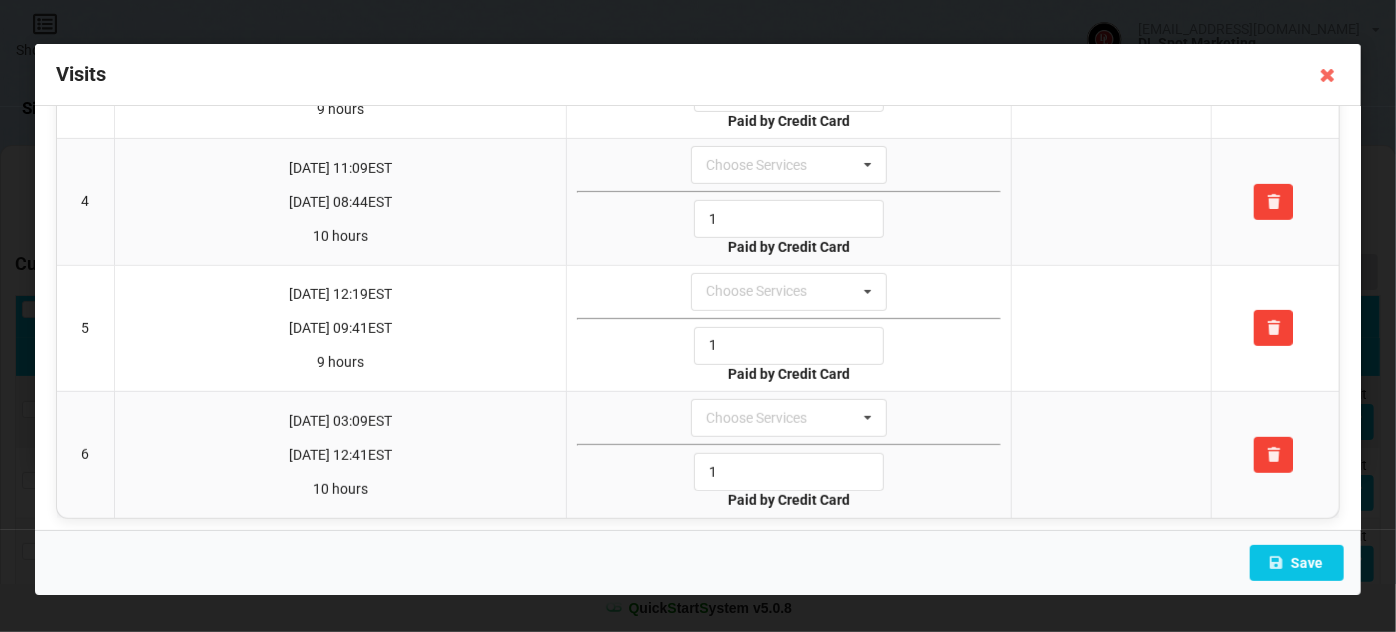scroll, scrollTop: 418, scrollLeft: 0, axis: vertical 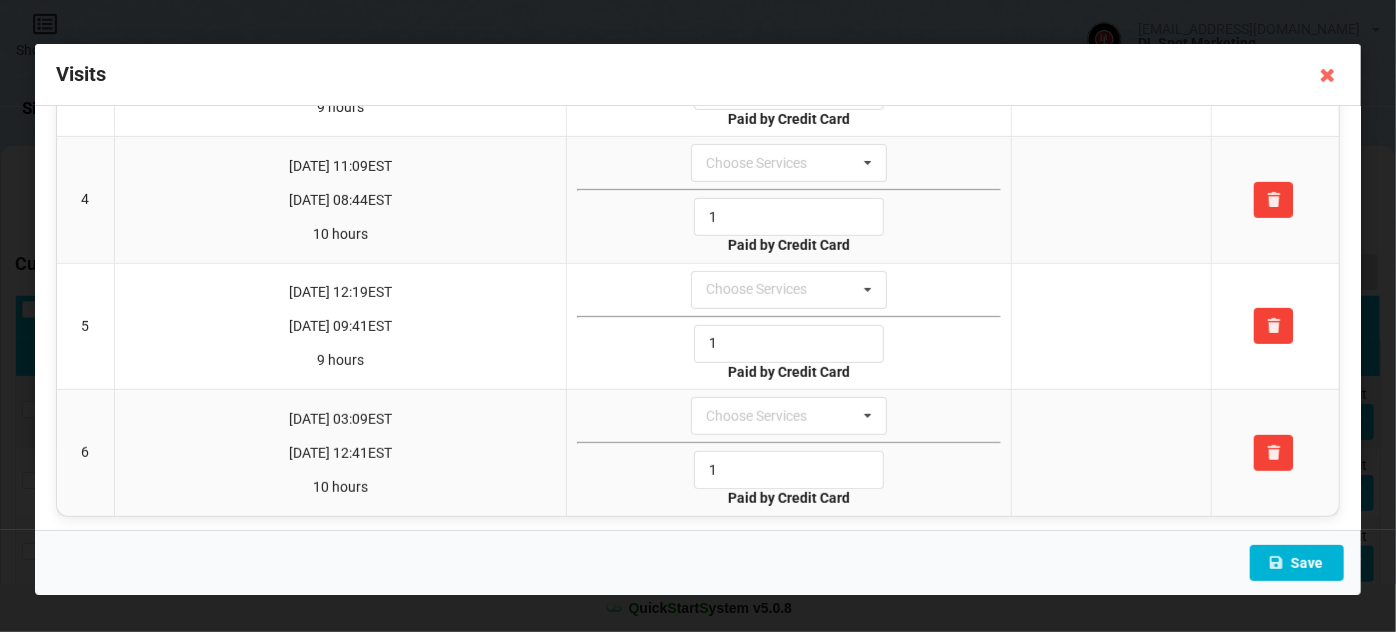 type on "1" 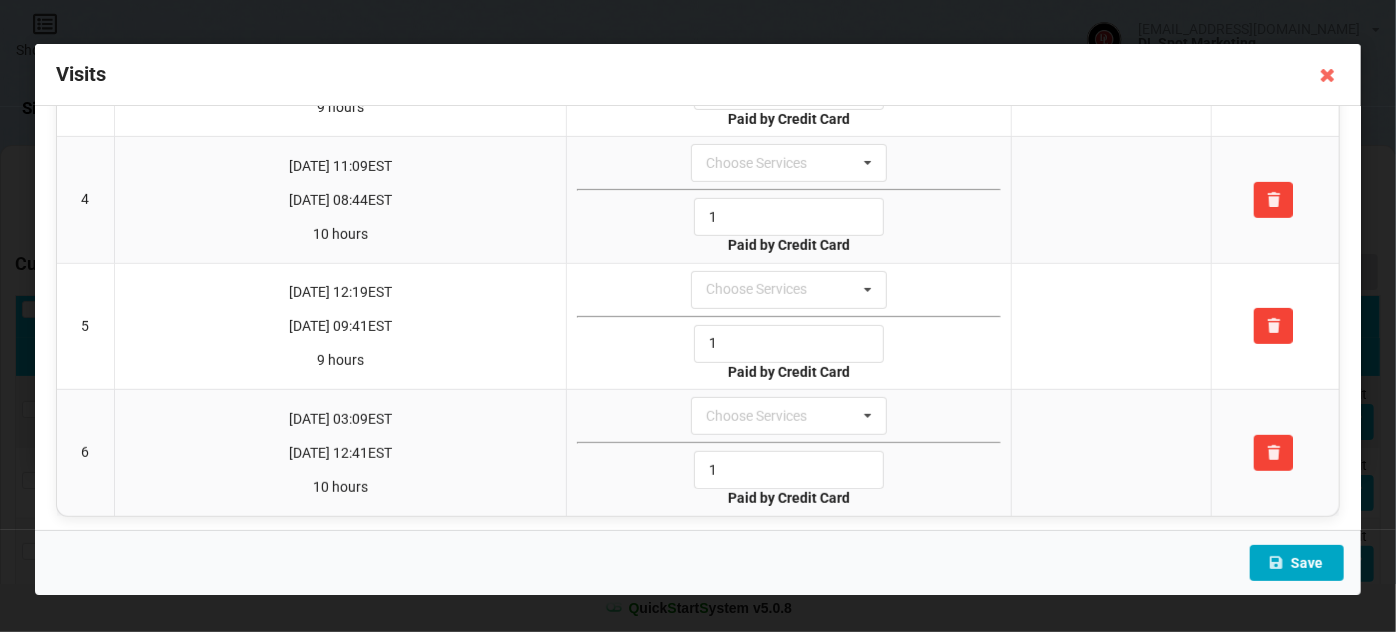 click on "Save" at bounding box center (1297, 563) 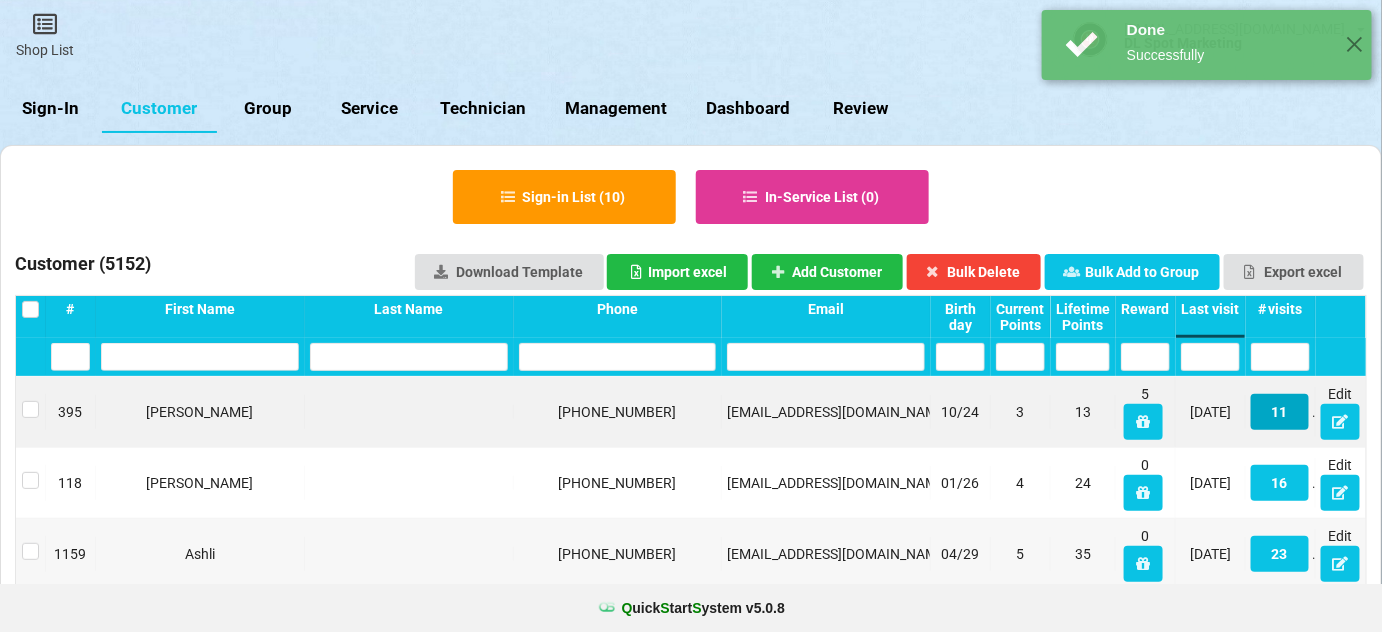 click on "11" at bounding box center [1280, 412] 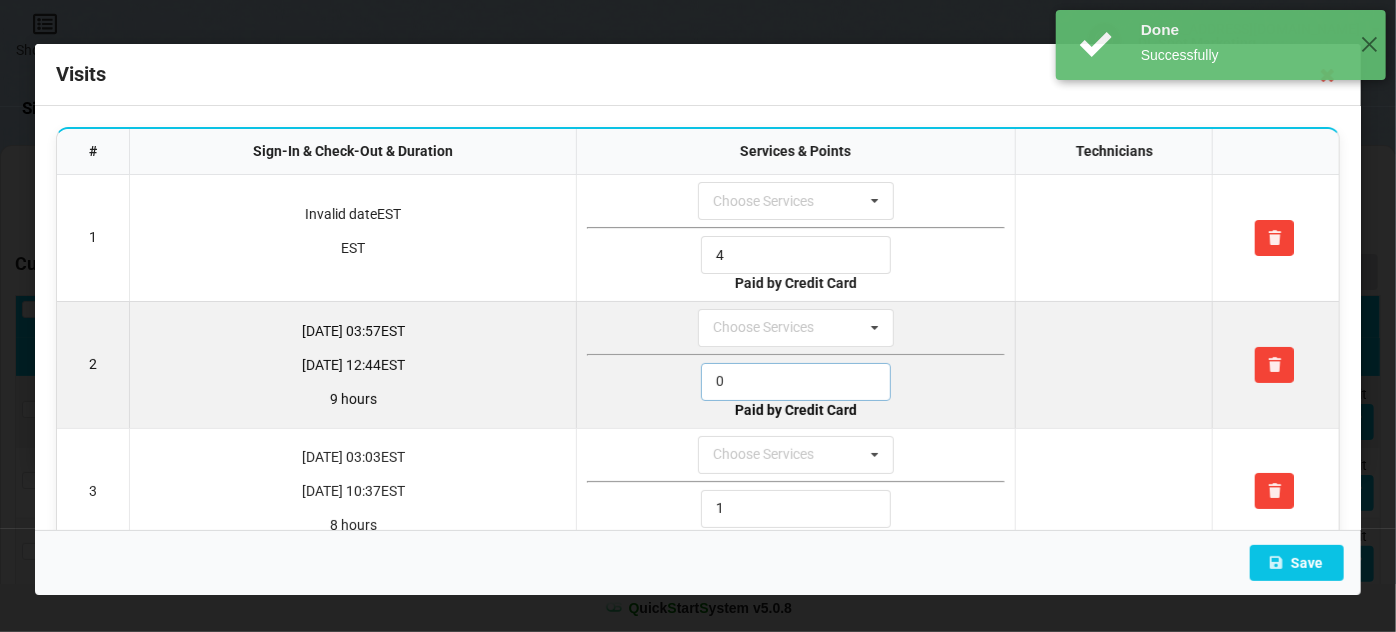 click on "0" at bounding box center [796, 382] 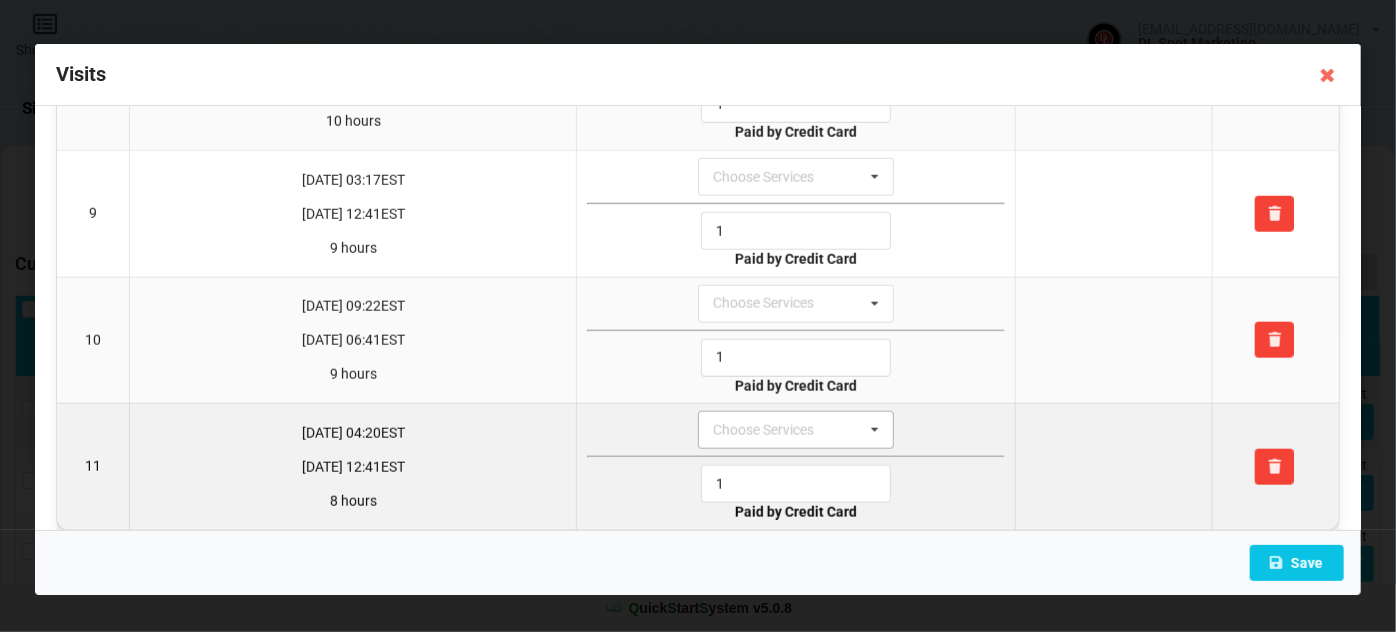 scroll, scrollTop: 1044, scrollLeft: 0, axis: vertical 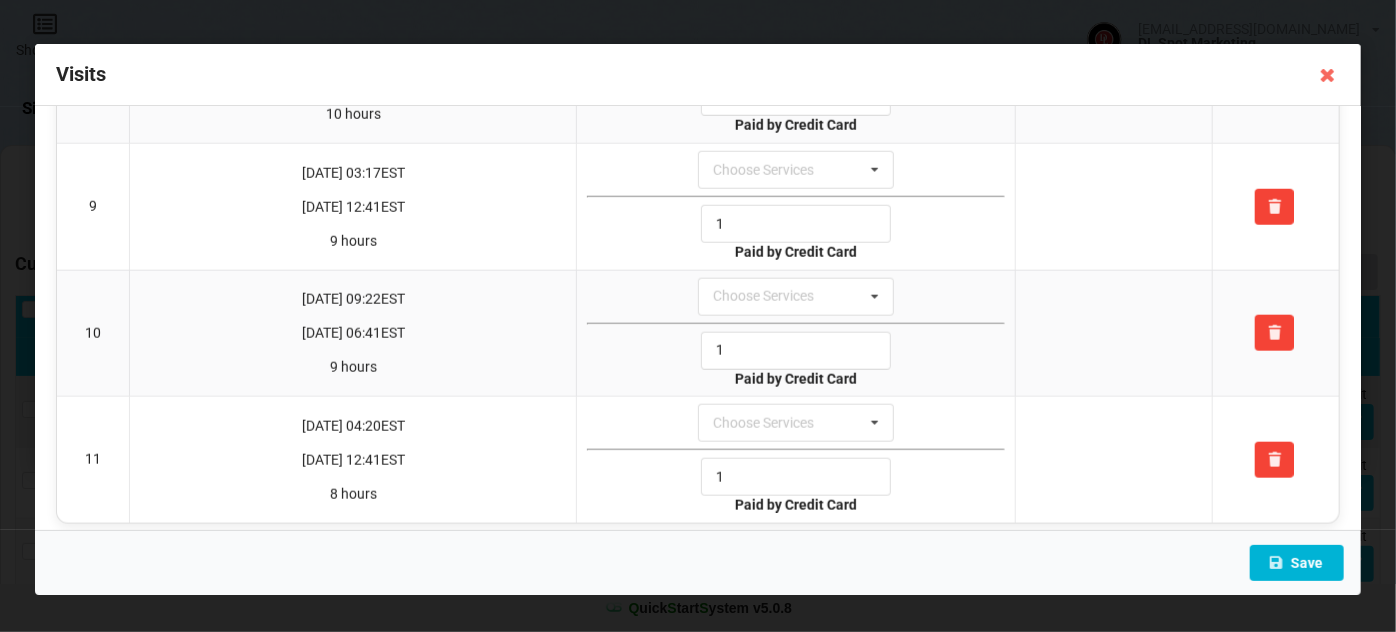 type on "1" 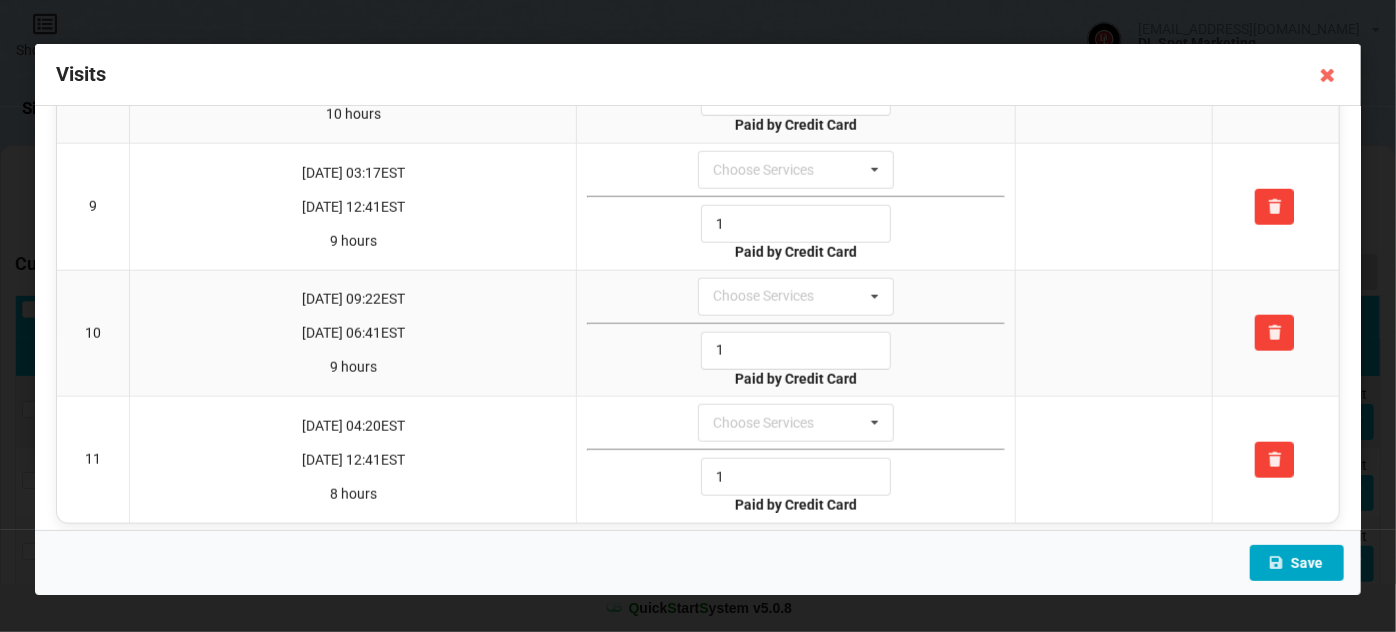 click on "Save" at bounding box center [1297, 563] 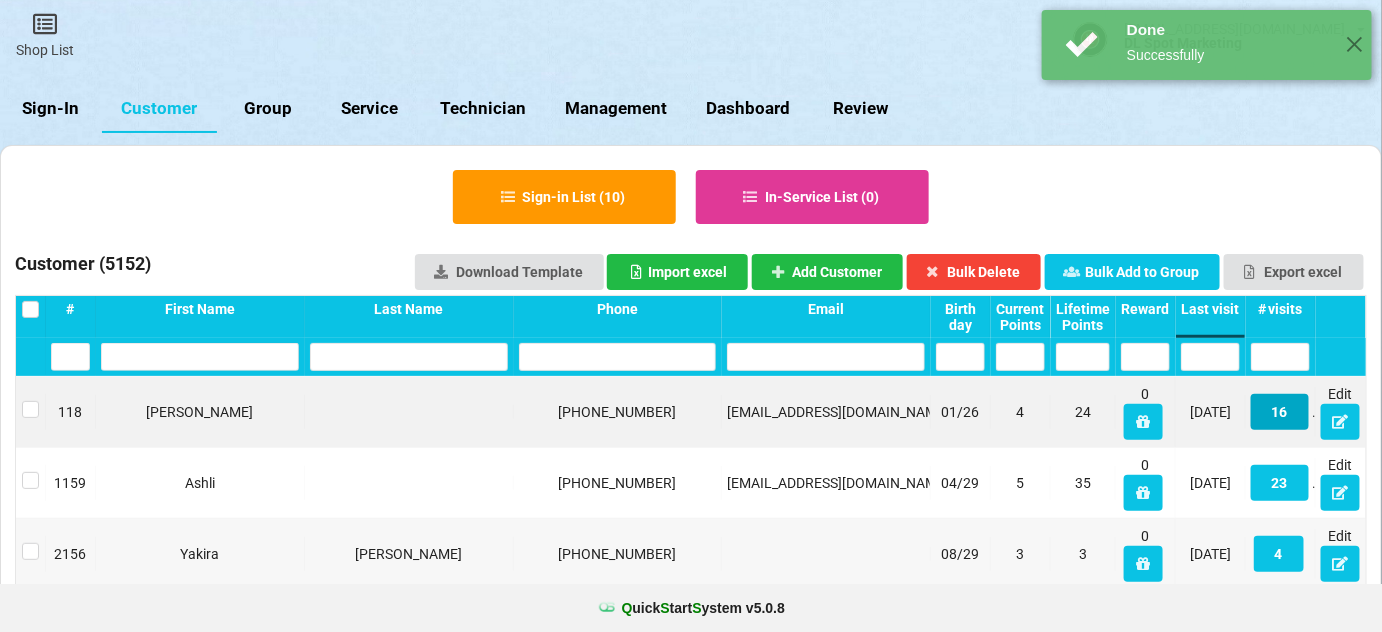 click on "16" at bounding box center (1280, 412) 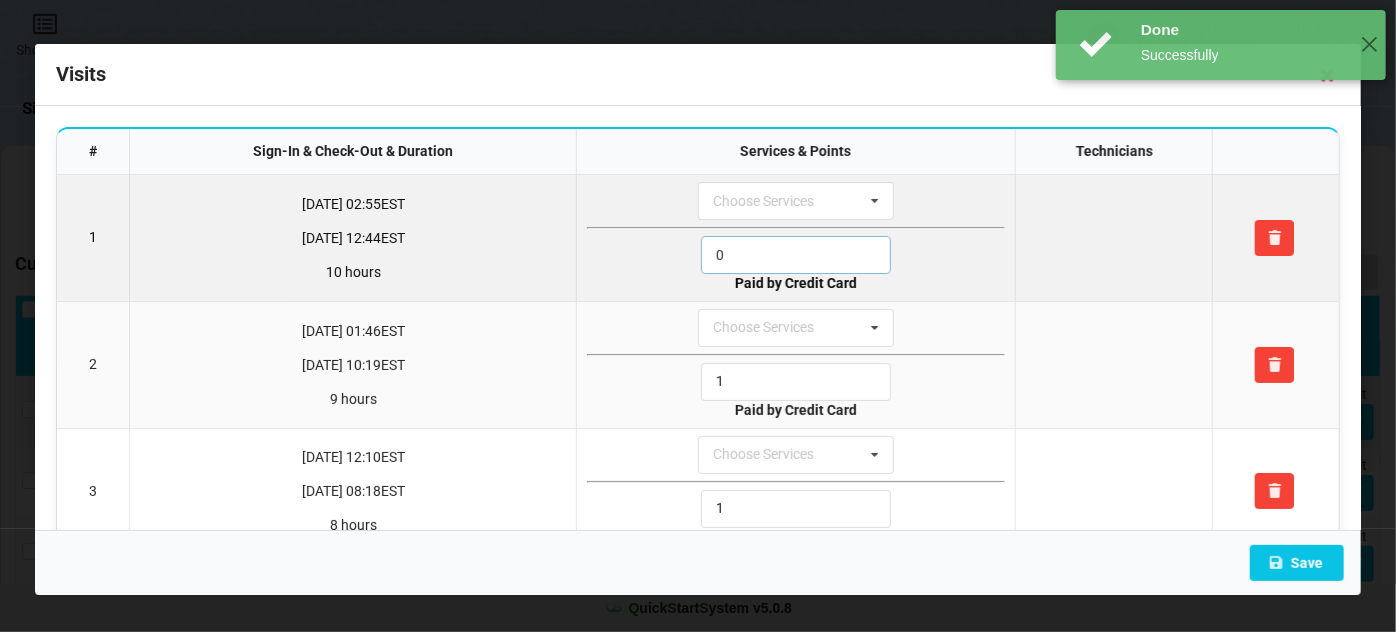 click on "0" at bounding box center (796, 255) 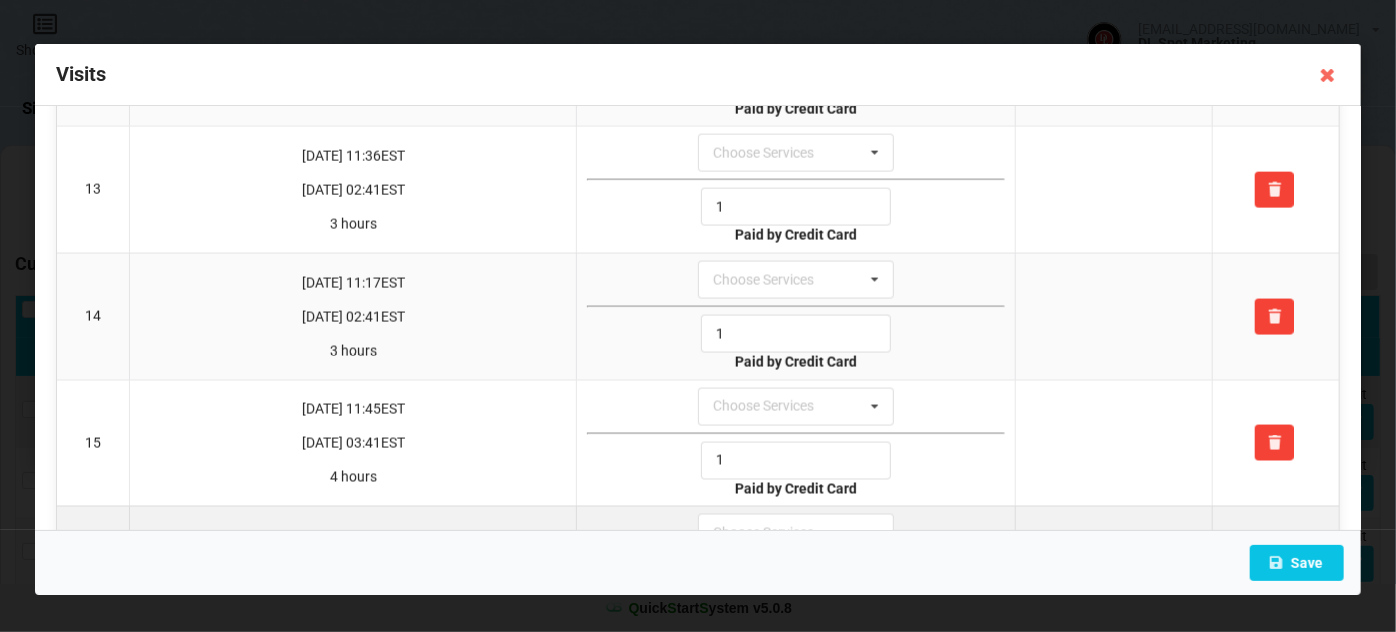 scroll, scrollTop: 1669, scrollLeft: 0, axis: vertical 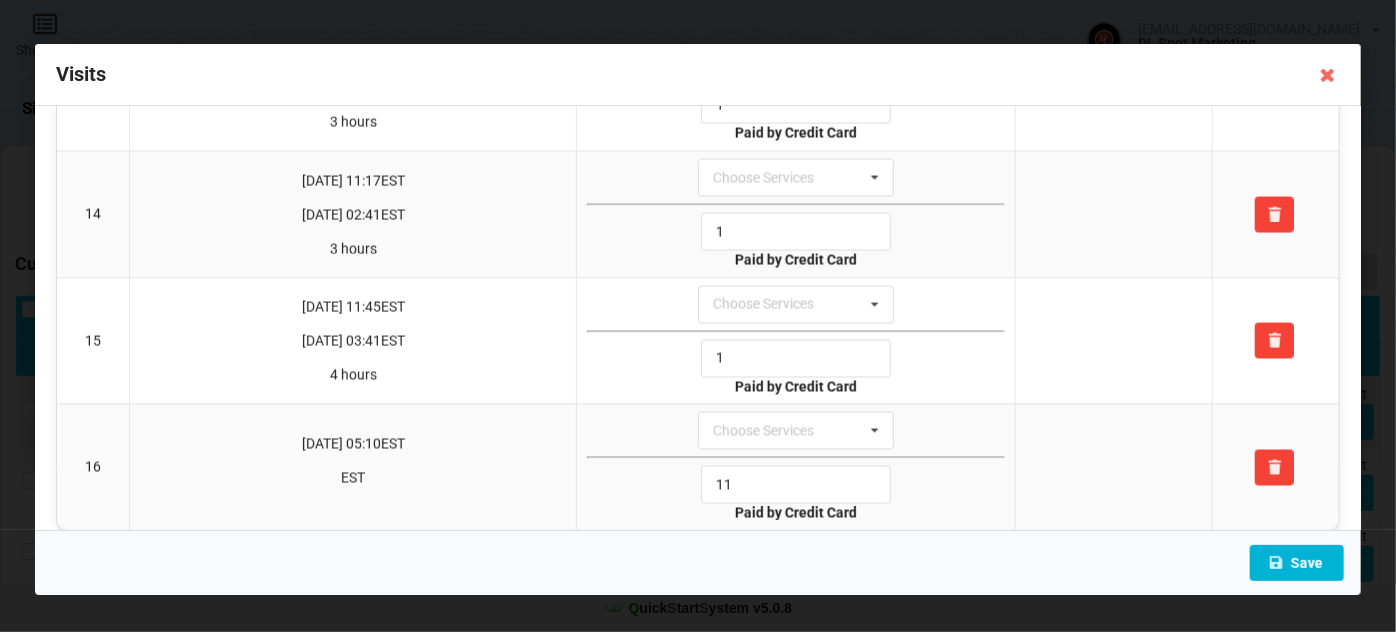 type on "1" 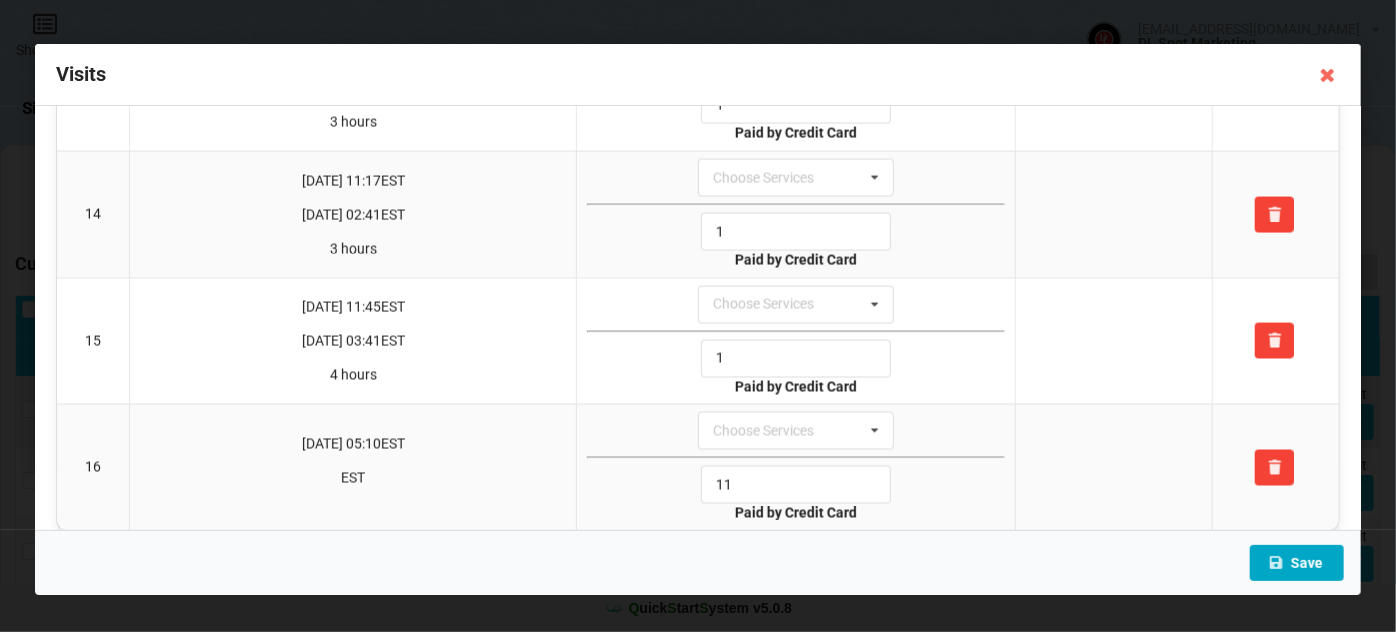 click on "Save" at bounding box center (1297, 563) 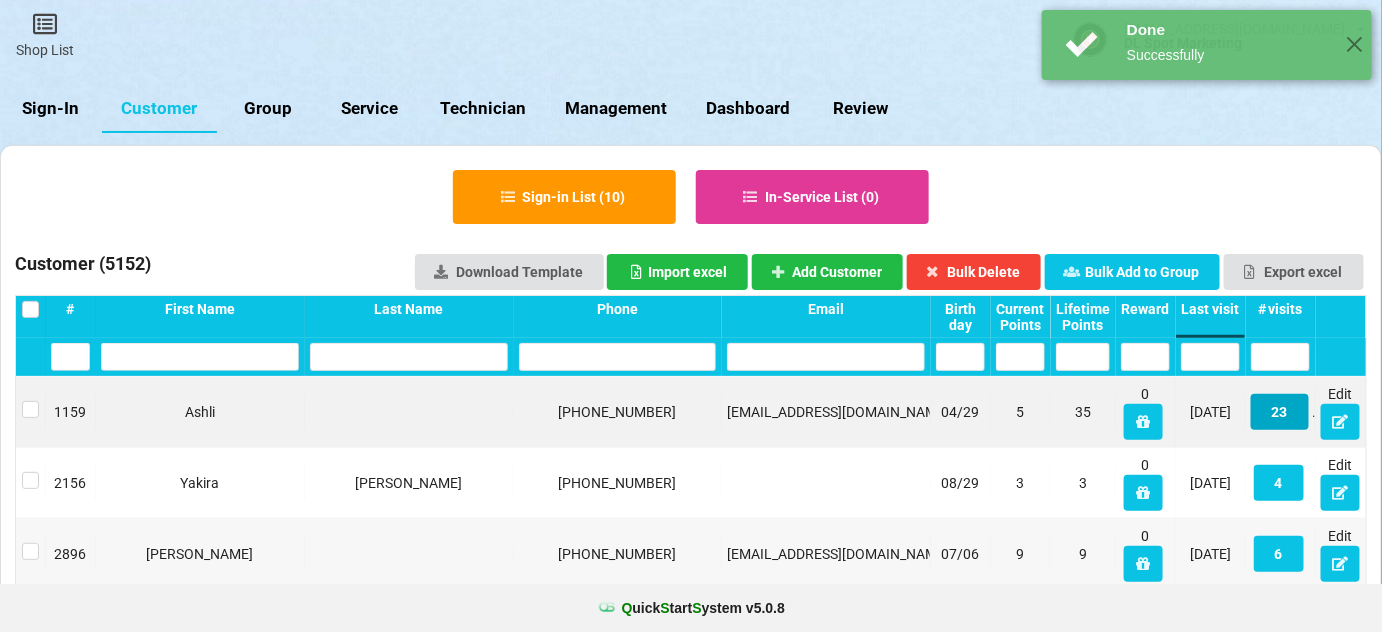 click on "23" at bounding box center (1280, 412) 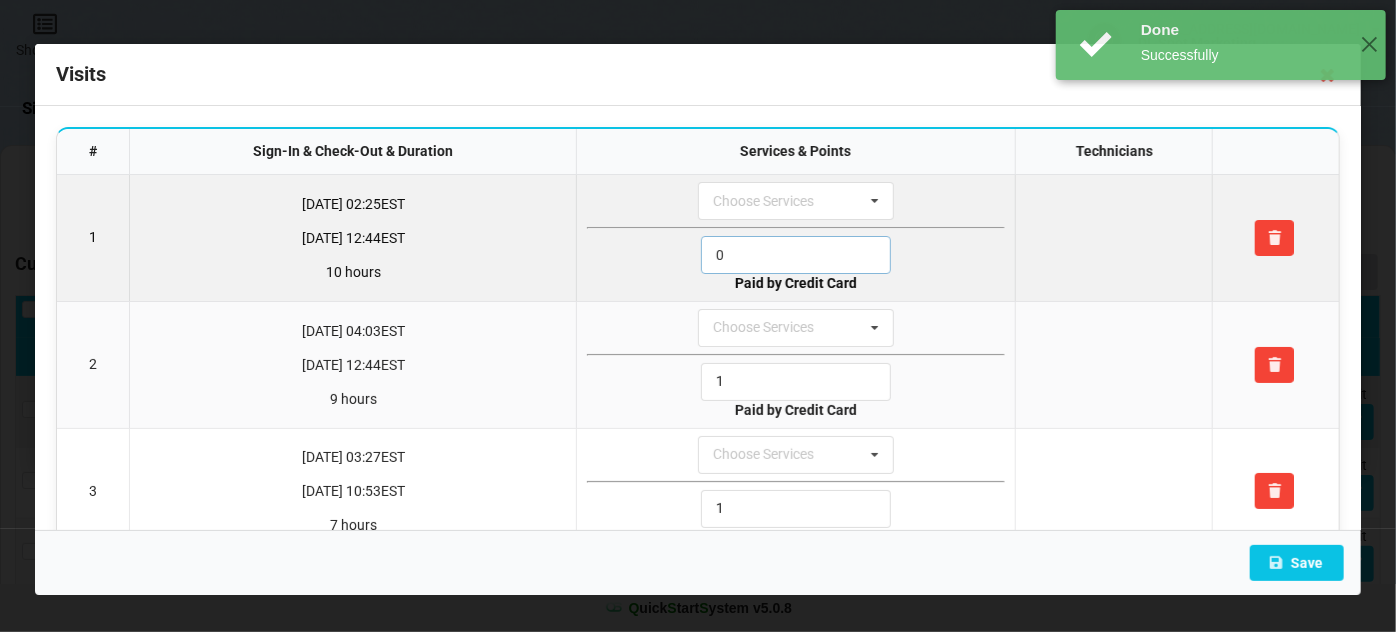 click on "0" at bounding box center (796, 255) 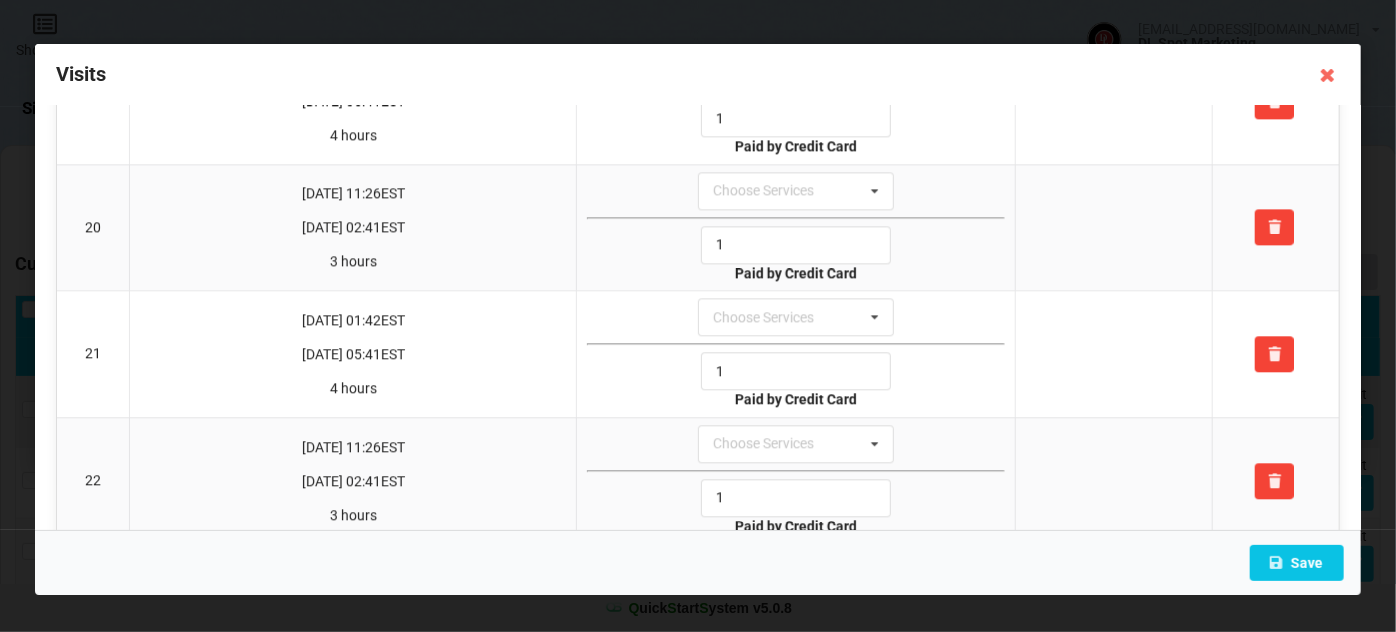 scroll, scrollTop: 2546, scrollLeft: 0, axis: vertical 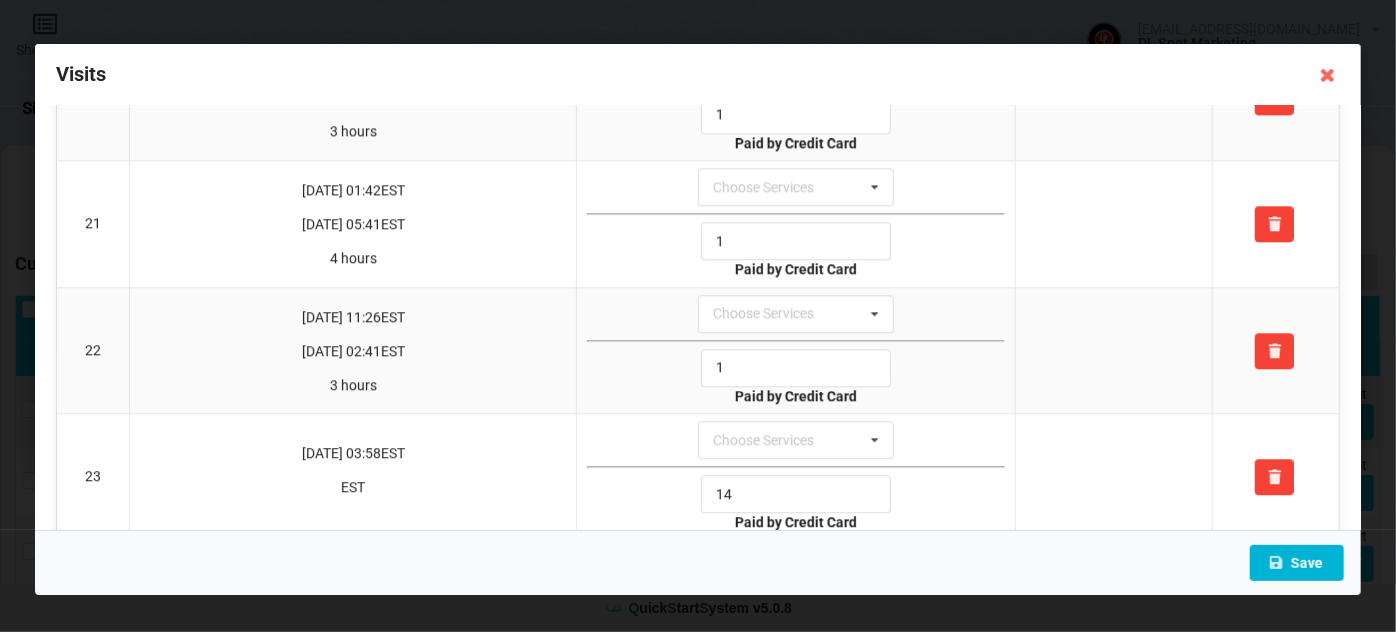 type on "1" 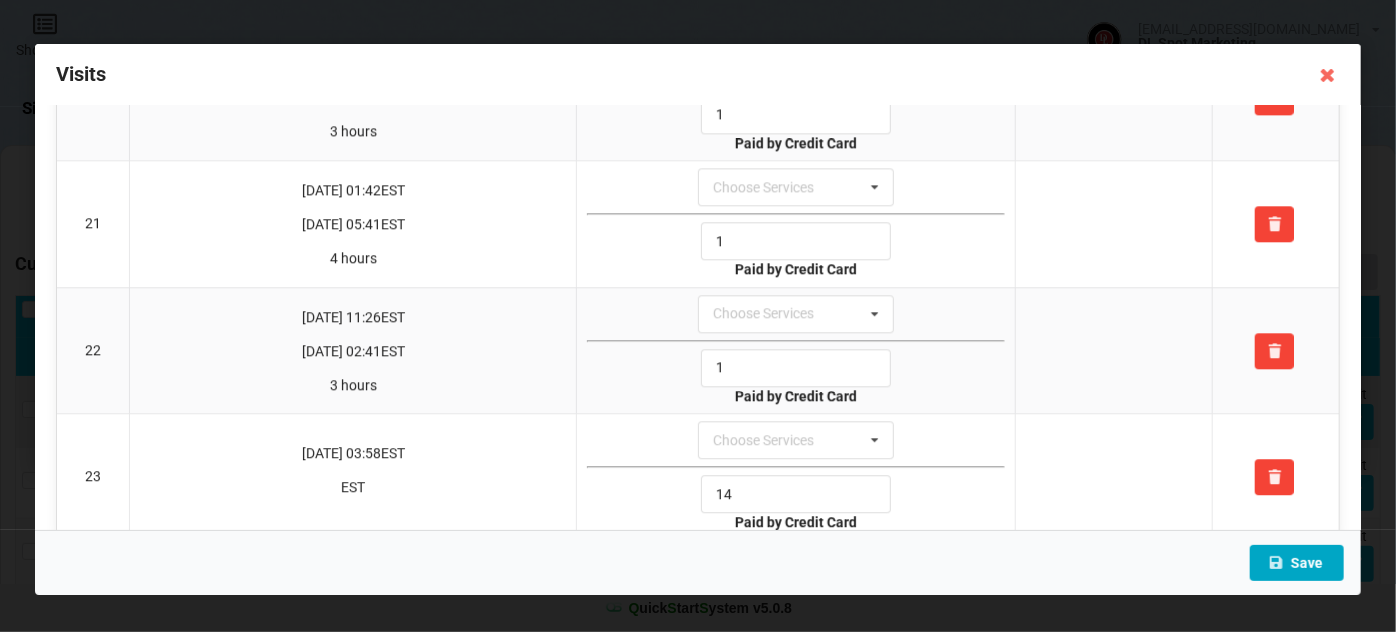 click on "Save" at bounding box center (1297, 563) 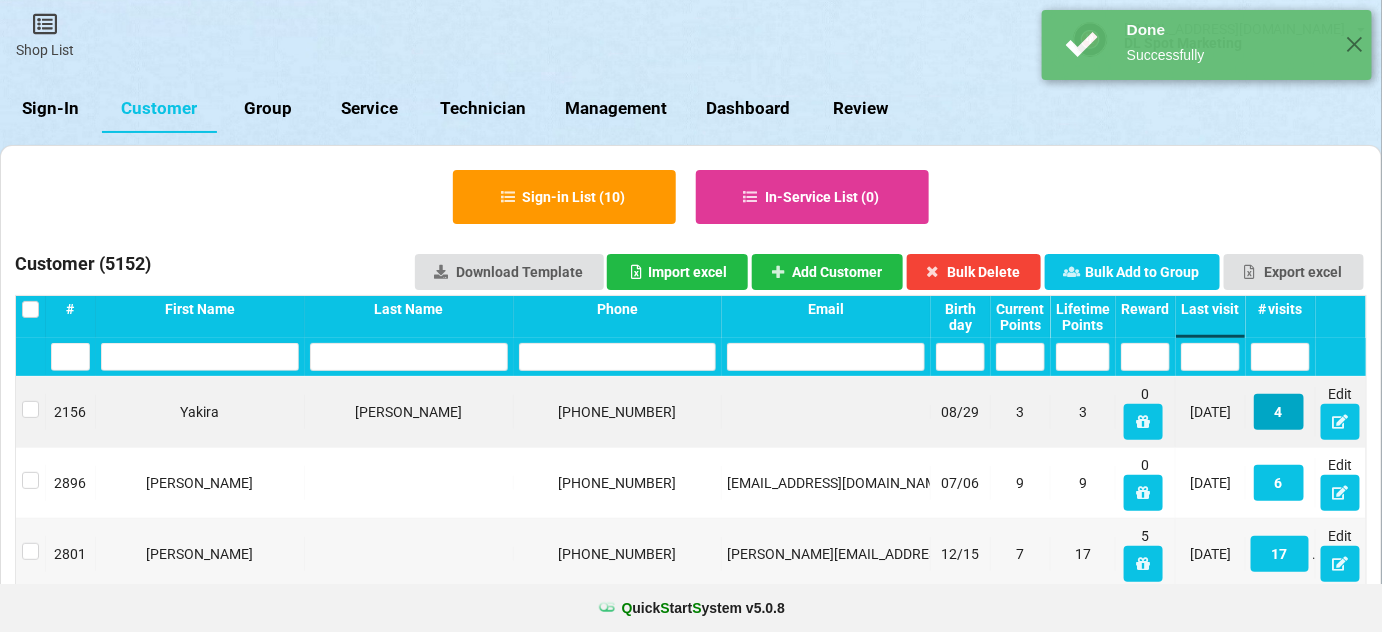 click on "4" at bounding box center [1279, 412] 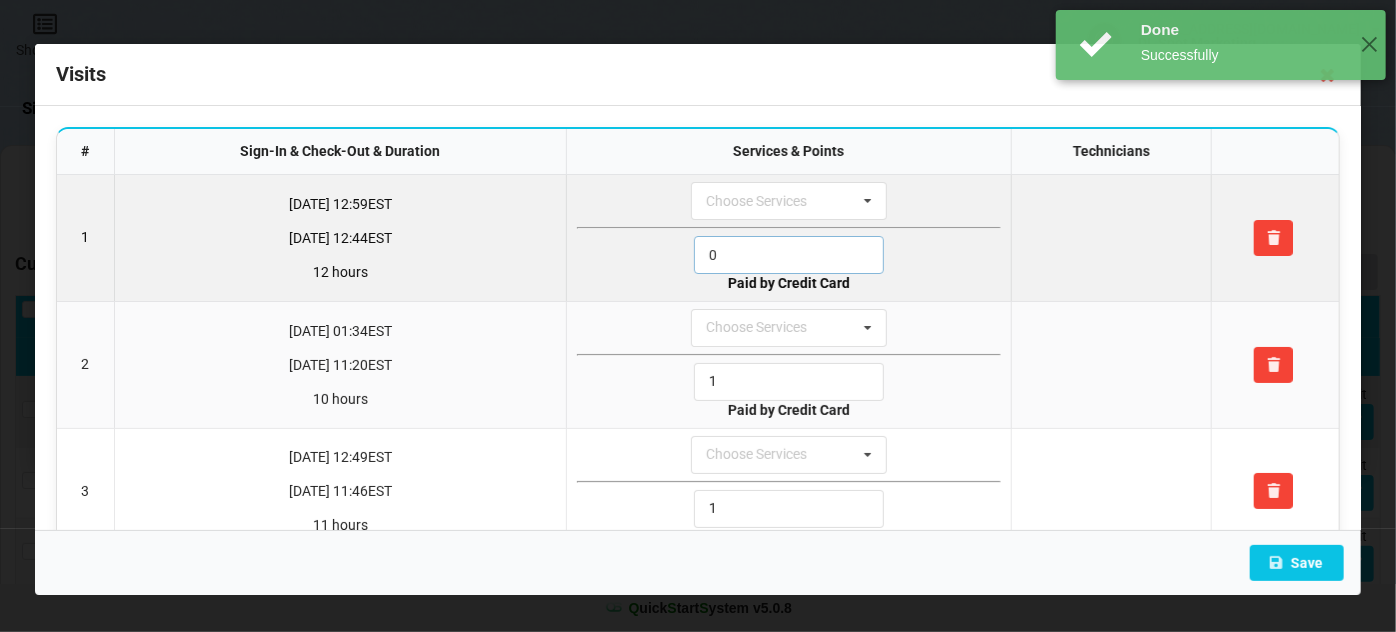 click on "0" at bounding box center (789, 255) 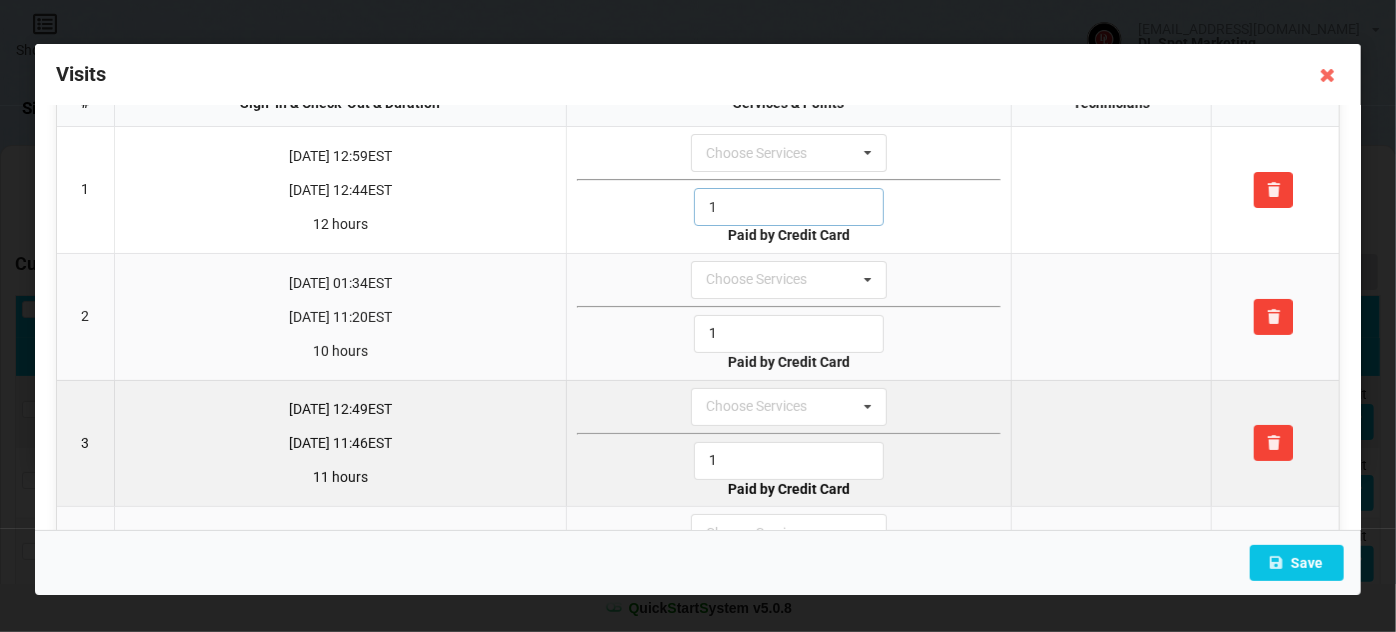 scroll, scrollTop: 167, scrollLeft: 0, axis: vertical 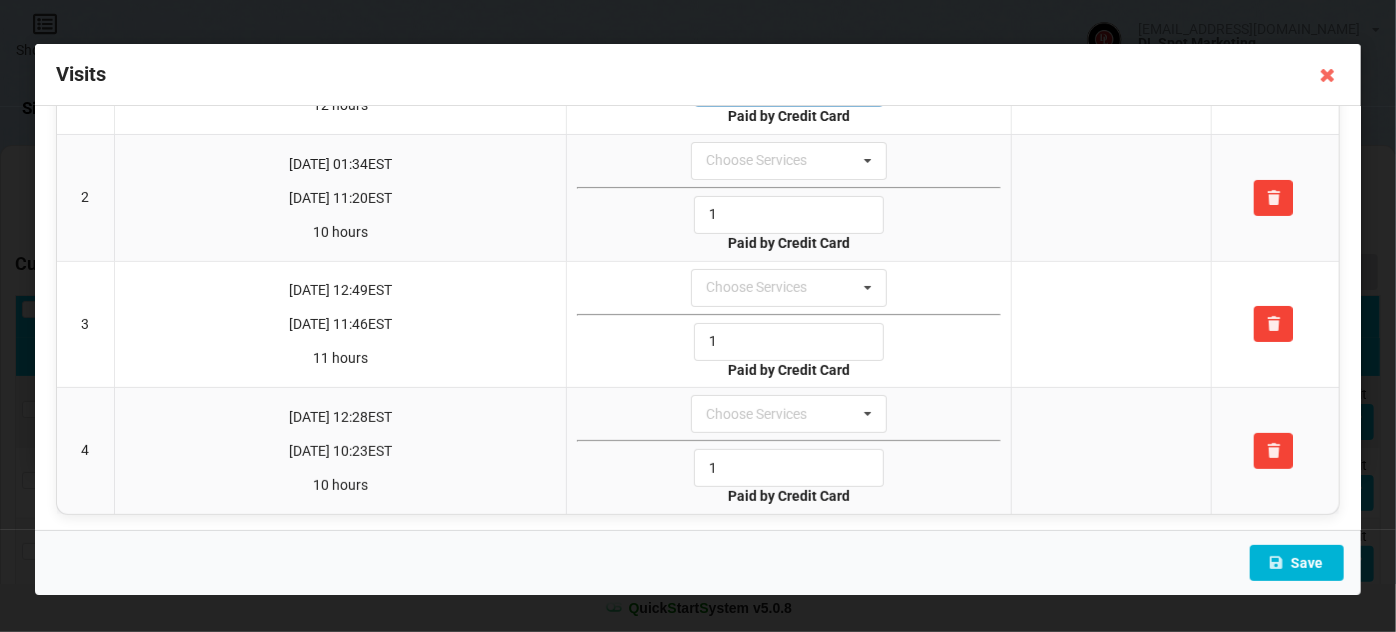 type on "1" 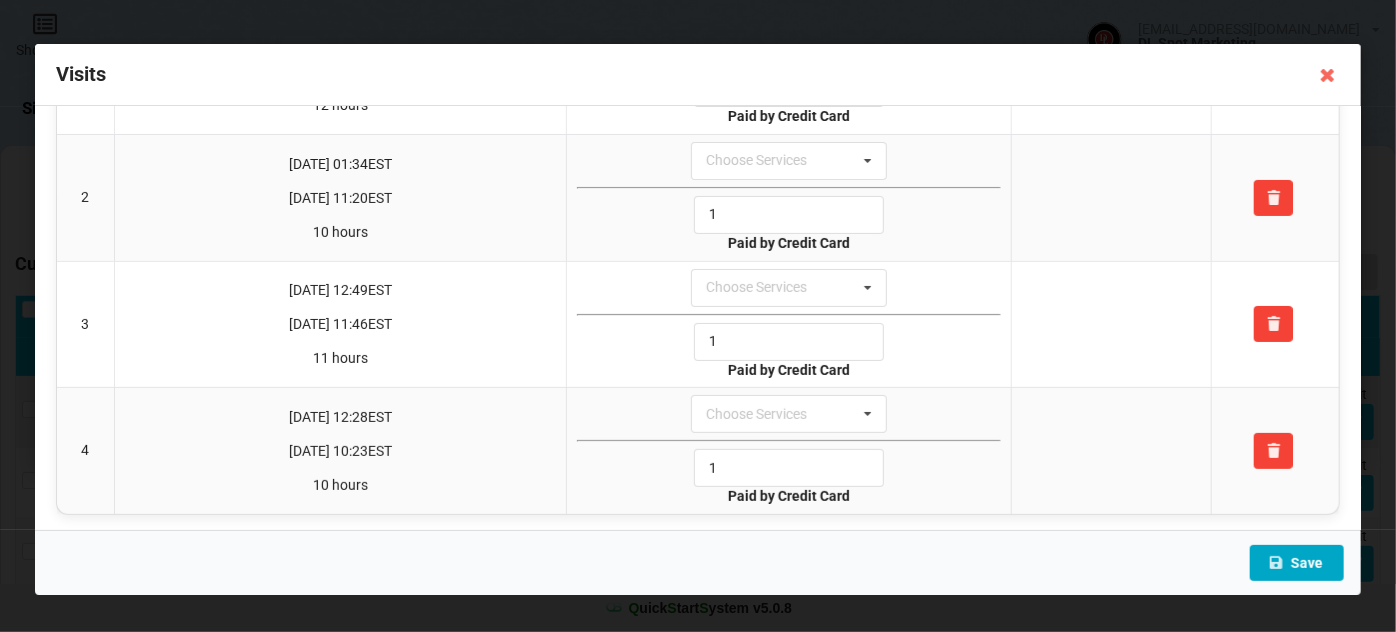 click on "Save" at bounding box center (1297, 563) 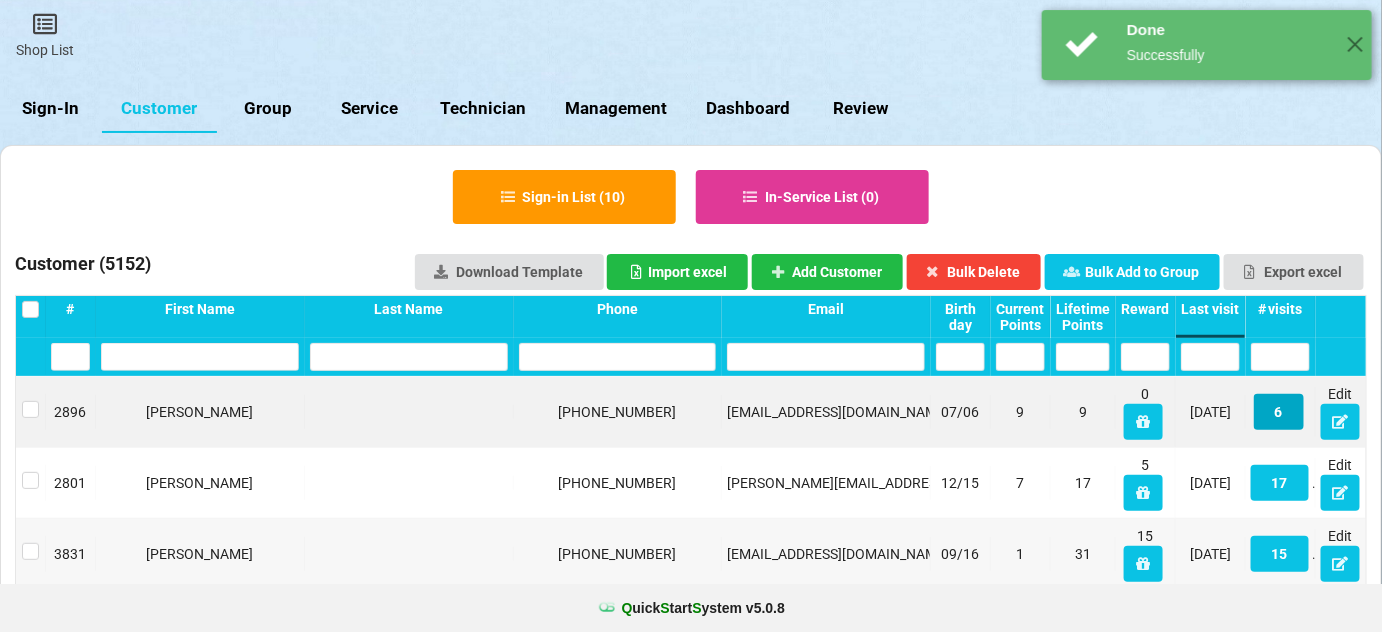 click on "6" at bounding box center (1279, 412) 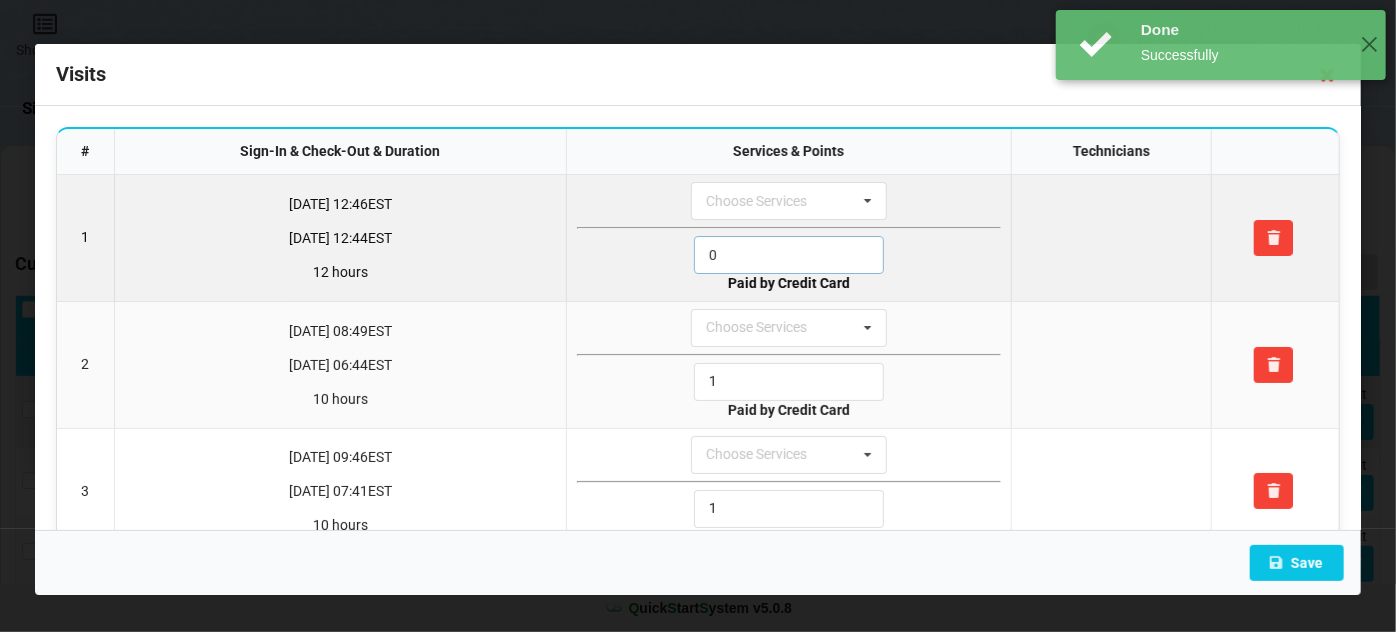 click on "0" at bounding box center (789, 255) 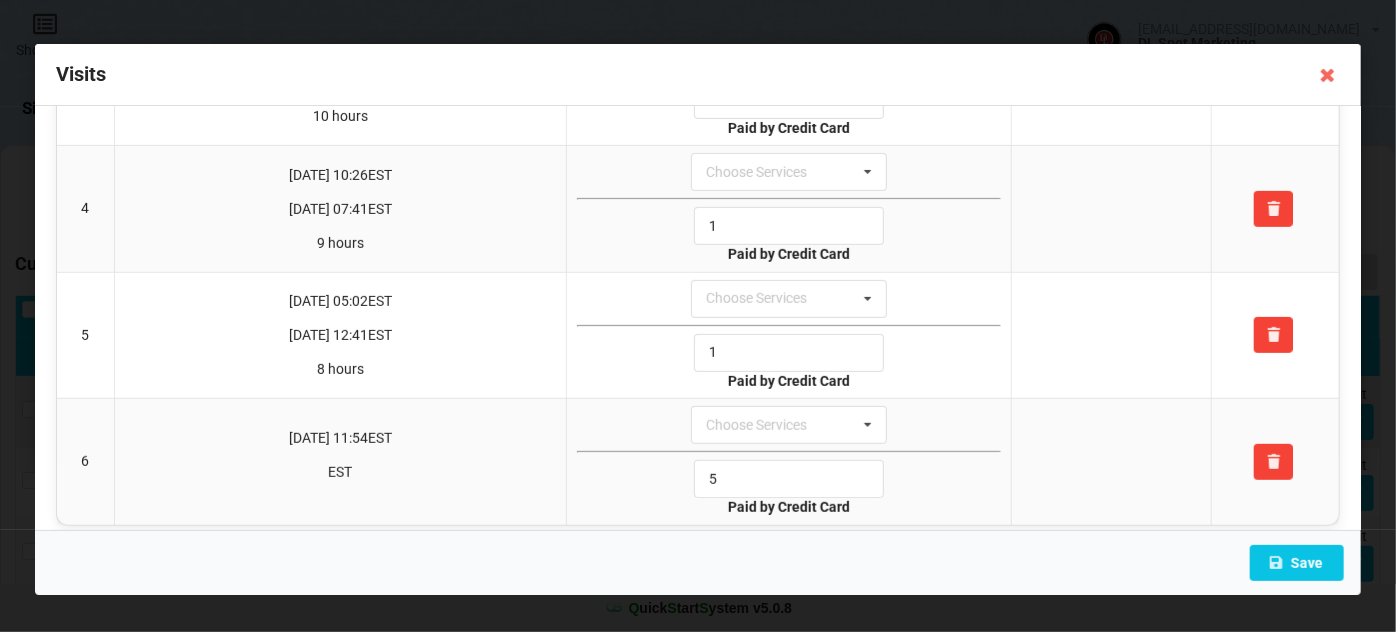 scroll, scrollTop: 418, scrollLeft: 0, axis: vertical 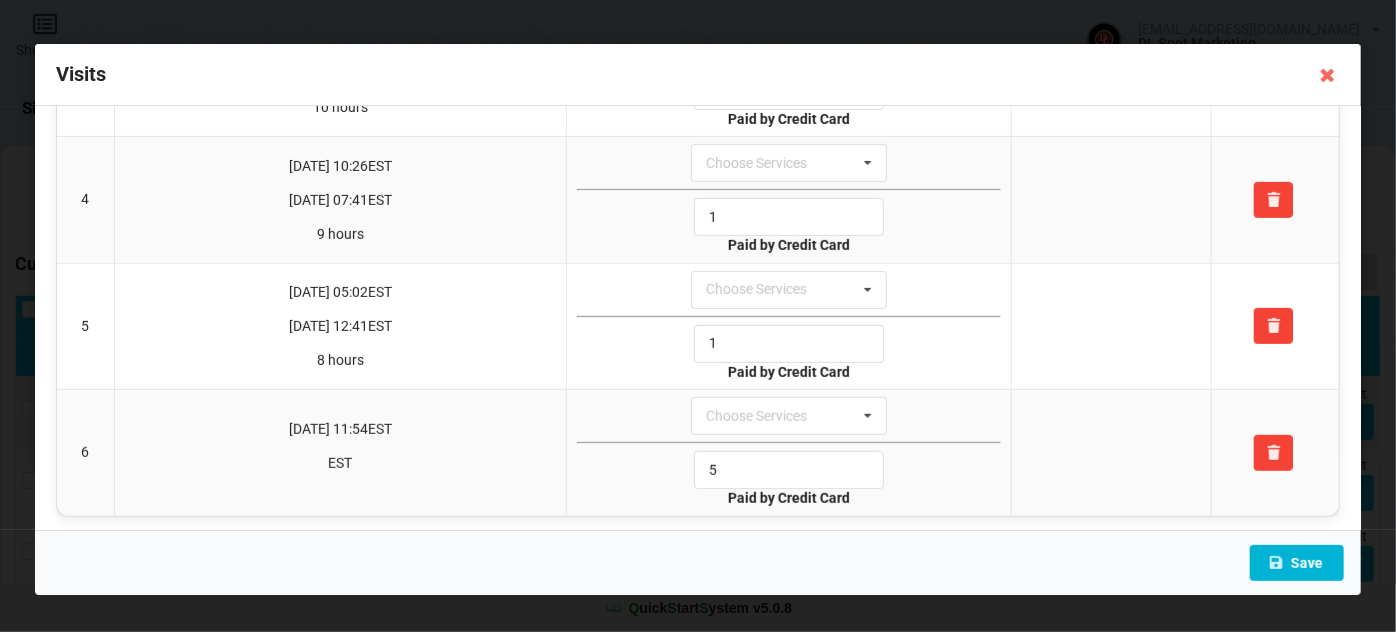 type on "1" 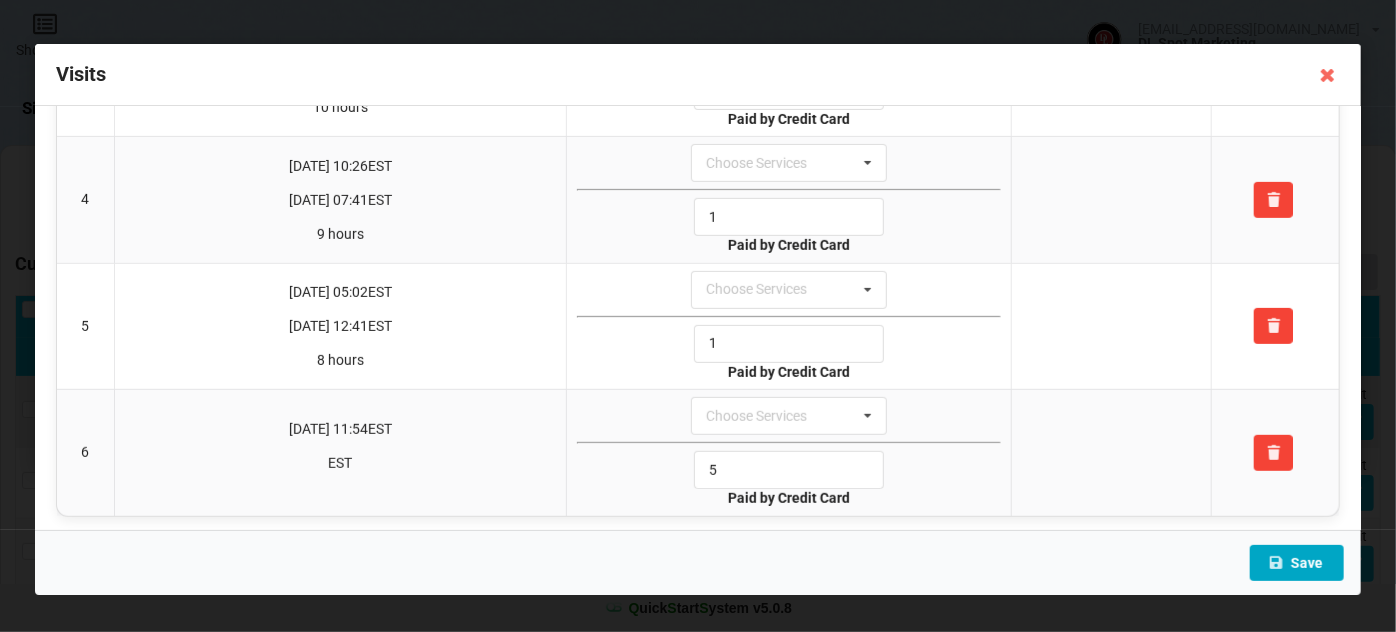 click on "Save" at bounding box center [1297, 563] 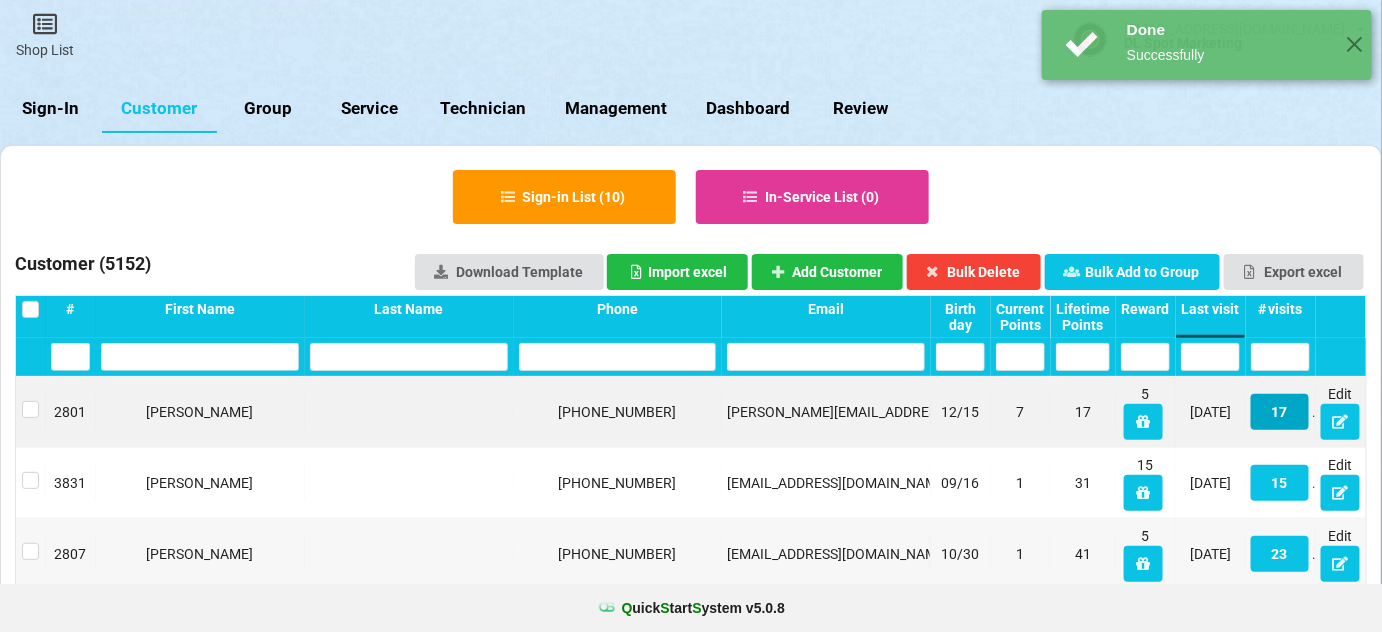 click on "17" at bounding box center (1280, 412) 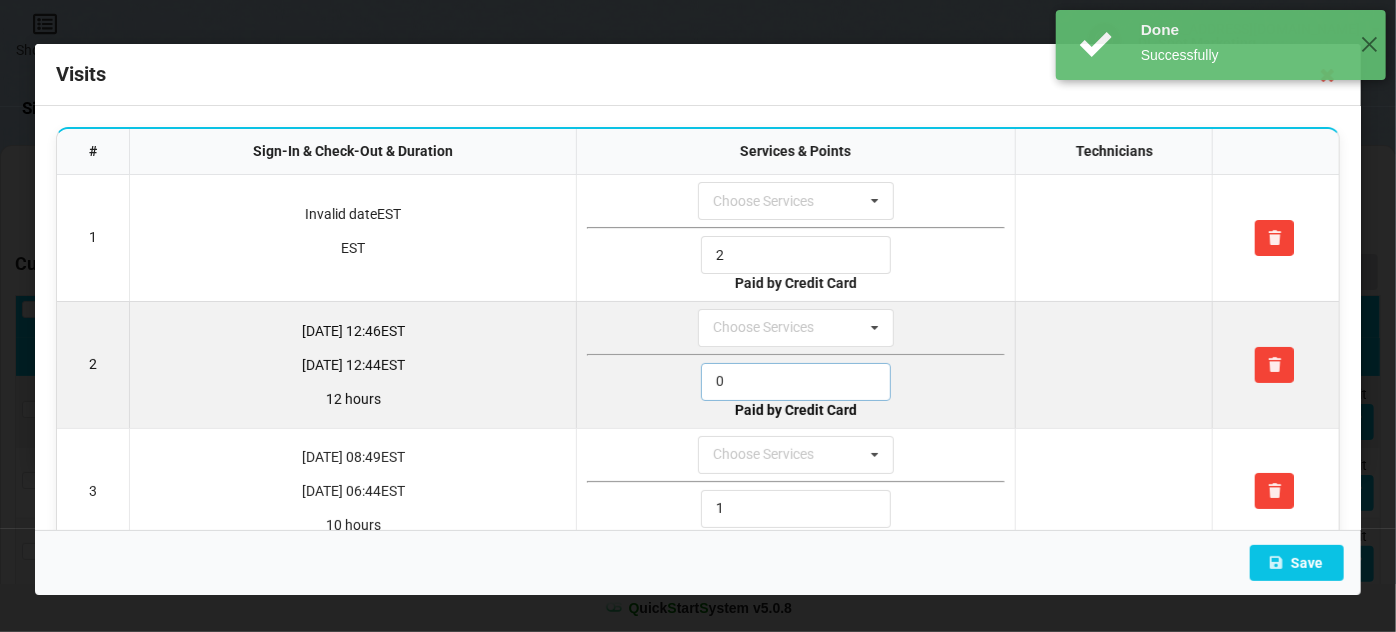 click on "0" at bounding box center (796, 382) 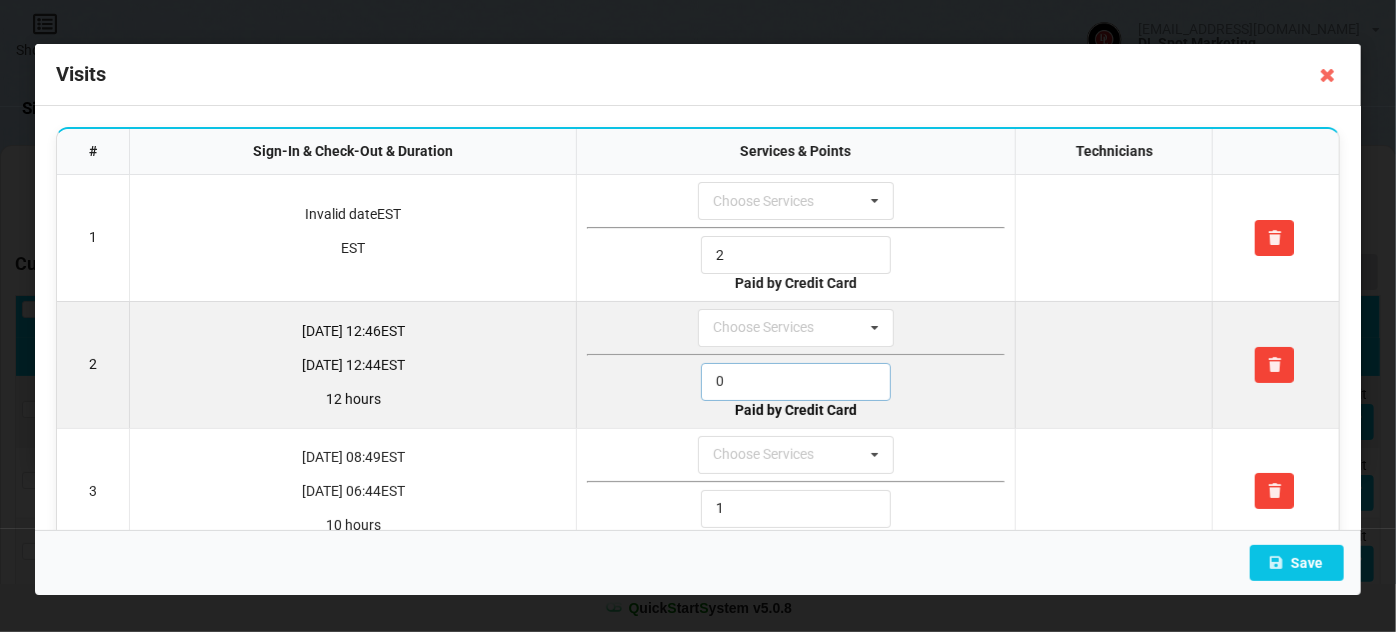 click on "0" at bounding box center [796, 382] 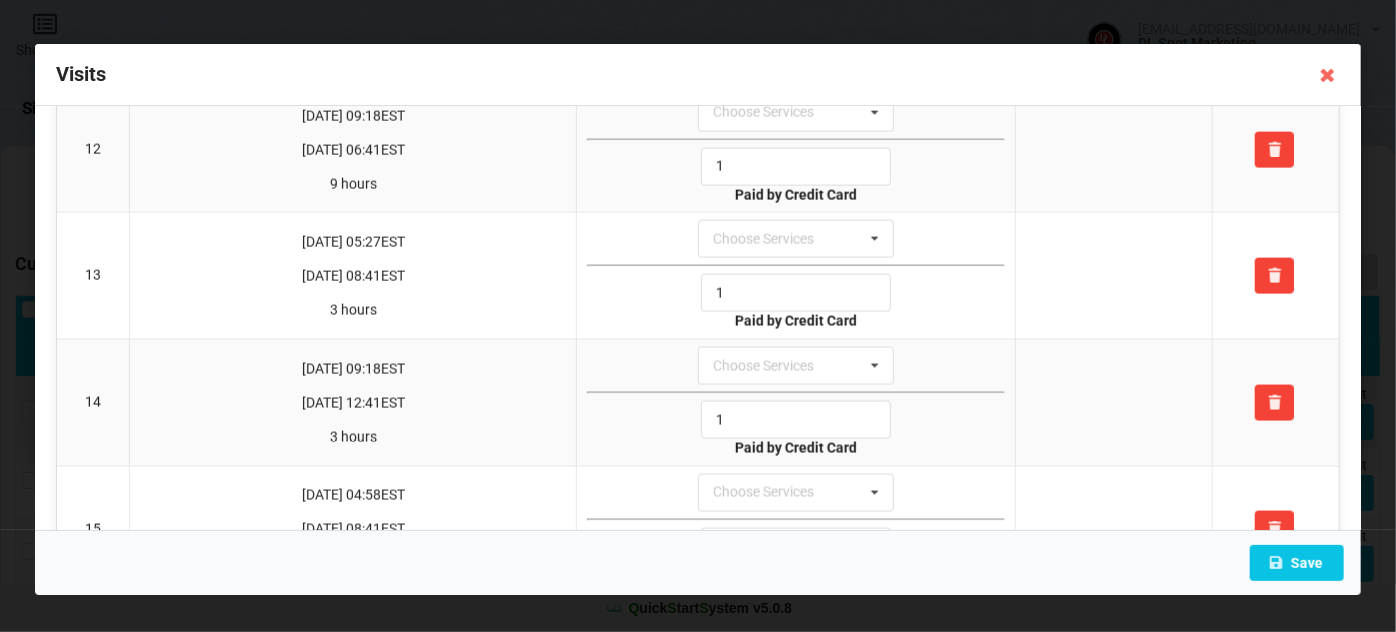 scroll, scrollTop: 1795, scrollLeft: 0, axis: vertical 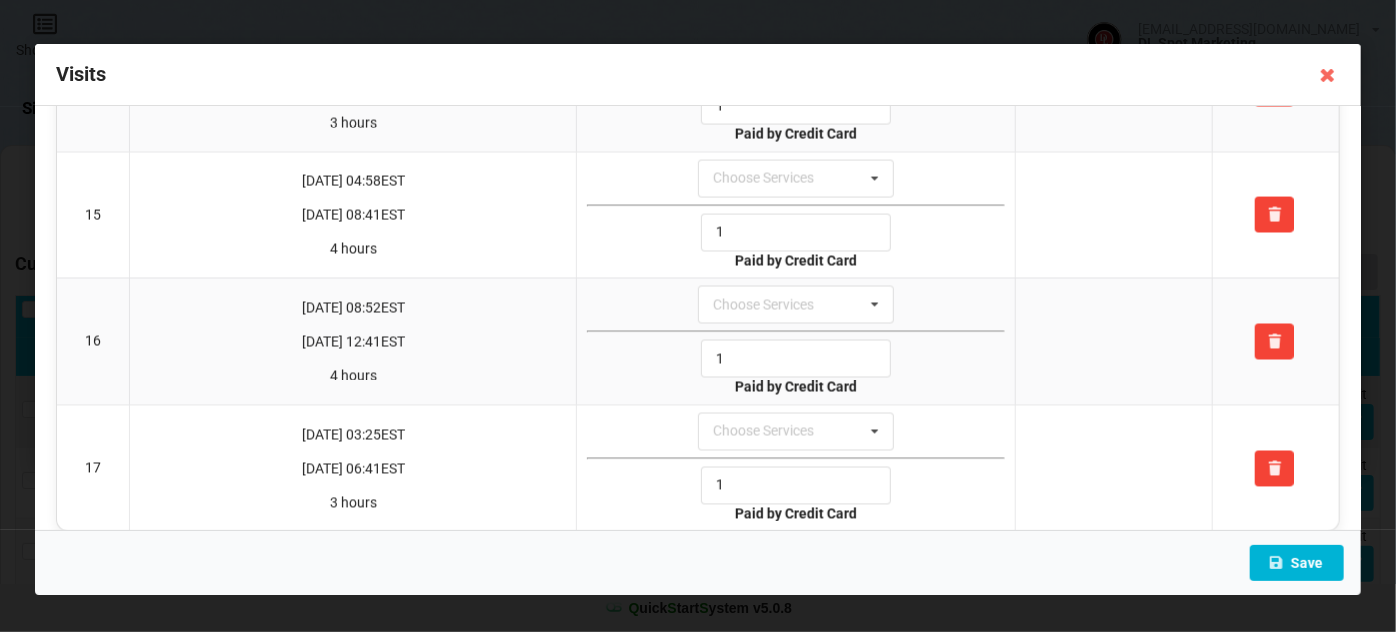 type on "1" 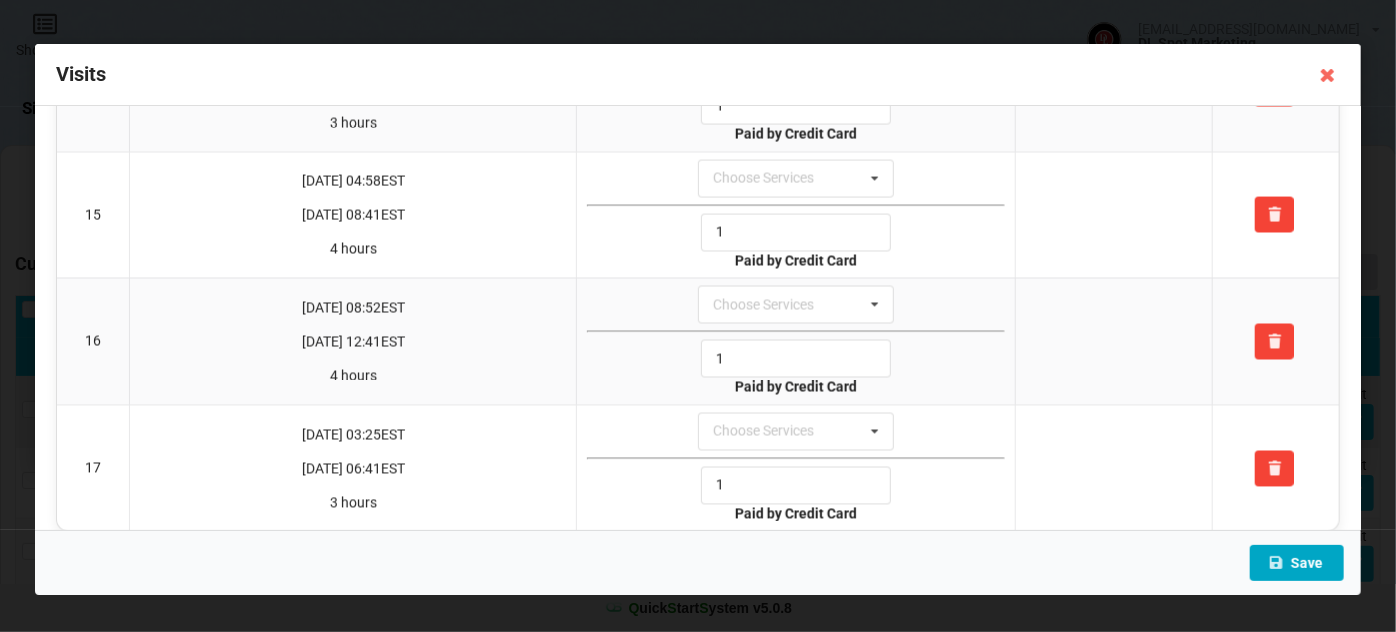 click on "Save" at bounding box center [1297, 563] 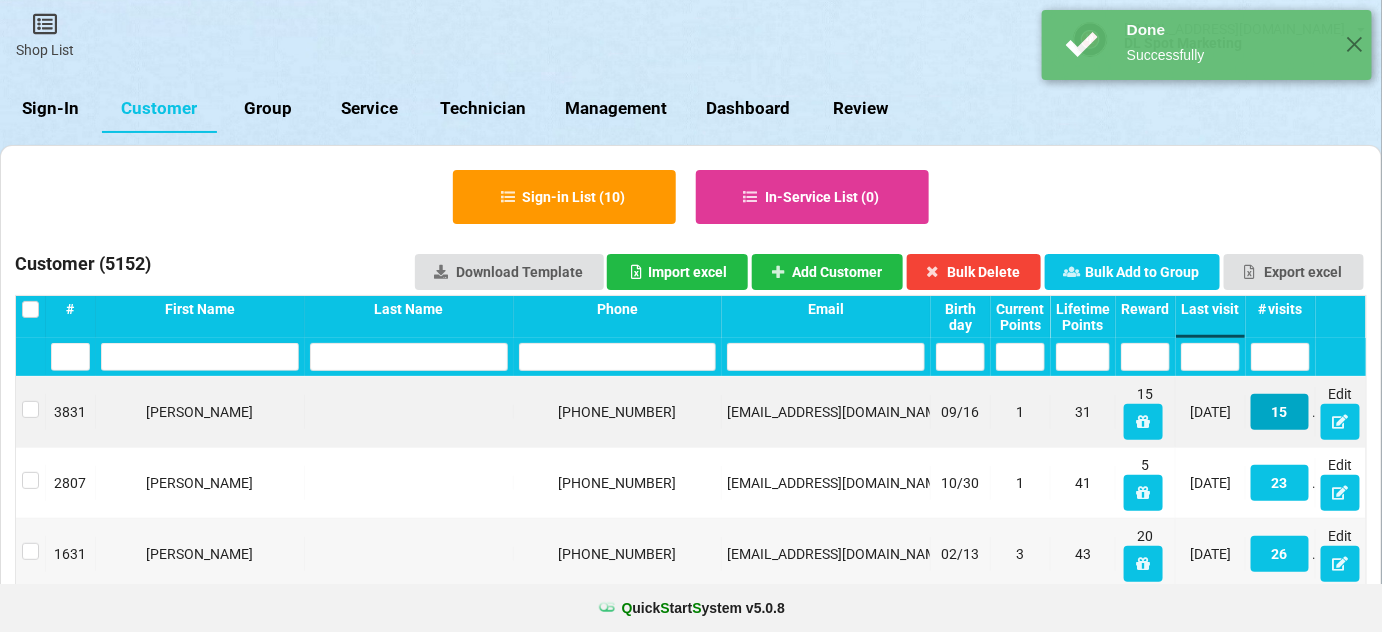 click on "15" at bounding box center (1280, 412) 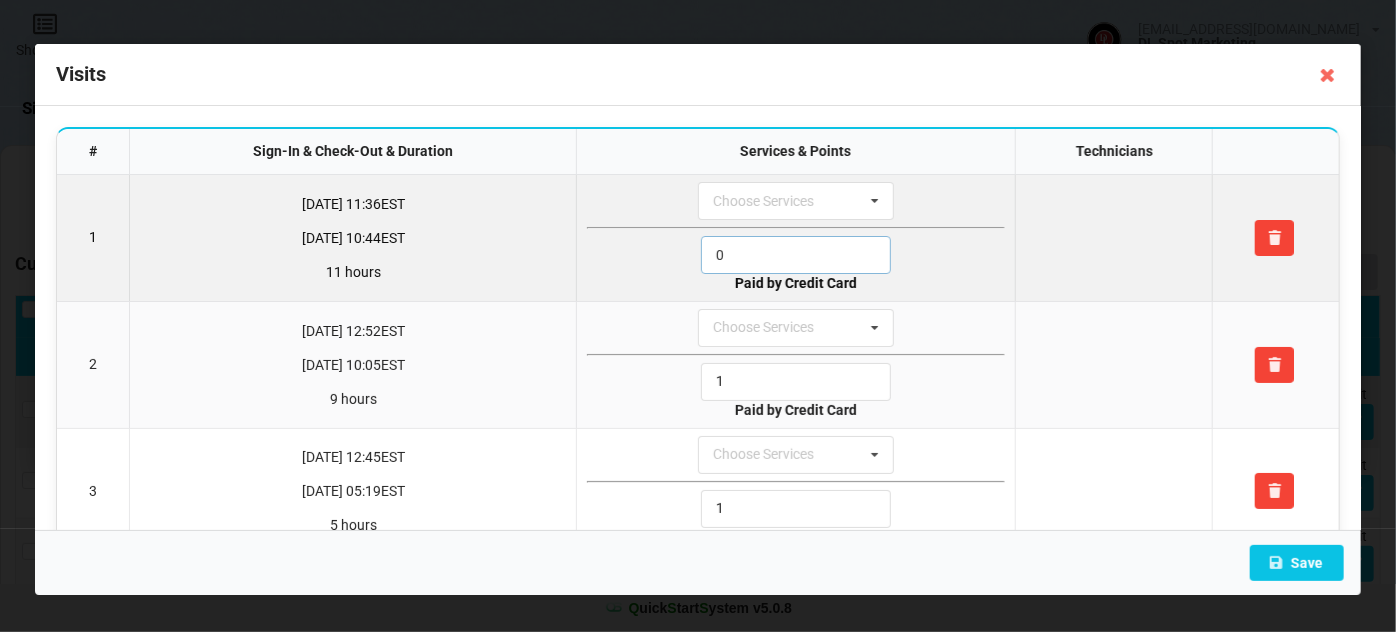 click on "0" at bounding box center [796, 255] 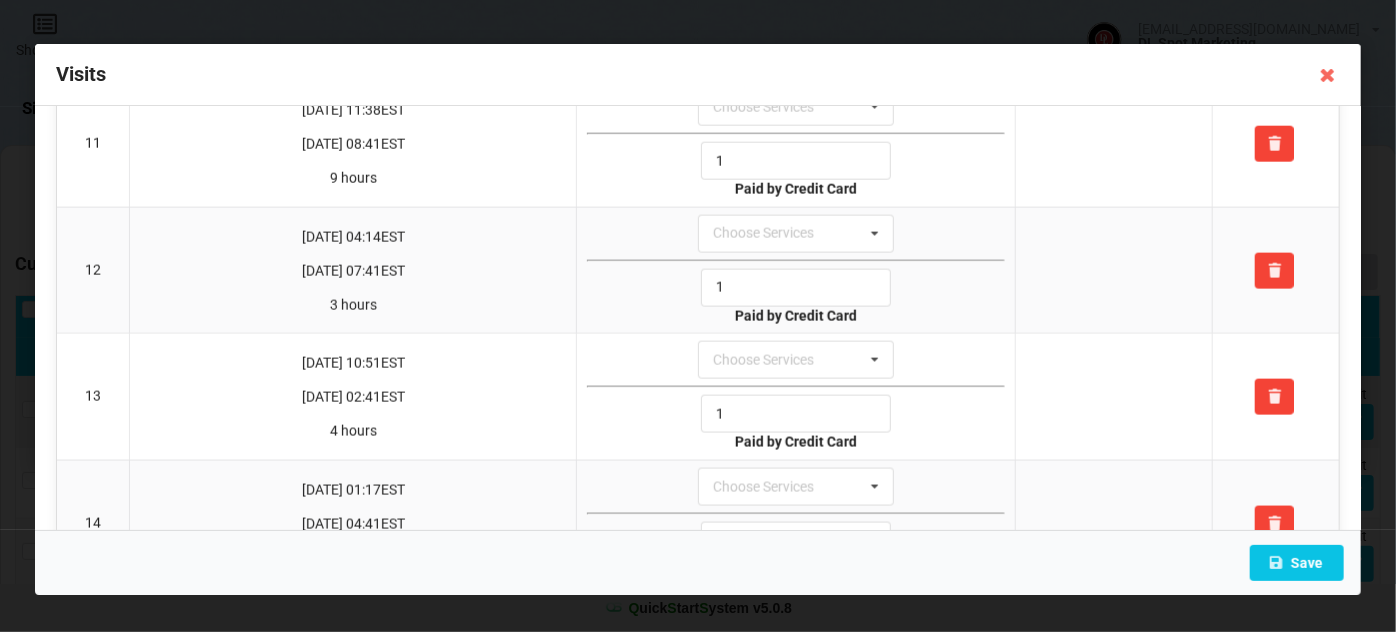 scroll, scrollTop: 1544, scrollLeft: 0, axis: vertical 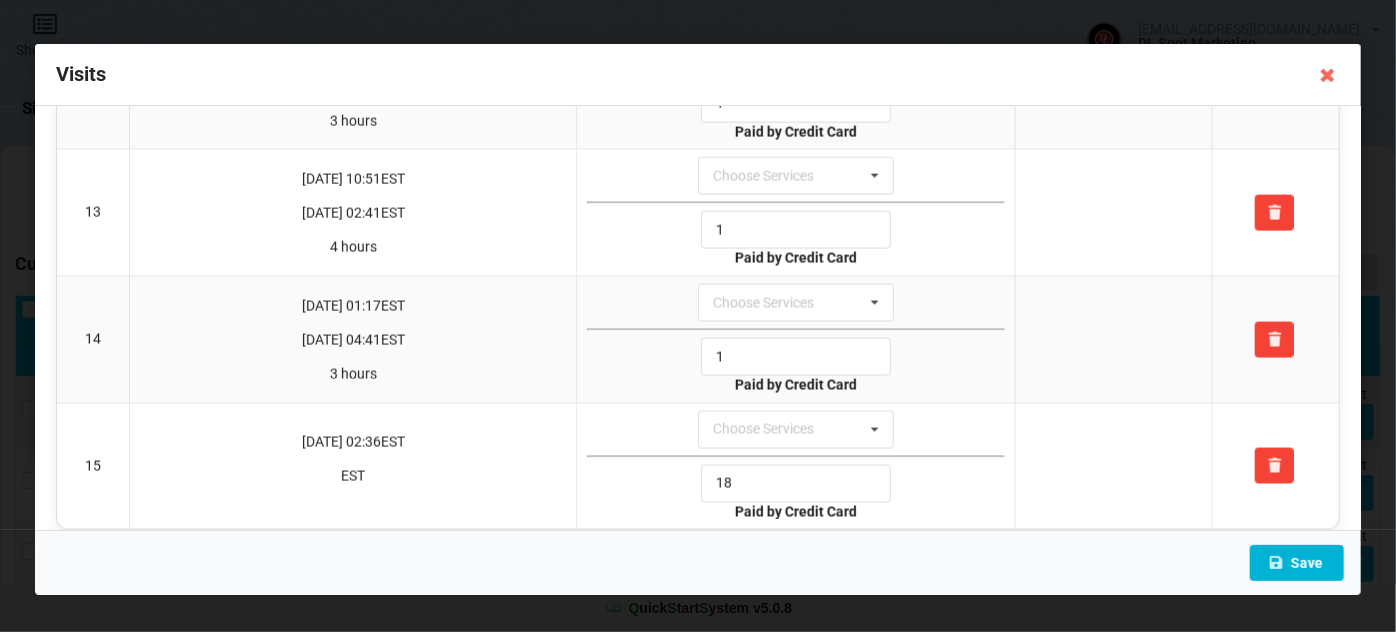 type on "1" 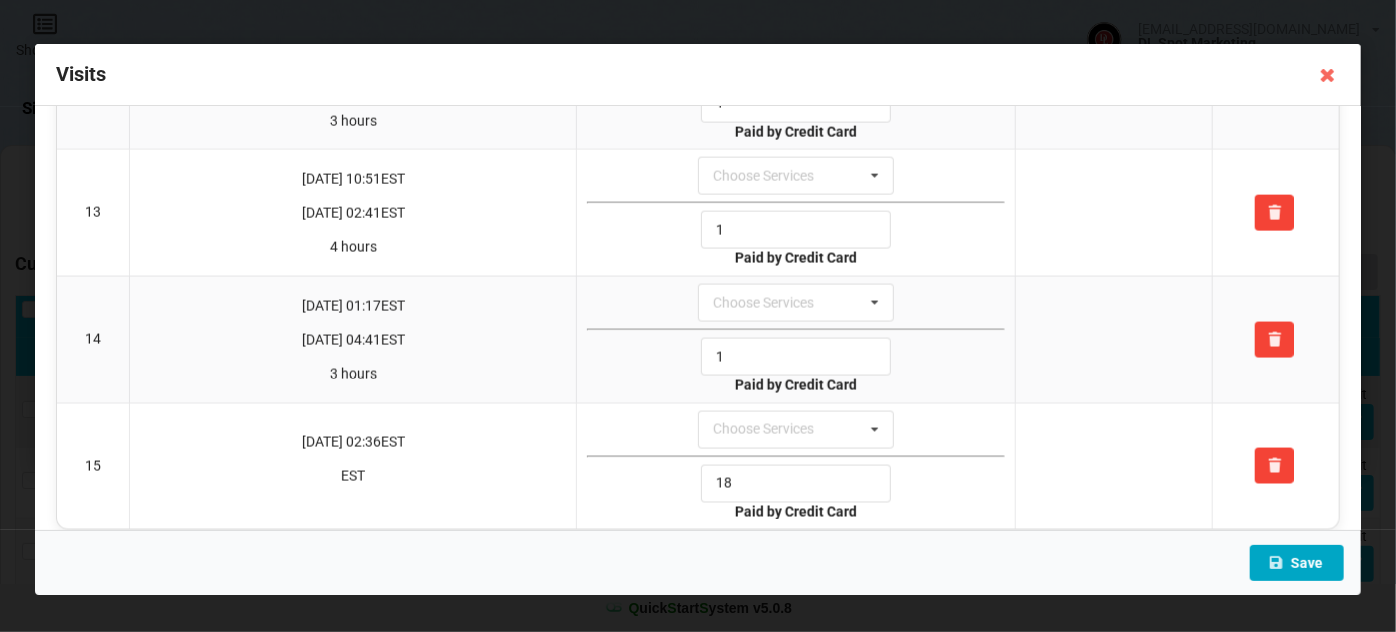 click on "Save" at bounding box center (1297, 563) 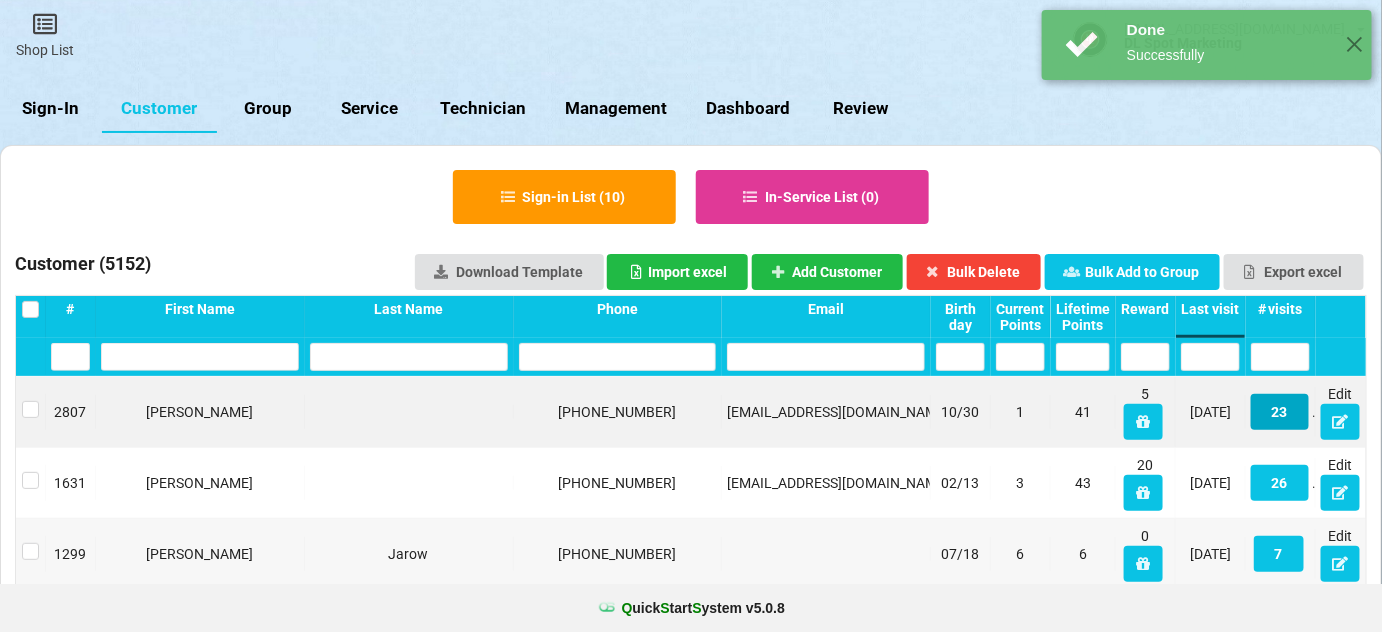 click on "23" at bounding box center (1280, 412) 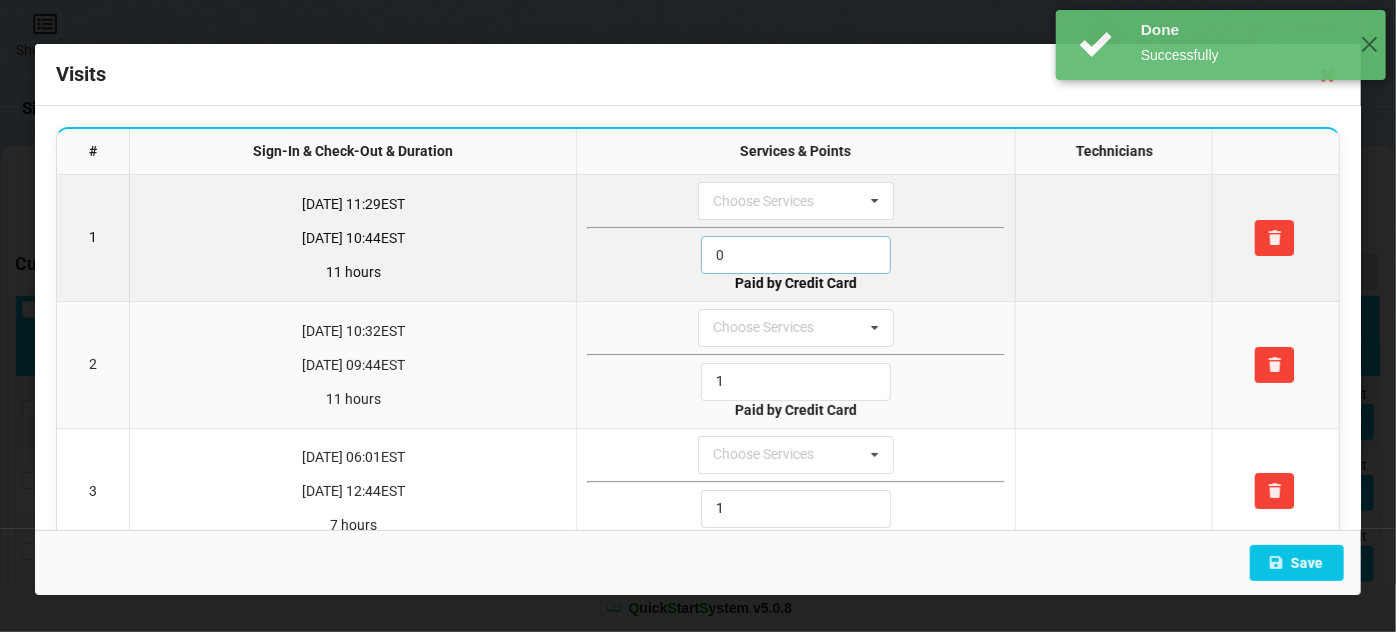 click on "0" at bounding box center [796, 255] 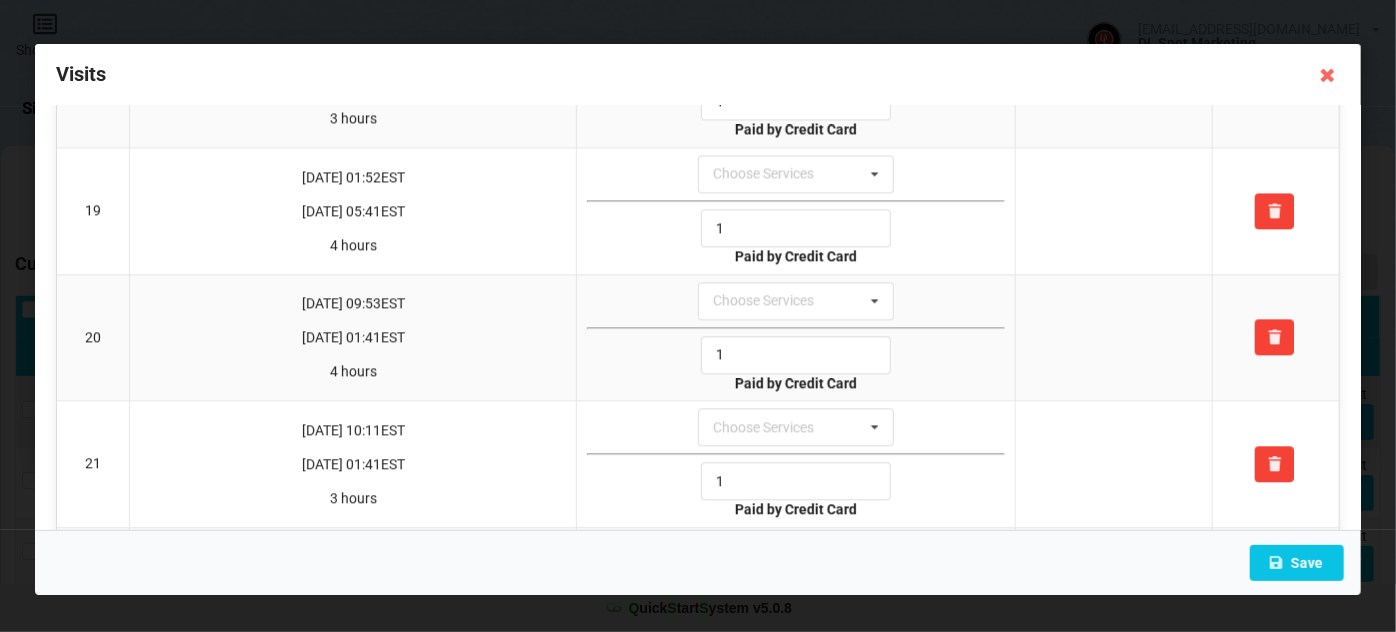 scroll, scrollTop: 2546, scrollLeft: 0, axis: vertical 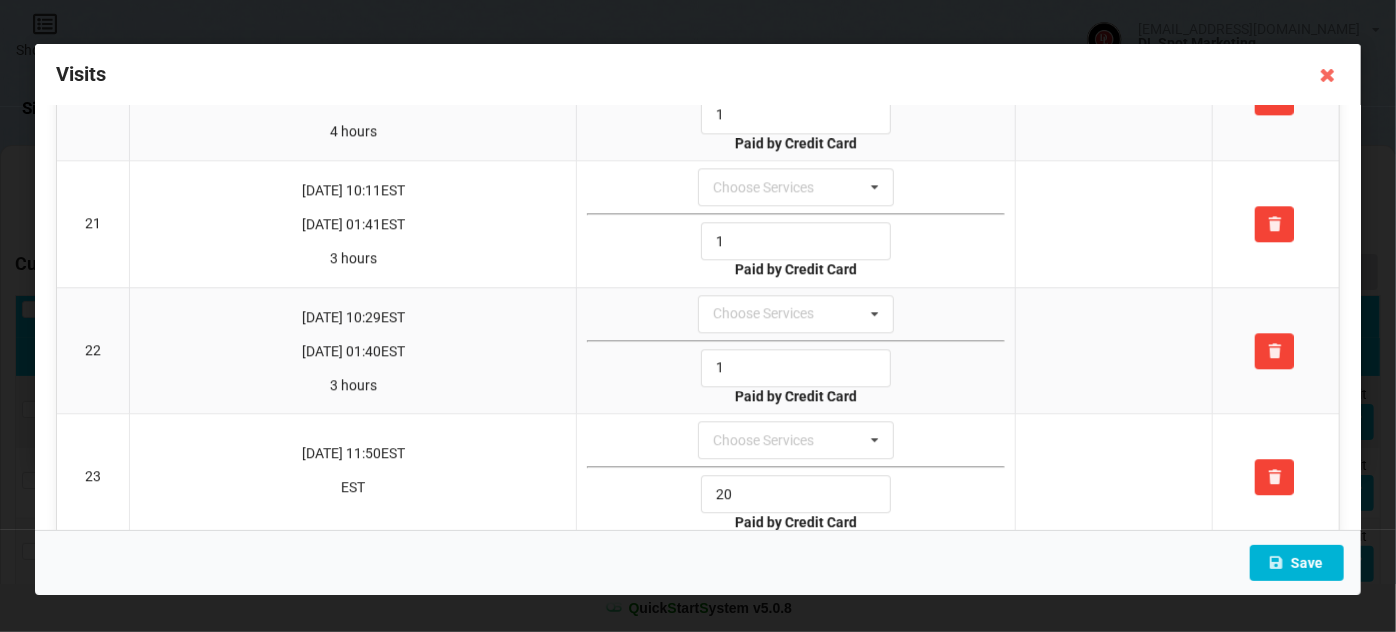 type on "1" 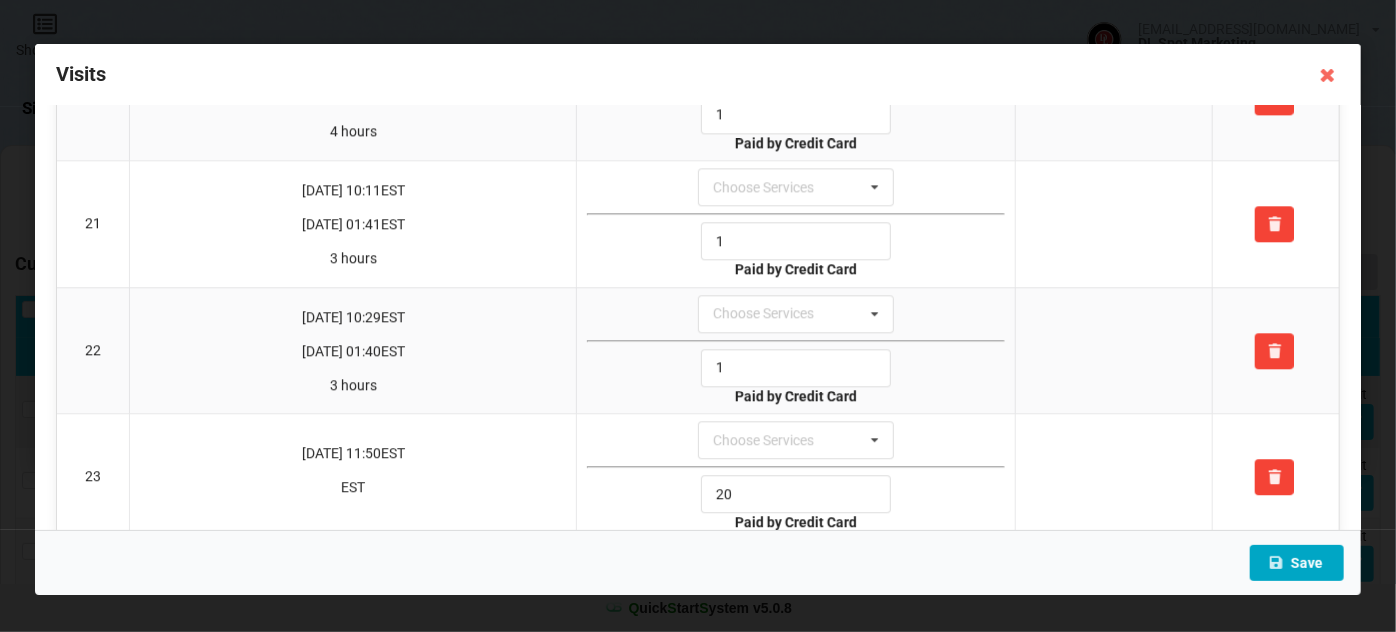 click on "Save" at bounding box center (1297, 563) 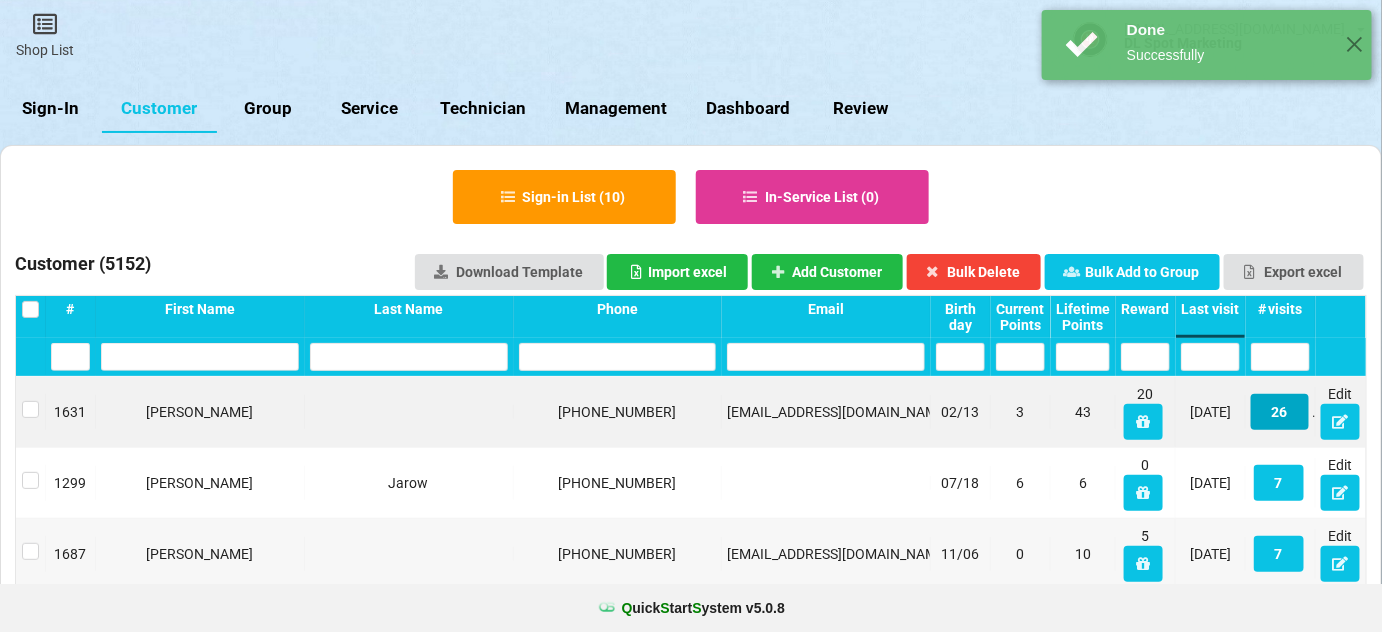 click on "26" at bounding box center [1280, 412] 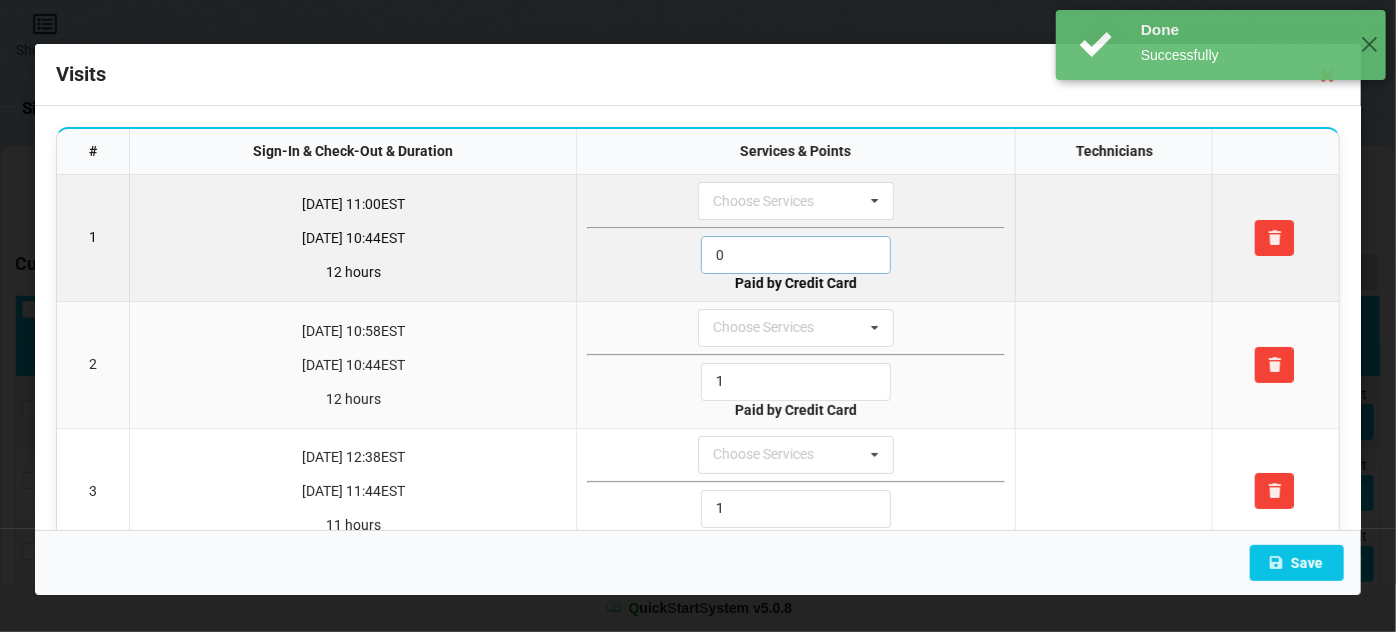 click on "0" at bounding box center [796, 255] 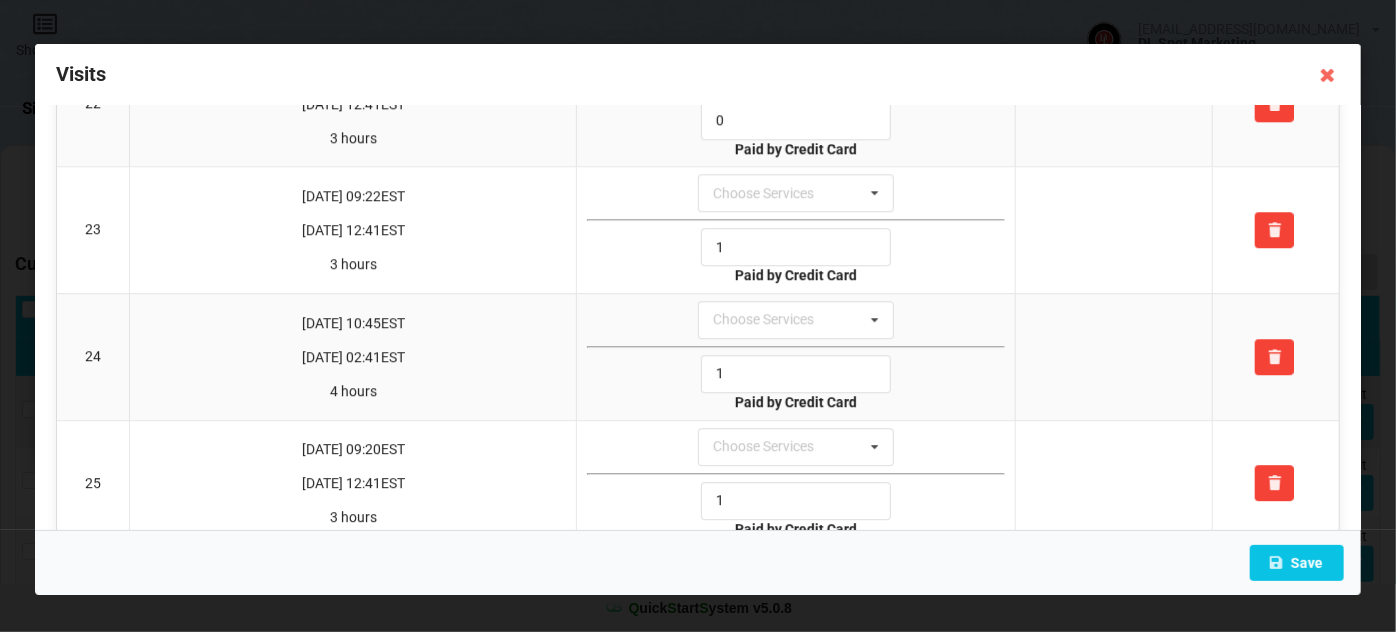 scroll, scrollTop: 2922, scrollLeft: 0, axis: vertical 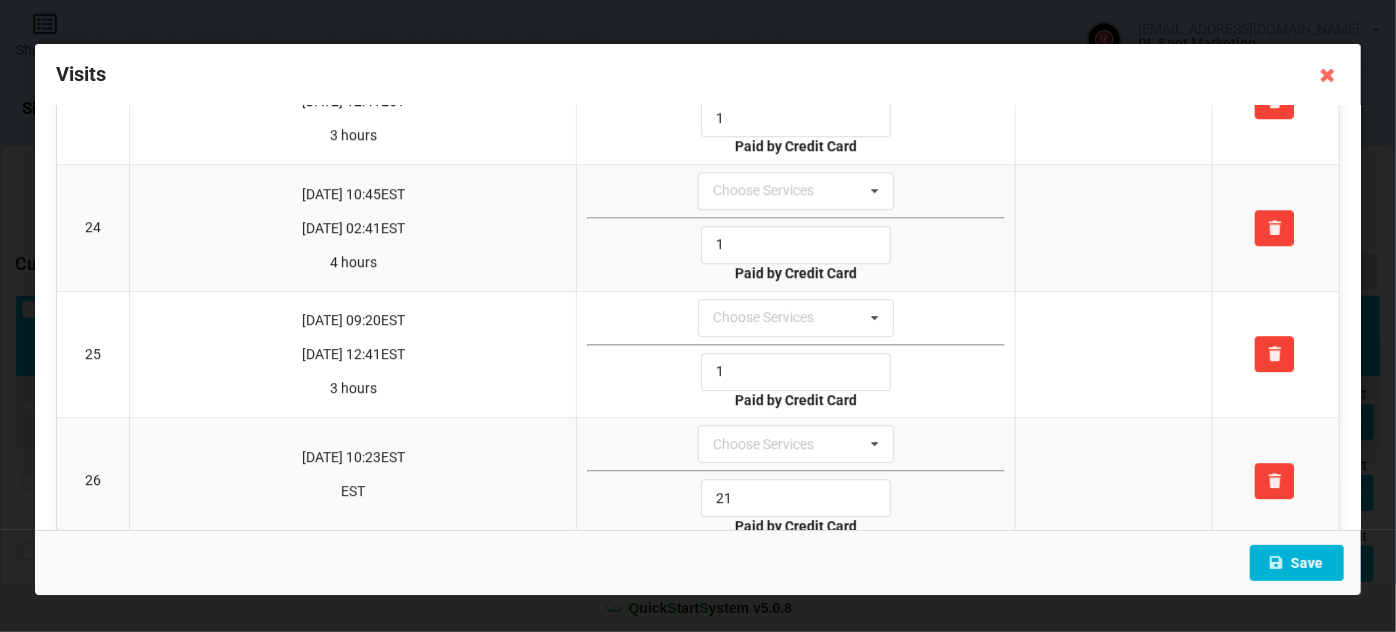 type on "1" 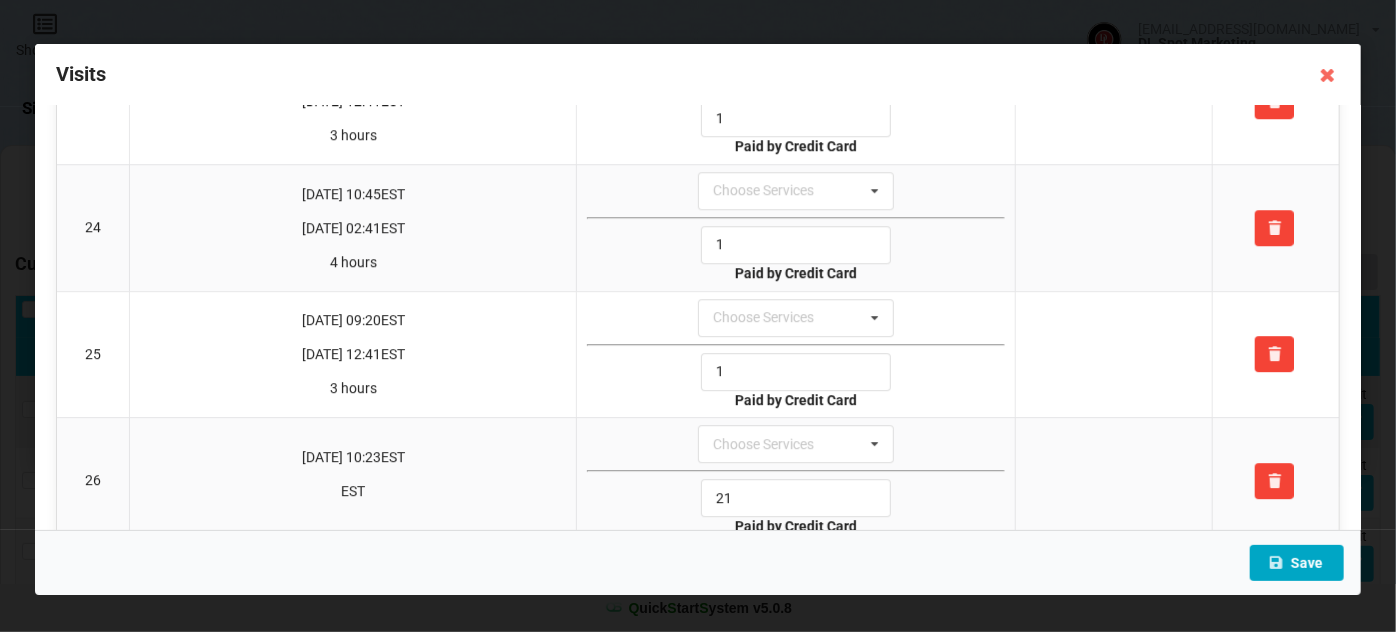 click on "Save" at bounding box center (1297, 563) 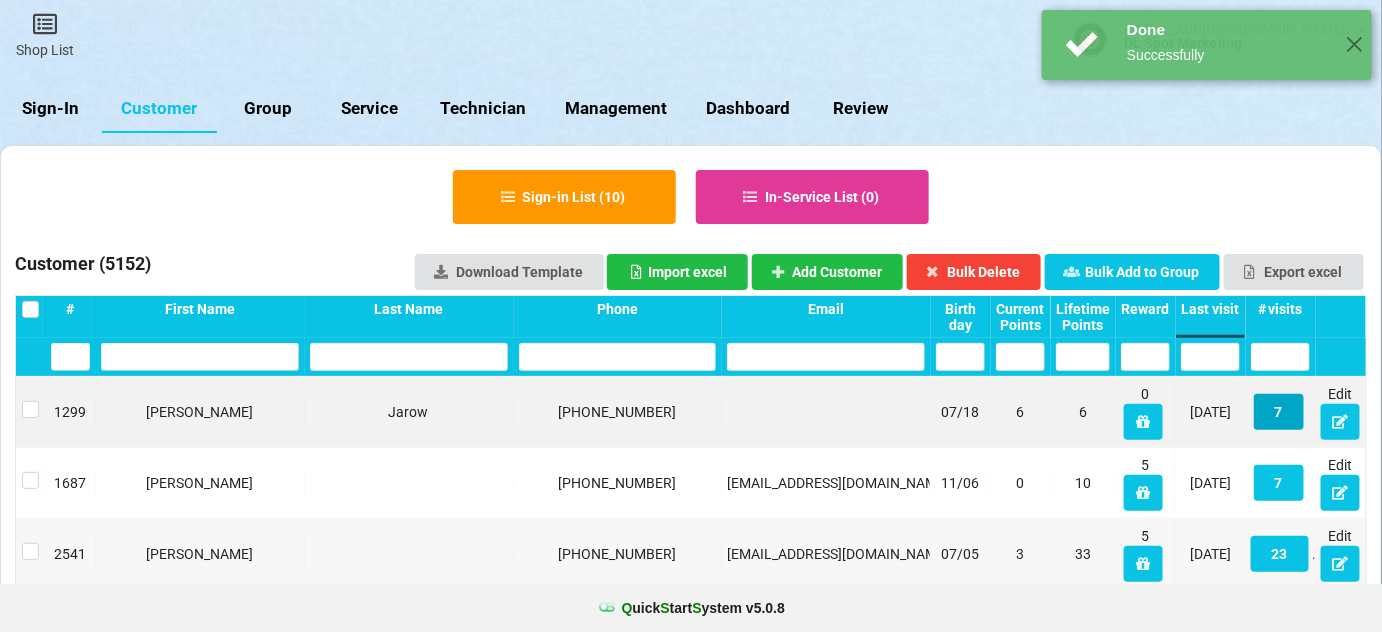 click on "7" at bounding box center [1279, 412] 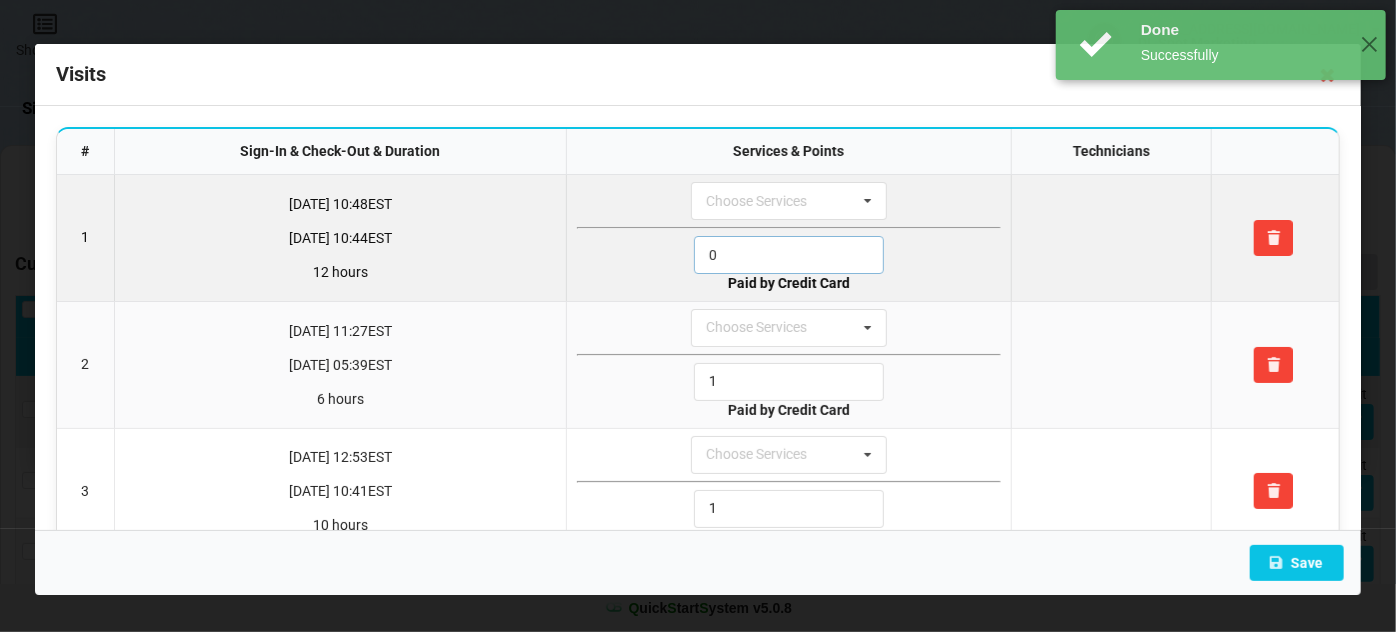 click on "0" at bounding box center [789, 255] 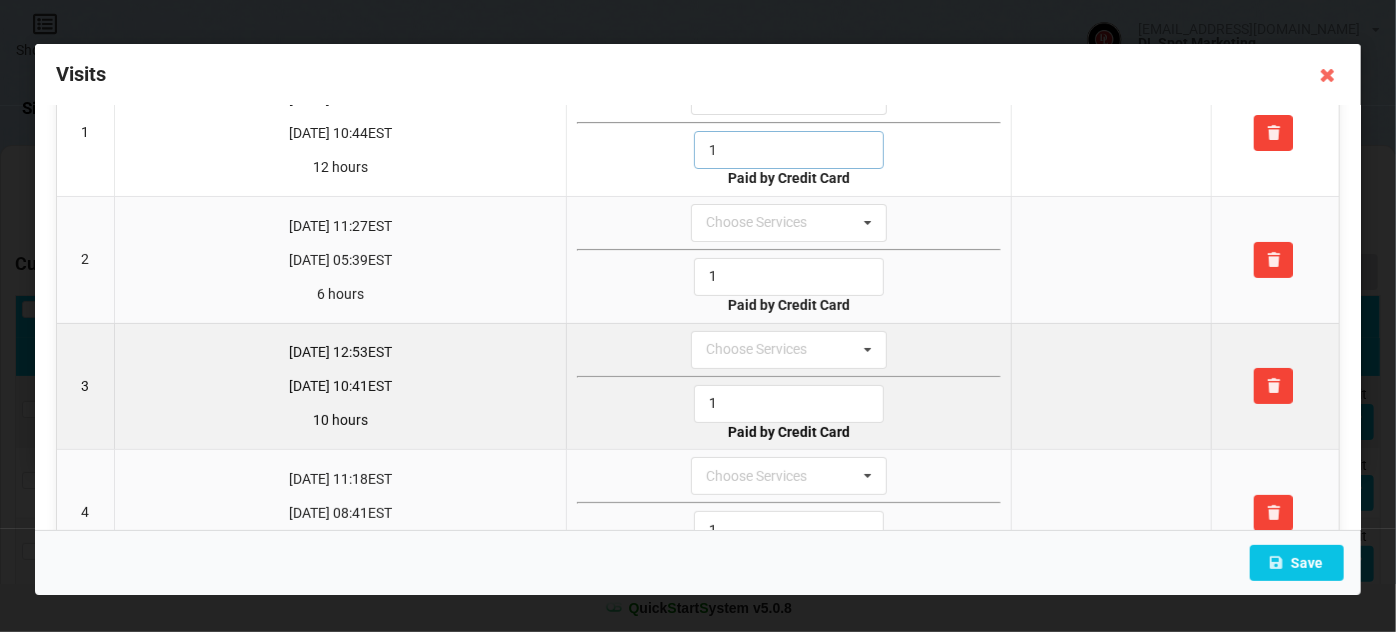 scroll, scrollTop: 543, scrollLeft: 0, axis: vertical 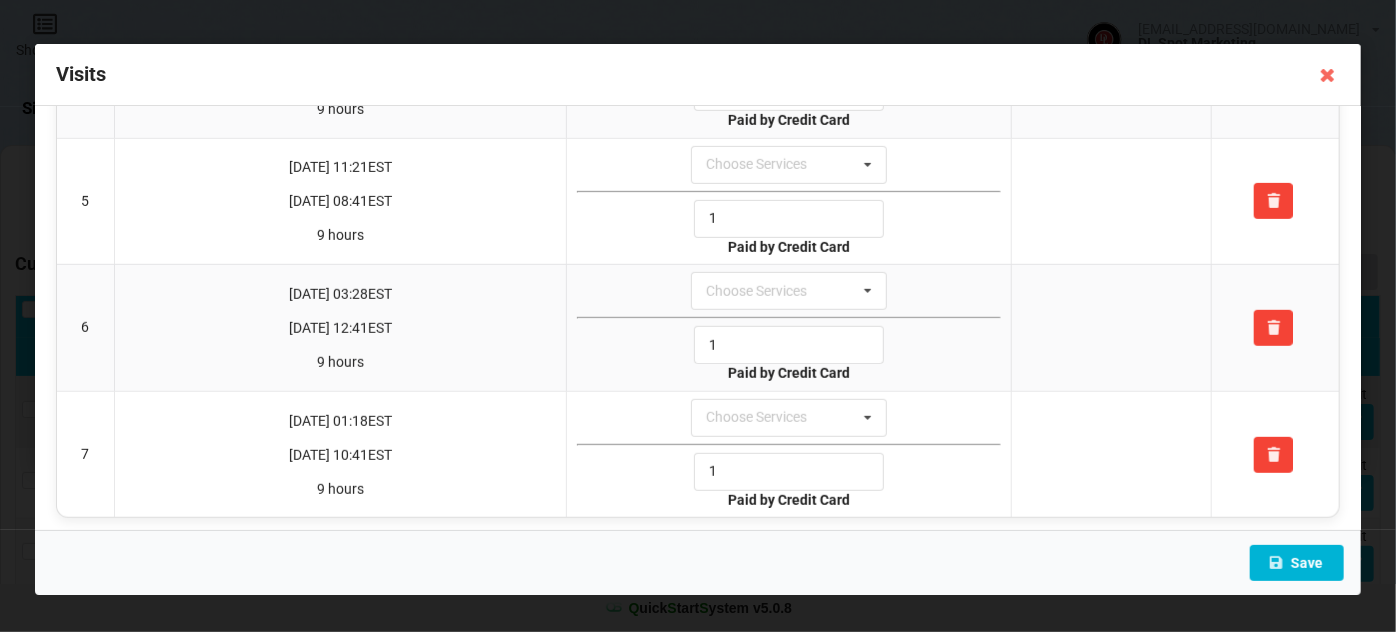 type on "1" 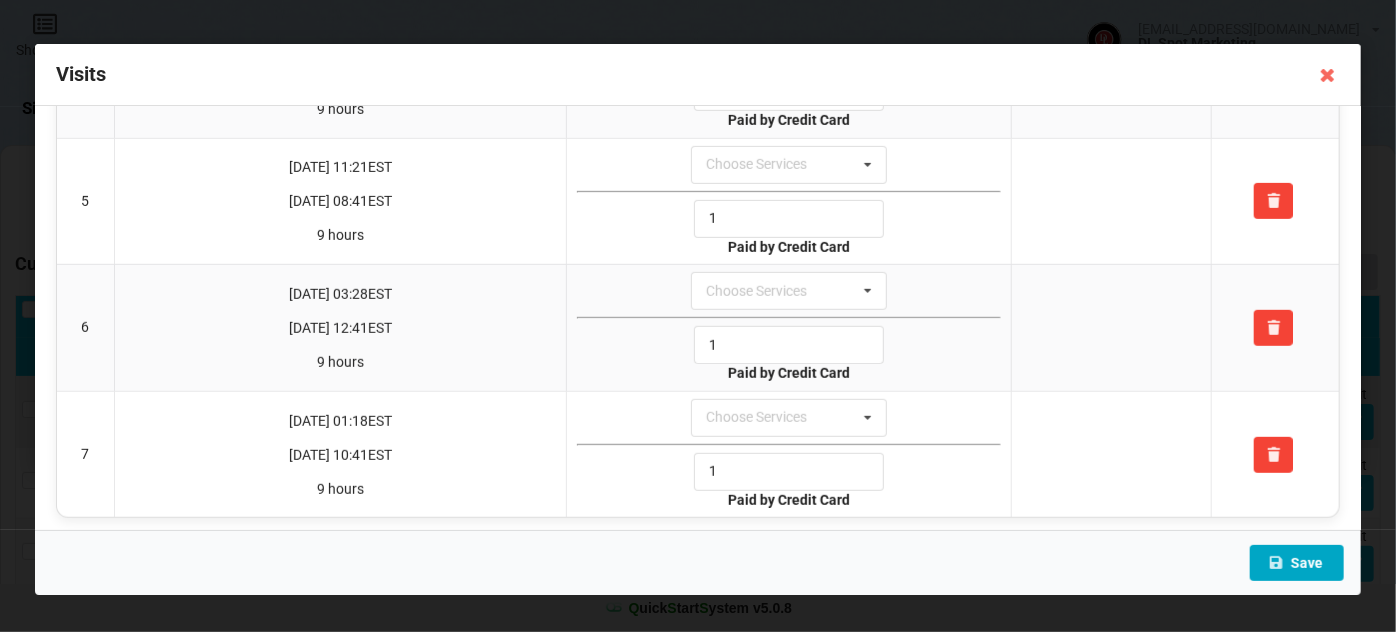 click on "Save" at bounding box center [1297, 563] 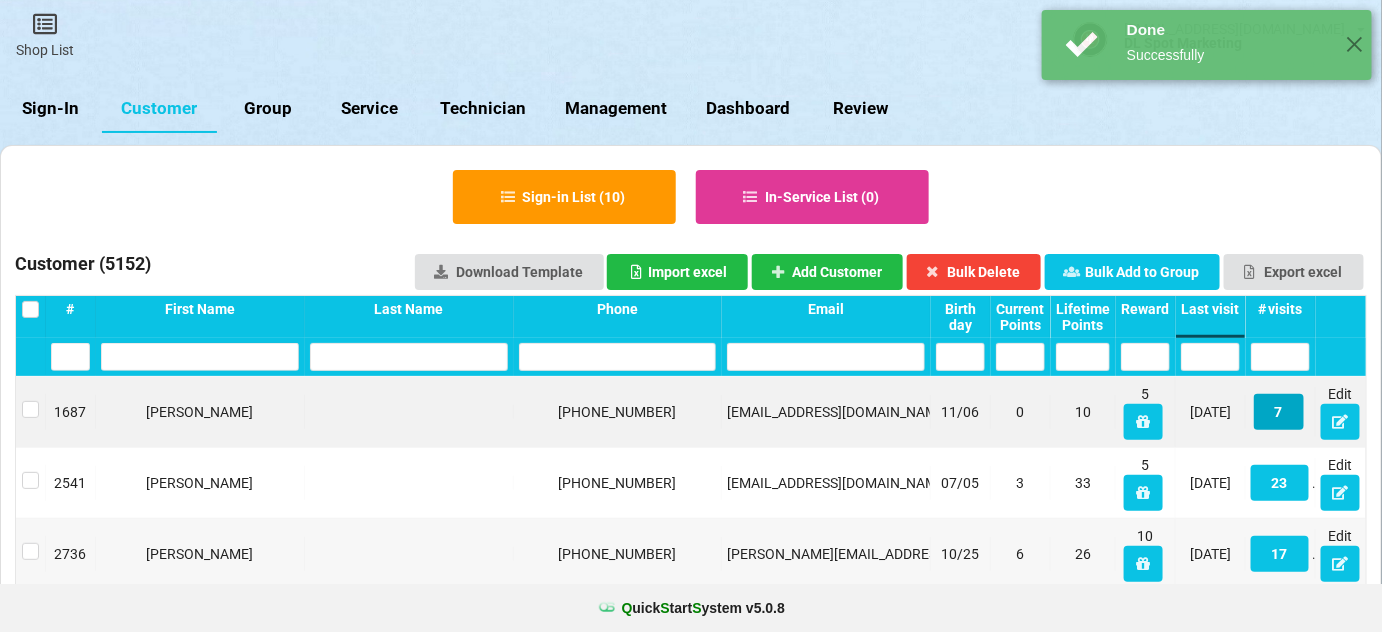 click on "7" at bounding box center [1279, 412] 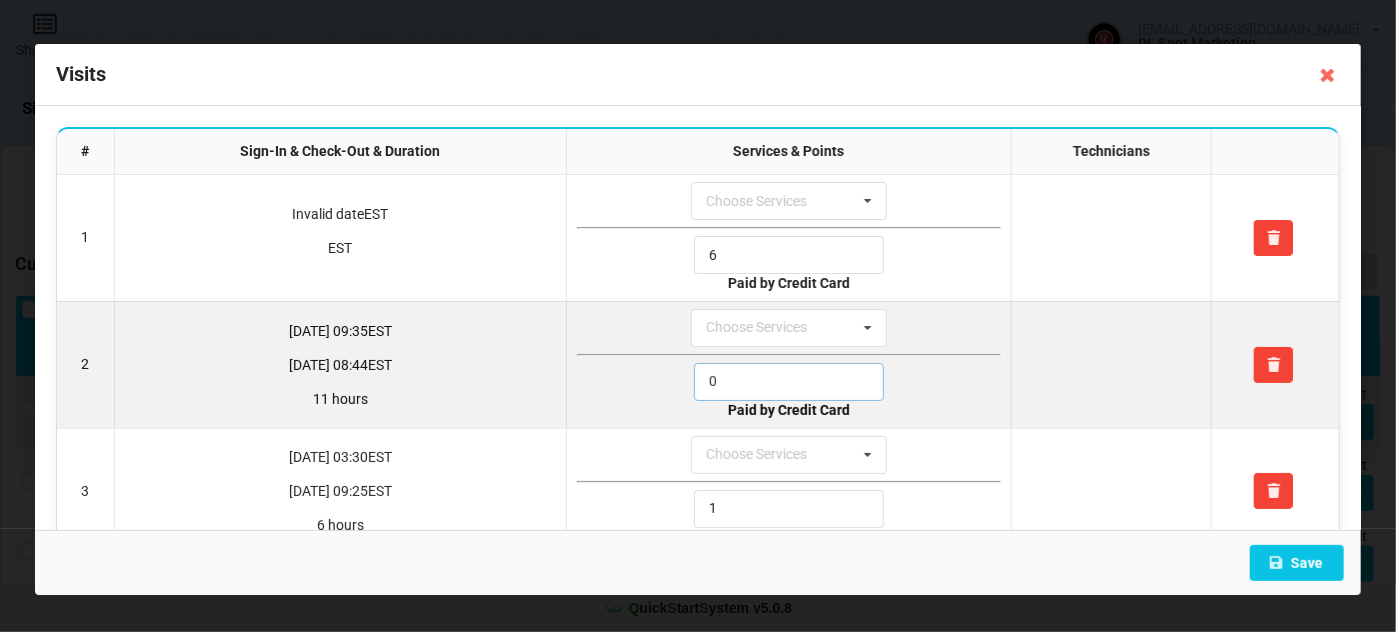 click on "0" at bounding box center [789, 382] 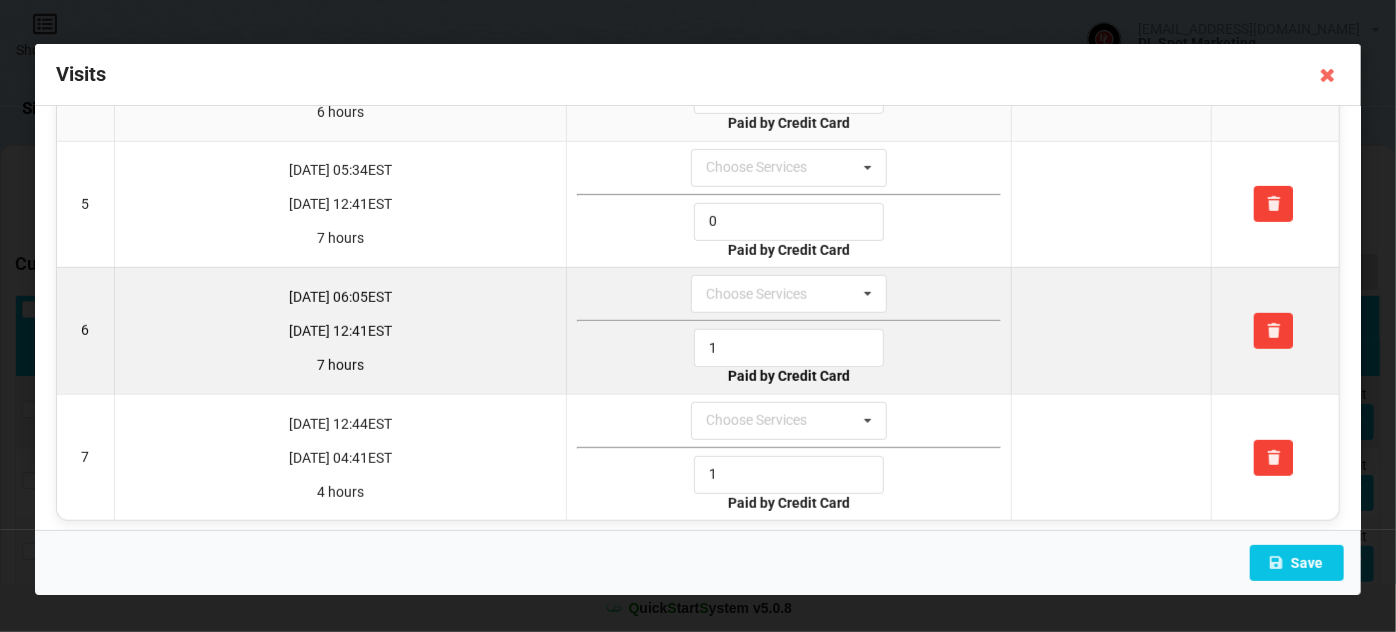 scroll, scrollTop: 543, scrollLeft: 0, axis: vertical 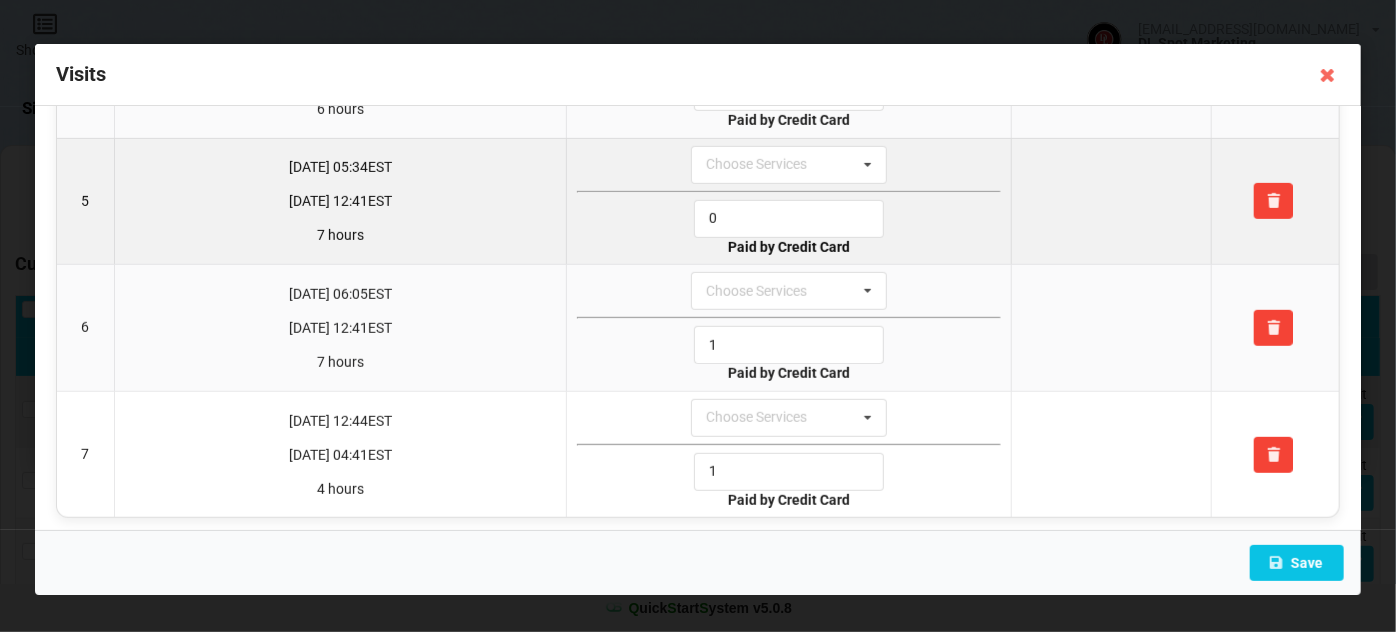 type on "1" 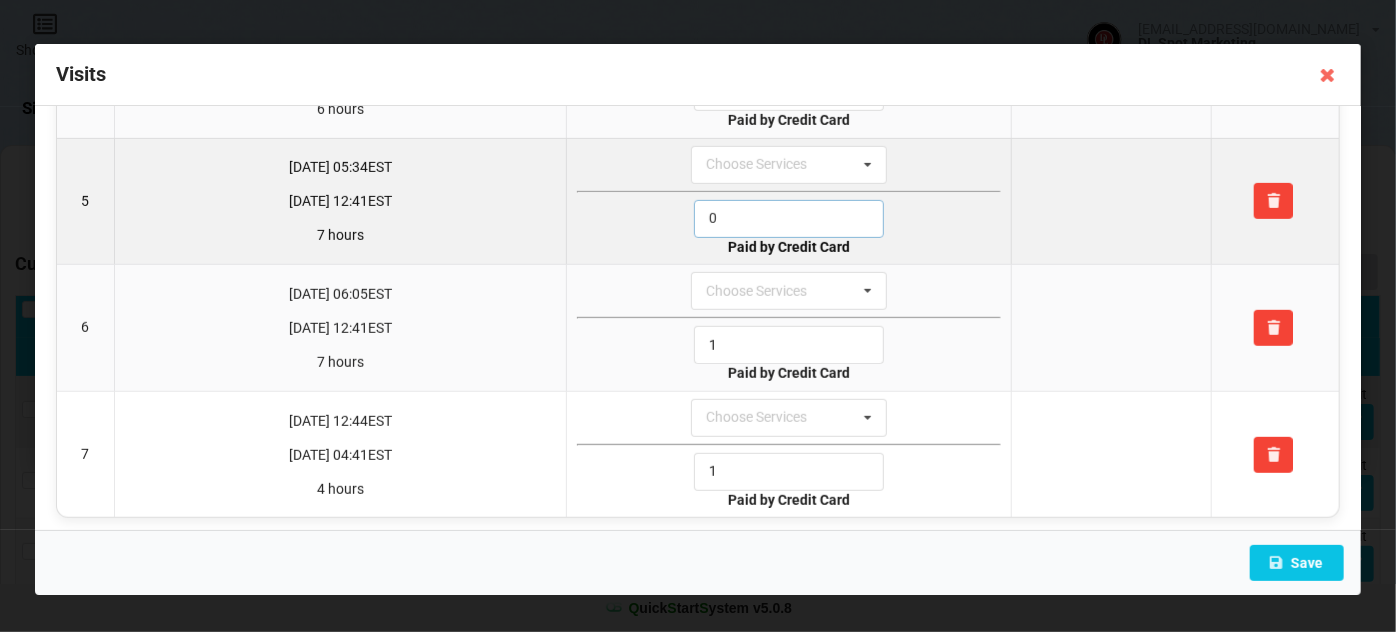 click on "0" at bounding box center (789, 219) 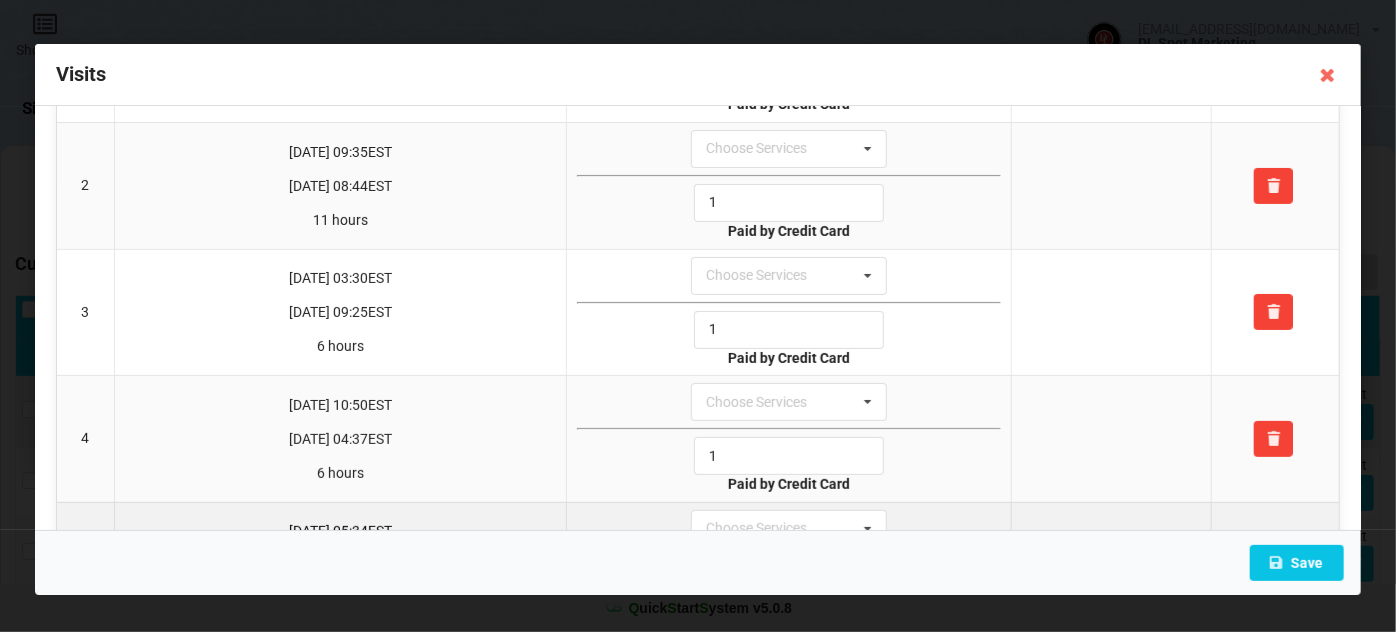 scroll, scrollTop: 543, scrollLeft: 0, axis: vertical 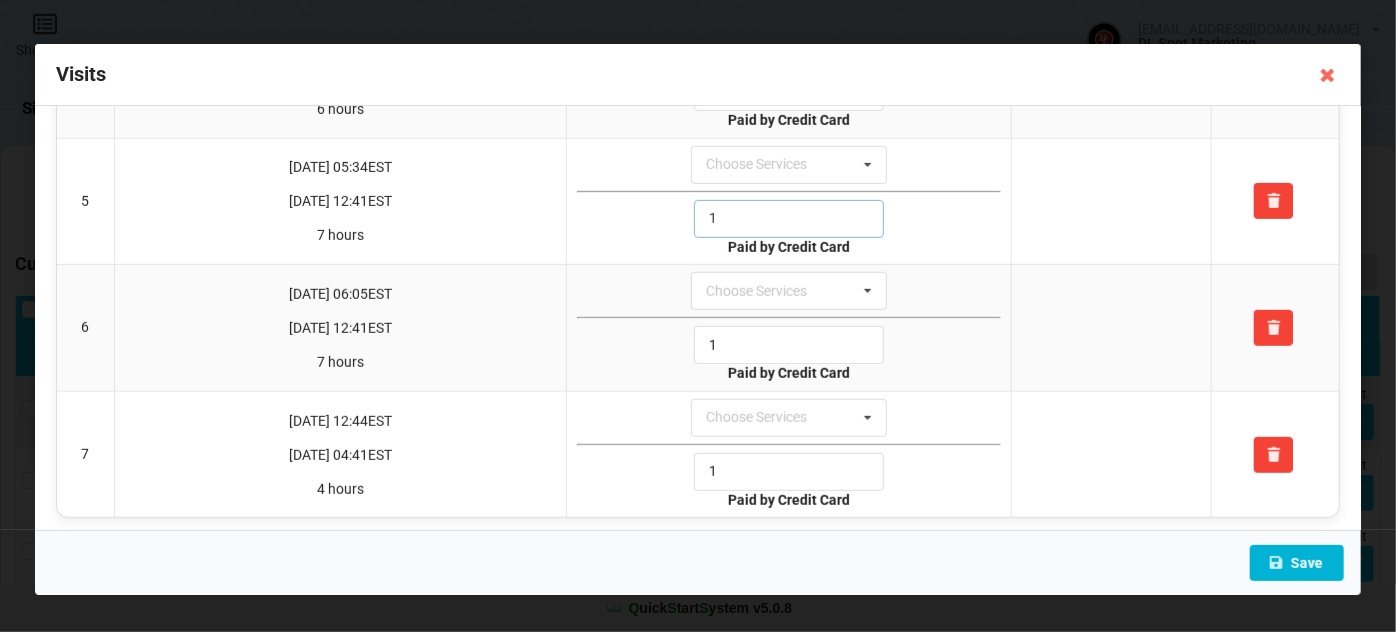 type on "1" 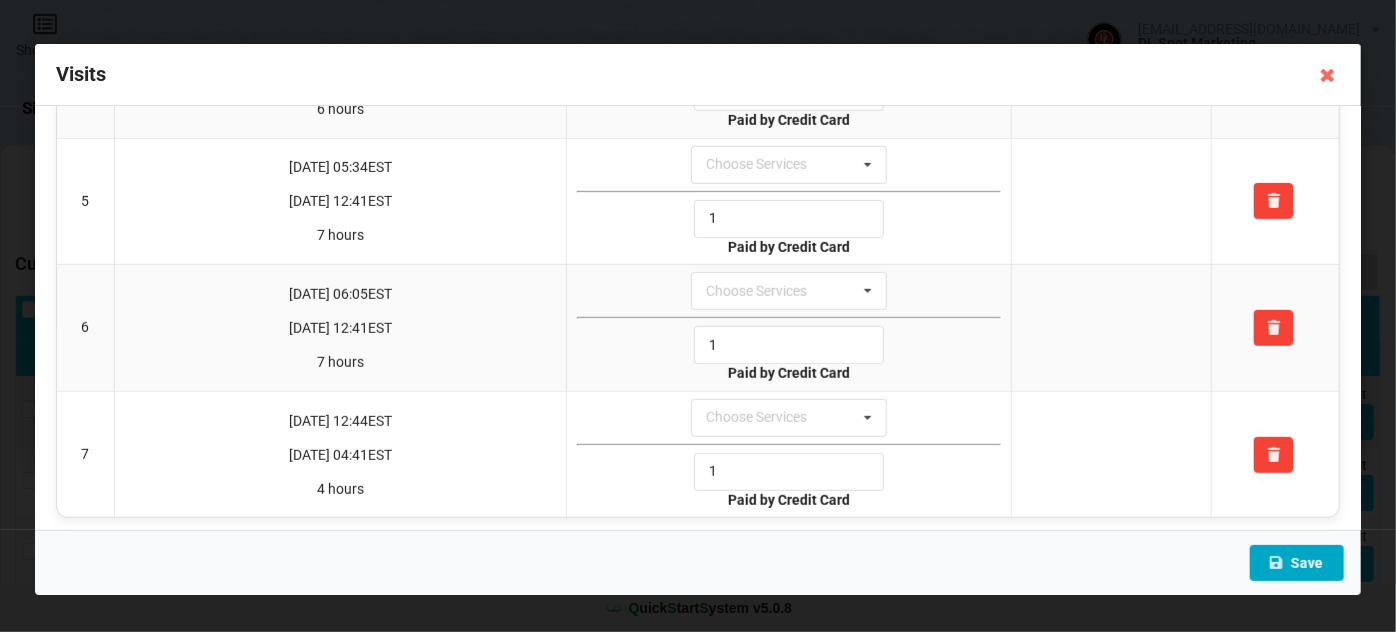 click on "Save" at bounding box center (1297, 563) 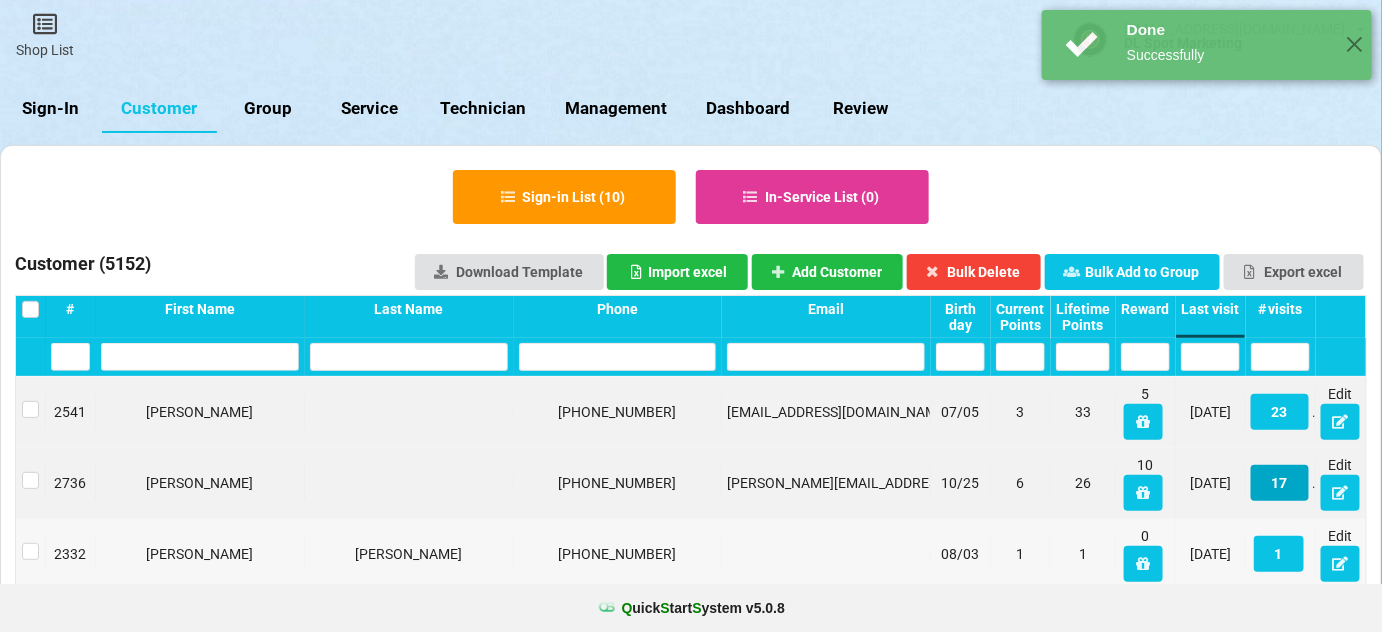 click on "17" at bounding box center (1280, 483) 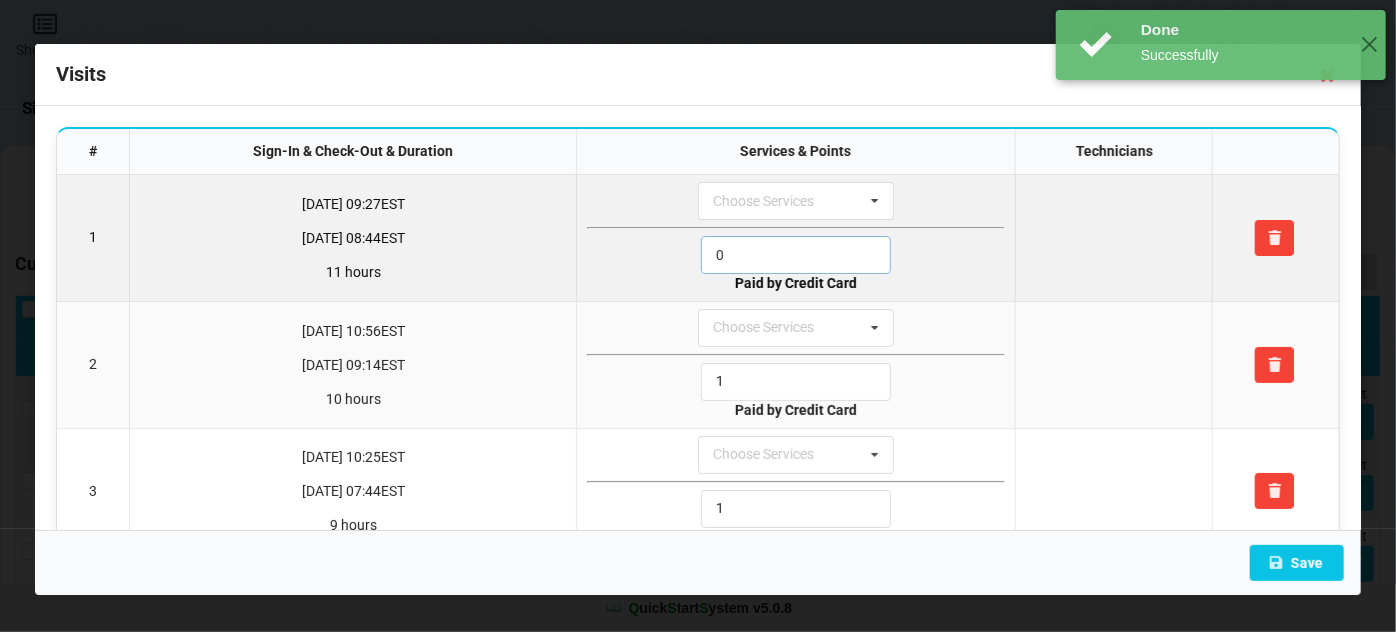 click on "0" at bounding box center (796, 255) 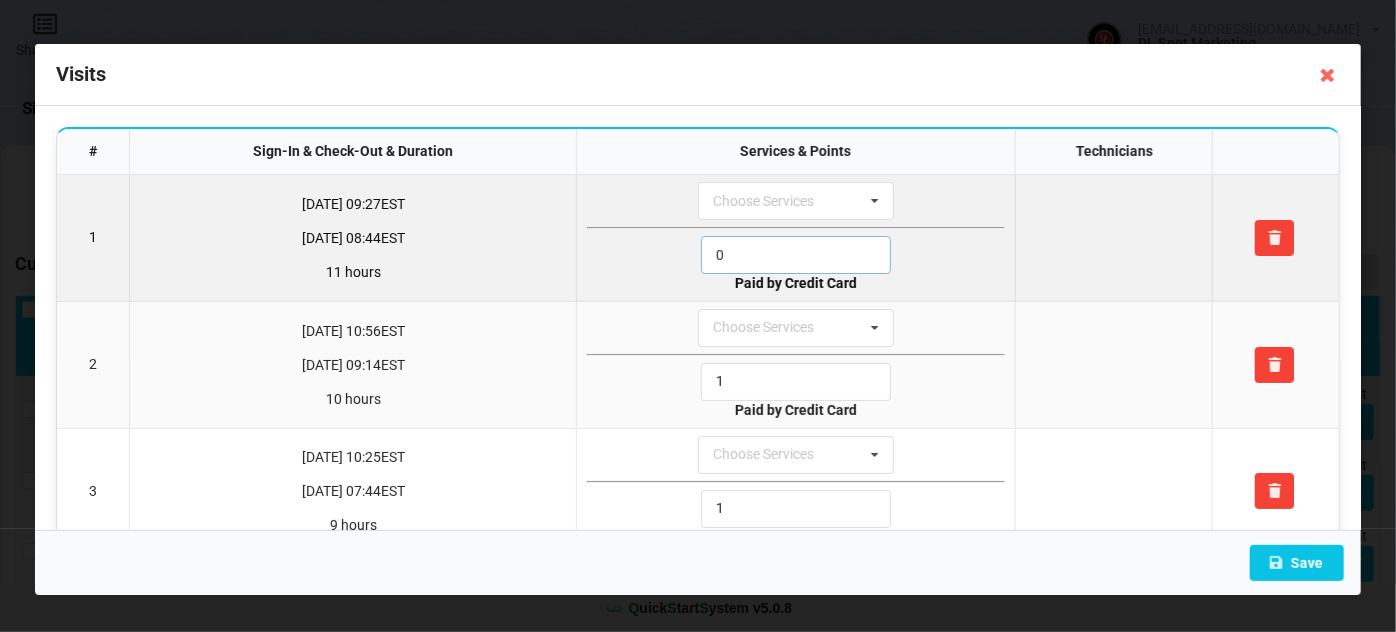 click on "0" at bounding box center [796, 255] 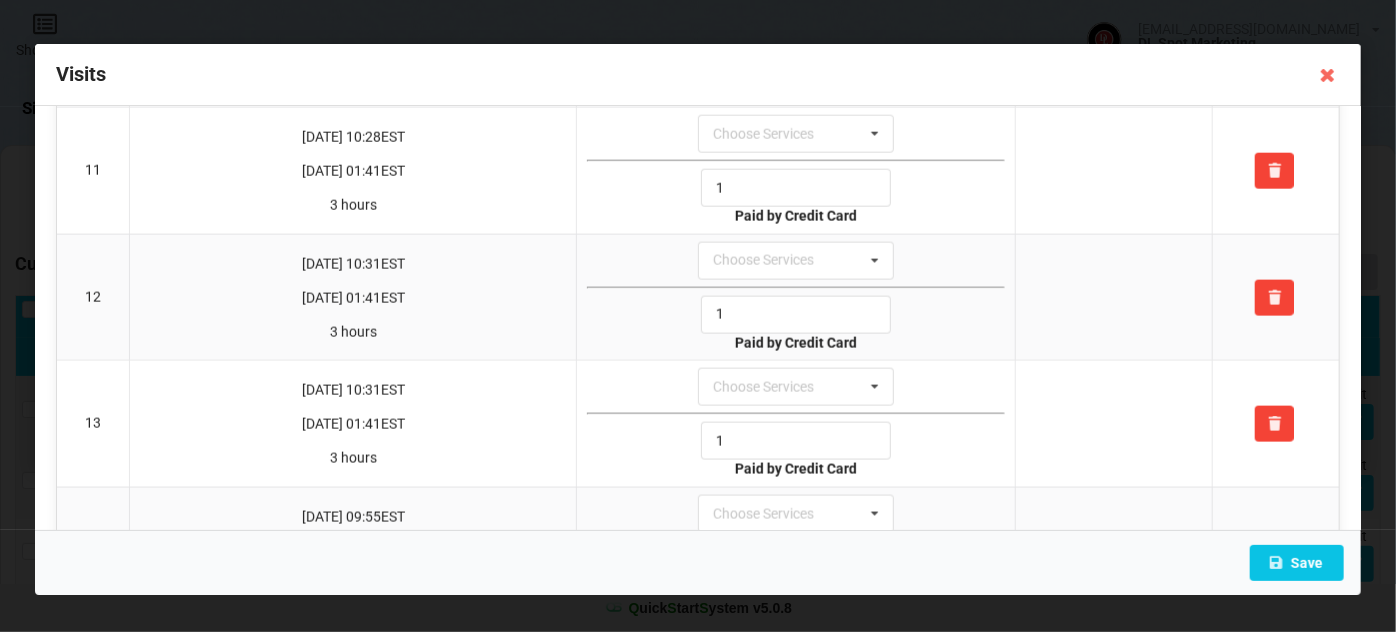 scroll, scrollTop: 1795, scrollLeft: 0, axis: vertical 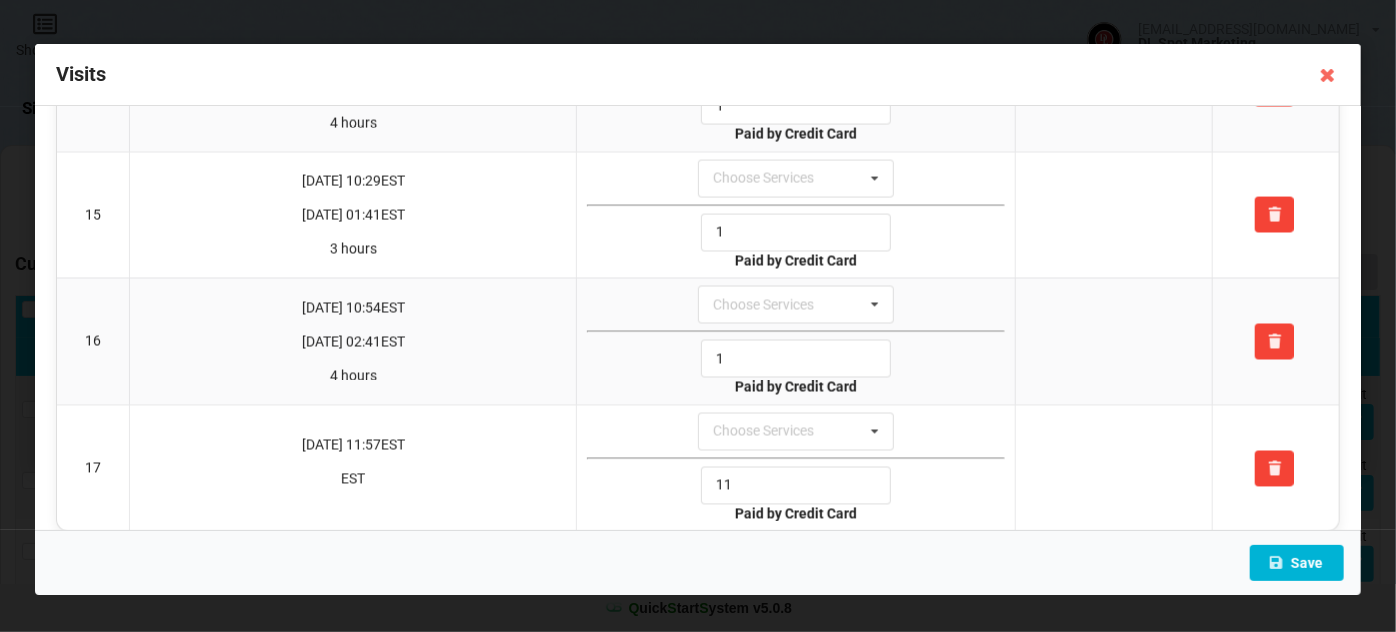 type on "1" 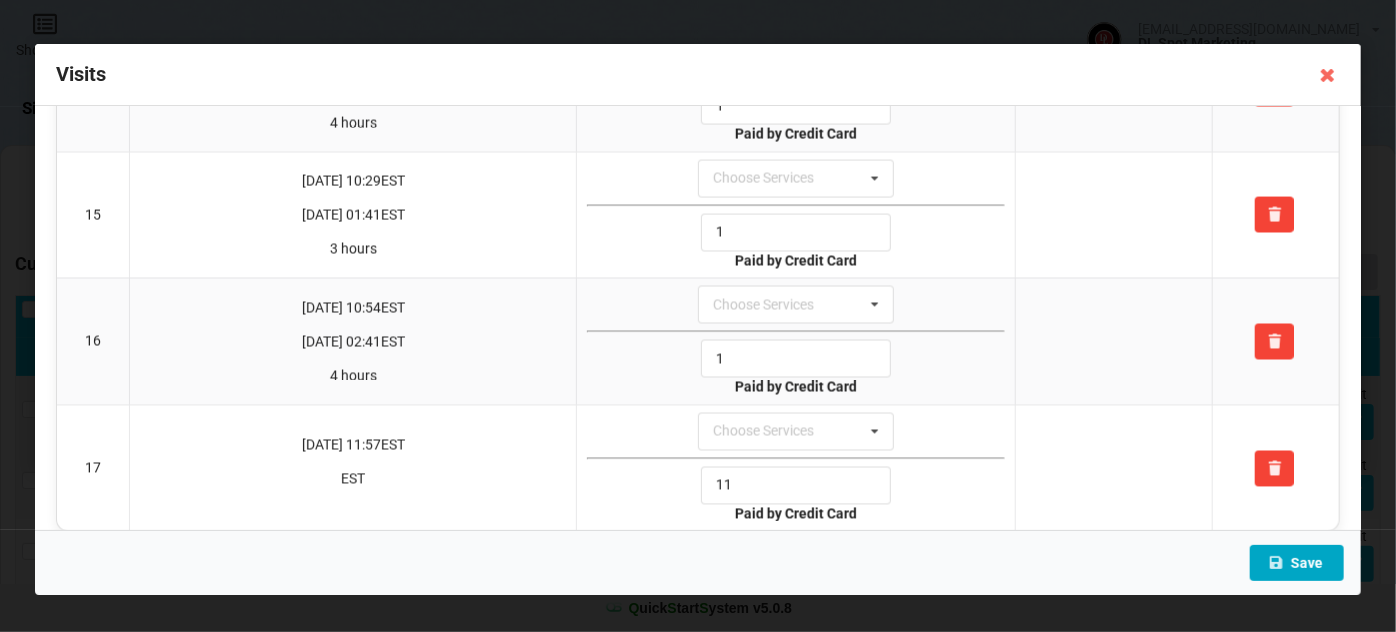 click on "Save" at bounding box center [1297, 563] 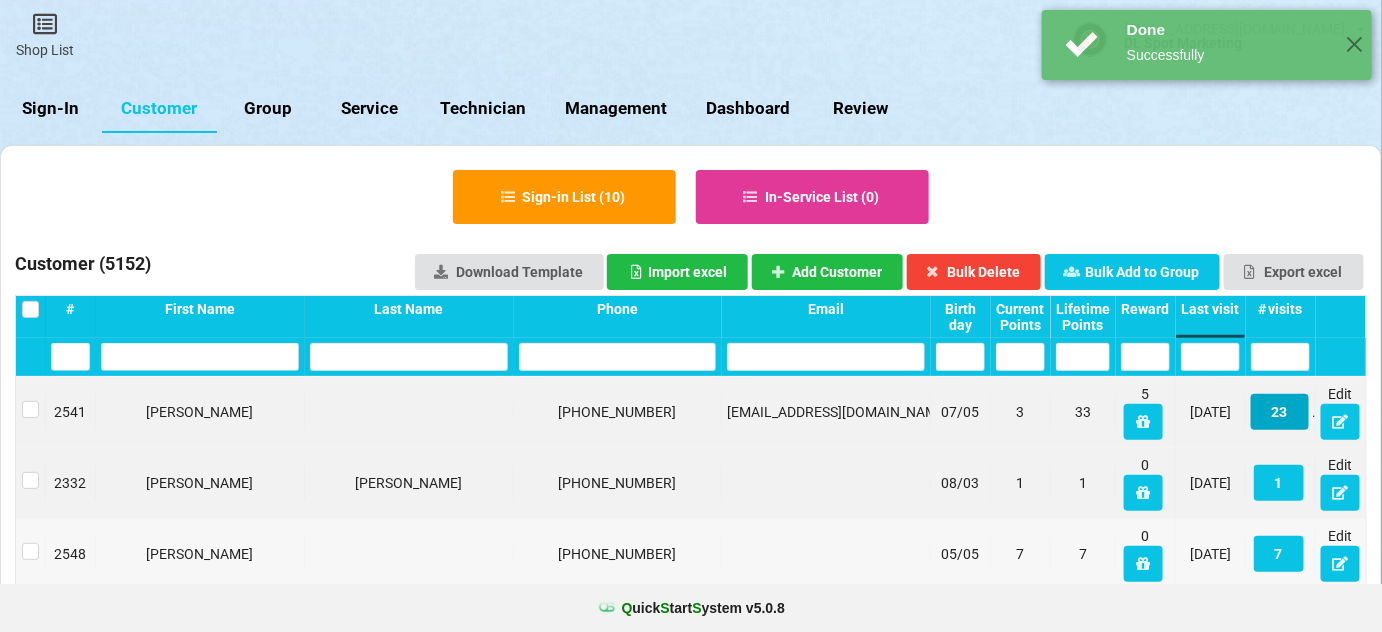click on "23" at bounding box center [1280, 412] 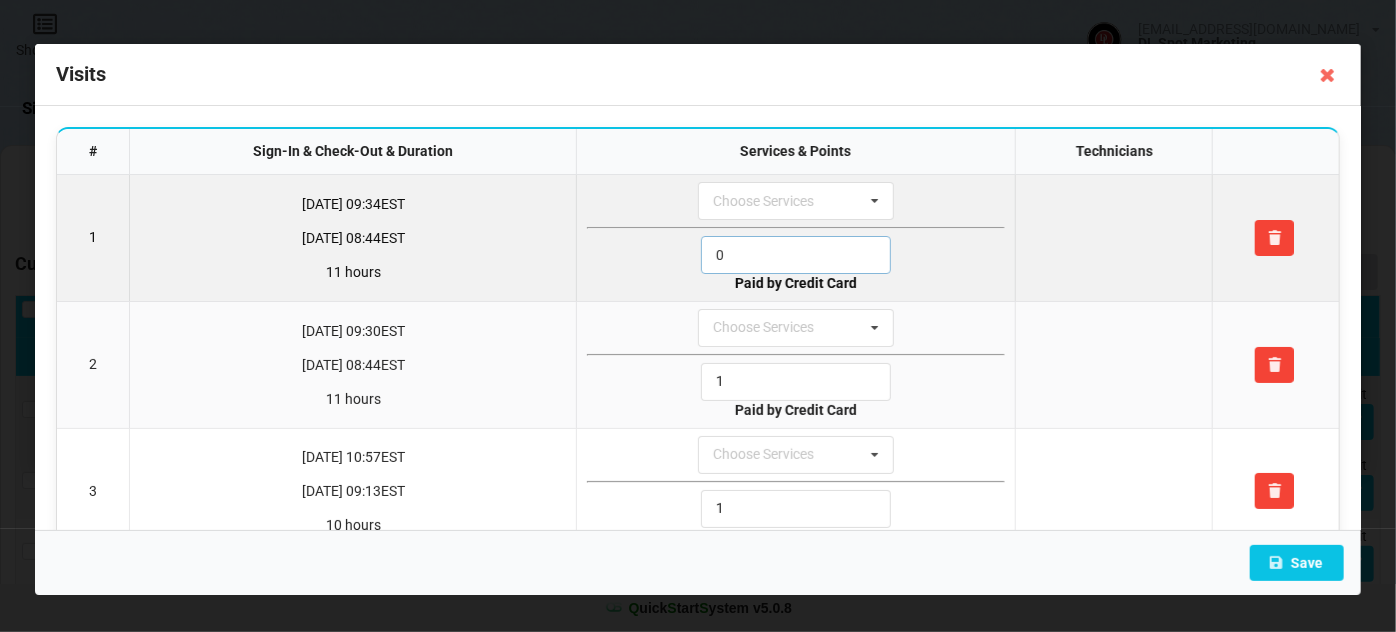 click on "0" at bounding box center (796, 255) 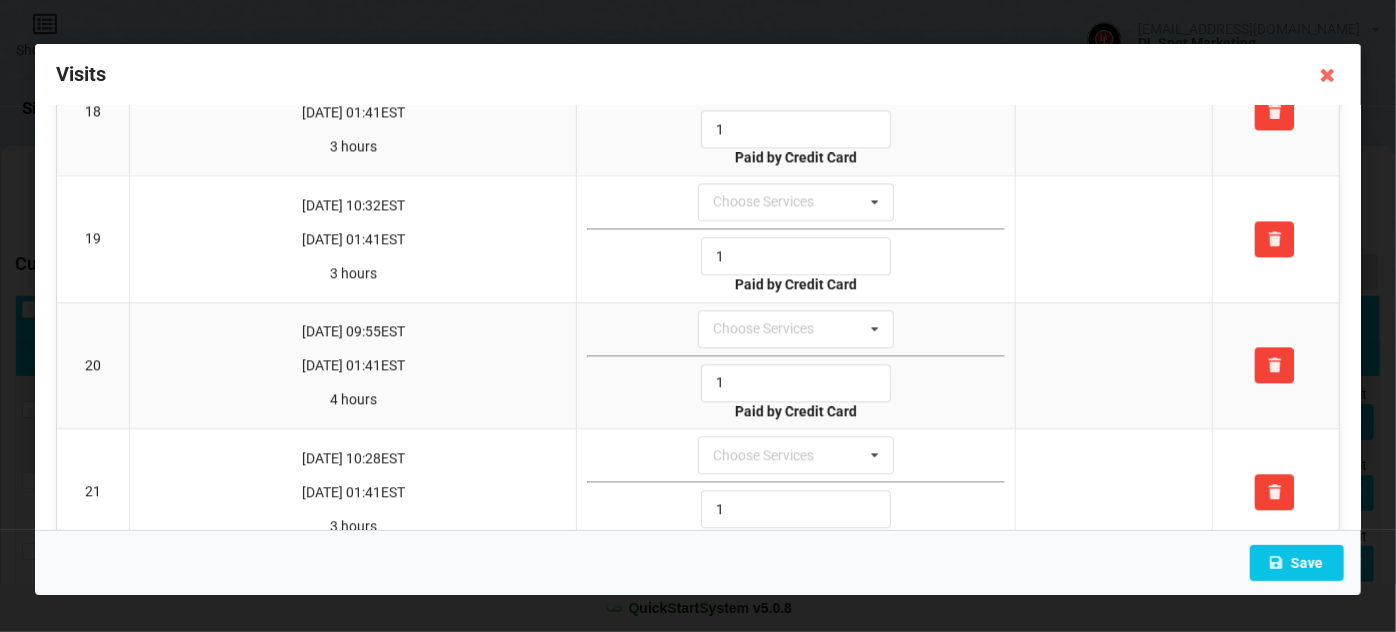 scroll, scrollTop: 2546, scrollLeft: 0, axis: vertical 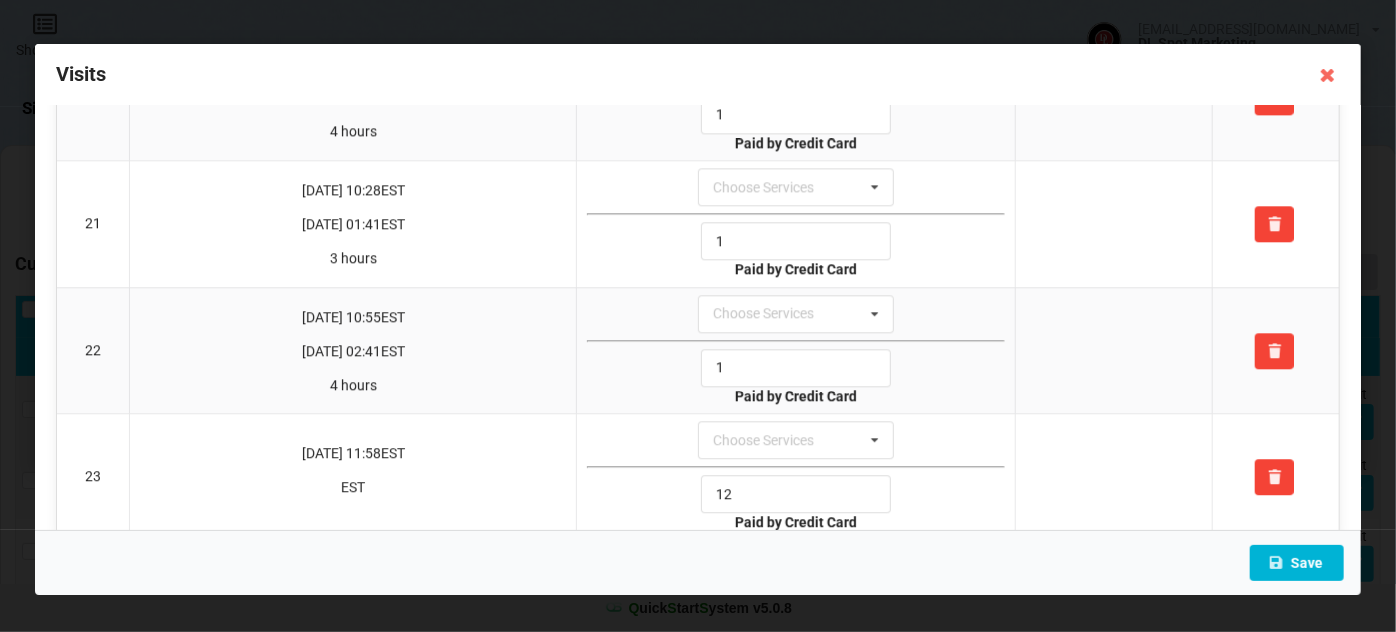 type on "1" 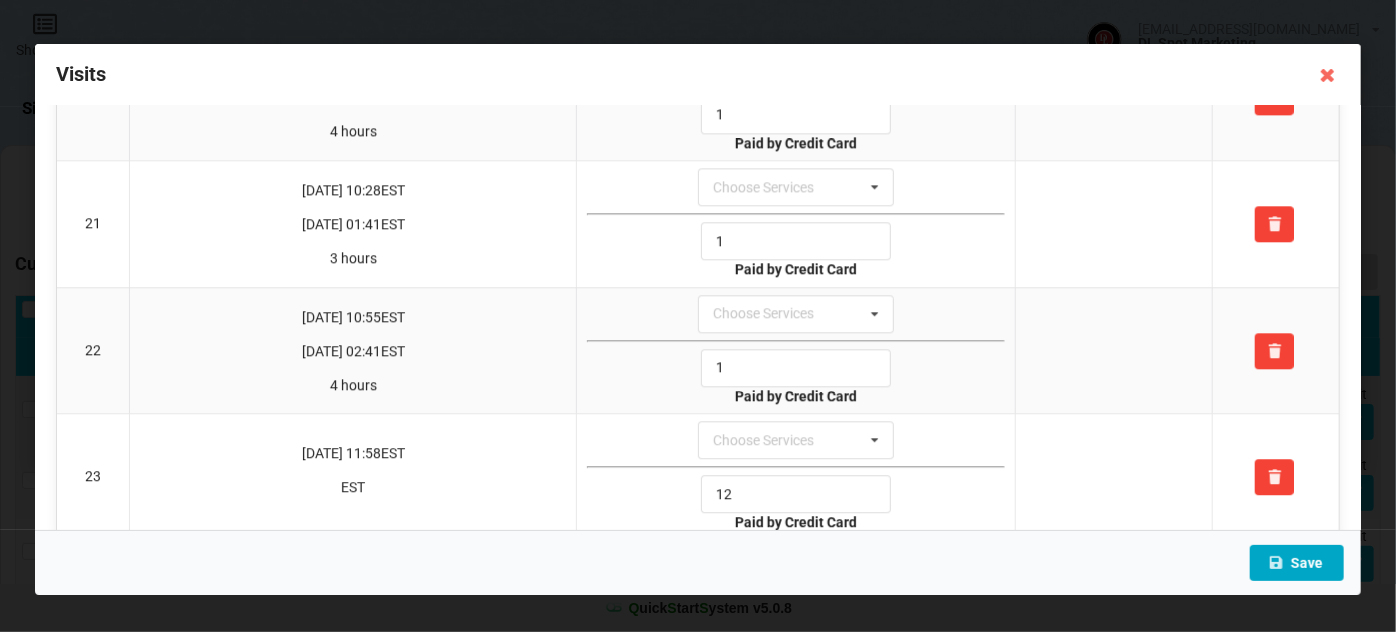 click on "Save" at bounding box center [1297, 563] 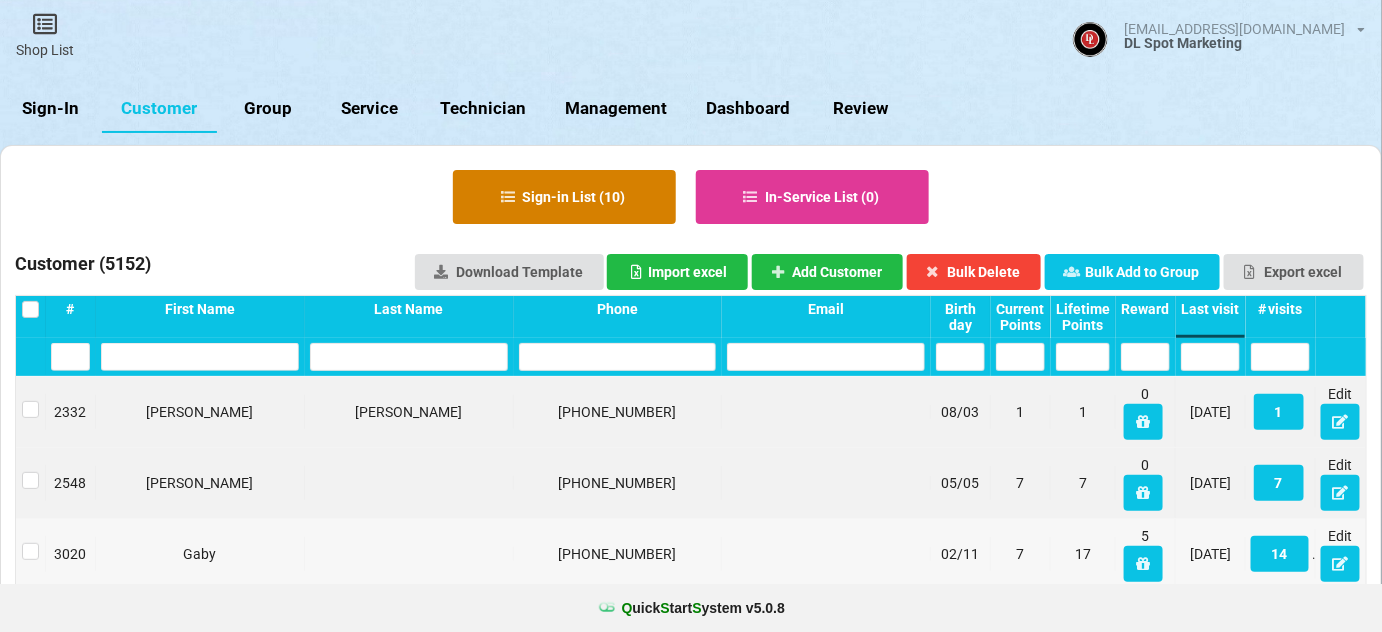 click on "Sign-in List ( 10 )" at bounding box center [564, 197] 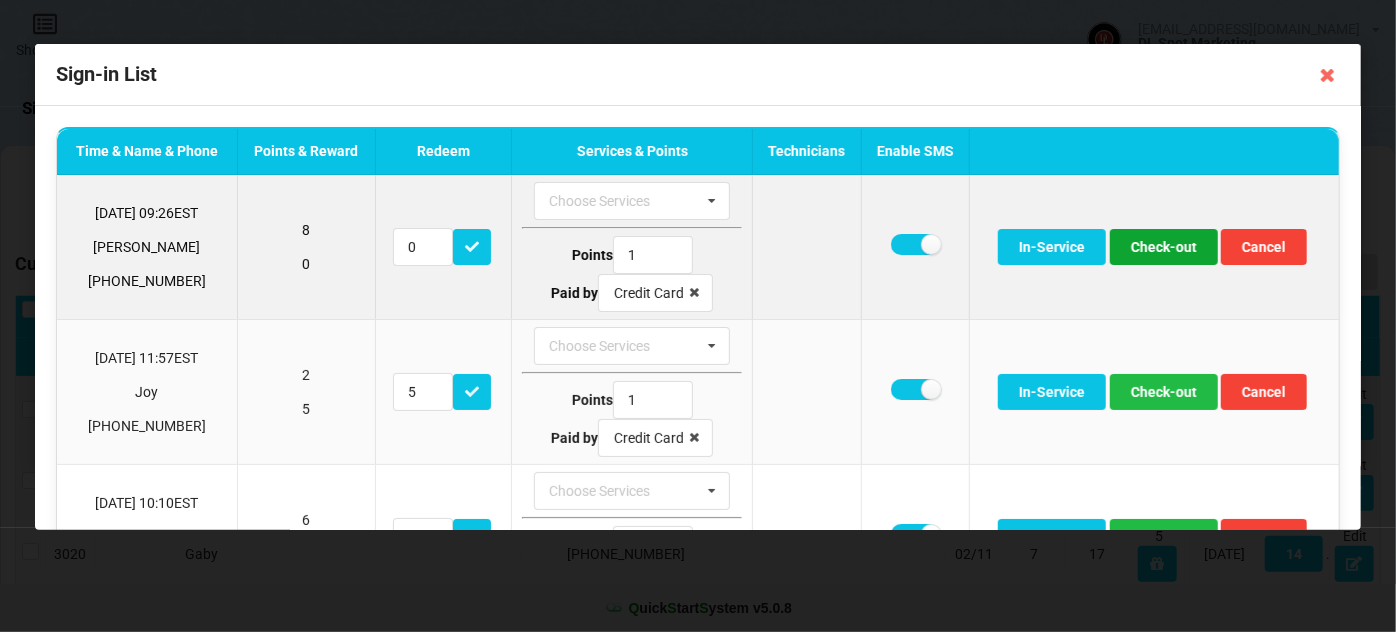 click on "Check-out" at bounding box center [1164, 247] 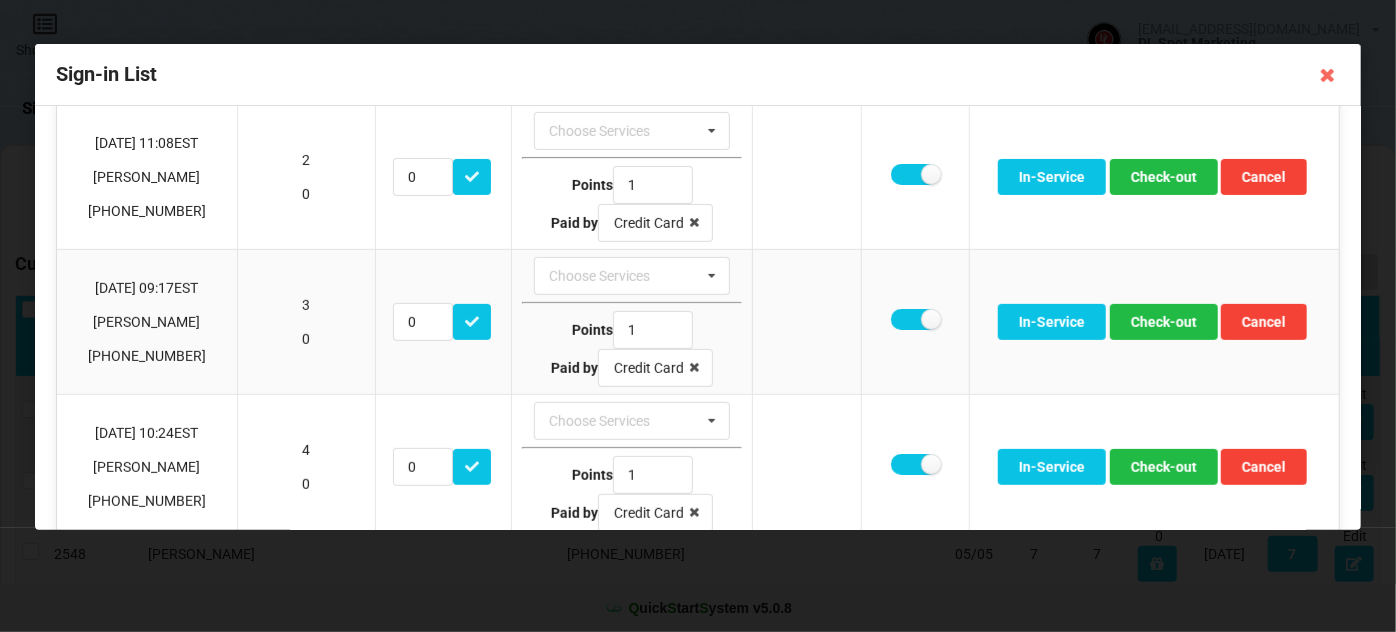 scroll, scrollTop: 363, scrollLeft: 0, axis: vertical 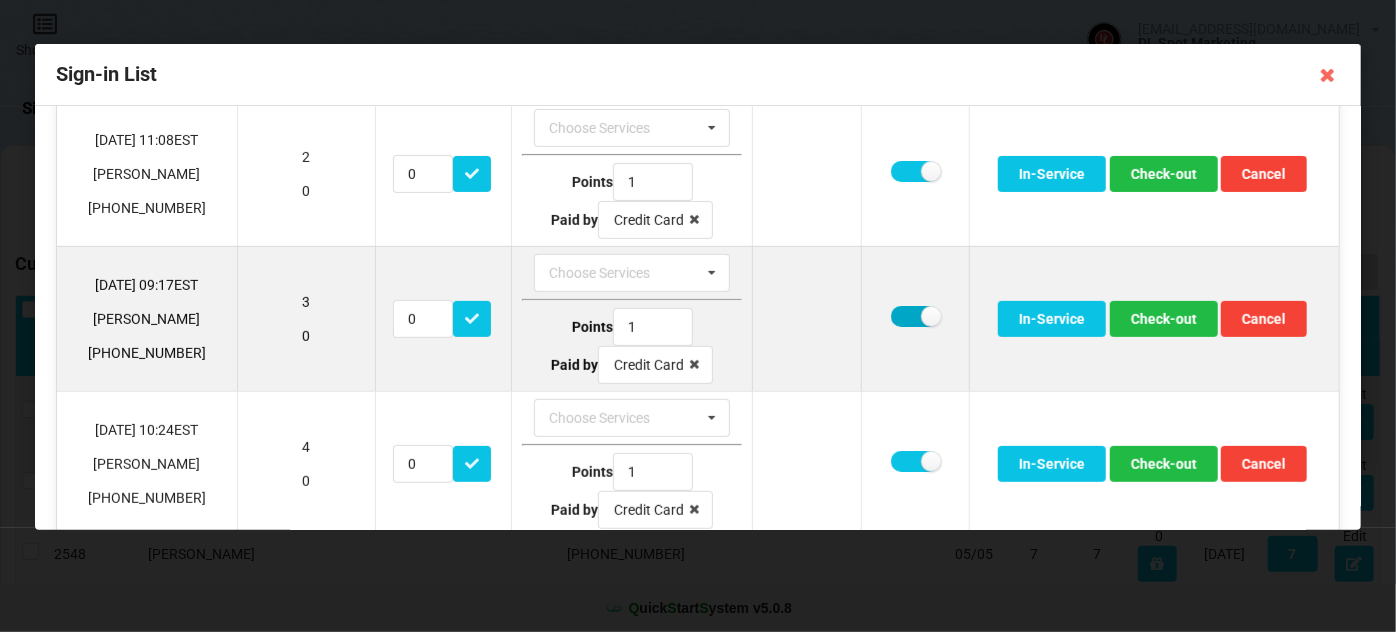 click at bounding box center [915, 316] 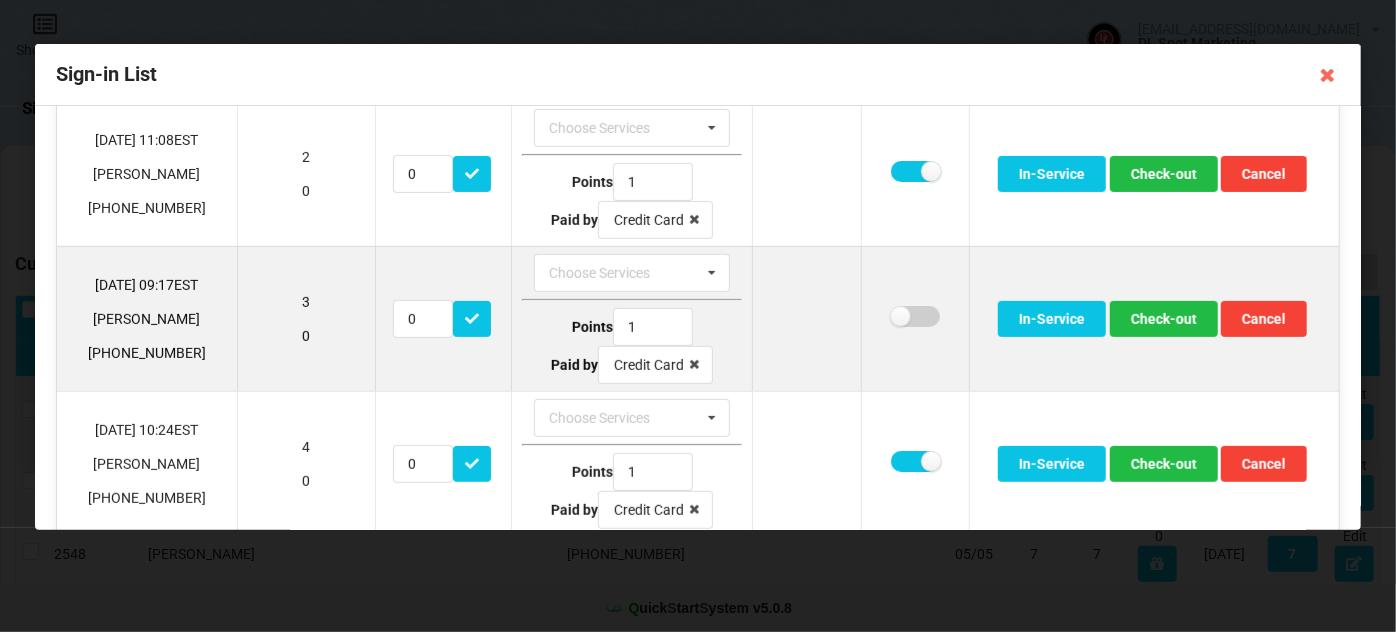 checkbox on "false" 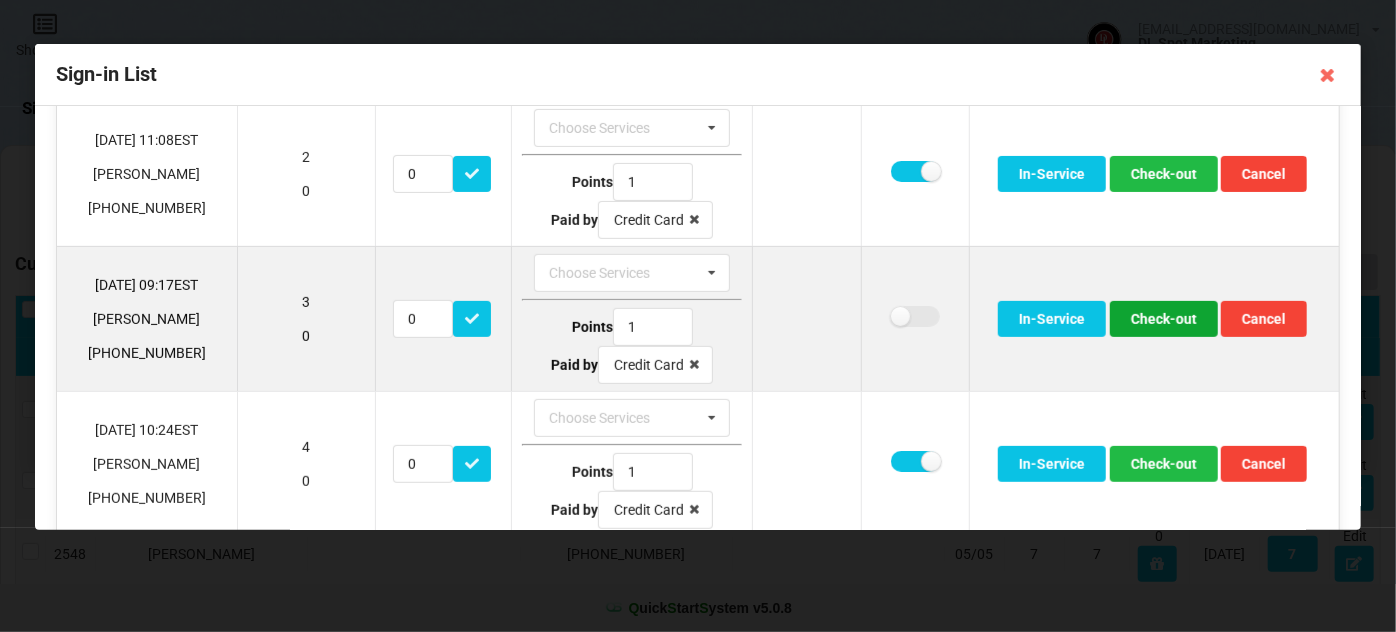 click on "Check-out" at bounding box center [1164, 319] 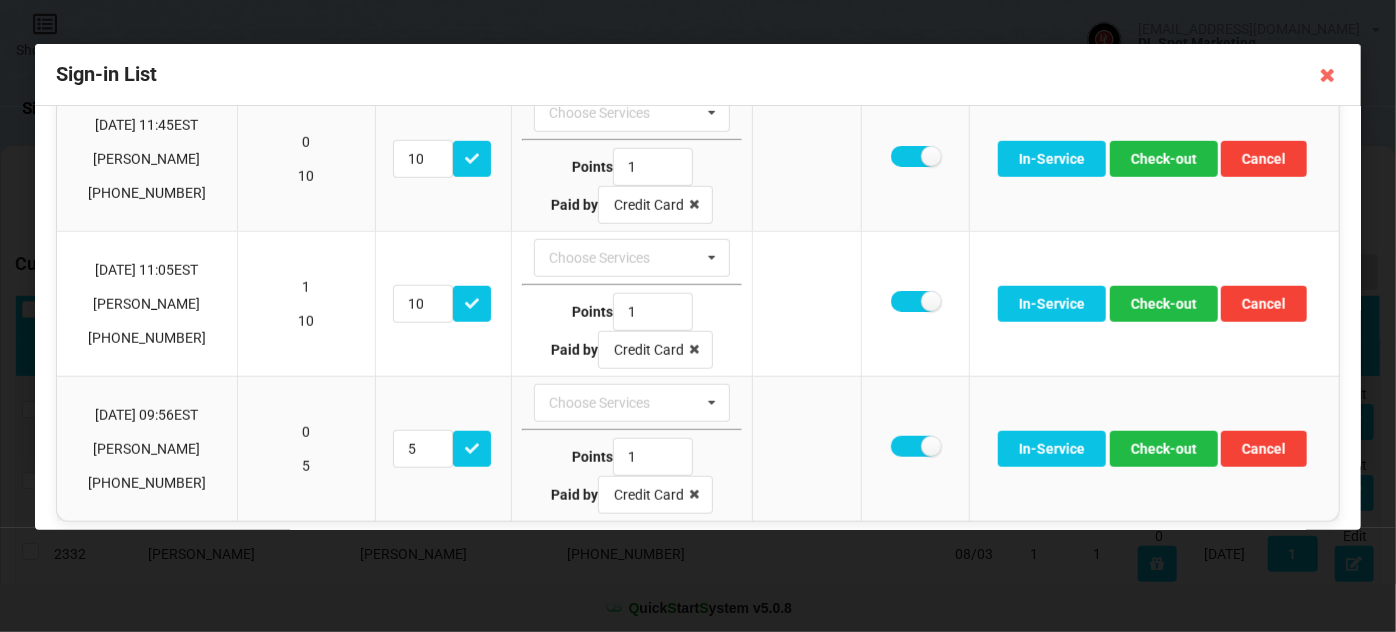 scroll, scrollTop: 815, scrollLeft: 0, axis: vertical 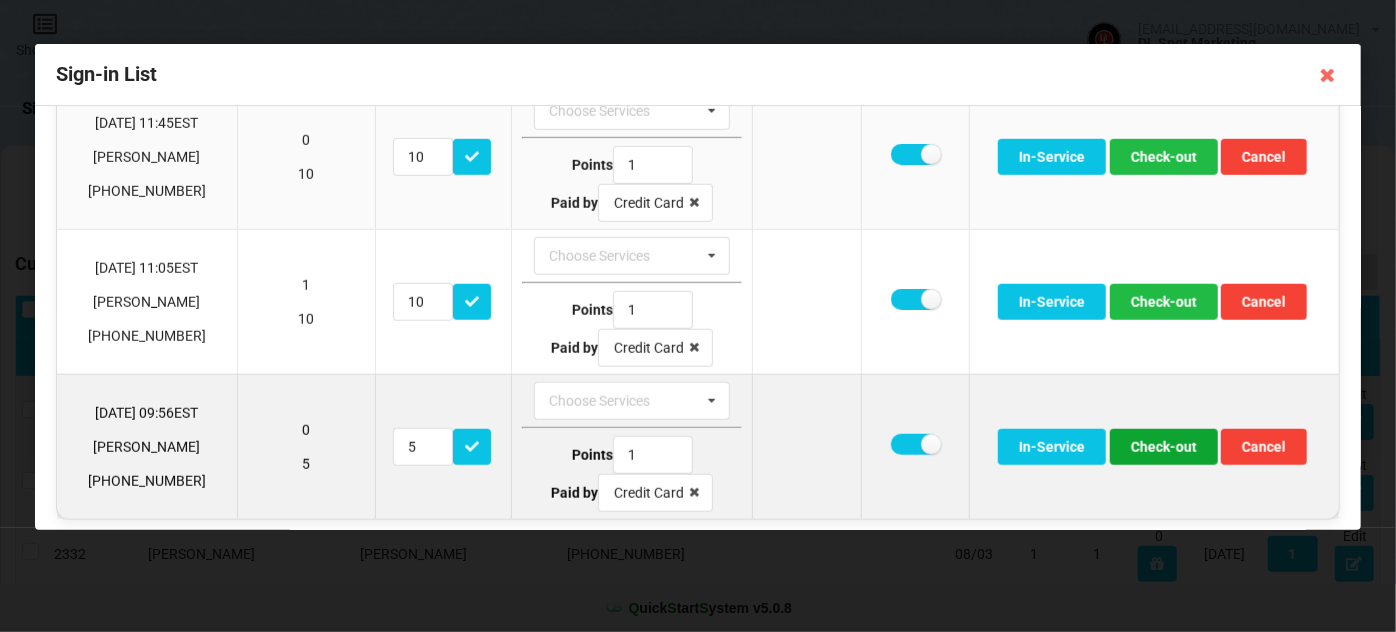 click on "Check-out" at bounding box center (1164, 447) 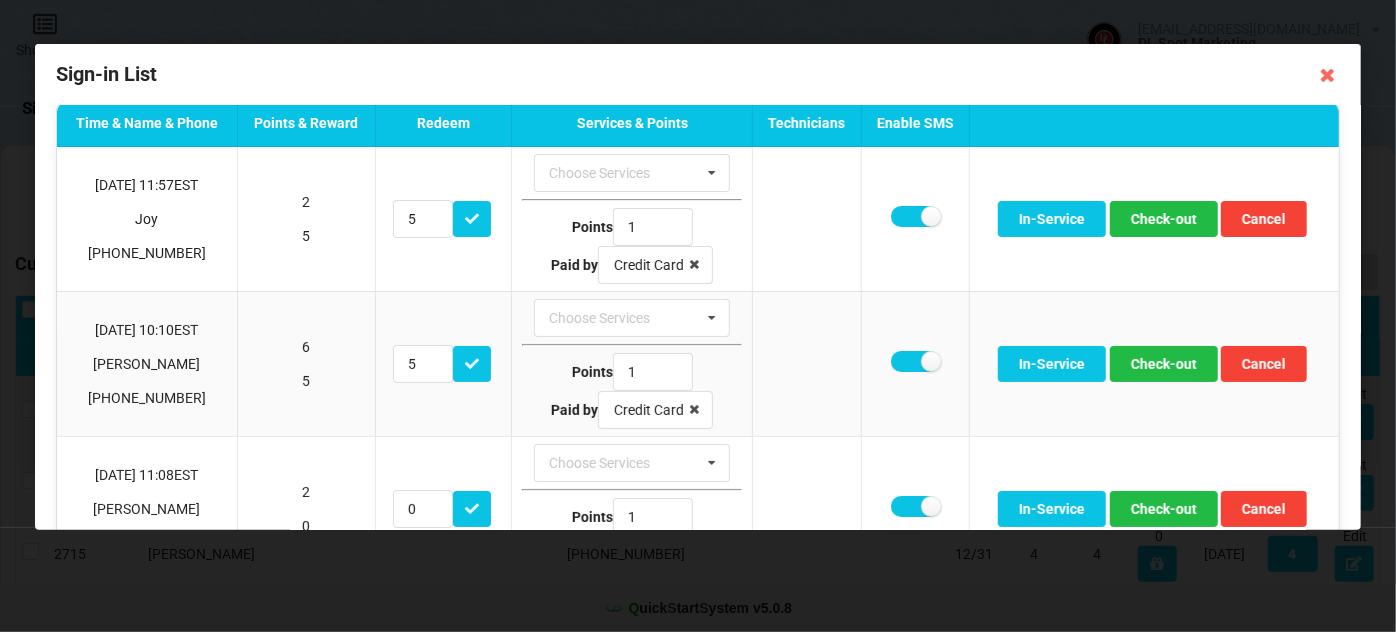scroll, scrollTop: 0, scrollLeft: 0, axis: both 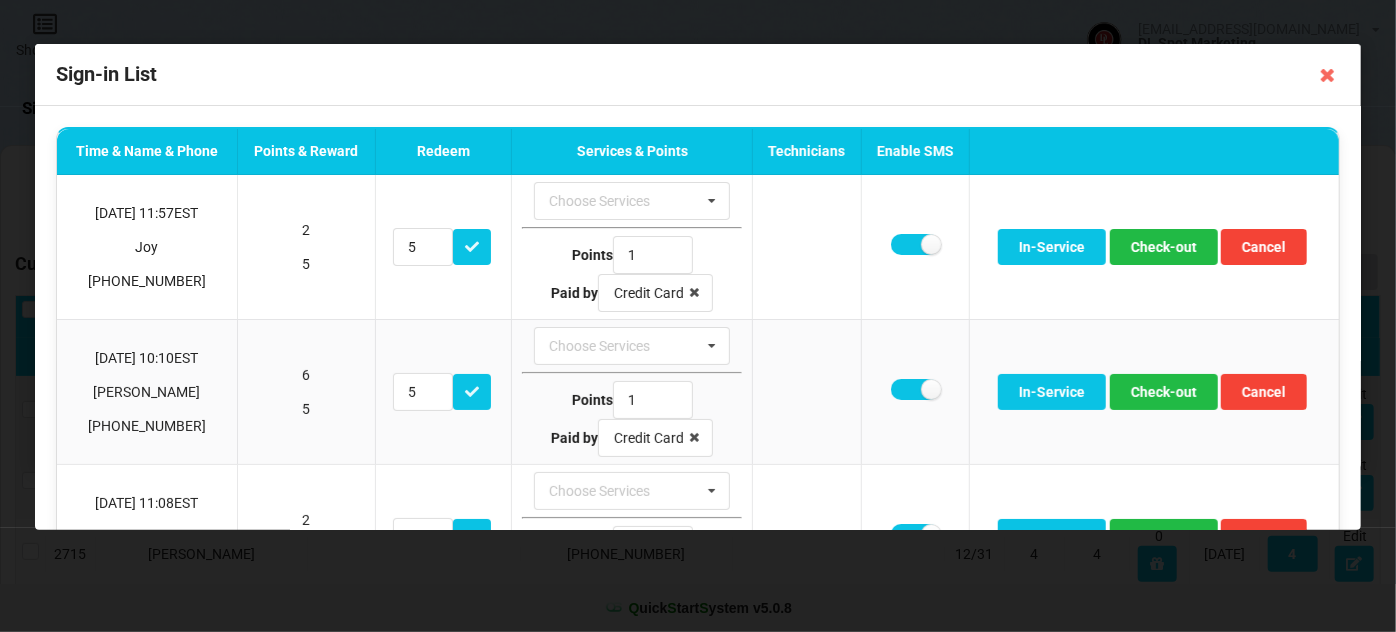 click at bounding box center [1328, 75] 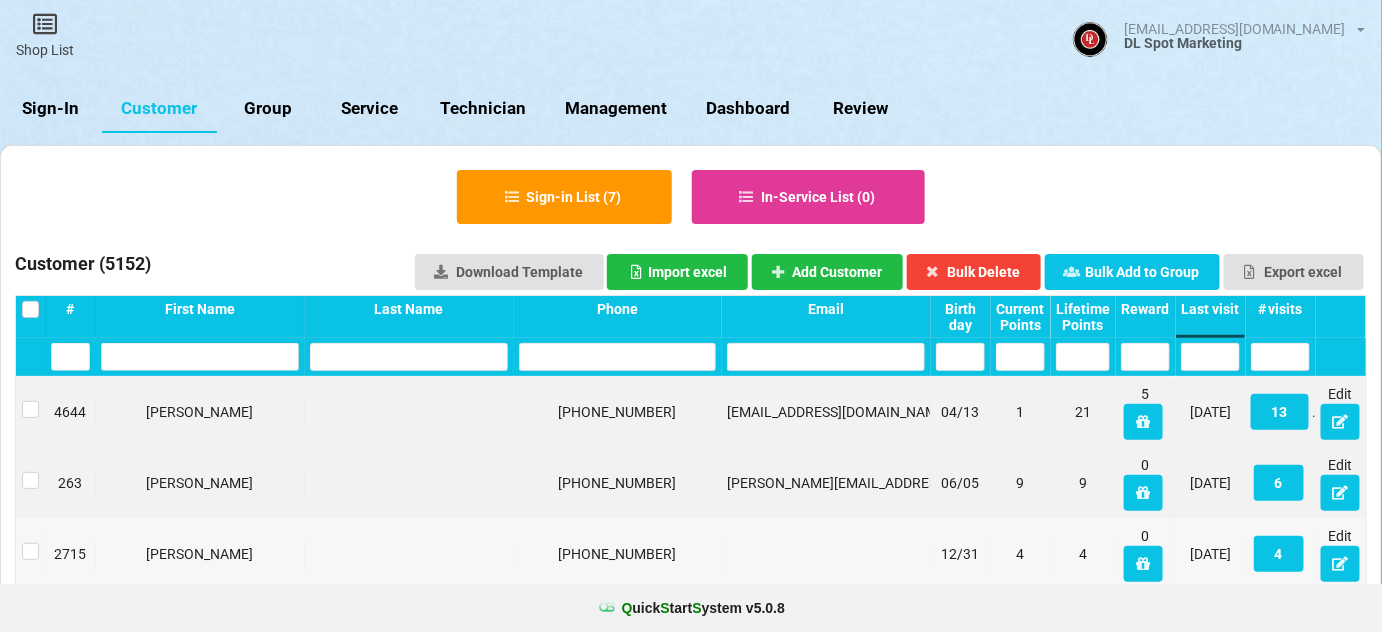 click on "Sign-In" at bounding box center (51, 109) 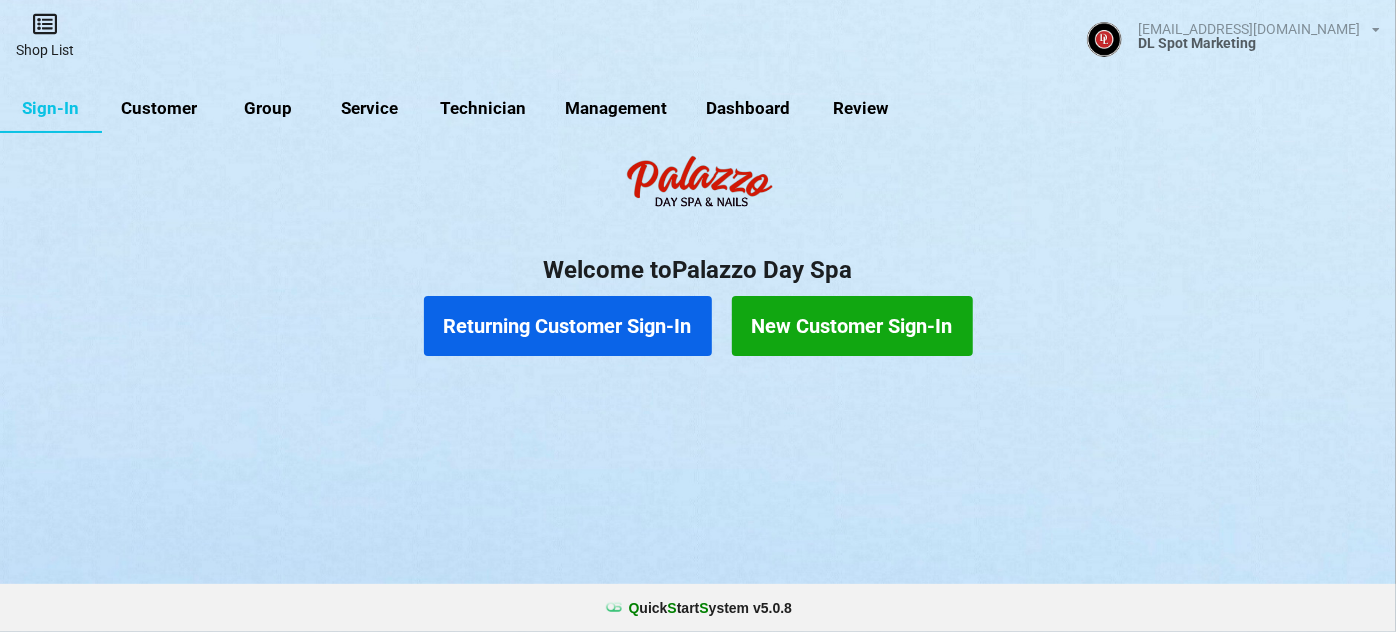 click at bounding box center (45, 24) 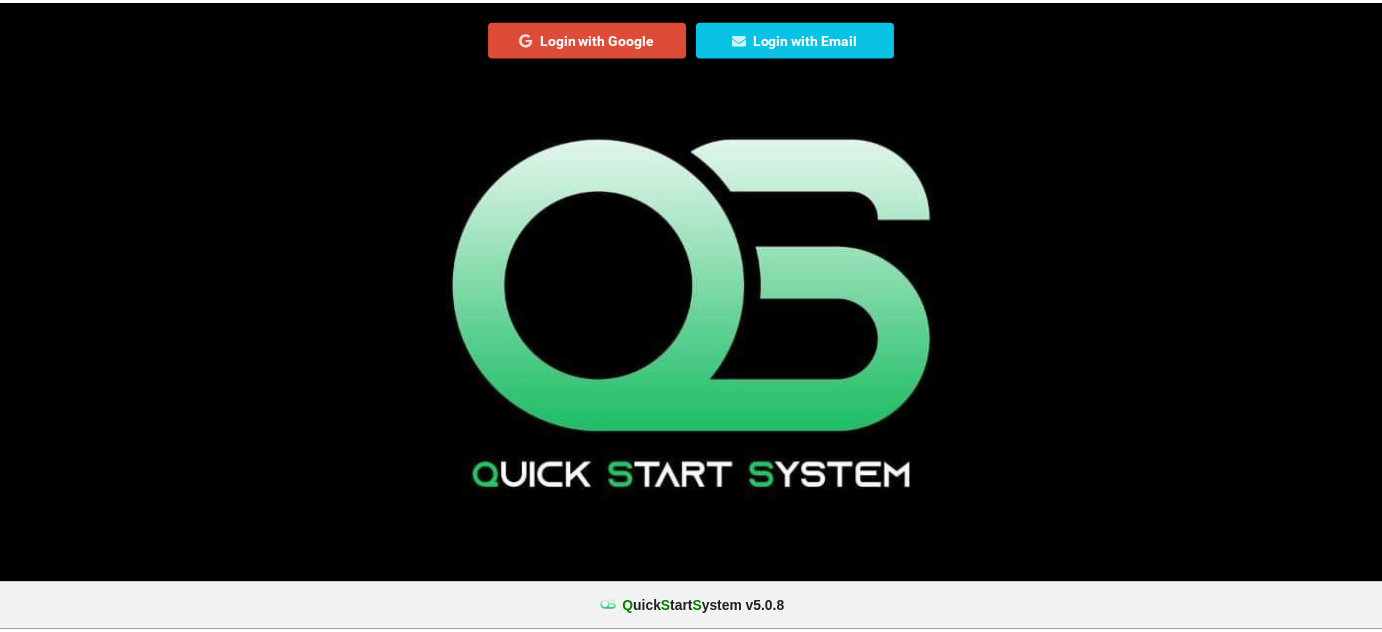 scroll, scrollTop: 0, scrollLeft: 0, axis: both 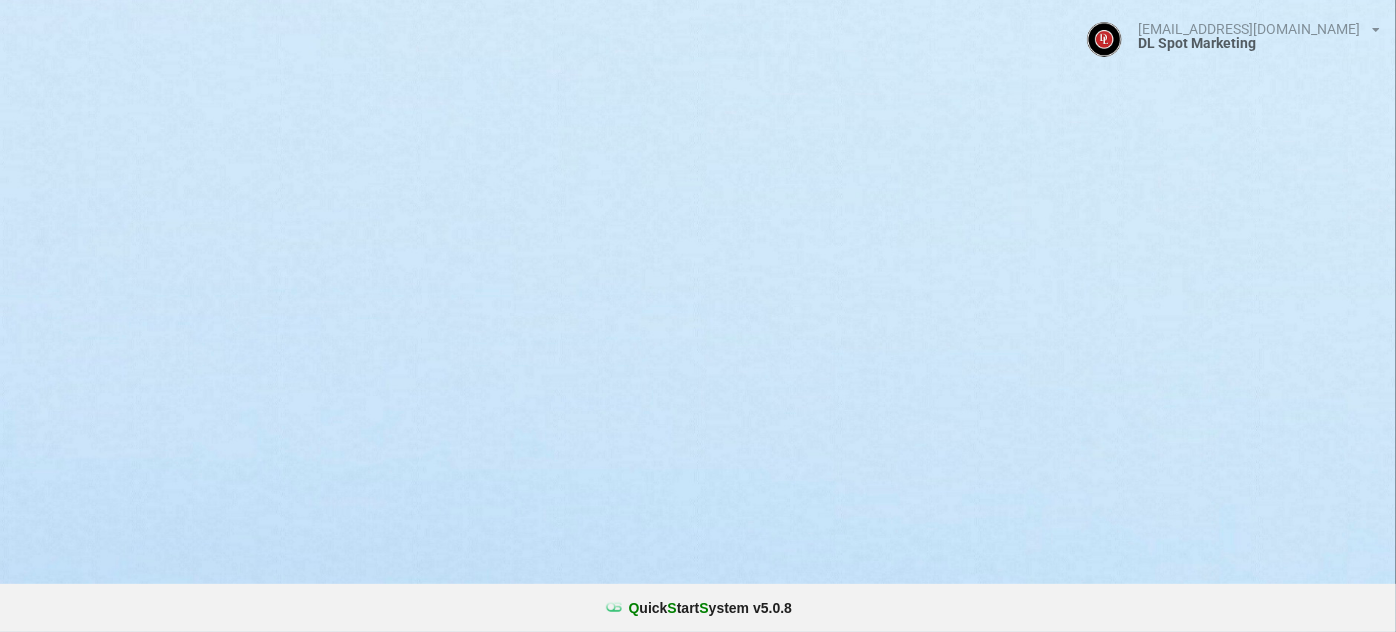 select on "25" 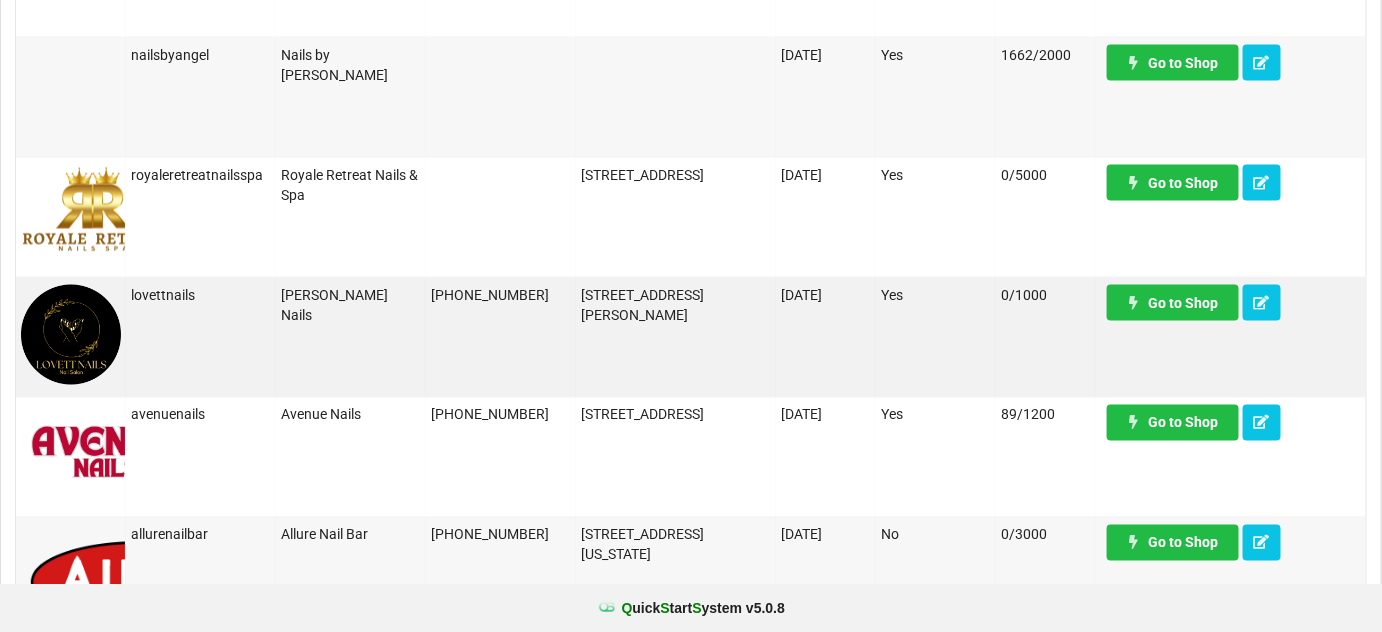 scroll, scrollTop: 1090, scrollLeft: 0, axis: vertical 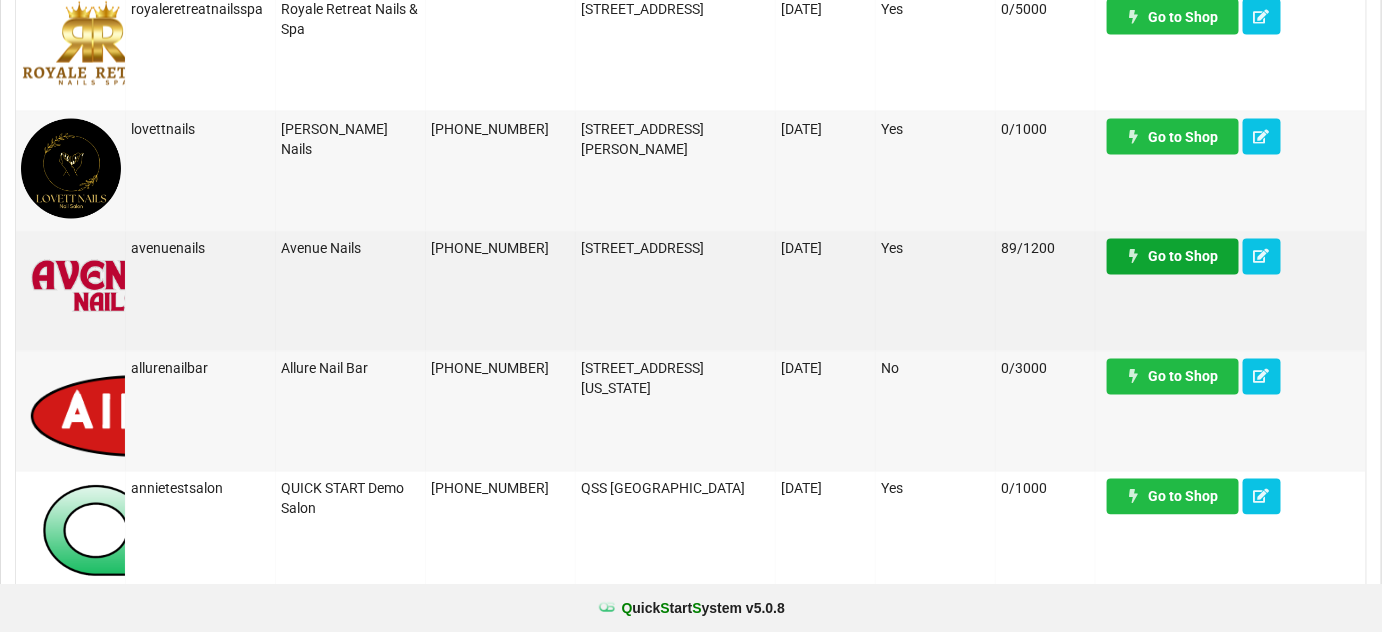 click on "Go to Shop" at bounding box center (1173, 257) 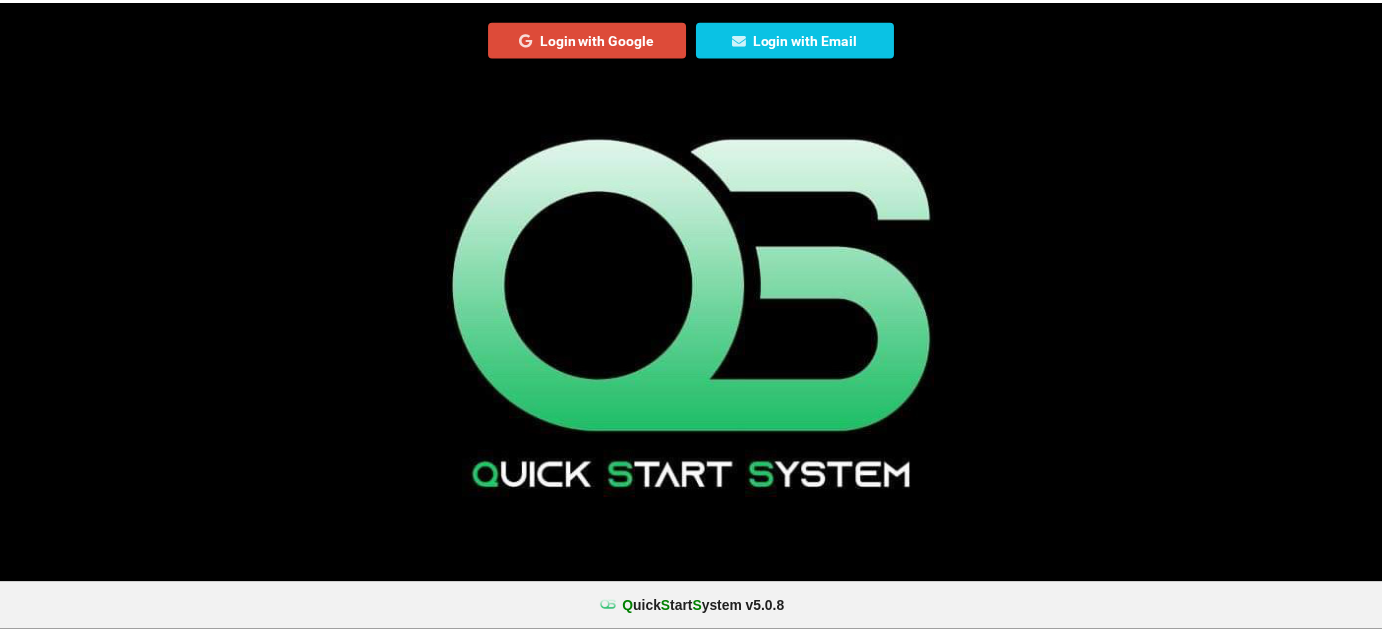 scroll, scrollTop: 0, scrollLeft: 0, axis: both 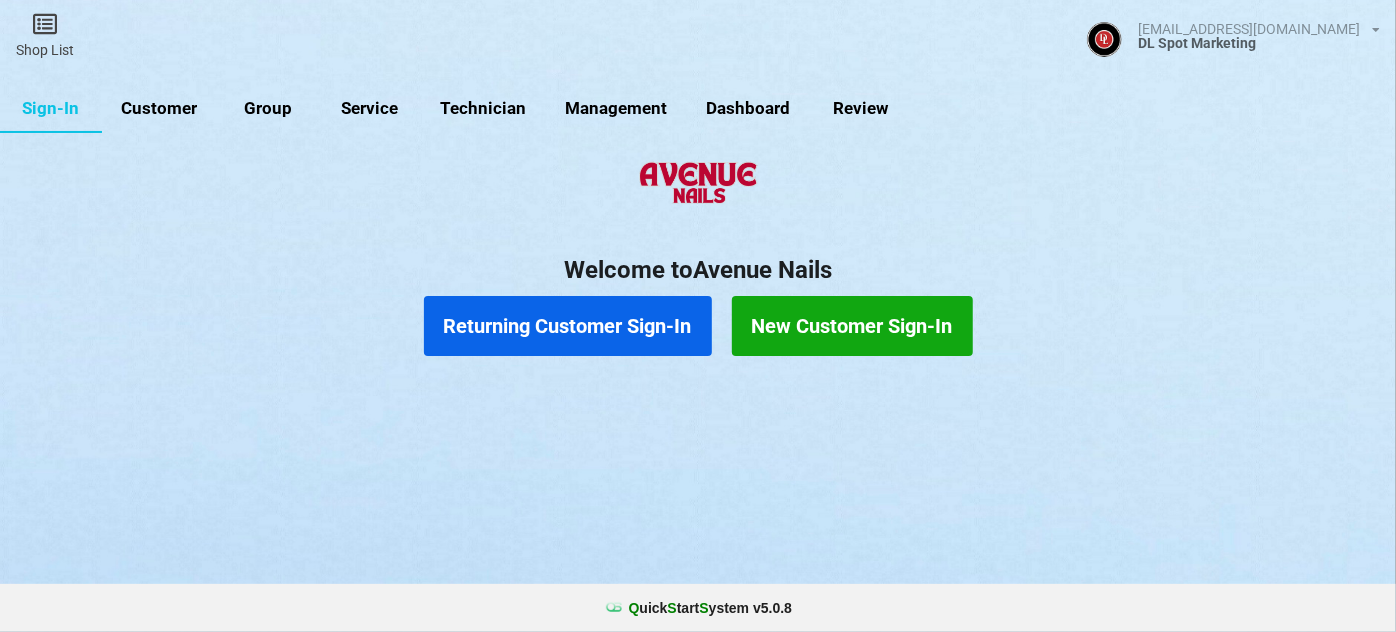 click on "Customer" at bounding box center [159, 109] 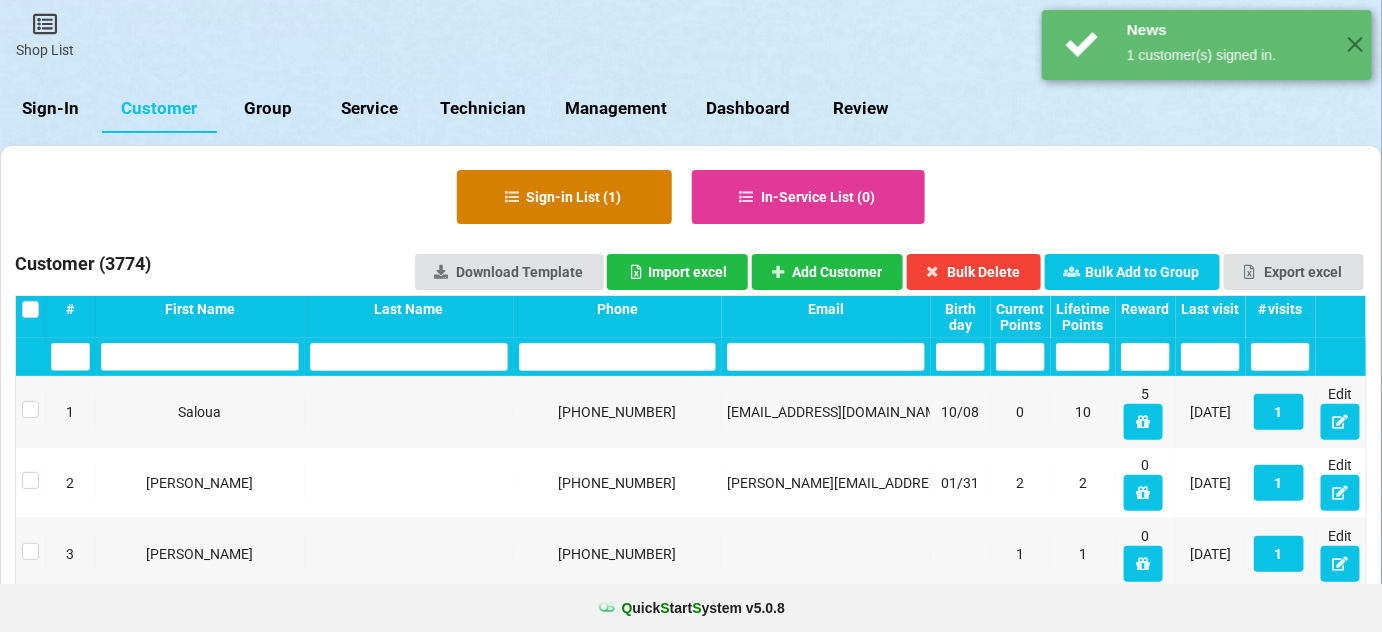 click on "Sign-in List ( 1 )" at bounding box center [564, 197] 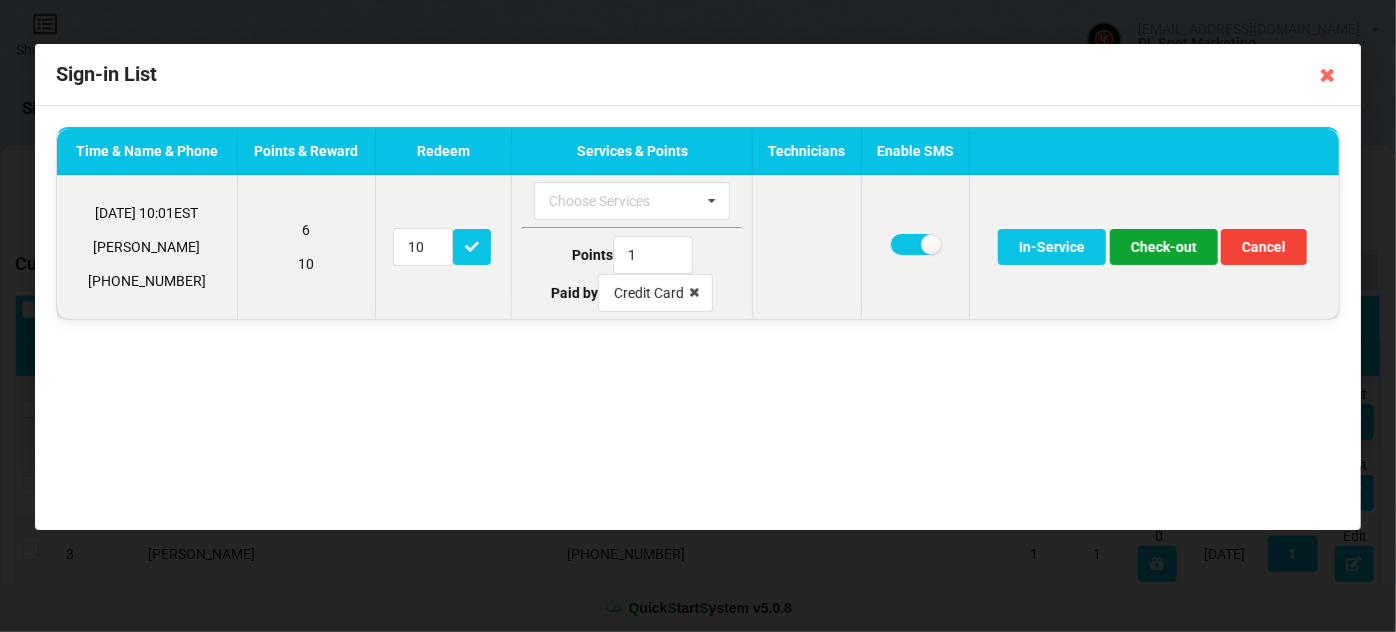 click on "Check-out" at bounding box center [1164, 247] 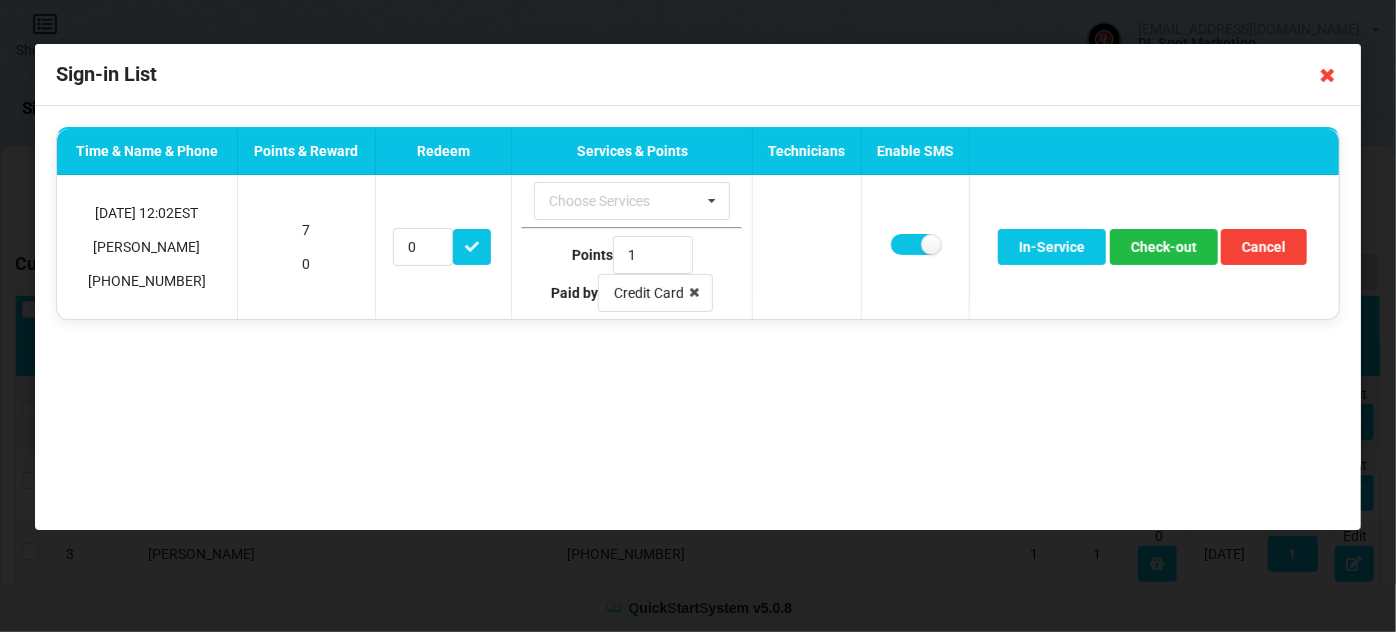 click at bounding box center (1328, 75) 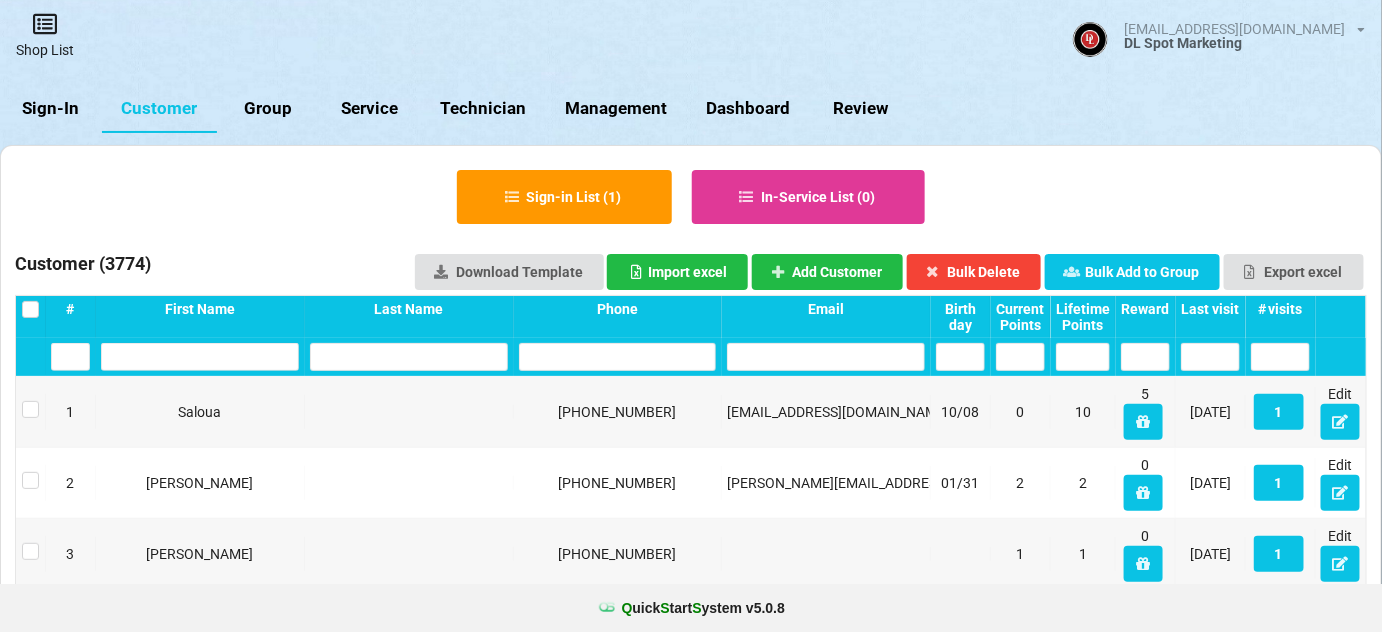 click on "Shop List" at bounding box center (45, 35) 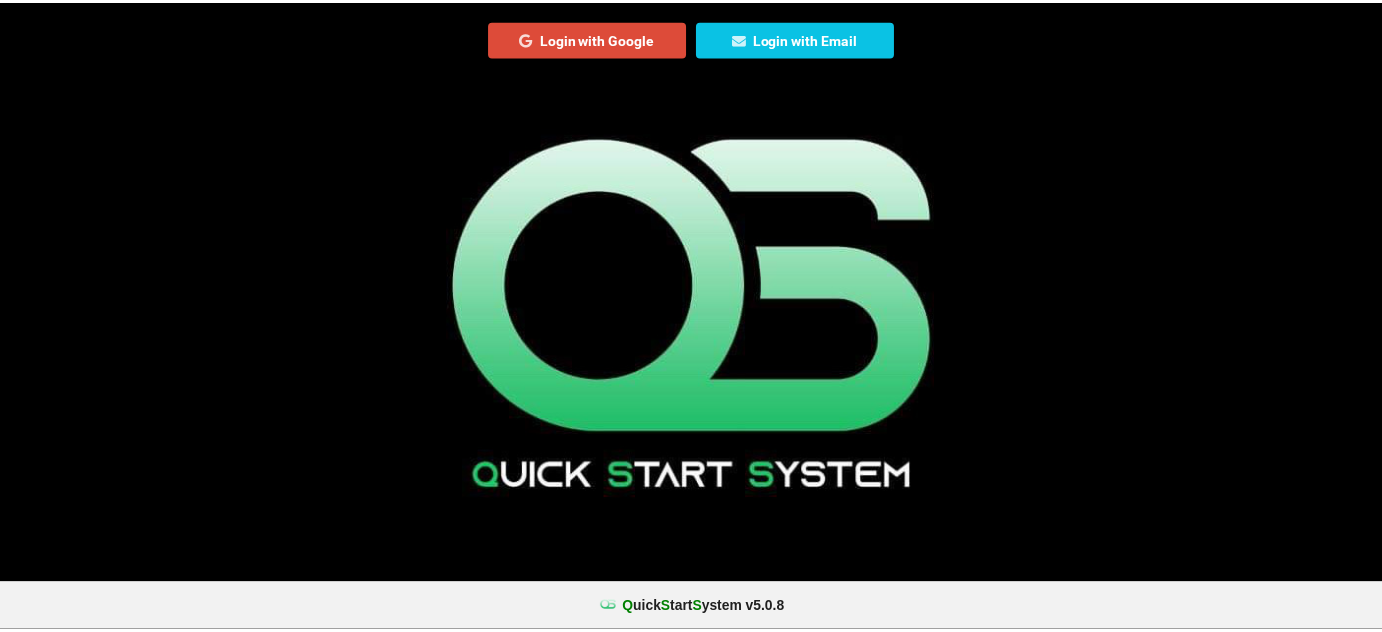 scroll, scrollTop: 0, scrollLeft: 0, axis: both 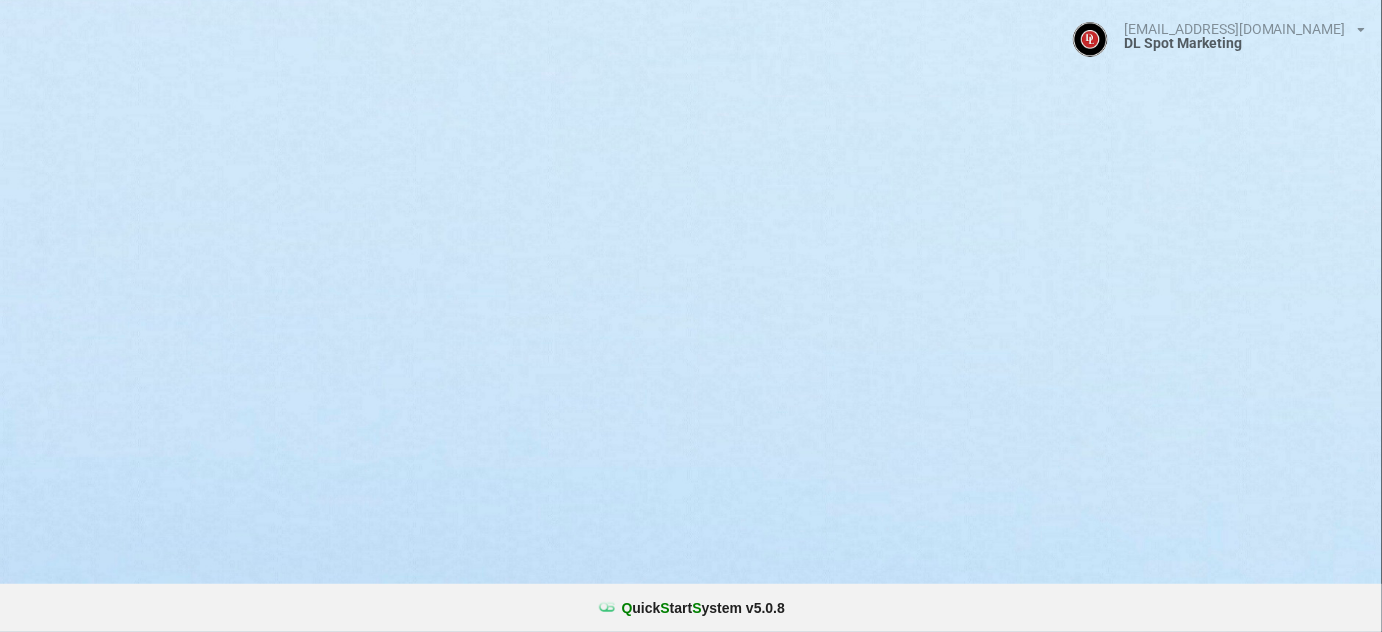 select on "25" 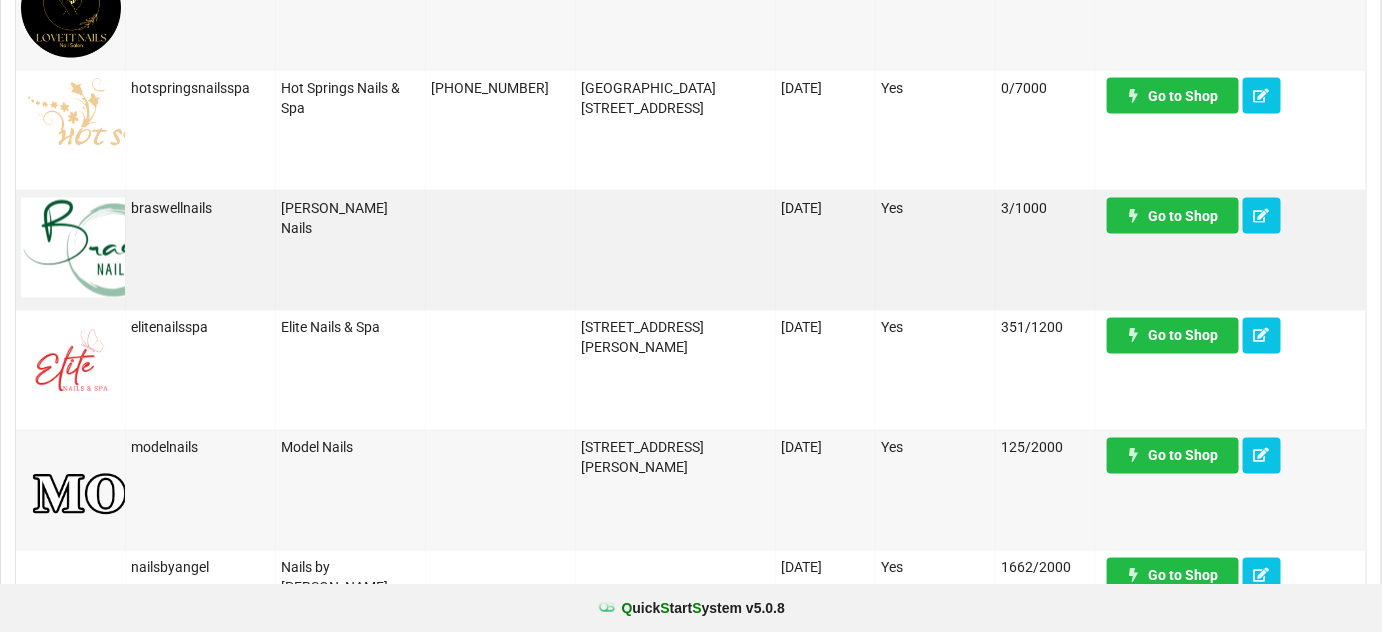 scroll, scrollTop: 1212, scrollLeft: 0, axis: vertical 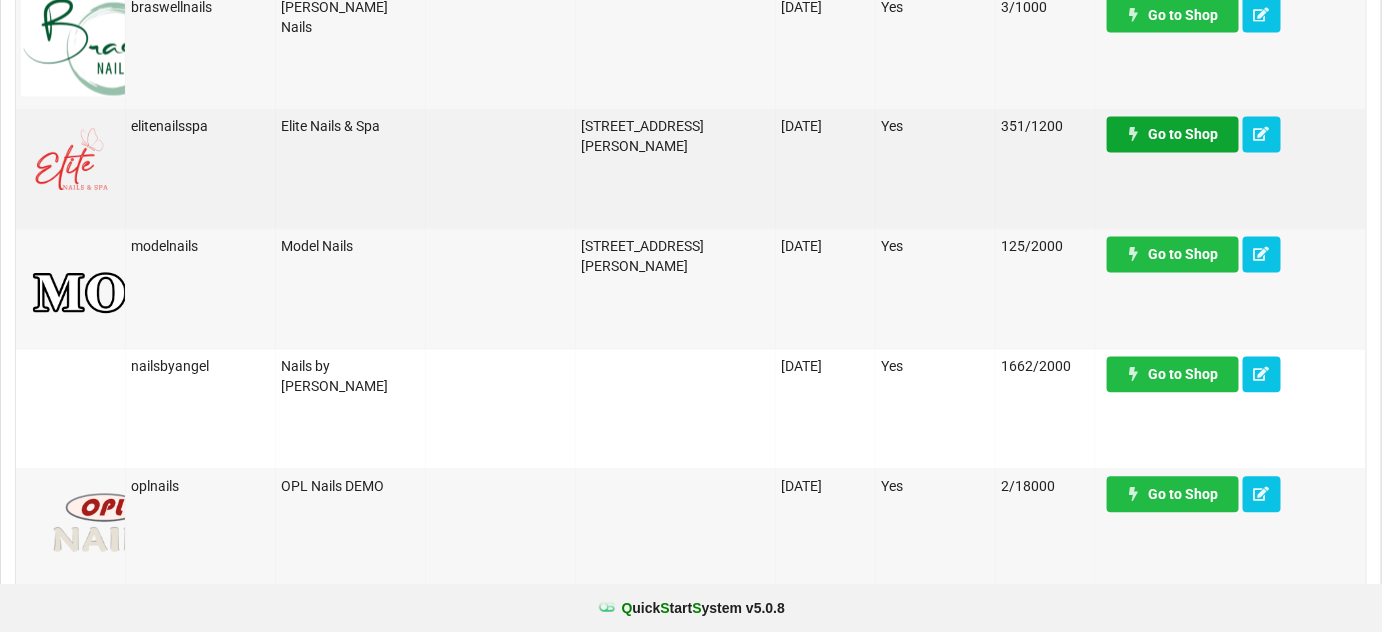 click on "Go to Shop" at bounding box center (1173, 135) 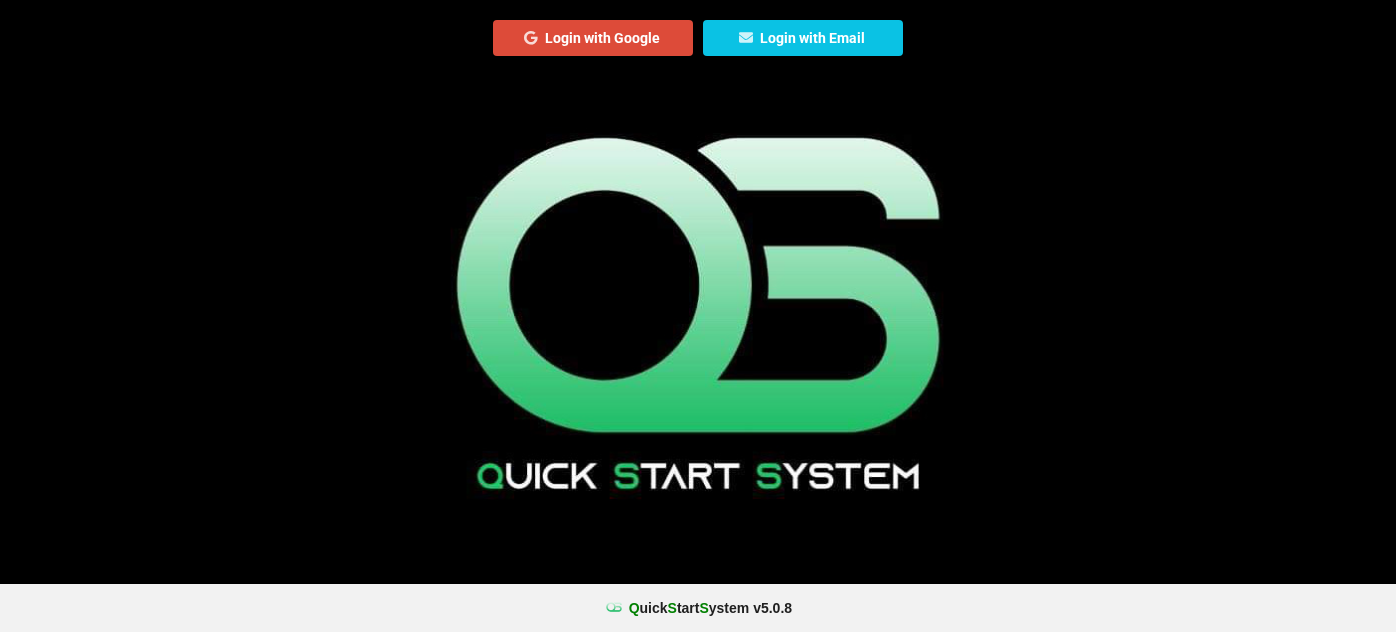 scroll, scrollTop: 0, scrollLeft: 0, axis: both 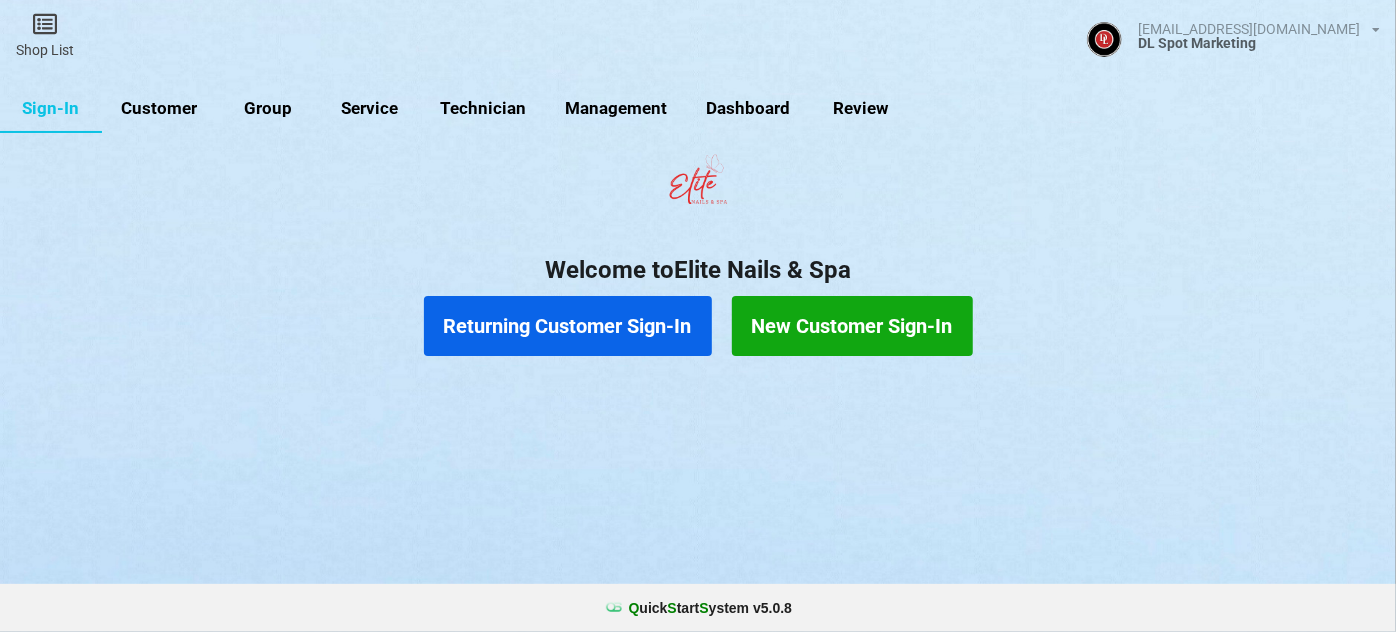 click on "Customer" at bounding box center [159, 109] 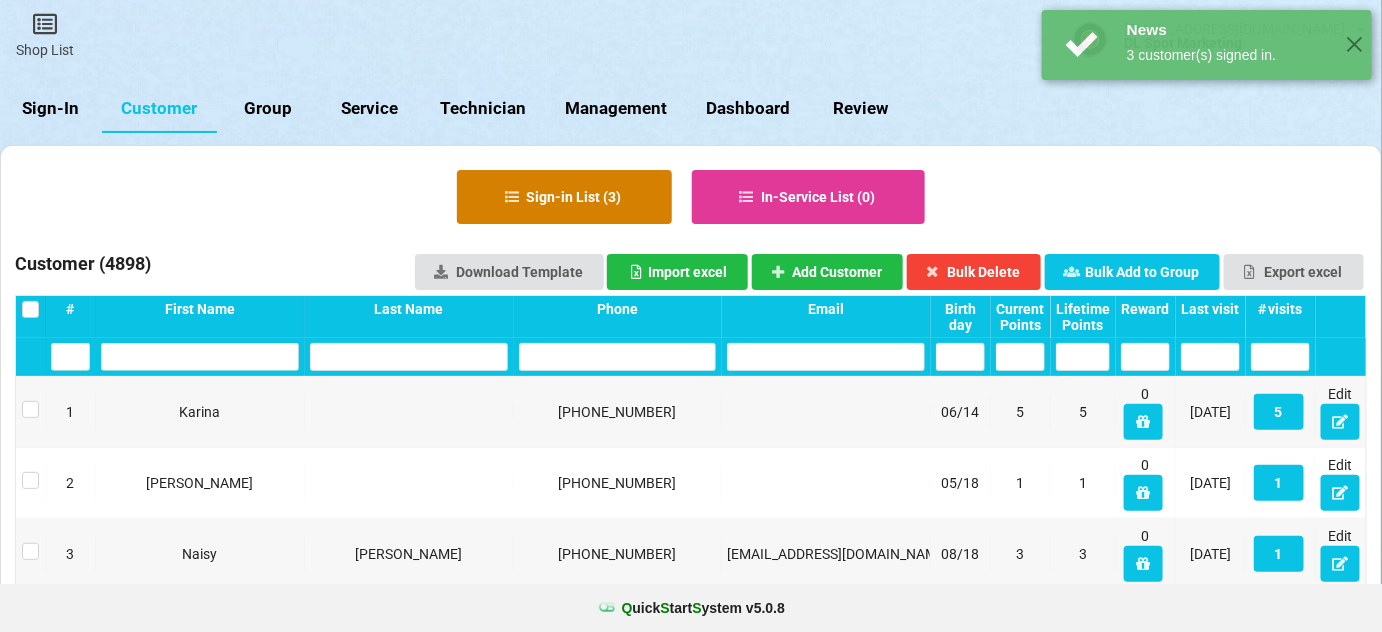 click on "Sign-in List ( 3 )" at bounding box center (564, 197) 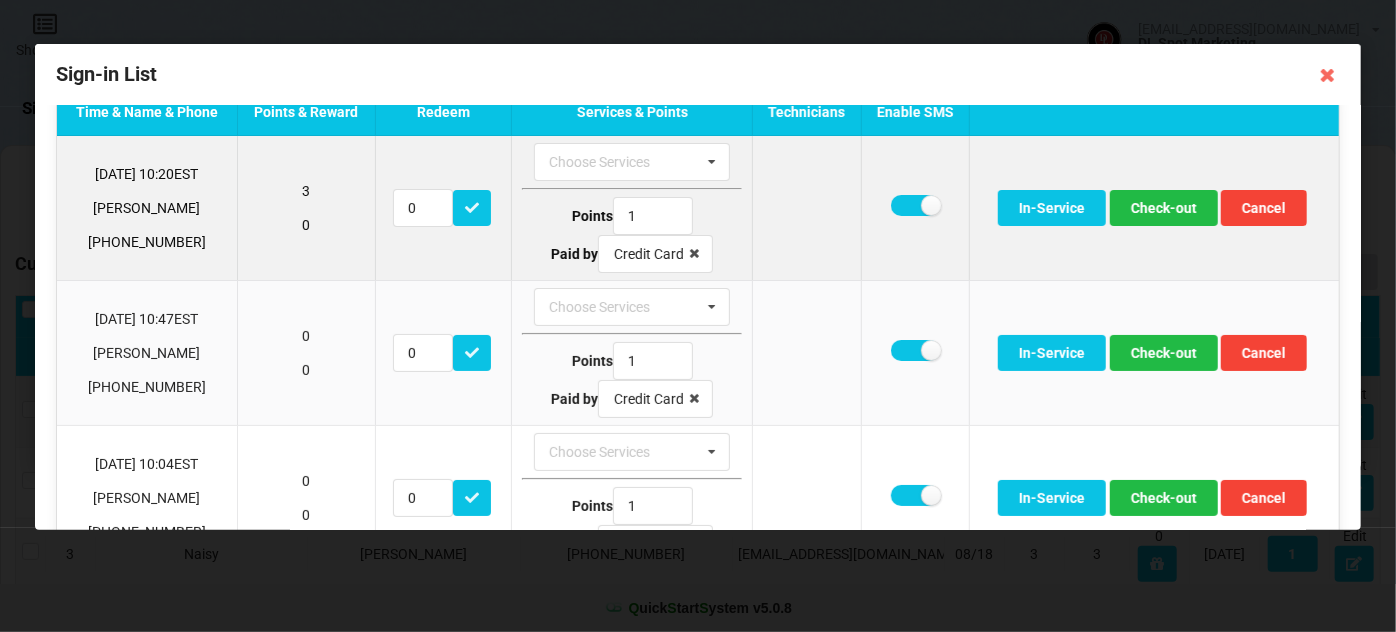 scroll, scrollTop: 97, scrollLeft: 0, axis: vertical 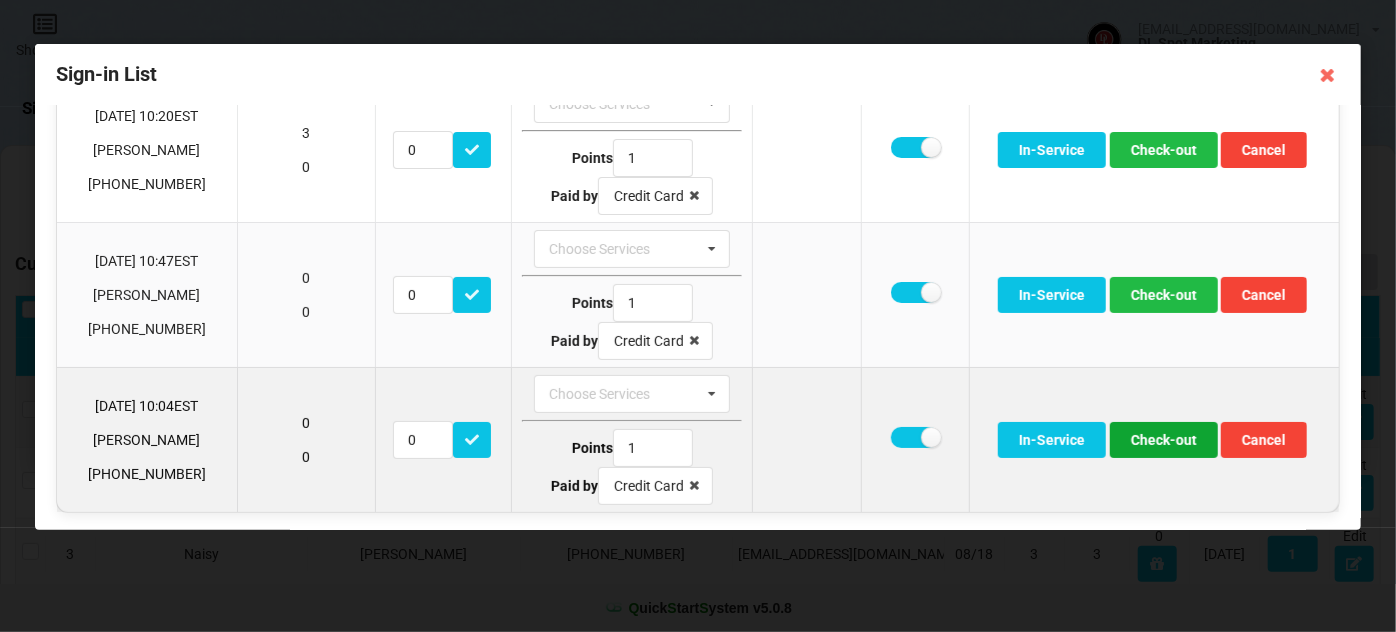 click on "Check-out" at bounding box center (1164, 440) 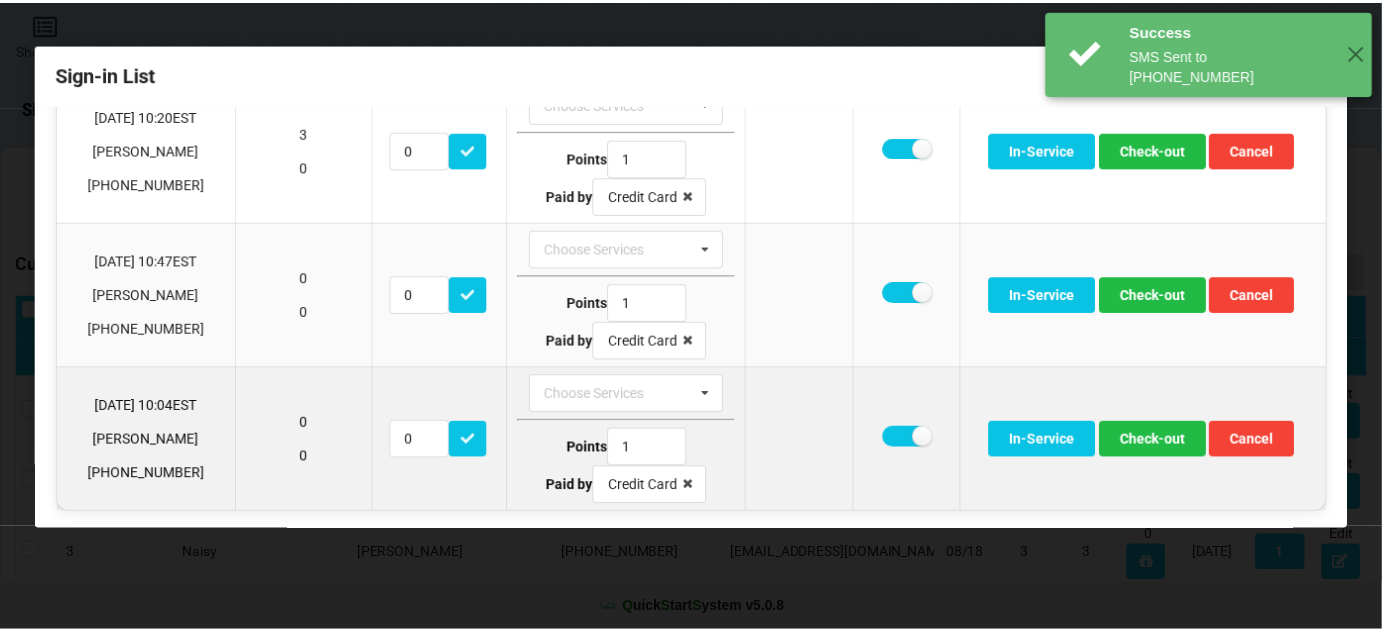 scroll, scrollTop: 0, scrollLeft: 0, axis: both 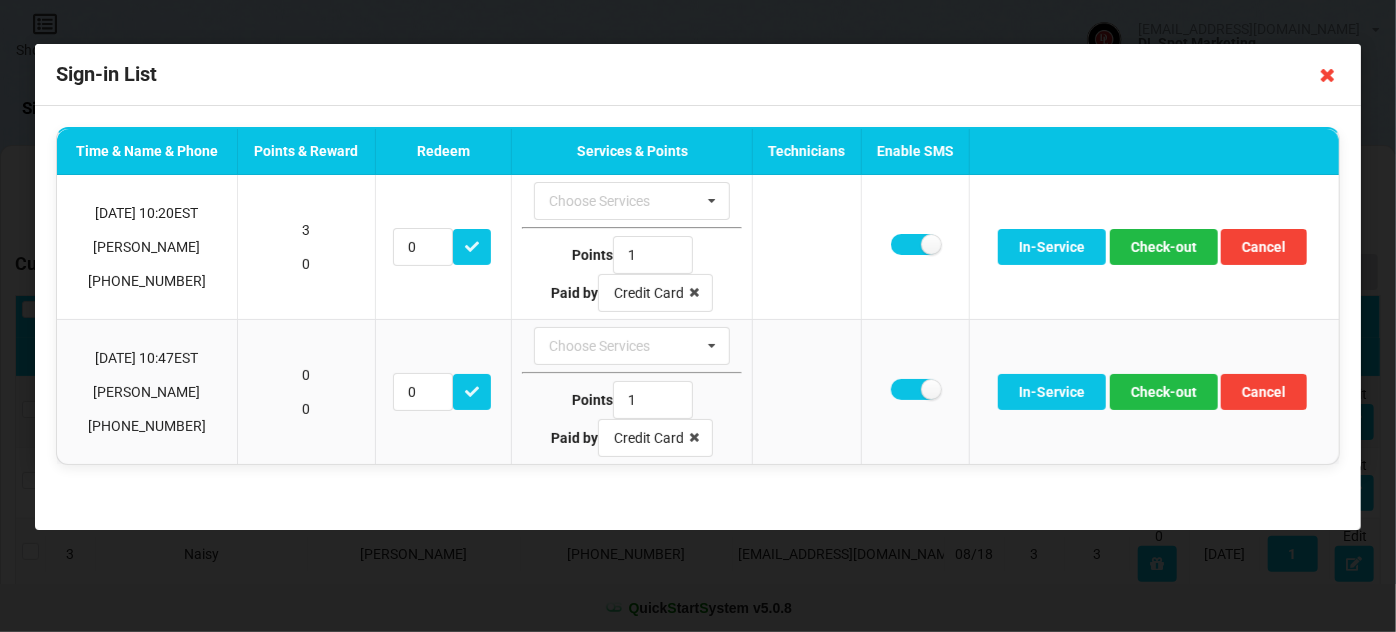 click at bounding box center [1328, 75] 